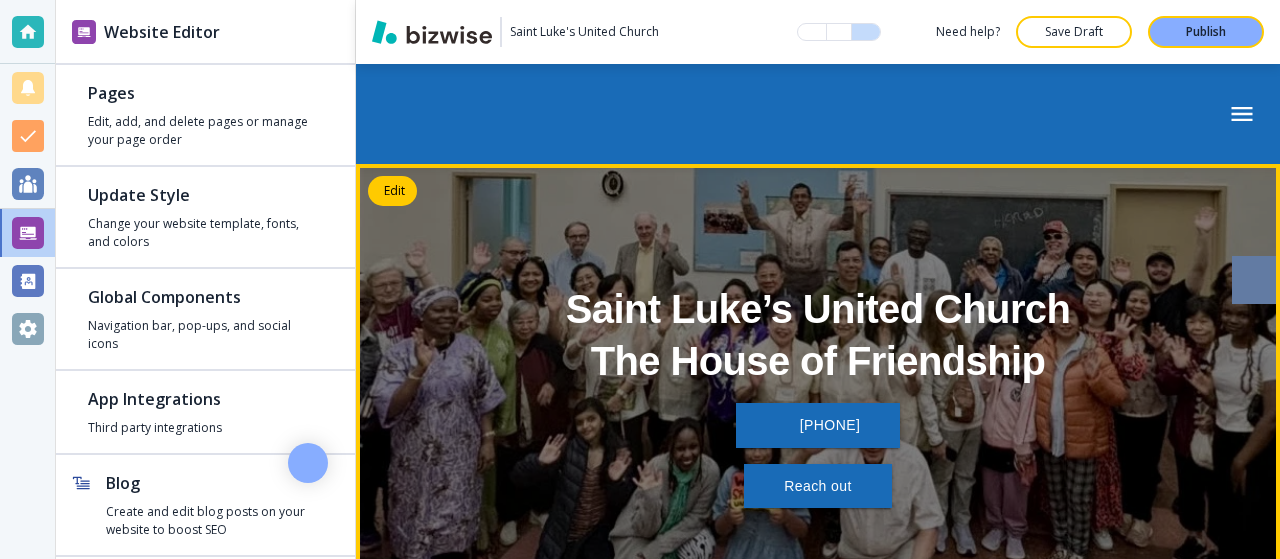 scroll, scrollTop: 0, scrollLeft: 0, axis: both 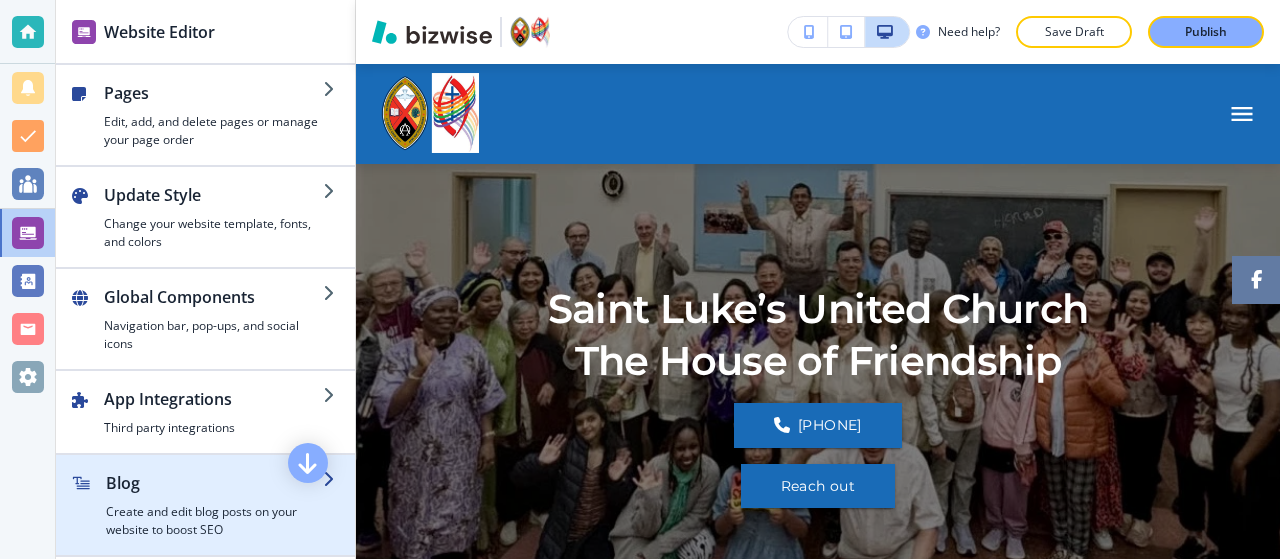 click at bounding box center (205, 463) 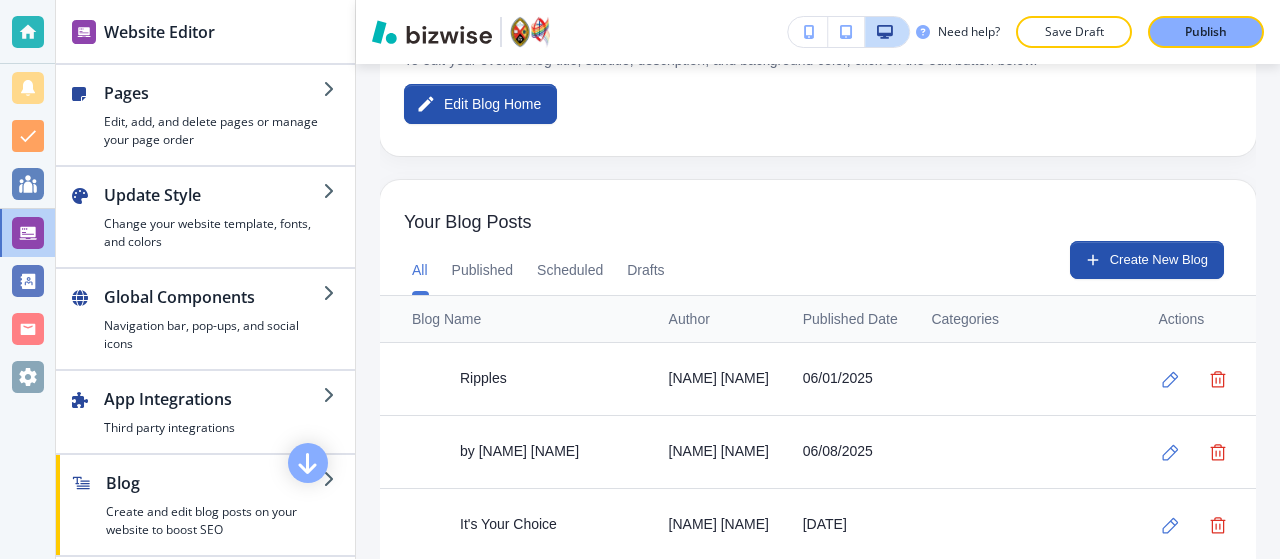 scroll, scrollTop: 552, scrollLeft: 0, axis: vertical 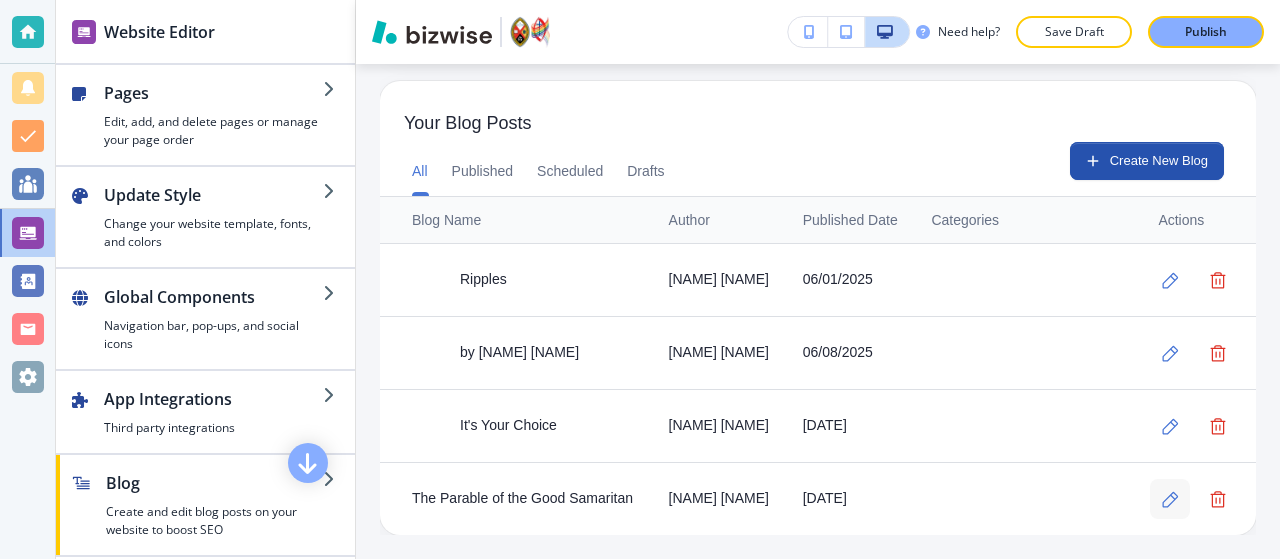 click at bounding box center (1170, 499) 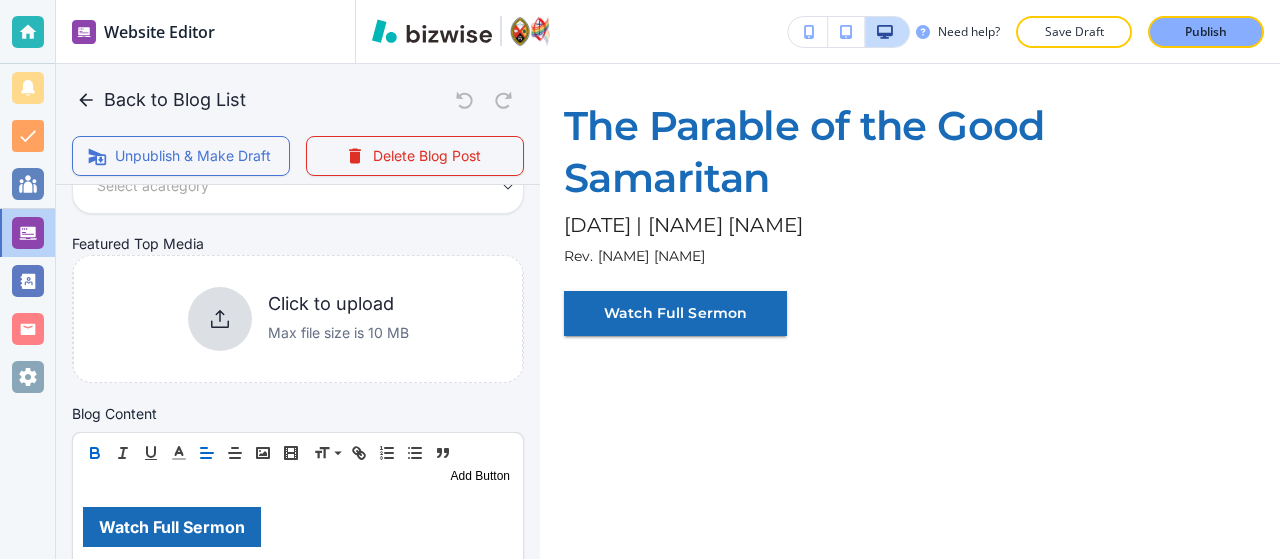 scroll, scrollTop: 420, scrollLeft: 0, axis: vertical 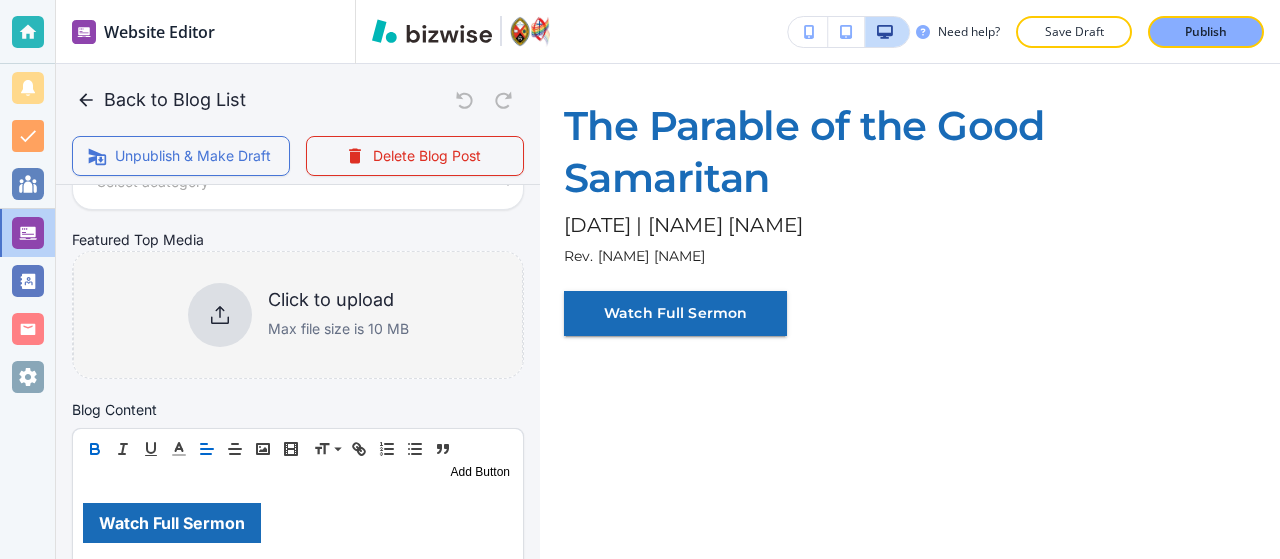 click 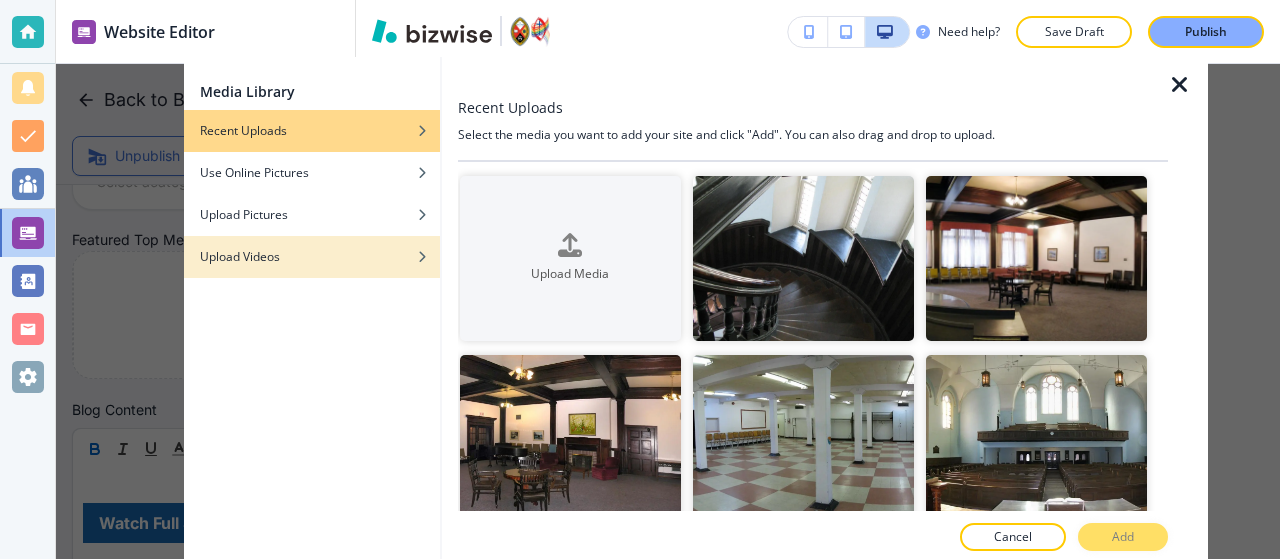 click at bounding box center [312, 242] 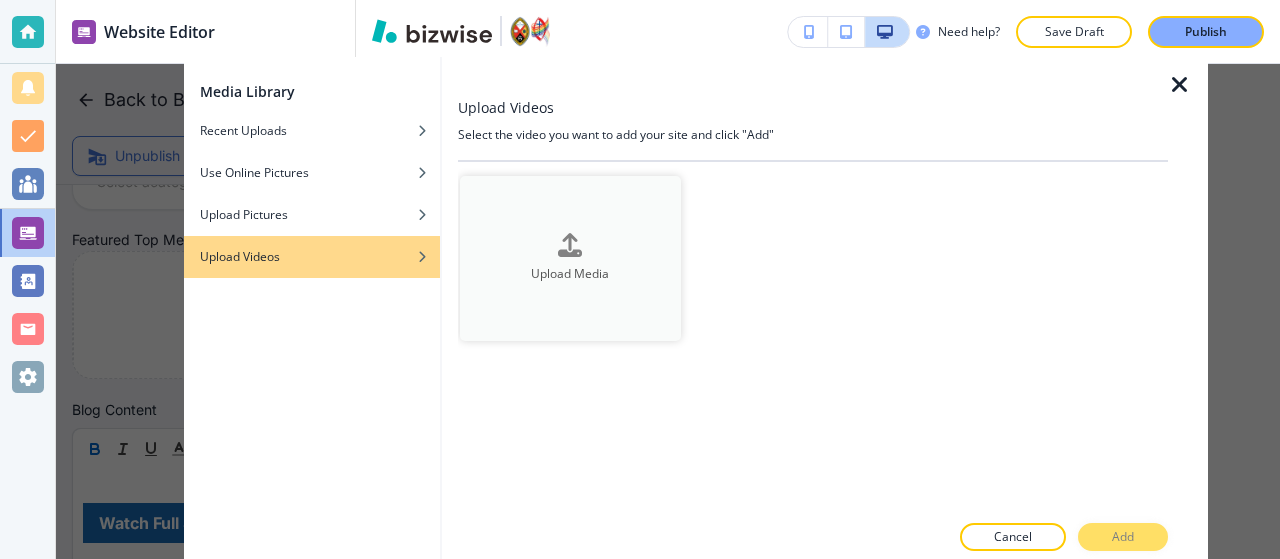 click on "Upload Media" at bounding box center [570, 258] 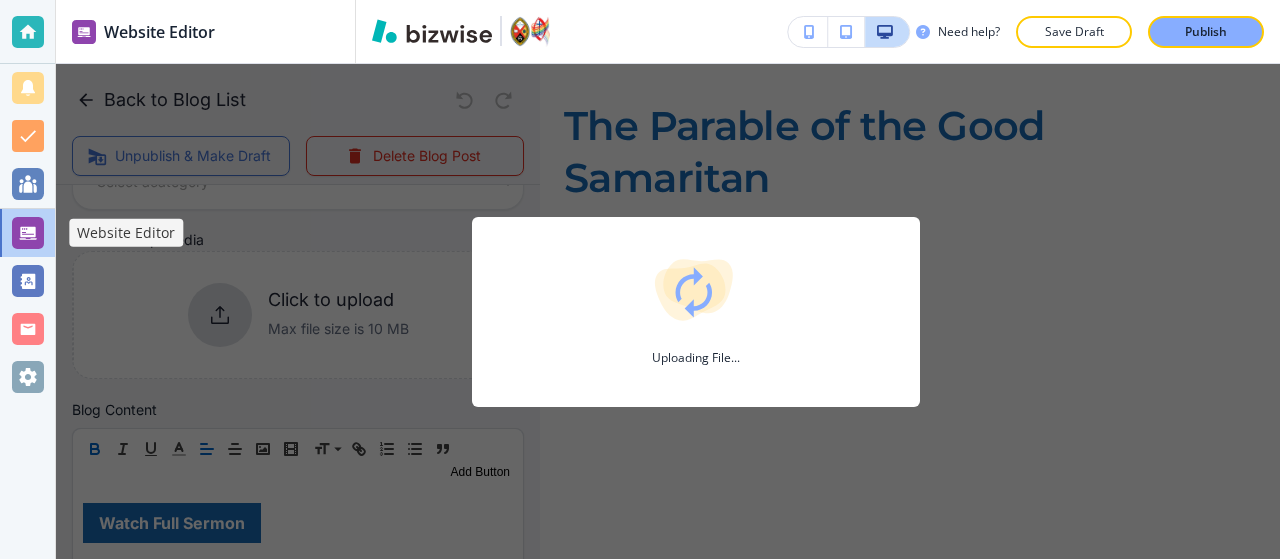 click at bounding box center [28, 233] 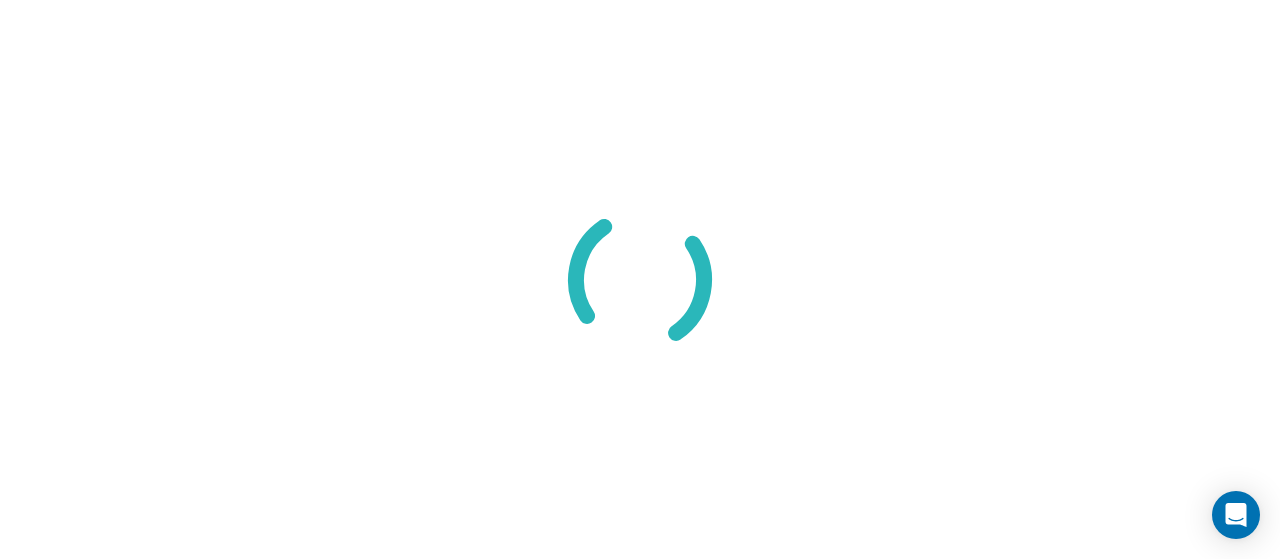 scroll, scrollTop: 0, scrollLeft: 0, axis: both 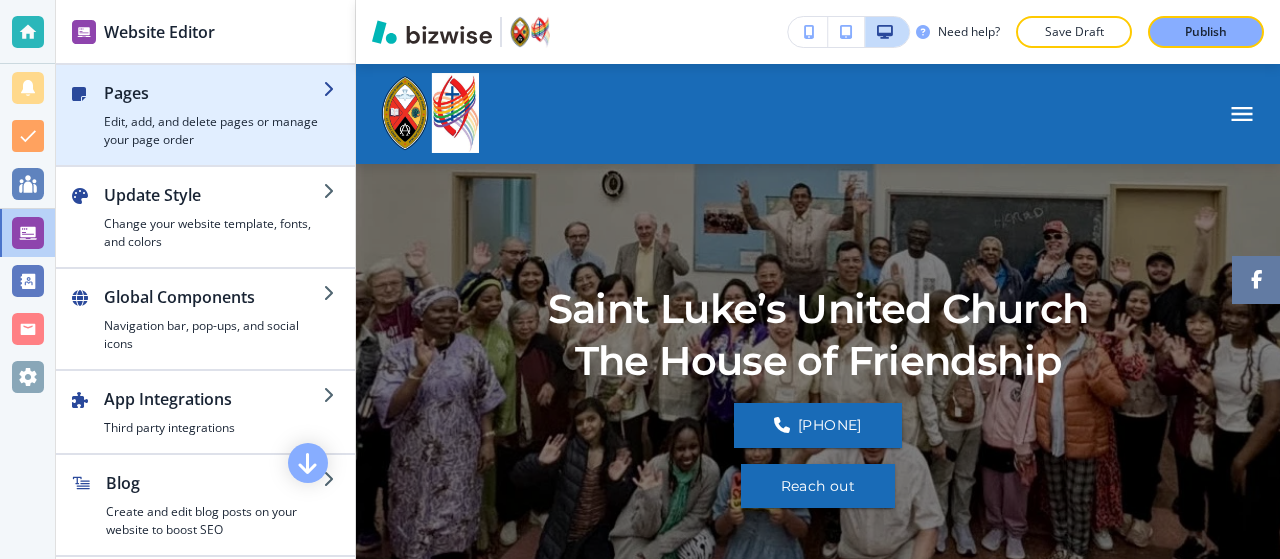 click on "Pages" at bounding box center (213, 93) 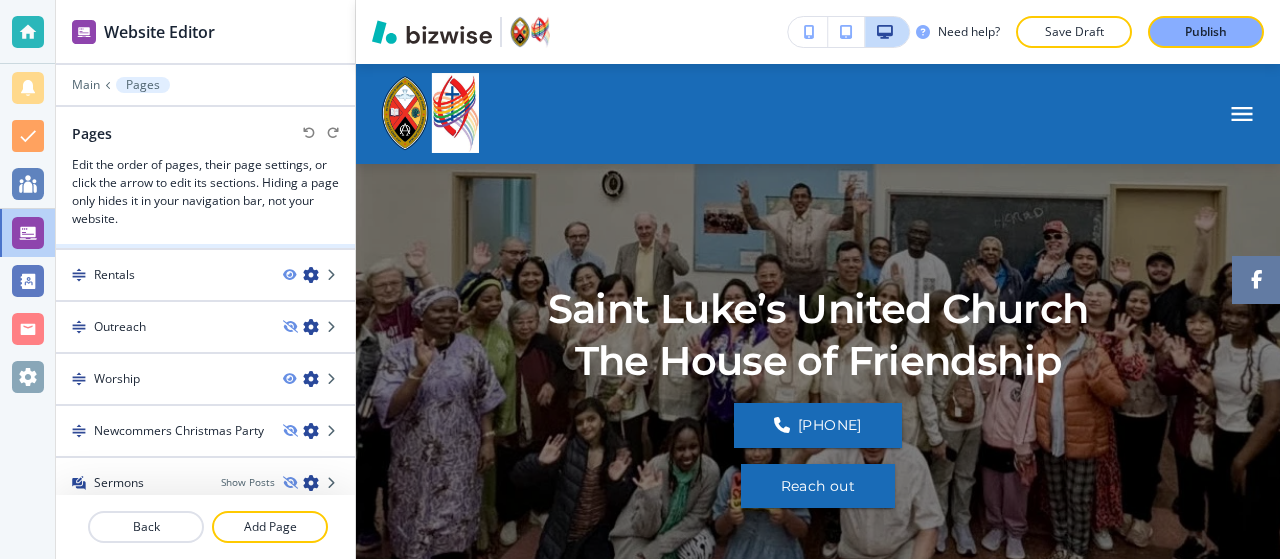scroll, scrollTop: 92, scrollLeft: 0, axis: vertical 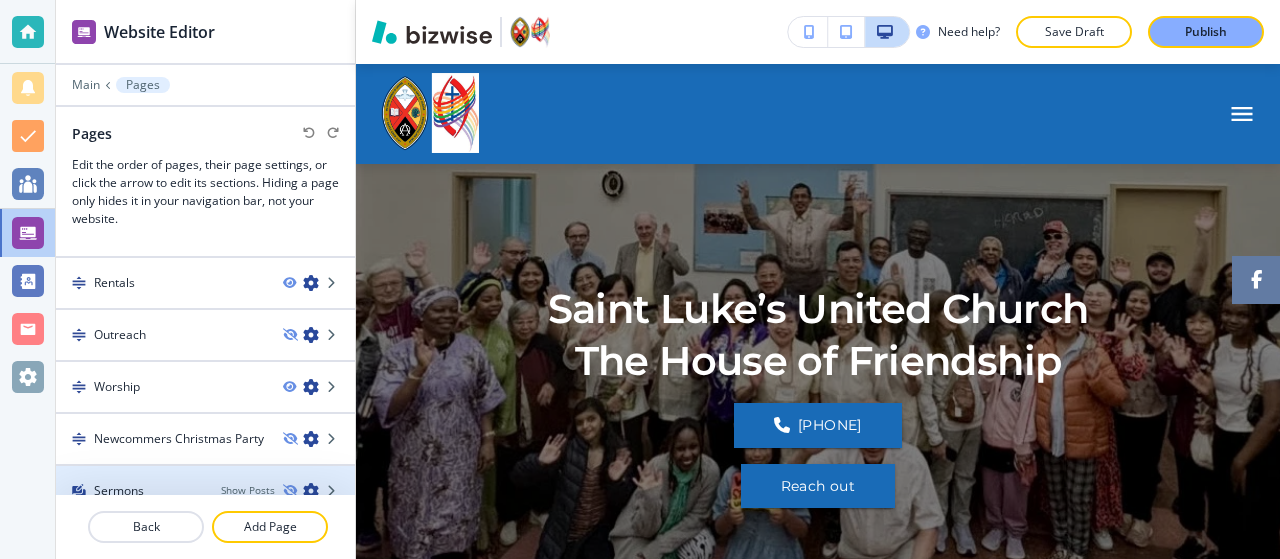 click at bounding box center (311, 491) 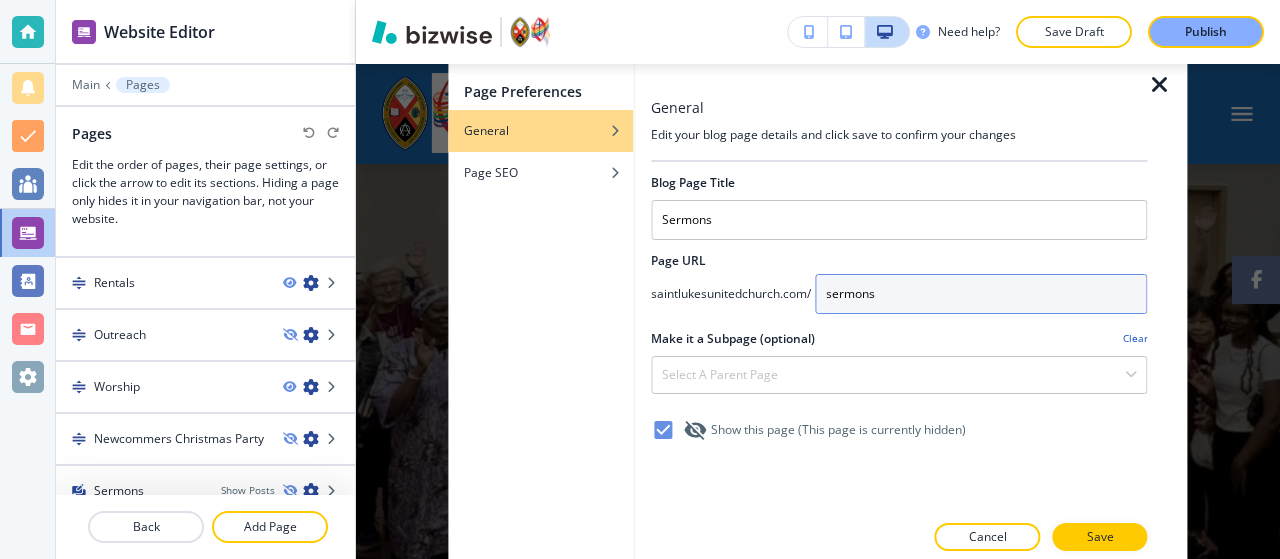 click on "sermons" at bounding box center [981, 294] 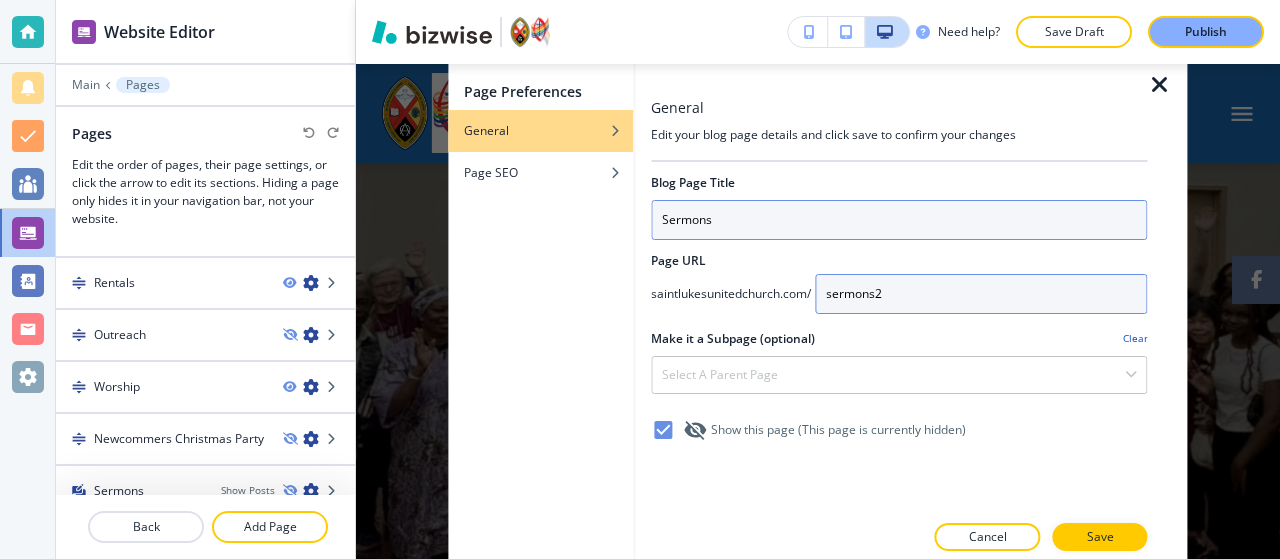 type on "sermons2" 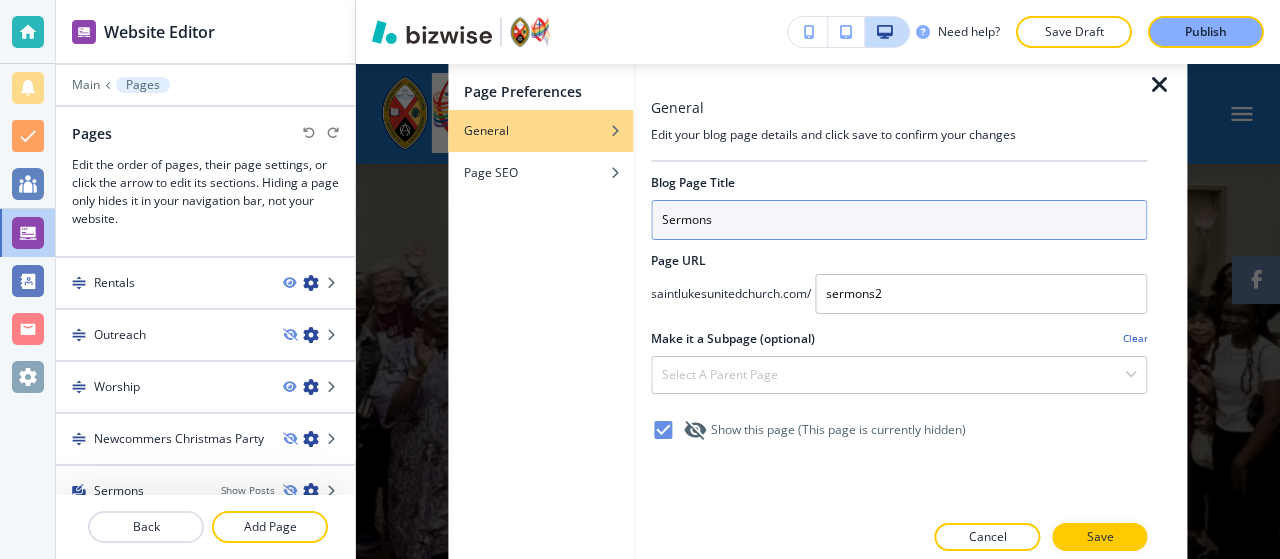 click on "Edit your blog page details and click save to confirm your changes Blog Page Title Sermons Page URL saintlukesunitedchurch.com/ sermons2 Make it a Subpage (optional) Clear Select a parent page Home Donate Rentals Outreach Worship Newcommers Christmas Party Show   this   page   (This   page   is currently   hidden ) Cancel Save" at bounding box center [640, 0] 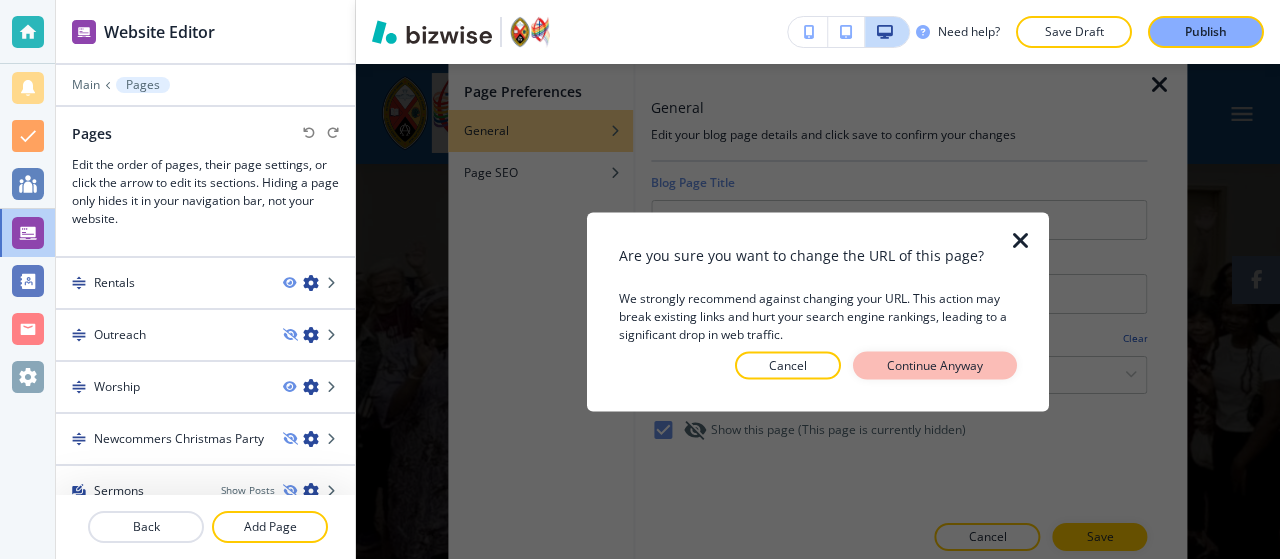 click on "Continue Anyway" at bounding box center (935, 365) 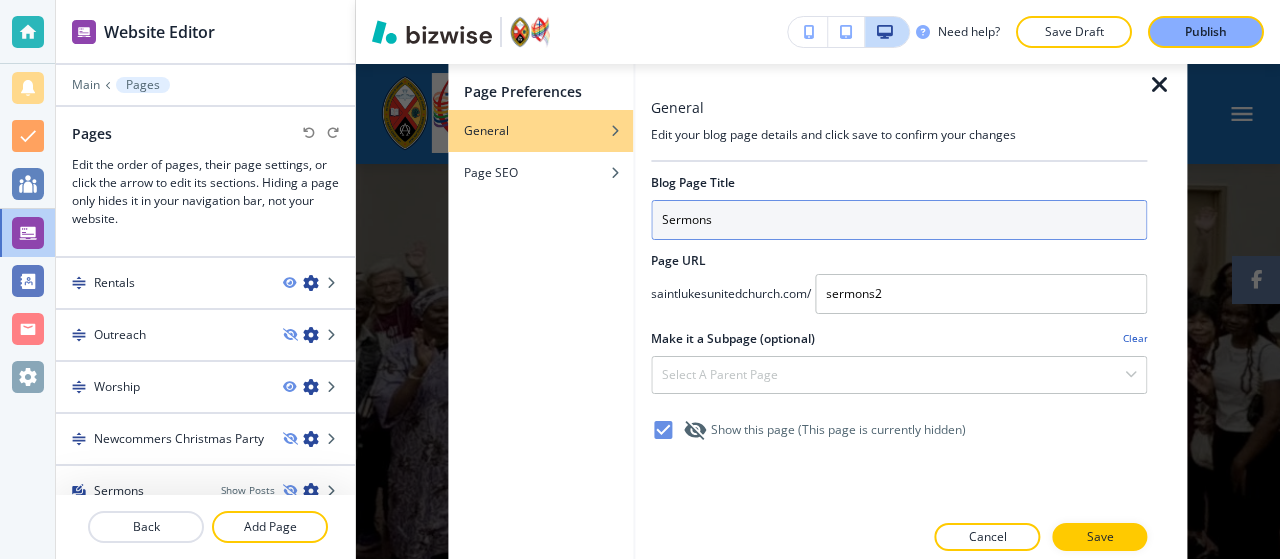 click on "Sermons" at bounding box center [899, 220] 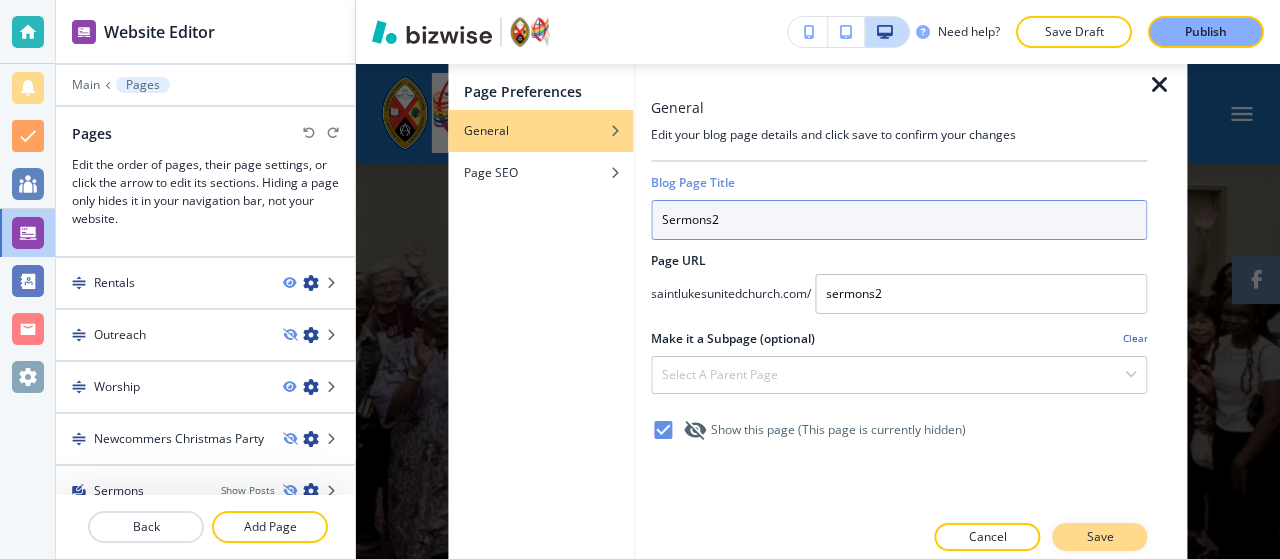 type on "Sermons2" 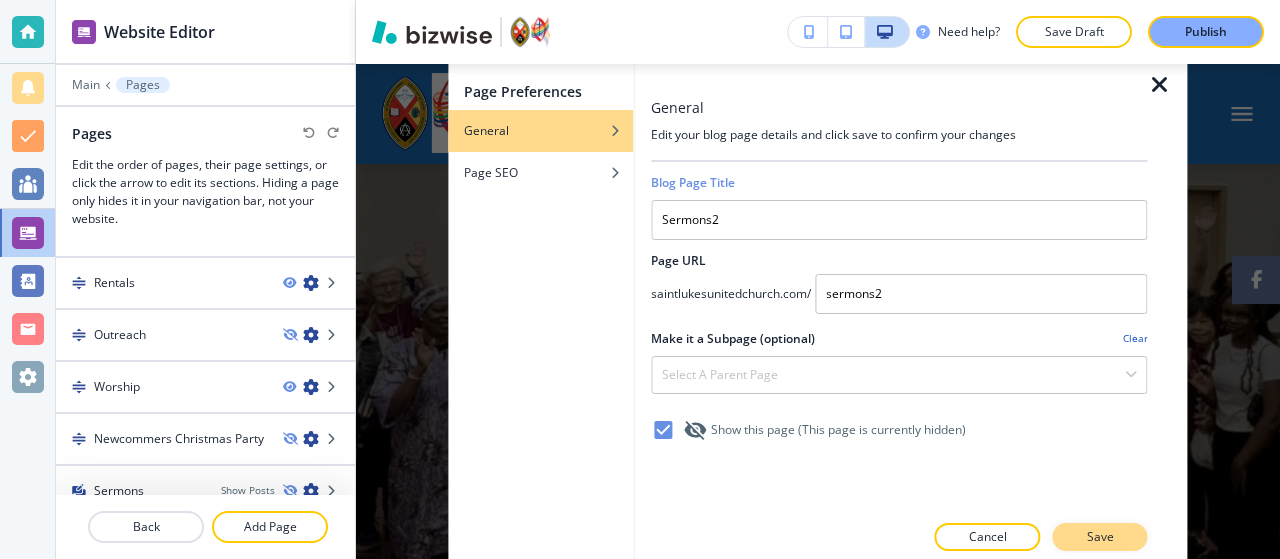 click on "Save" at bounding box center (1100, 537) 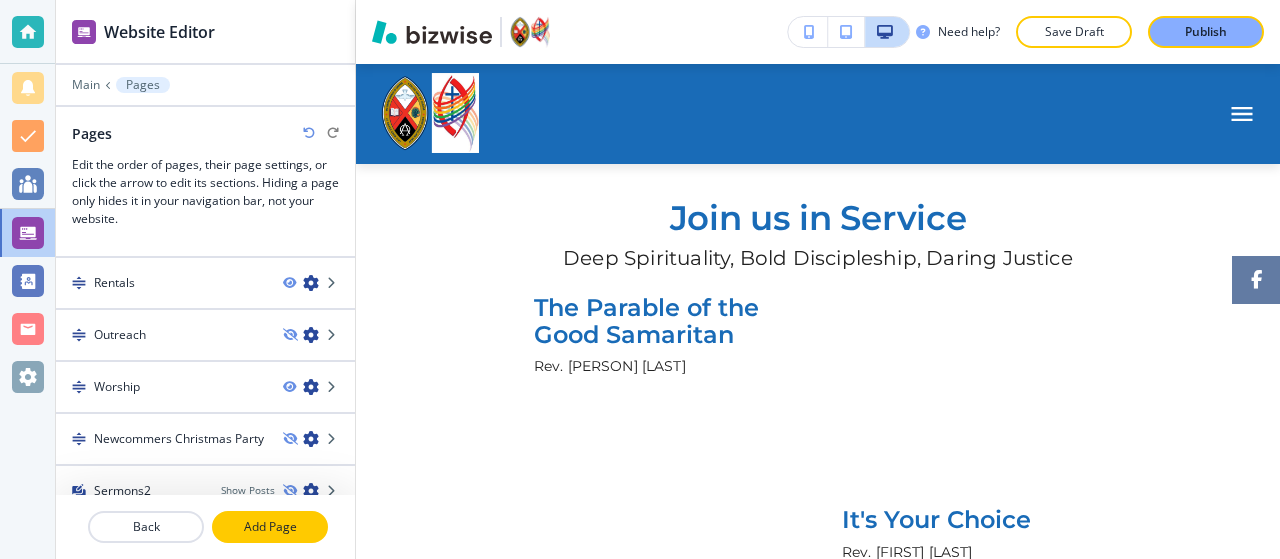click on "Add Page" at bounding box center [270, 527] 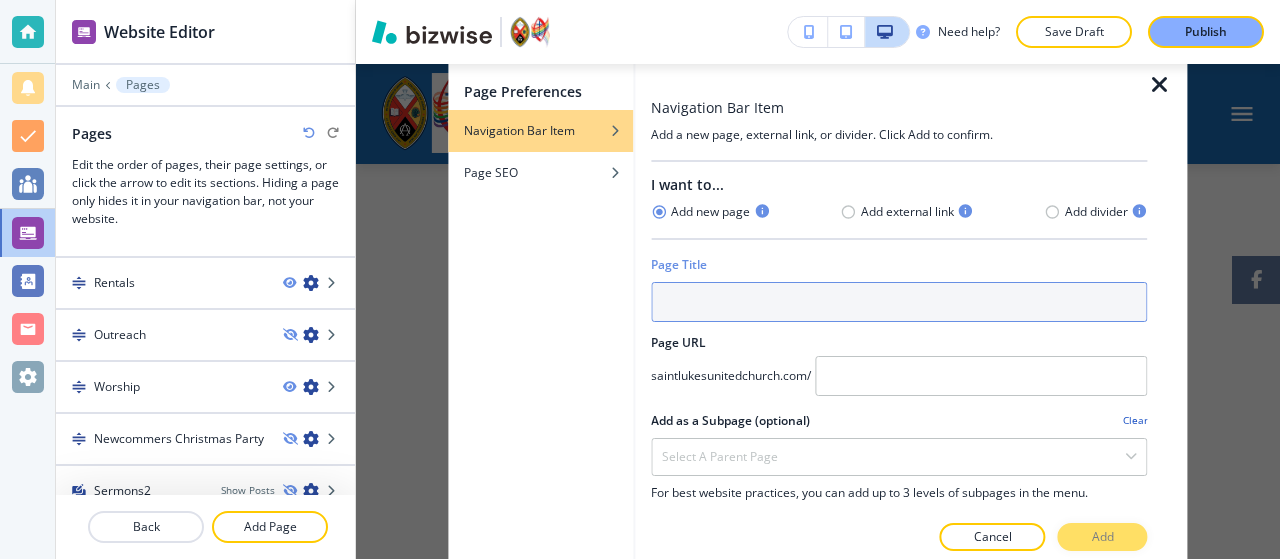 click at bounding box center [899, 302] 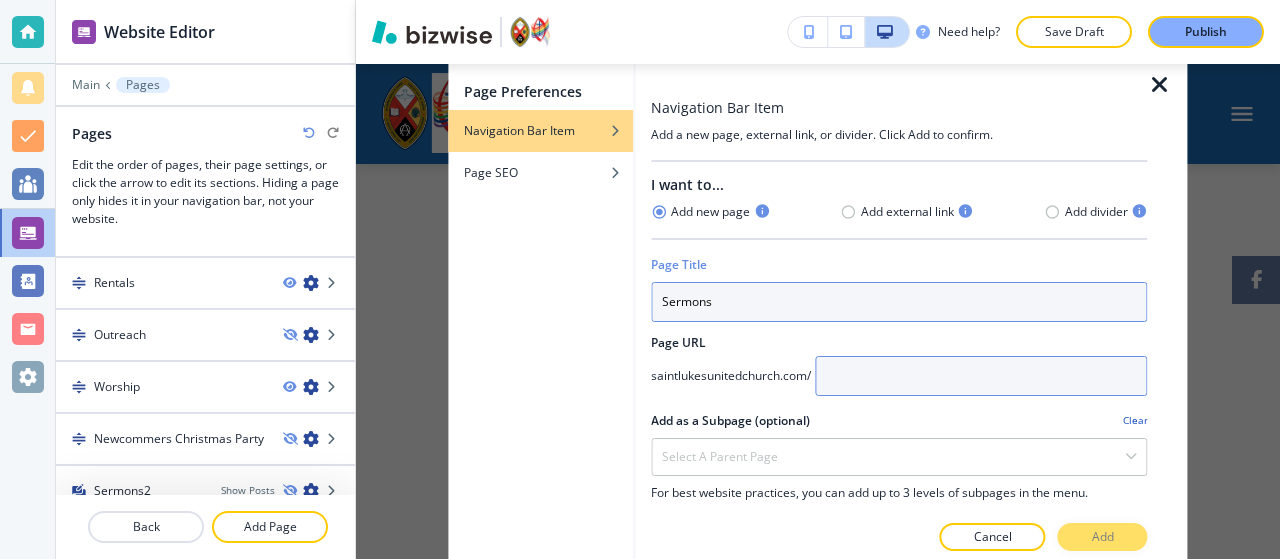type on "Sermons" 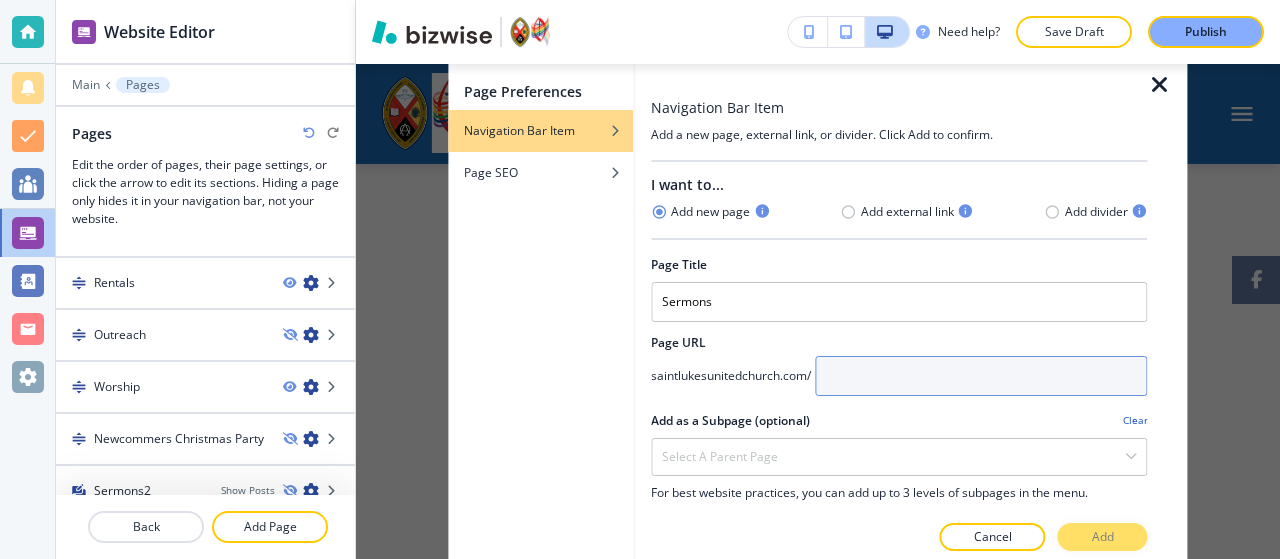 click at bounding box center [981, 376] 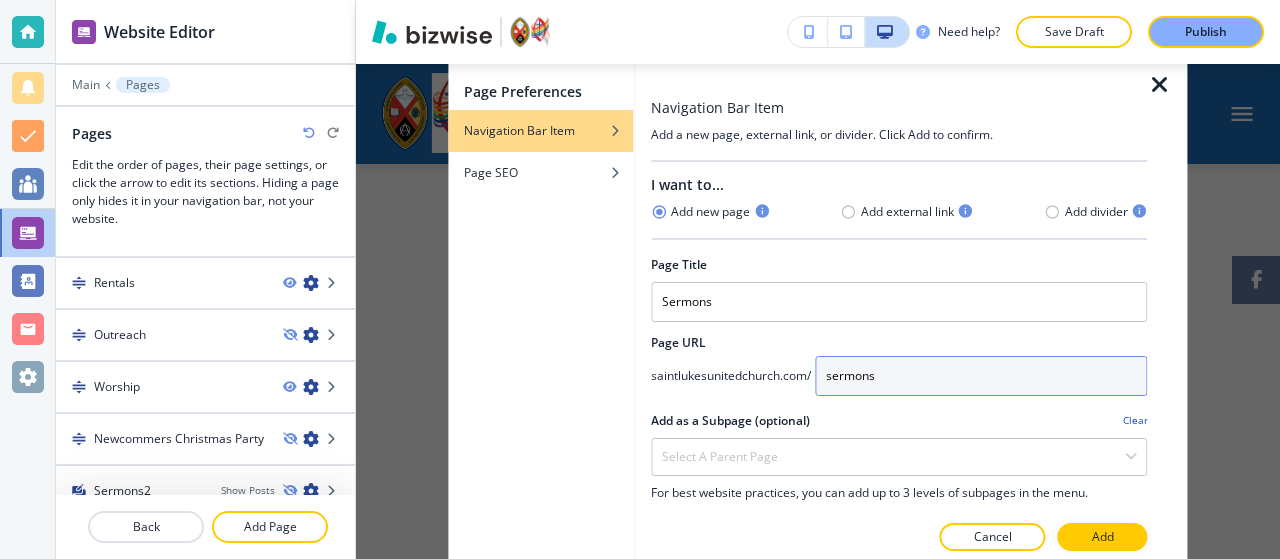 type on "sermons" 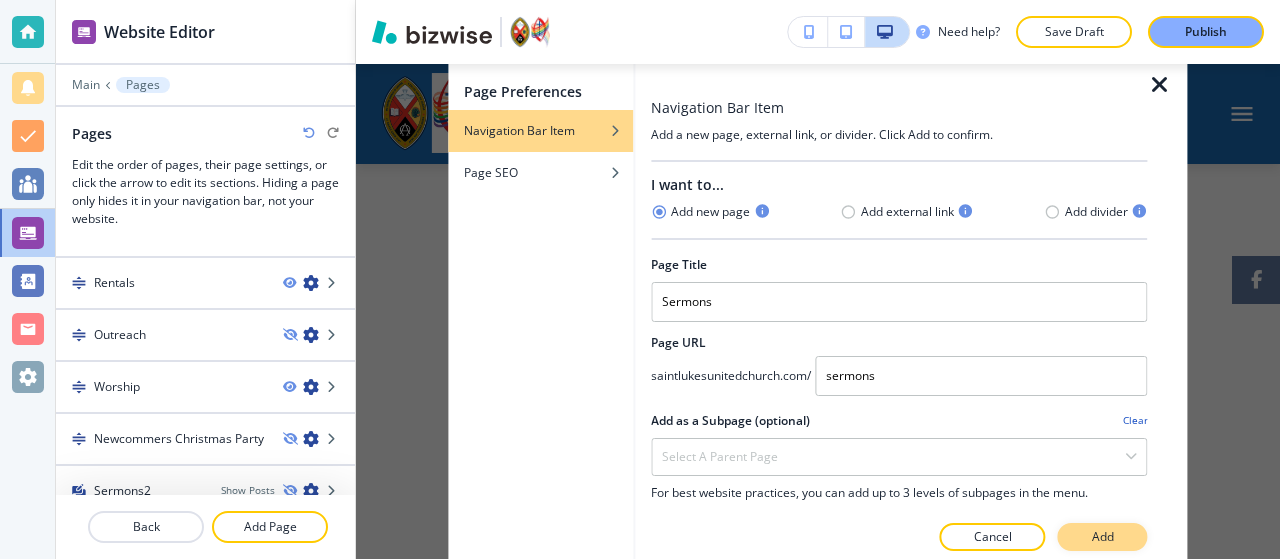 click on "Add" at bounding box center (1103, 537) 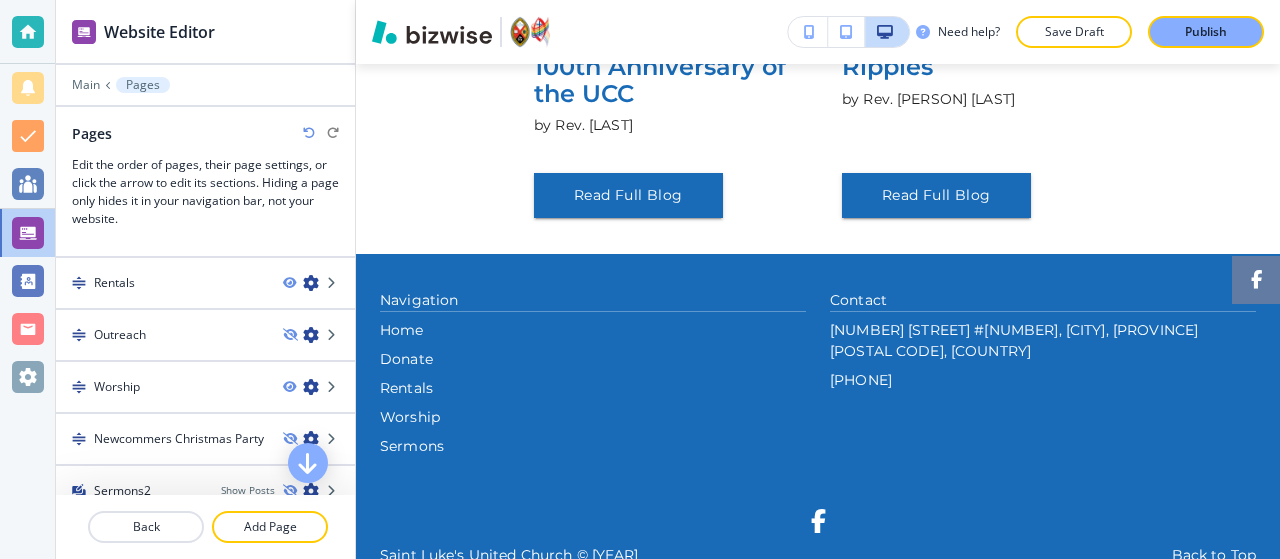 scroll, scrollTop: 863, scrollLeft: 0, axis: vertical 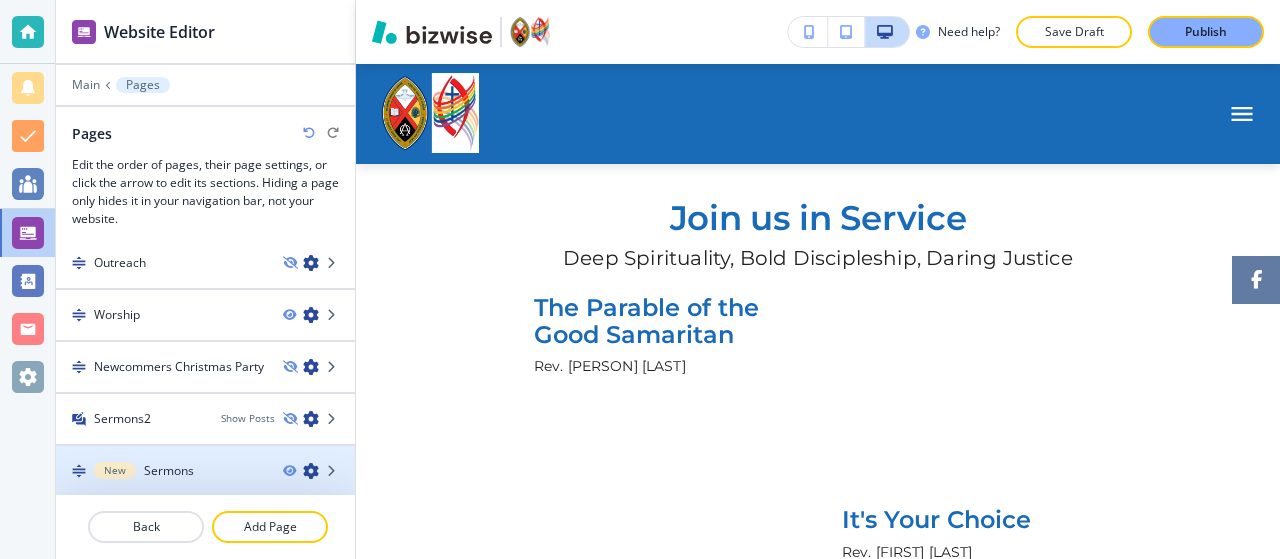 click at bounding box center (205, 488) 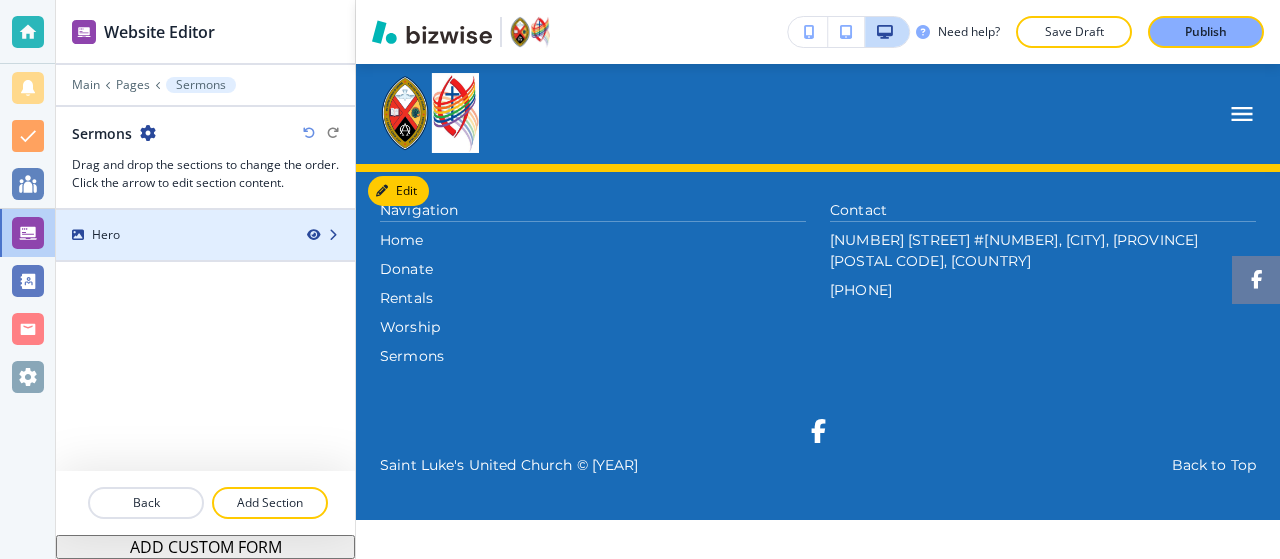 click at bounding box center (313, 235) 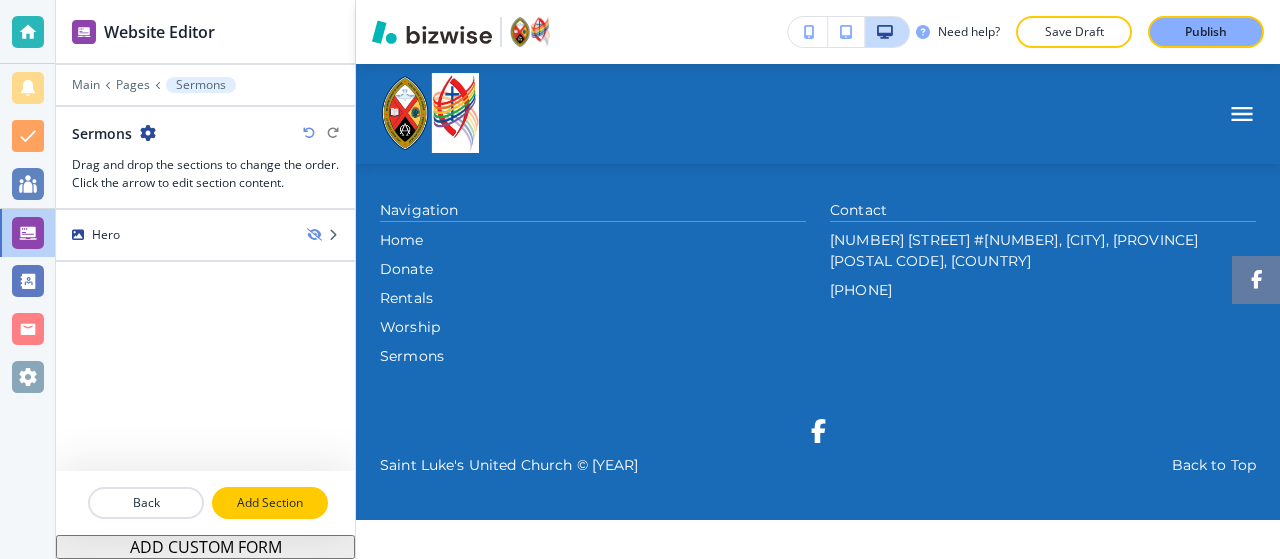 click on "Add Section" at bounding box center (270, 503) 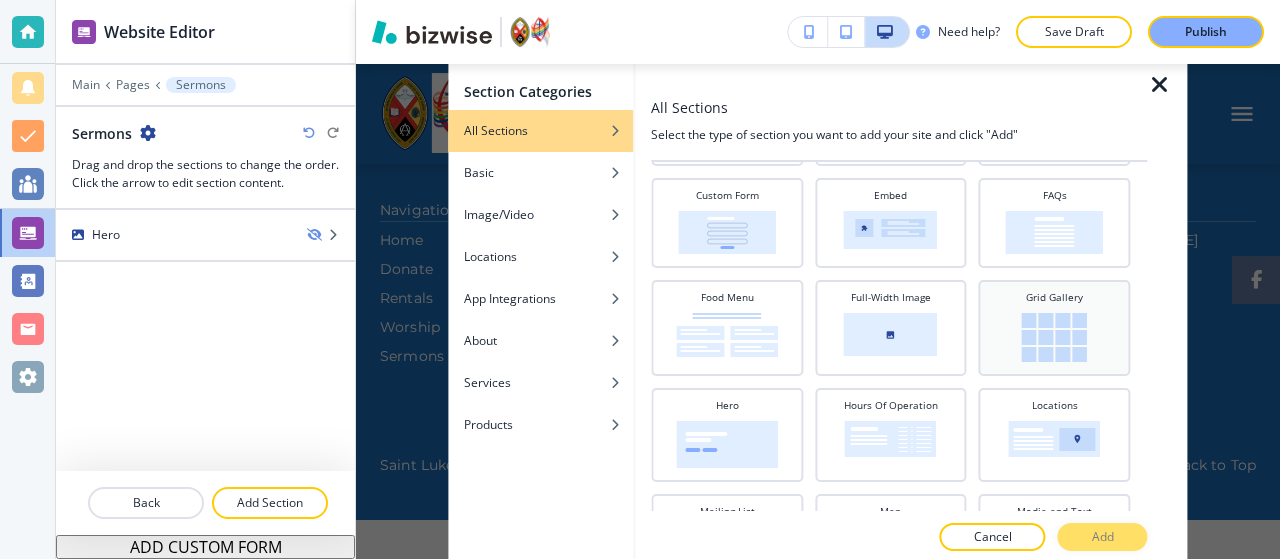 scroll, scrollTop: 248, scrollLeft: 0, axis: vertical 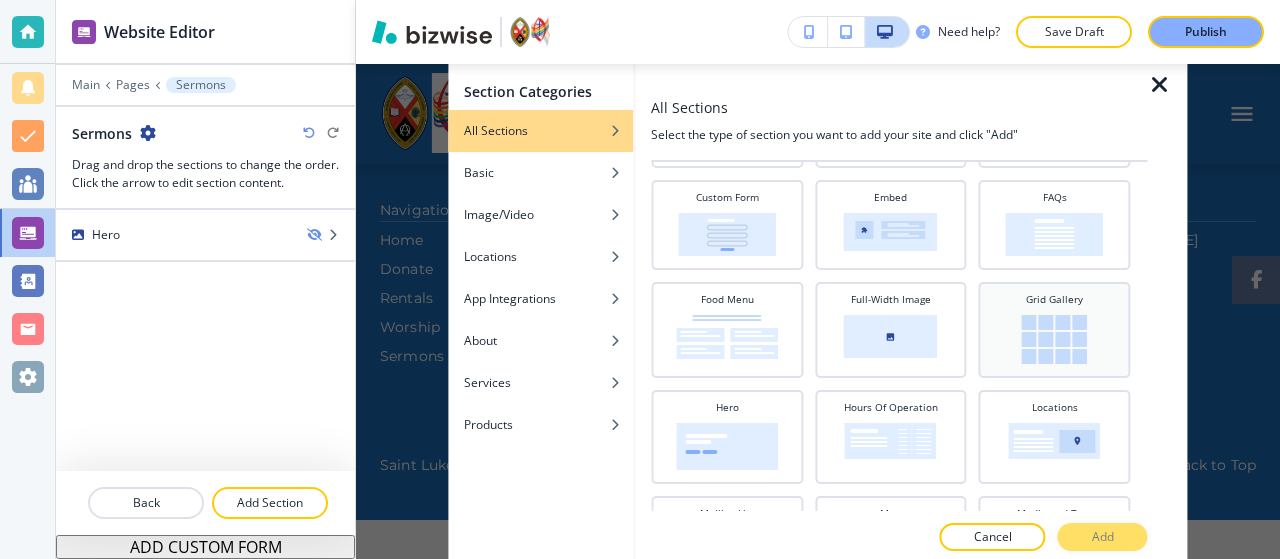 click on "Grid Gallery" at bounding box center (1055, 330) 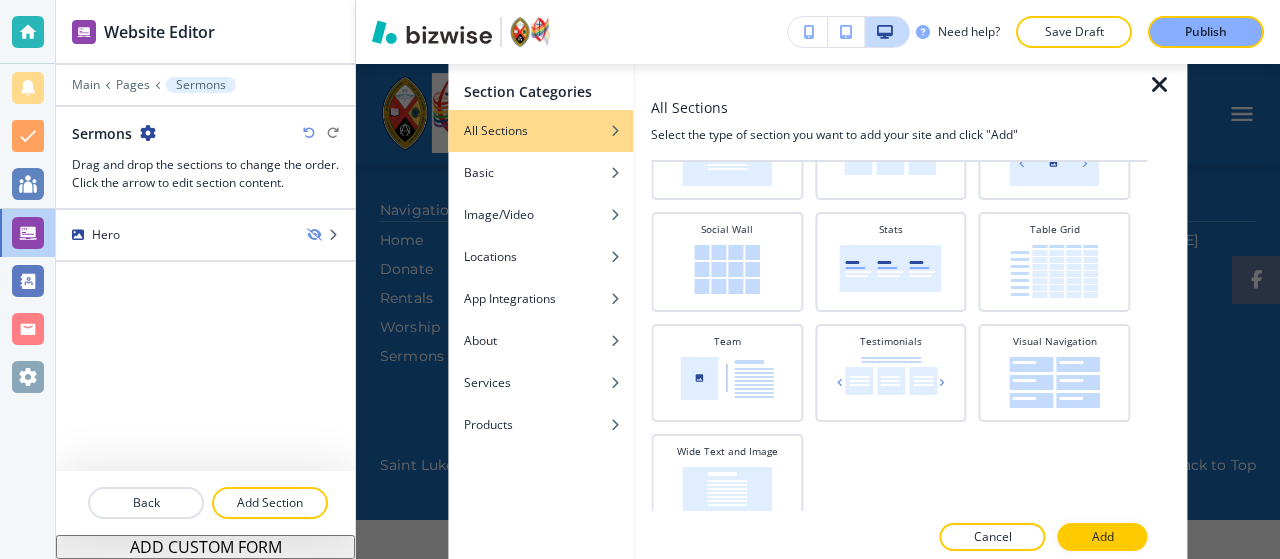scroll, scrollTop: 755, scrollLeft: 0, axis: vertical 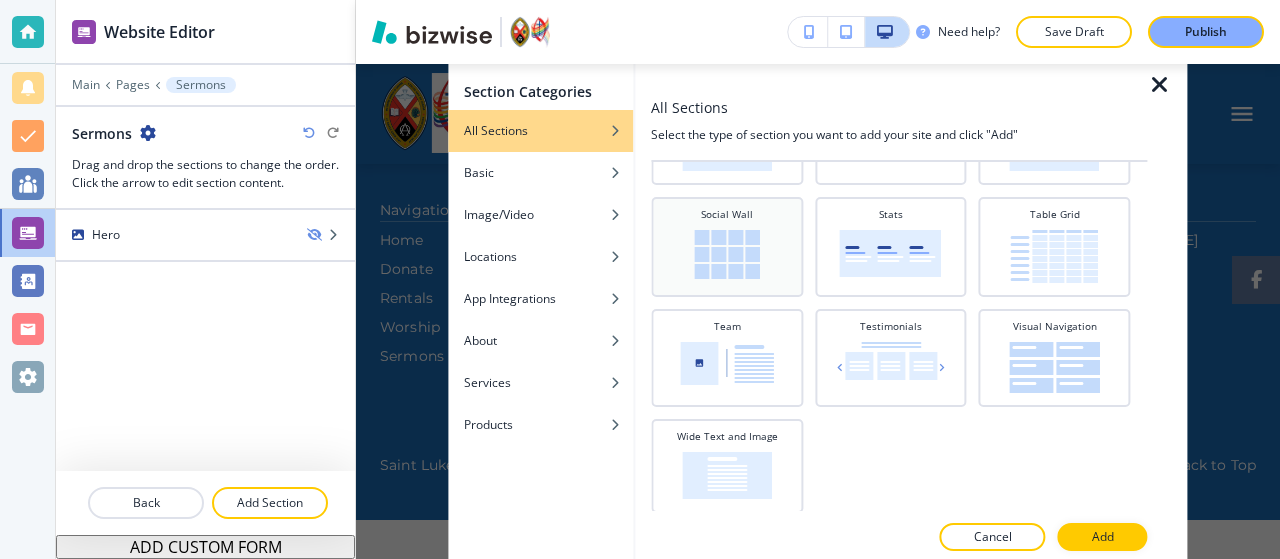 click on "Social Wall" at bounding box center [727, 247] 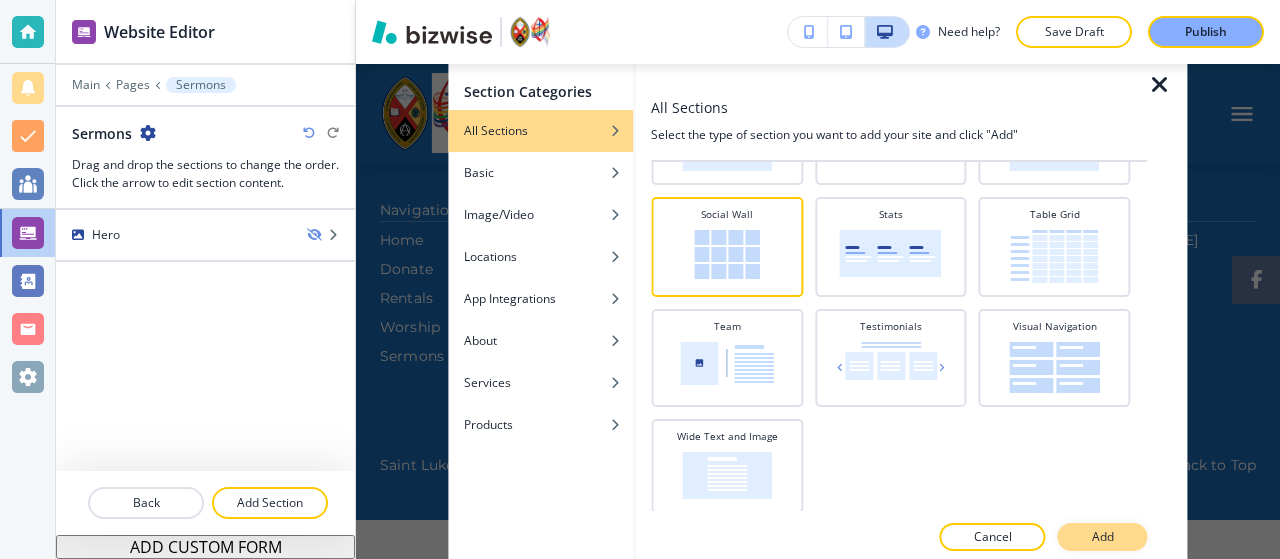 click on "Add" at bounding box center [1103, 537] 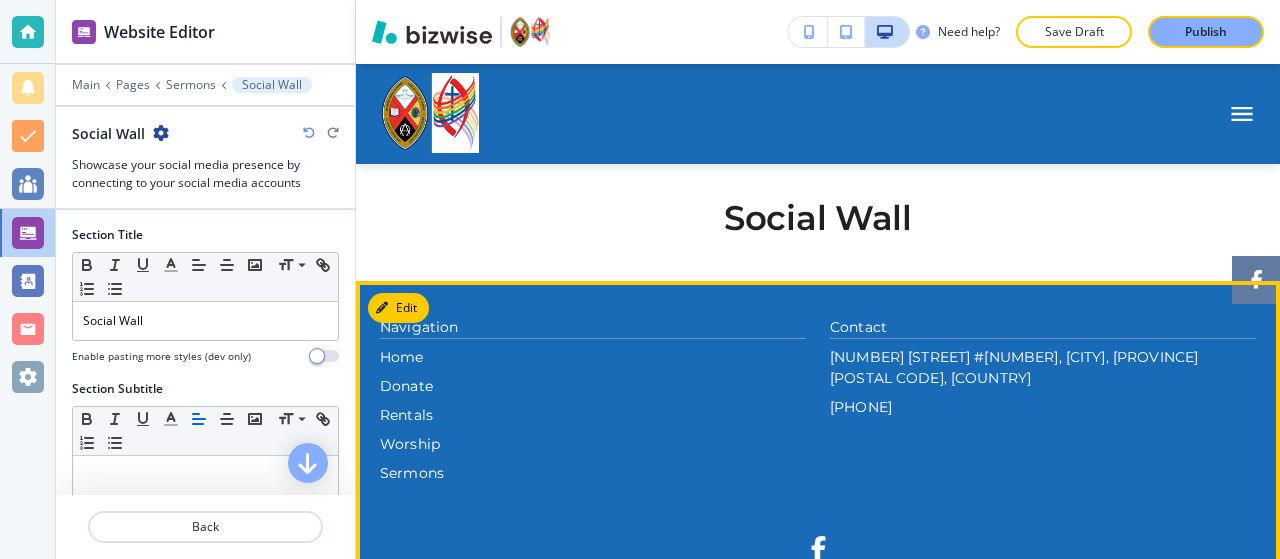 scroll, scrollTop: 78, scrollLeft: 0, axis: vertical 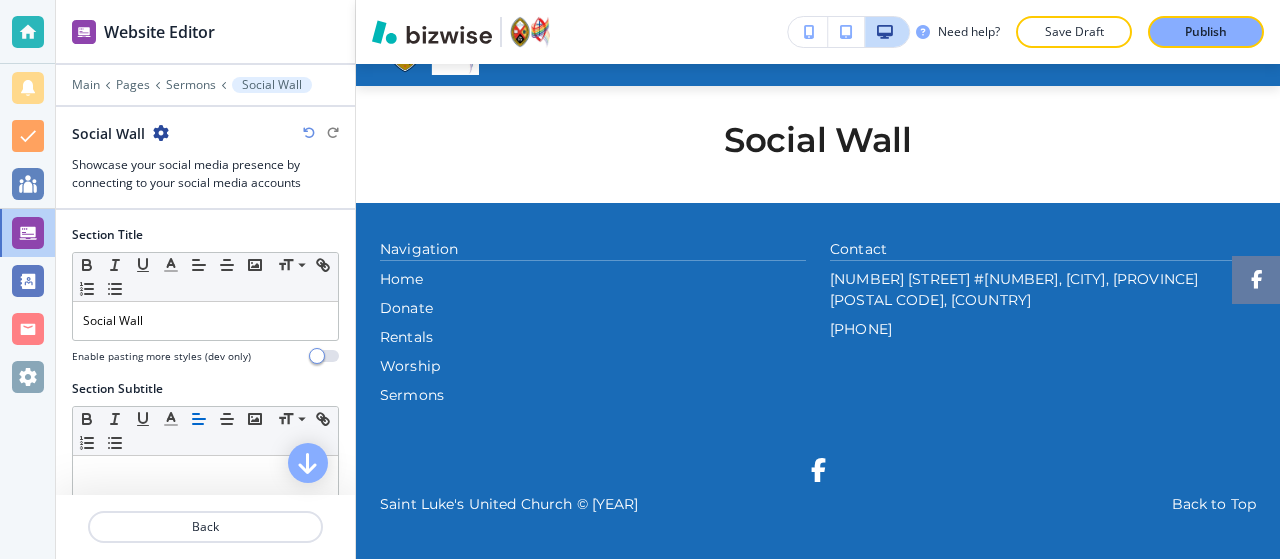 click on "Social Wall" at bounding box center [205, 133] 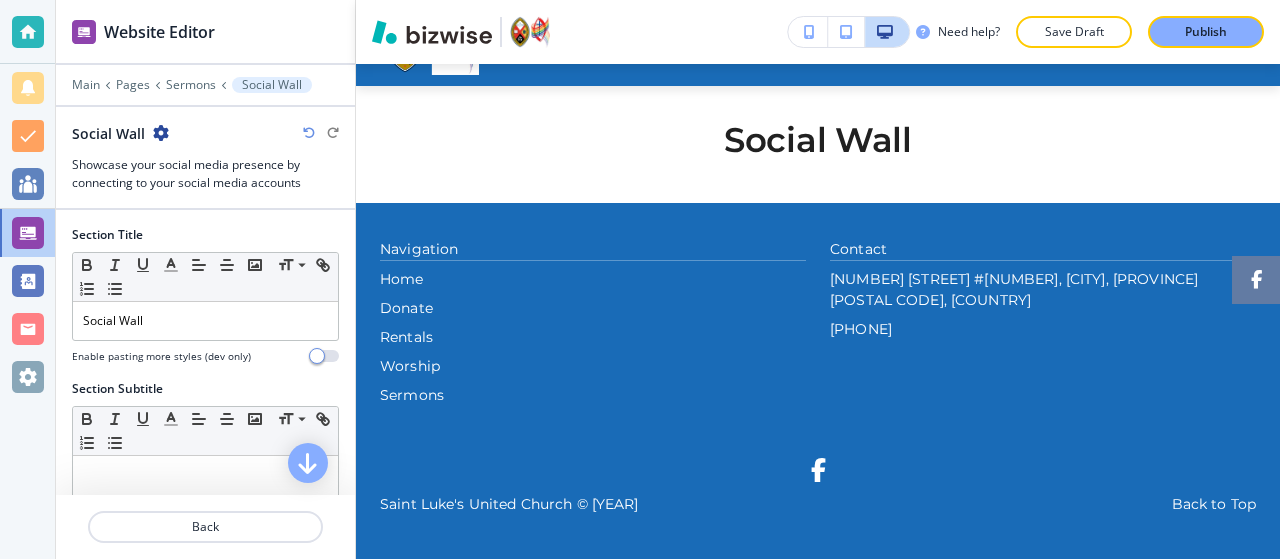 click at bounding box center (161, 133) 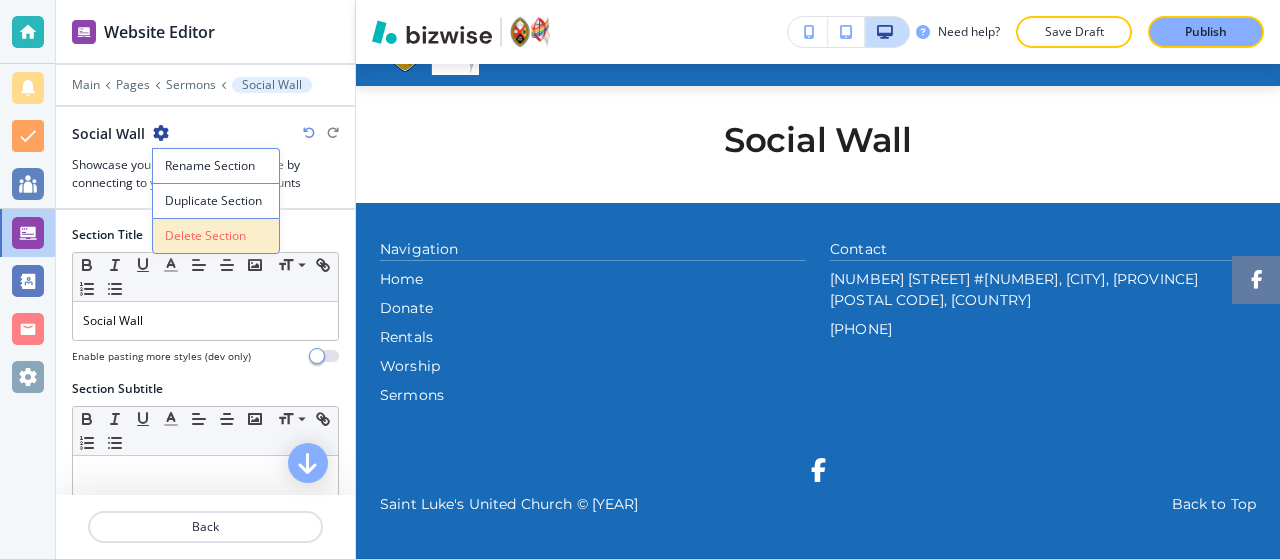 click on "Delete Section" at bounding box center [216, 236] 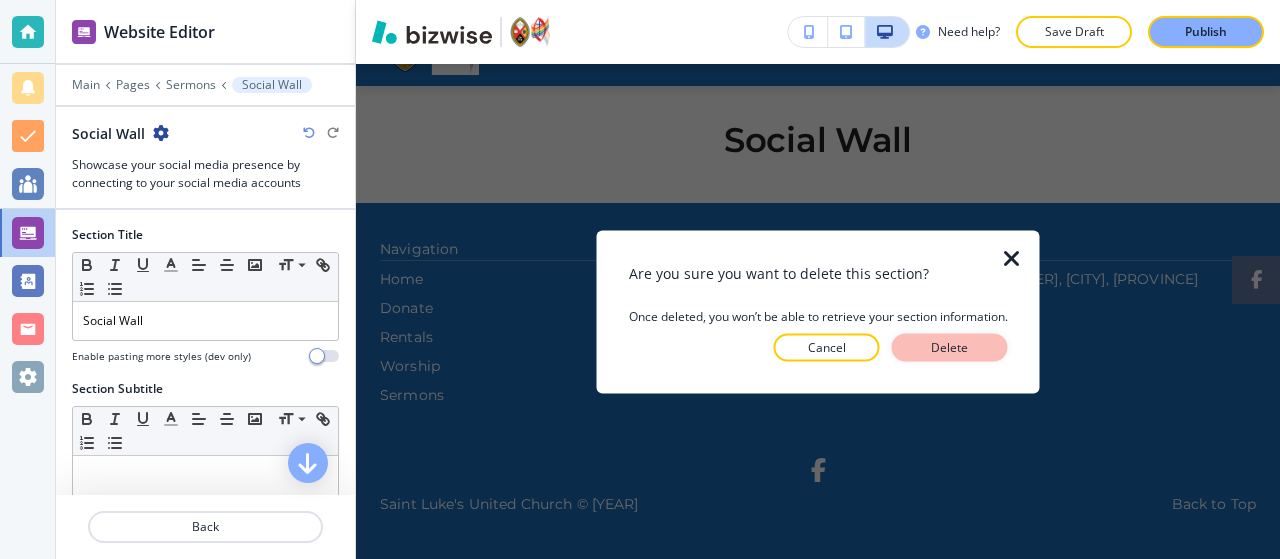 click on "Delete" at bounding box center (950, 347) 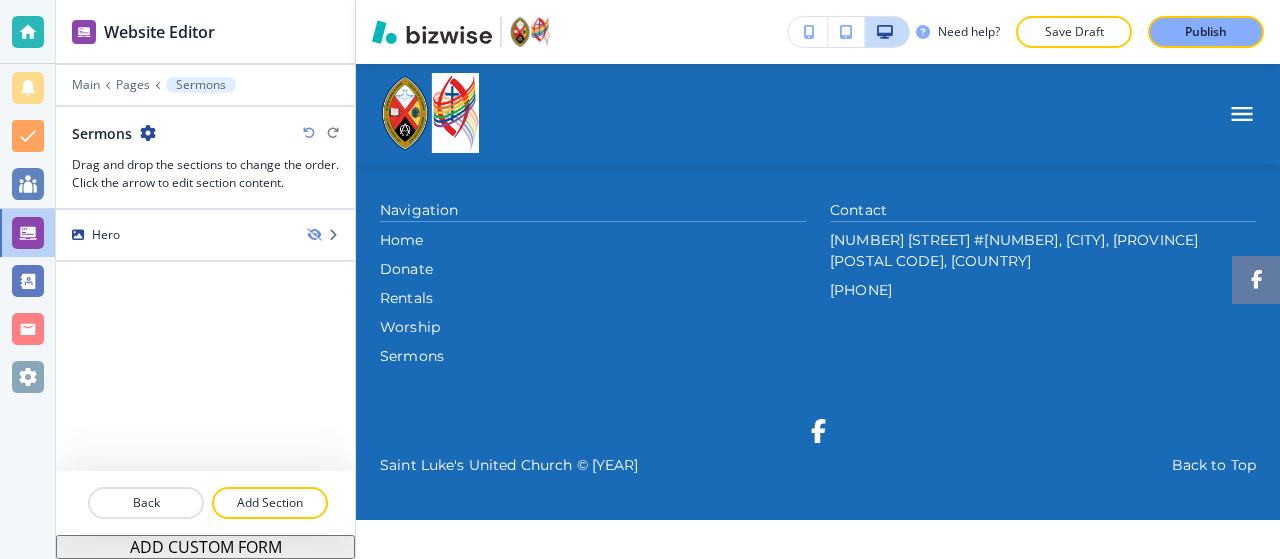 scroll, scrollTop: 0, scrollLeft: 0, axis: both 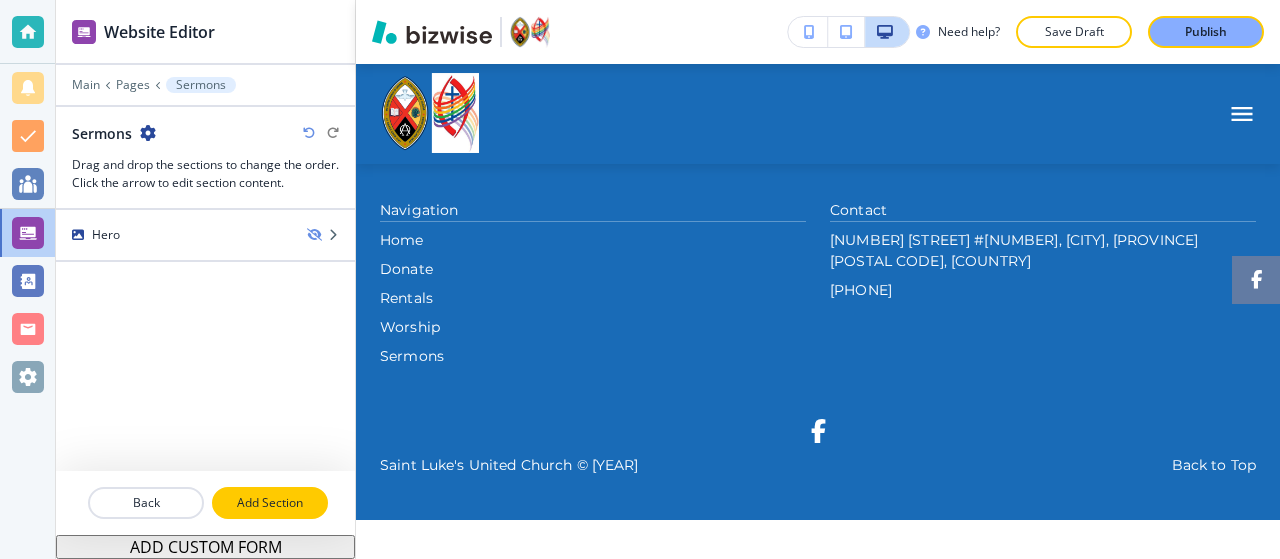 click on "Add Section" at bounding box center (270, 503) 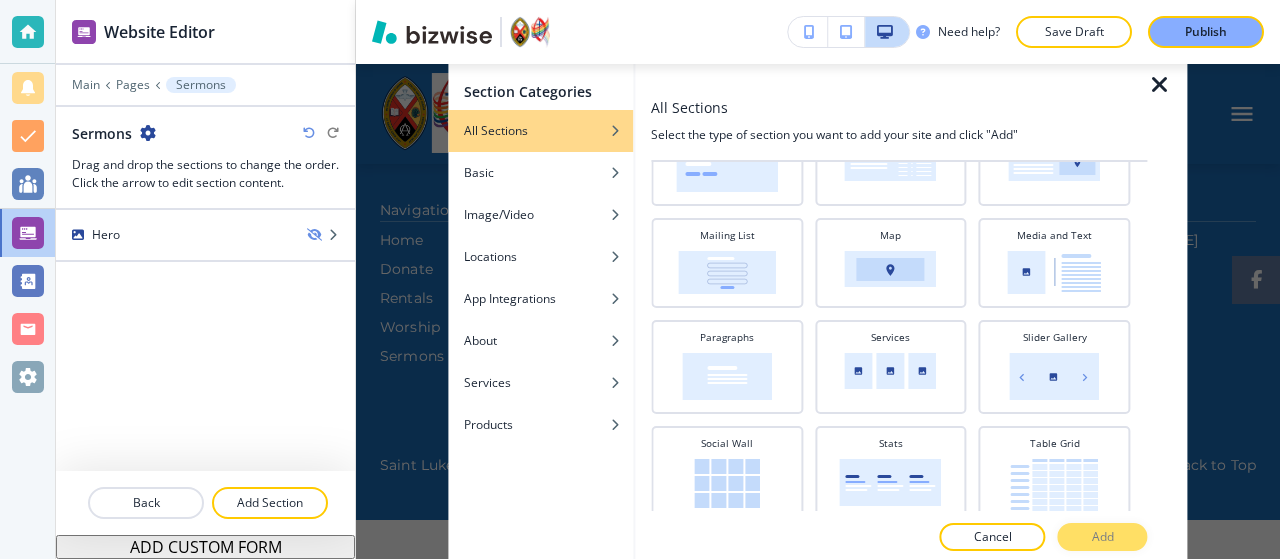 scroll, scrollTop: 540, scrollLeft: 0, axis: vertical 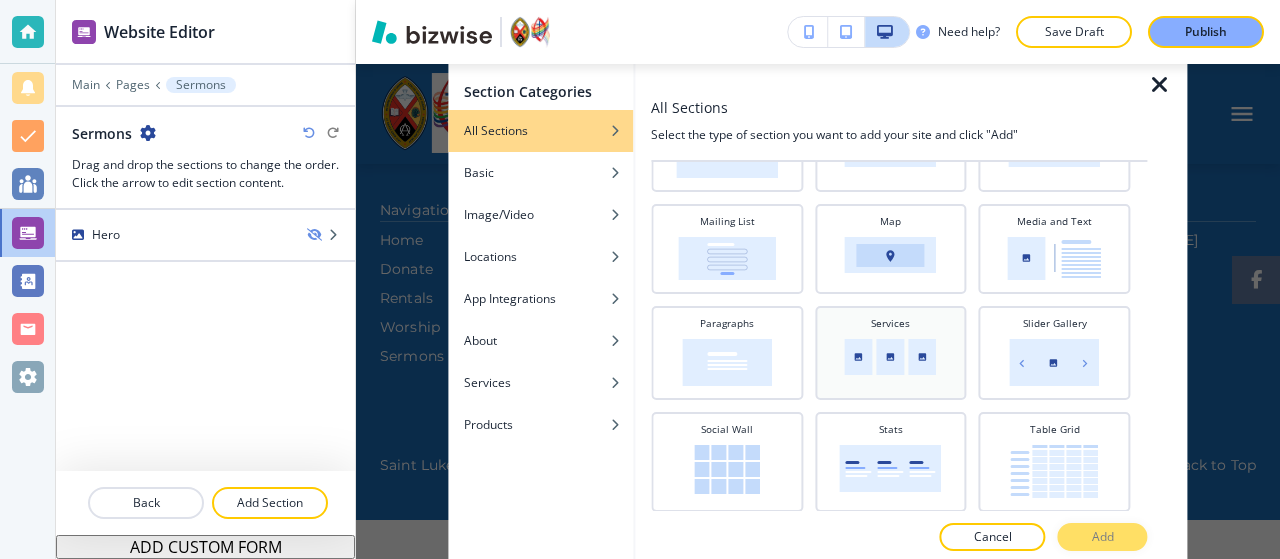 click at bounding box center (891, 357) 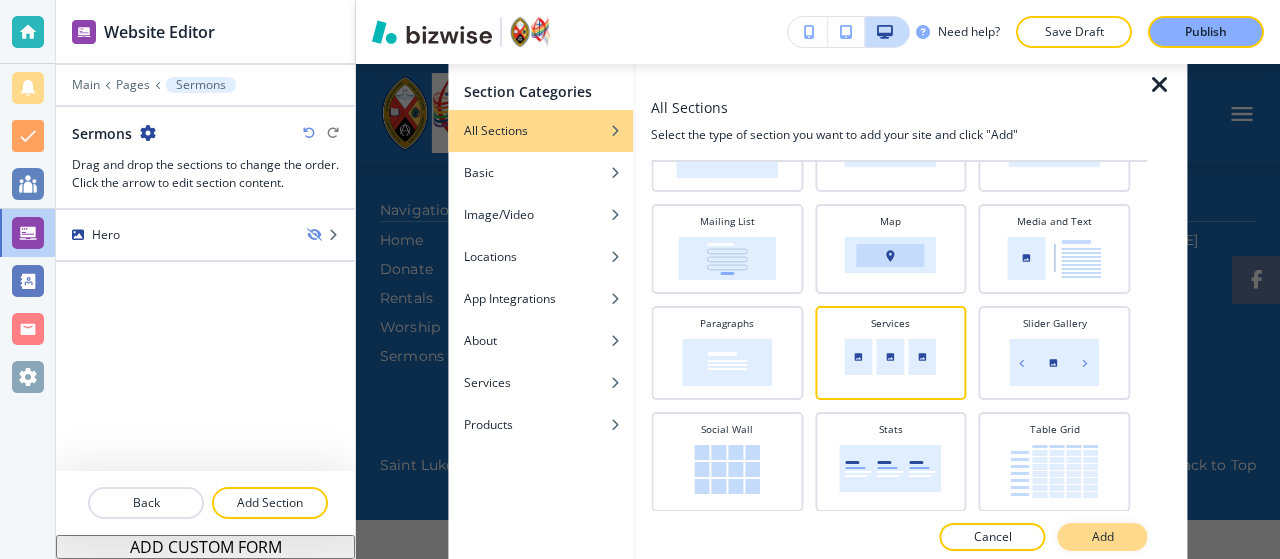 click on "Add" at bounding box center (1103, 537) 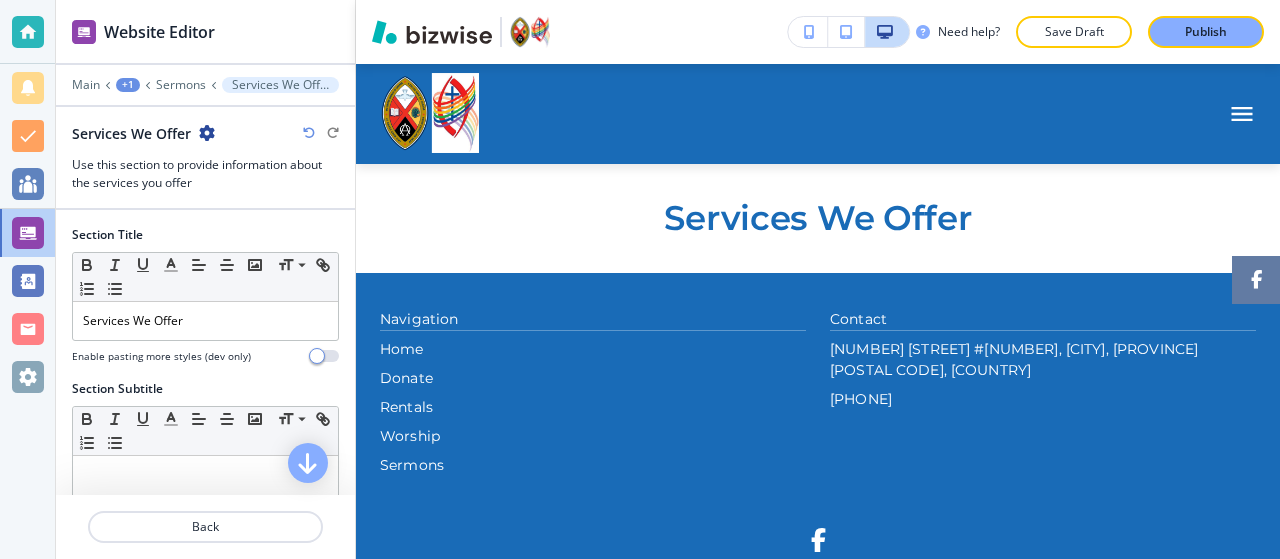 scroll, scrollTop: 70, scrollLeft: 0, axis: vertical 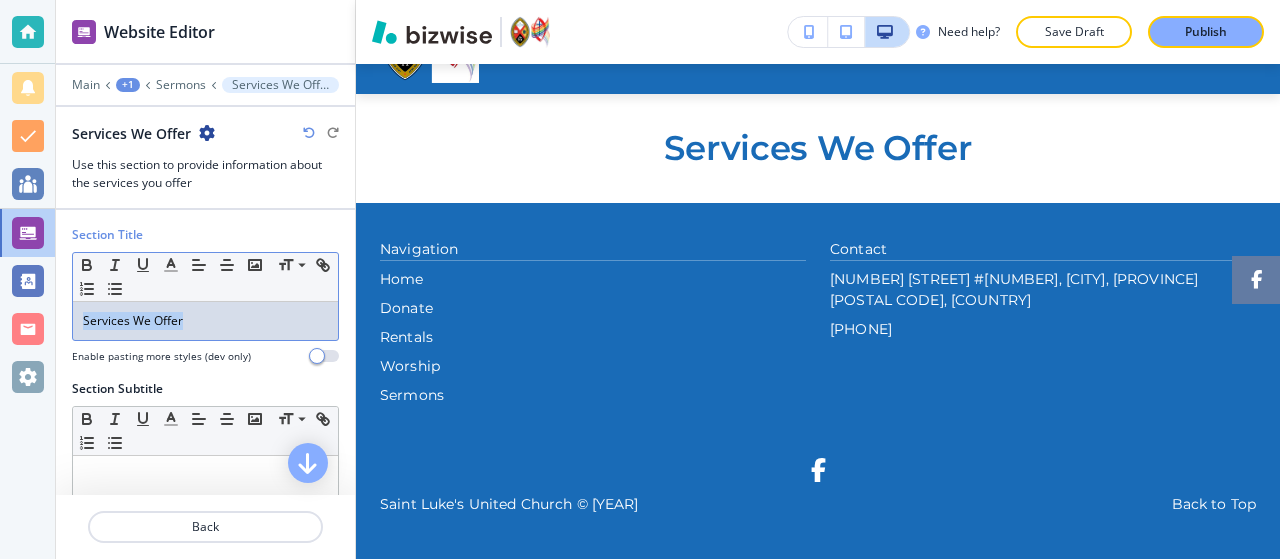 drag, startPoint x: 221, startPoint y: 315, endPoint x: 0, endPoint y: 237, distance: 234.36084 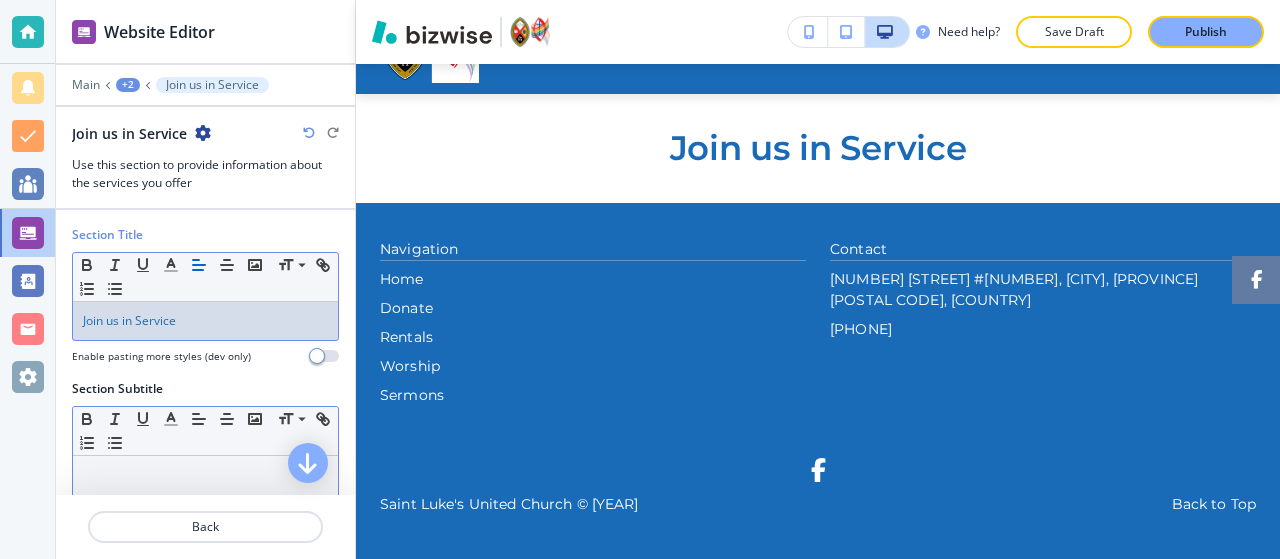 click at bounding box center (205, 475) 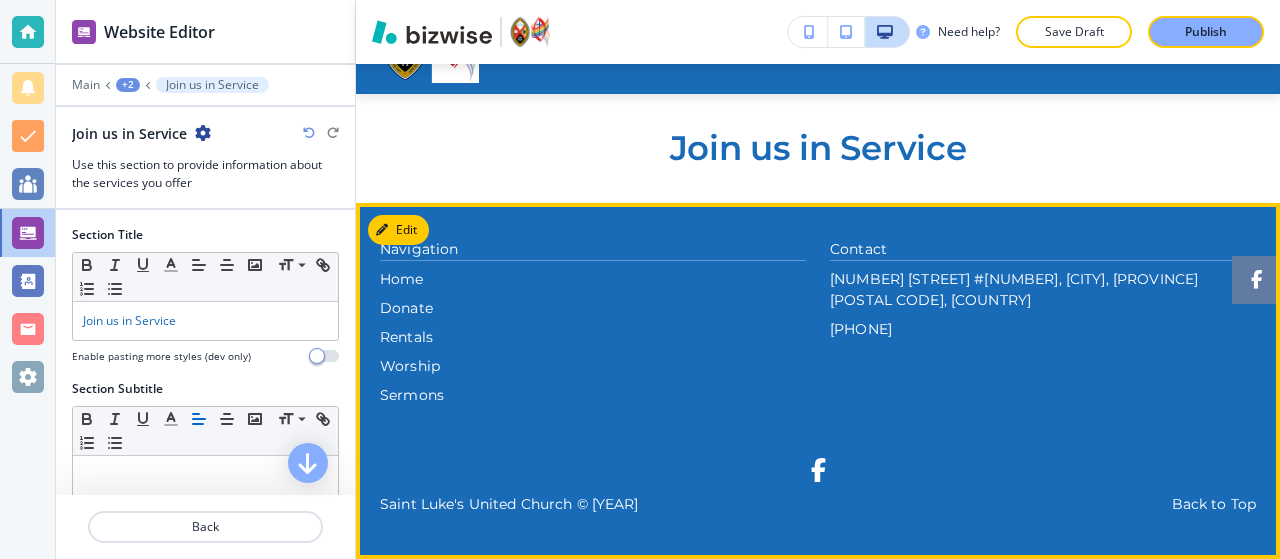 click on "Contact [NUMBER] [STREET] [CITY], [PROVINCE] [POSTAL CODE], [COUNTRY] ([PHONE])" at bounding box center (1043, 322) 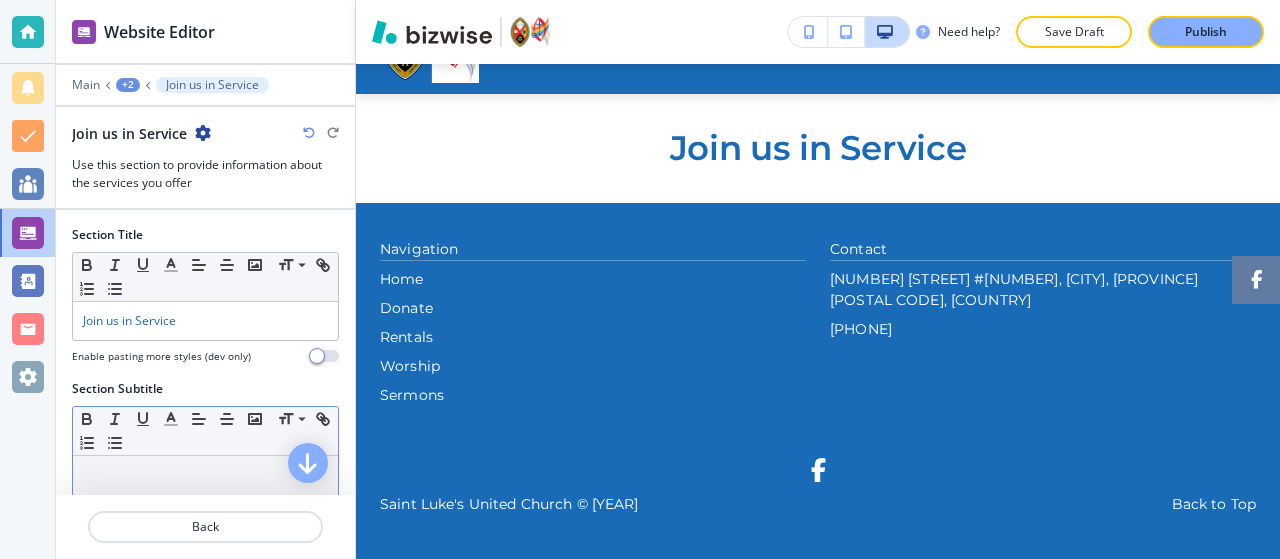 click at bounding box center [205, 482] 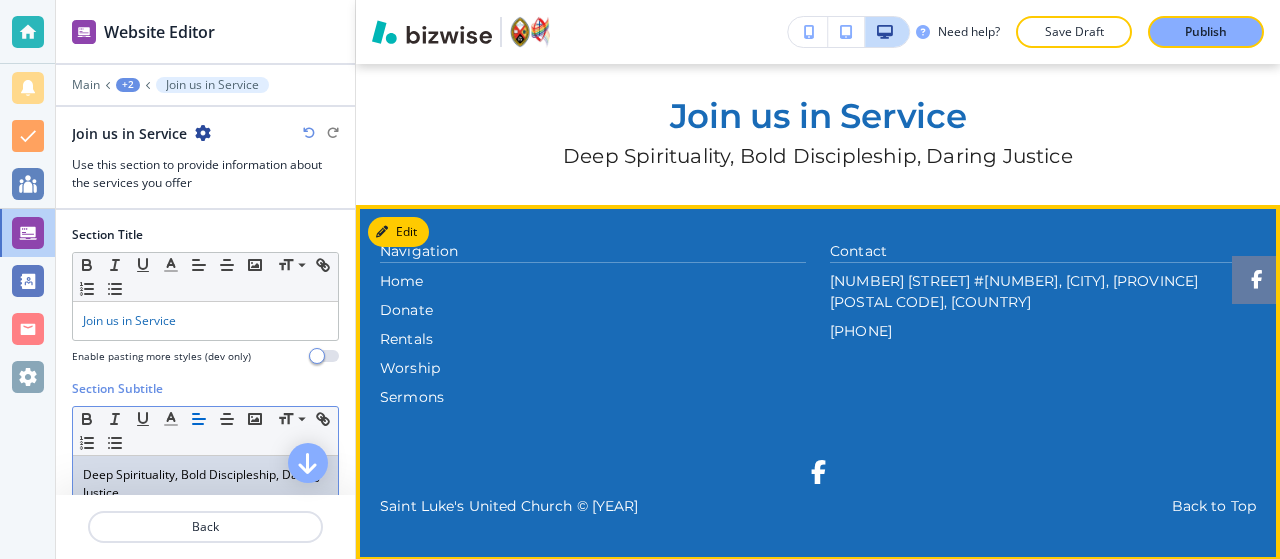 scroll, scrollTop: 104, scrollLeft: 0, axis: vertical 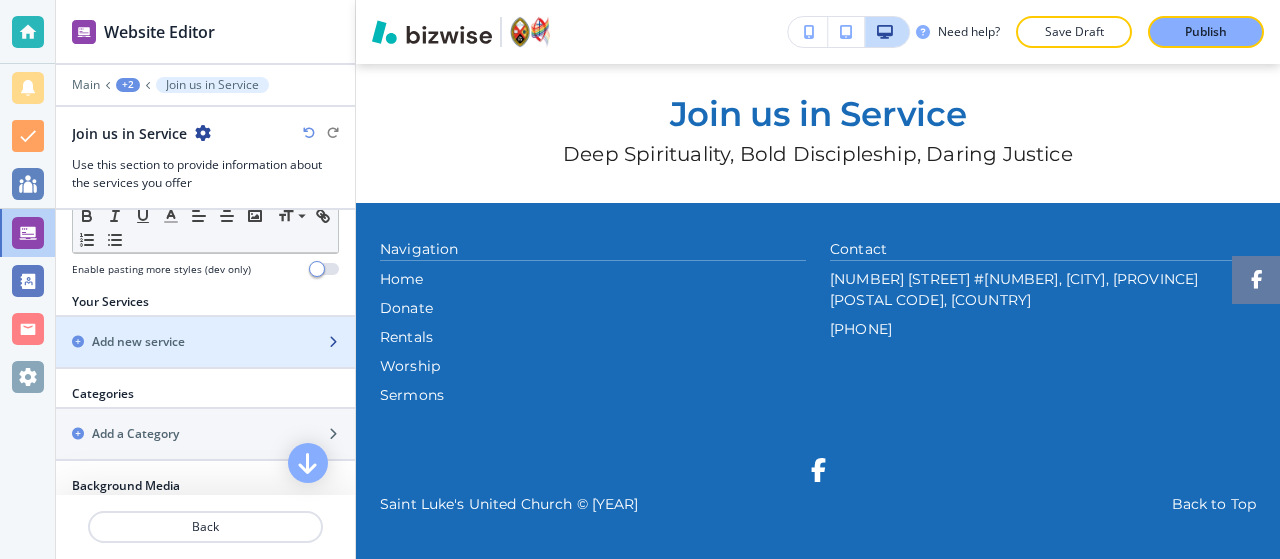 click on "Add new service" at bounding box center (138, 342) 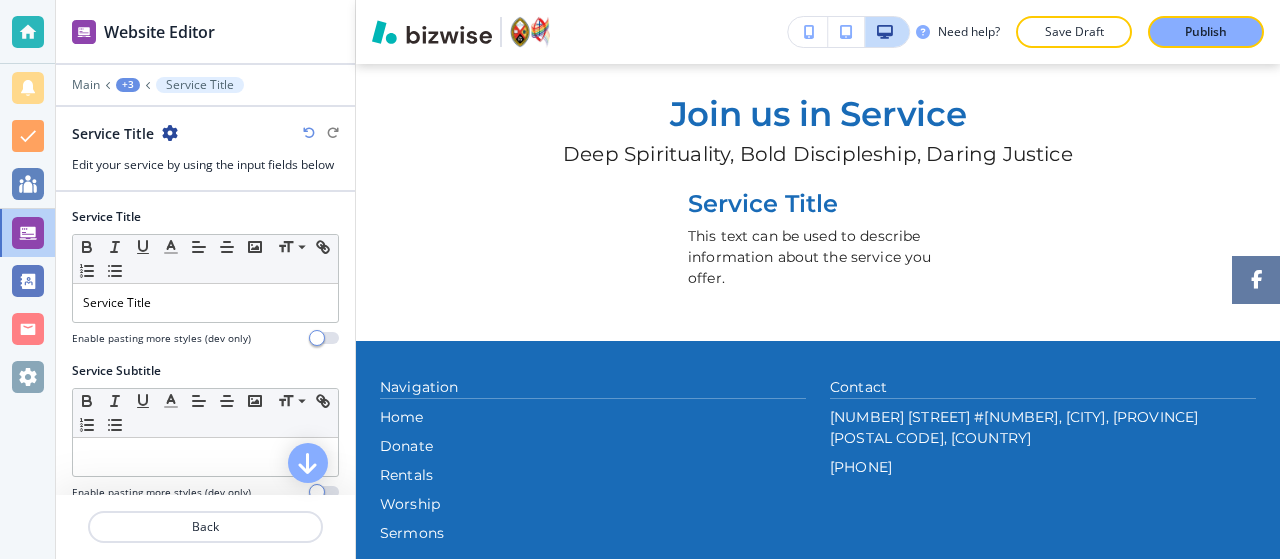 scroll, scrollTop: 231, scrollLeft: 0, axis: vertical 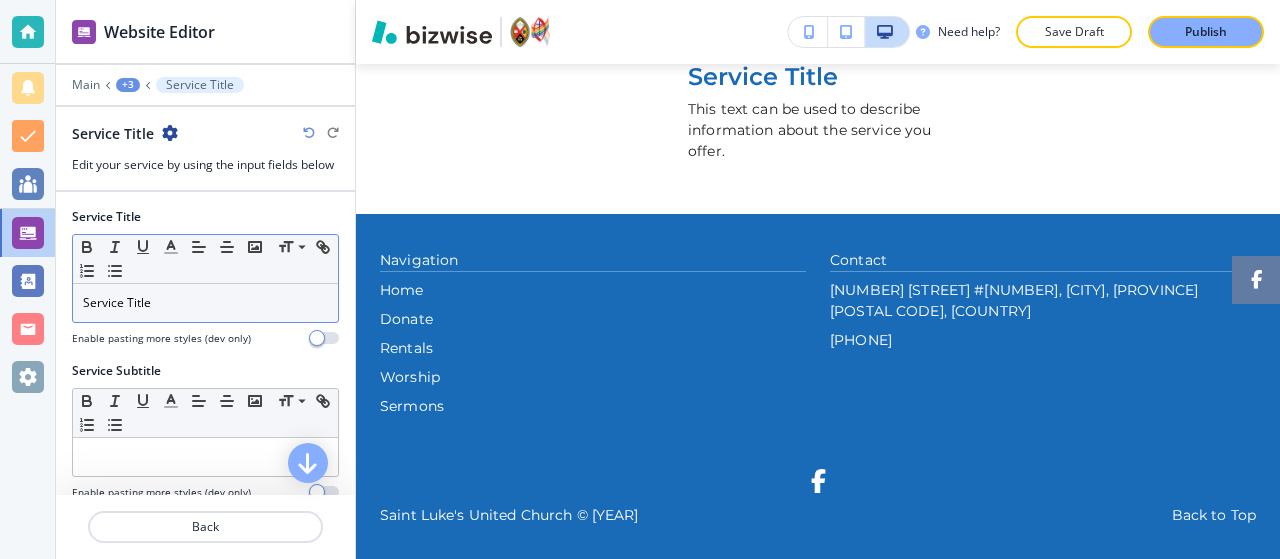 click on "Service Title" at bounding box center [205, 303] 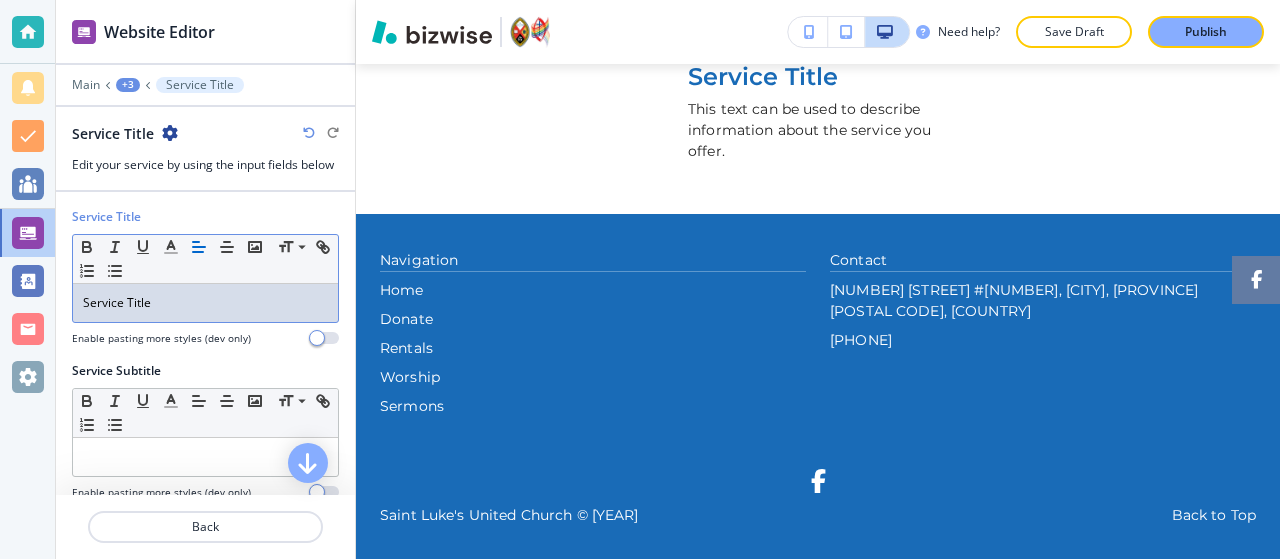 type 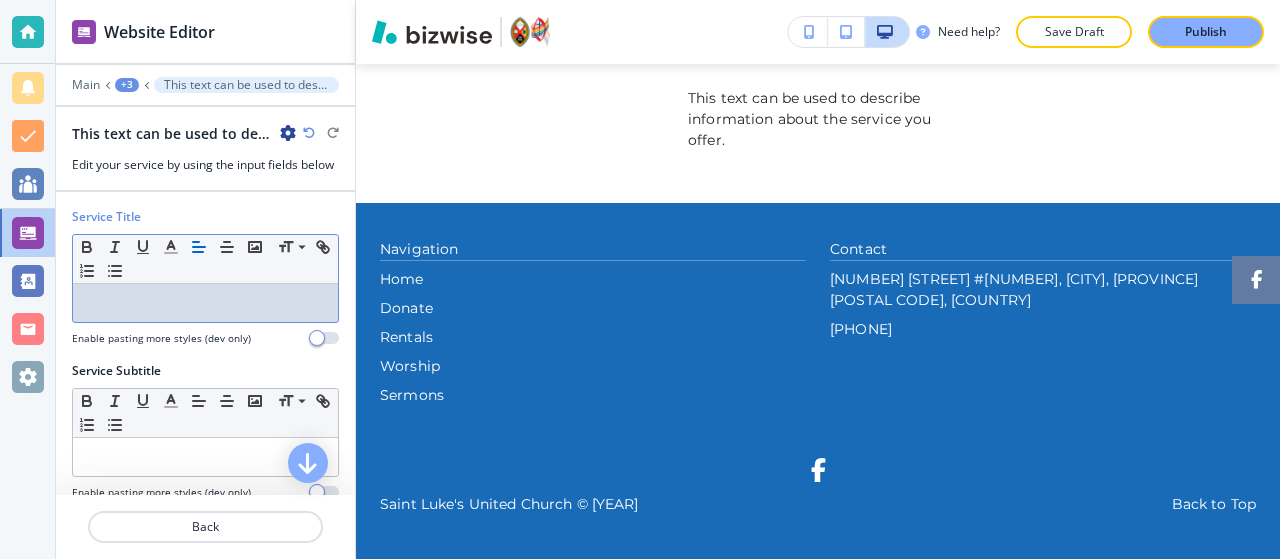 scroll, scrollTop: 207, scrollLeft: 0, axis: vertical 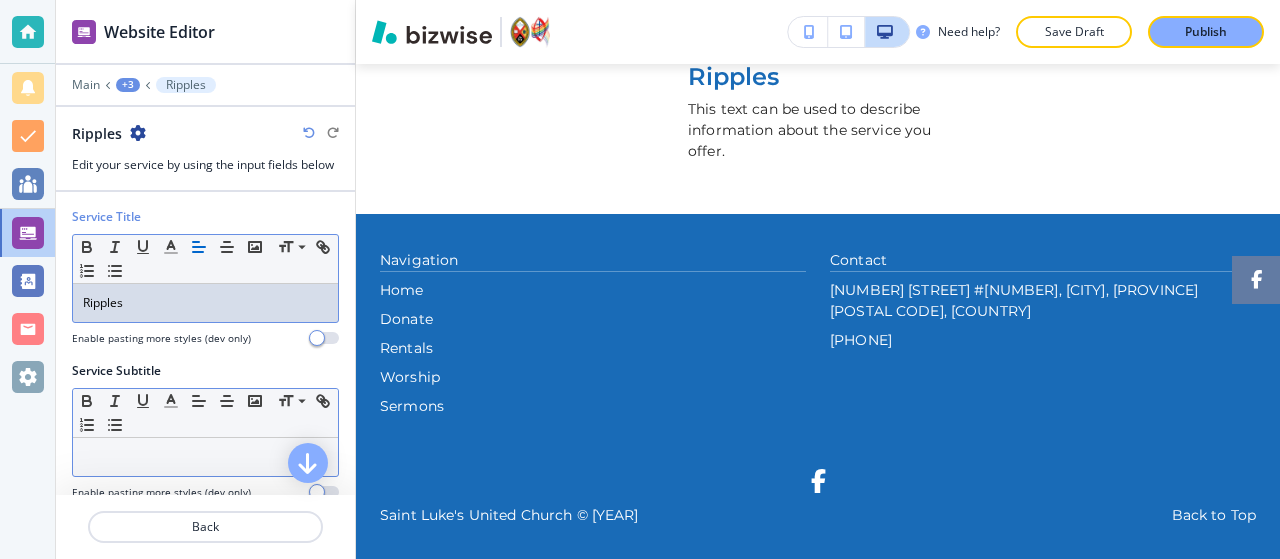 click at bounding box center [205, 457] 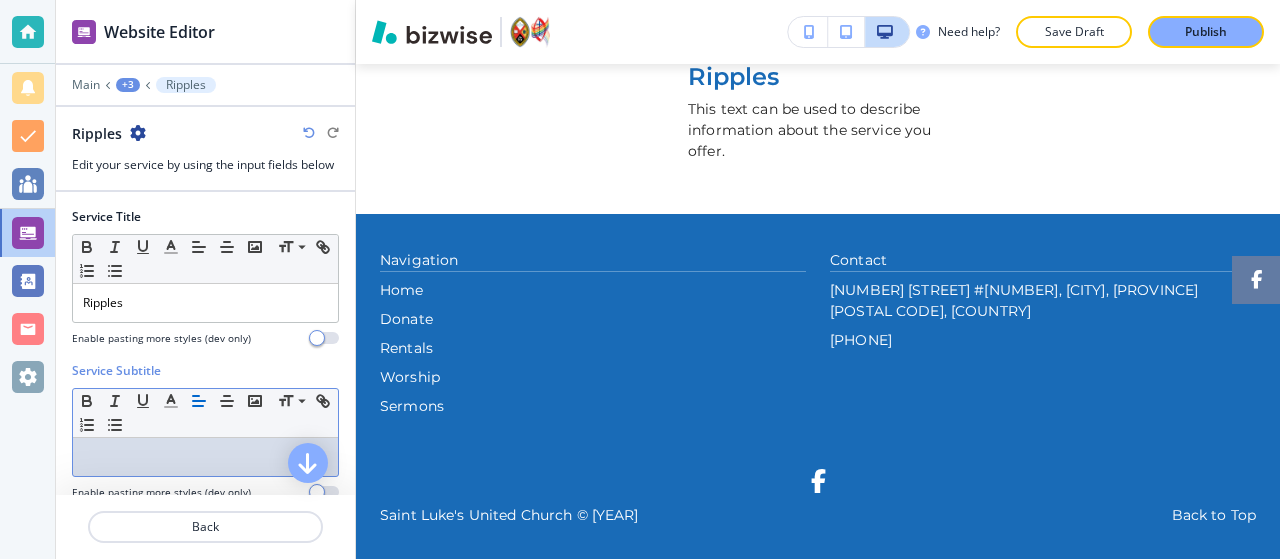 type 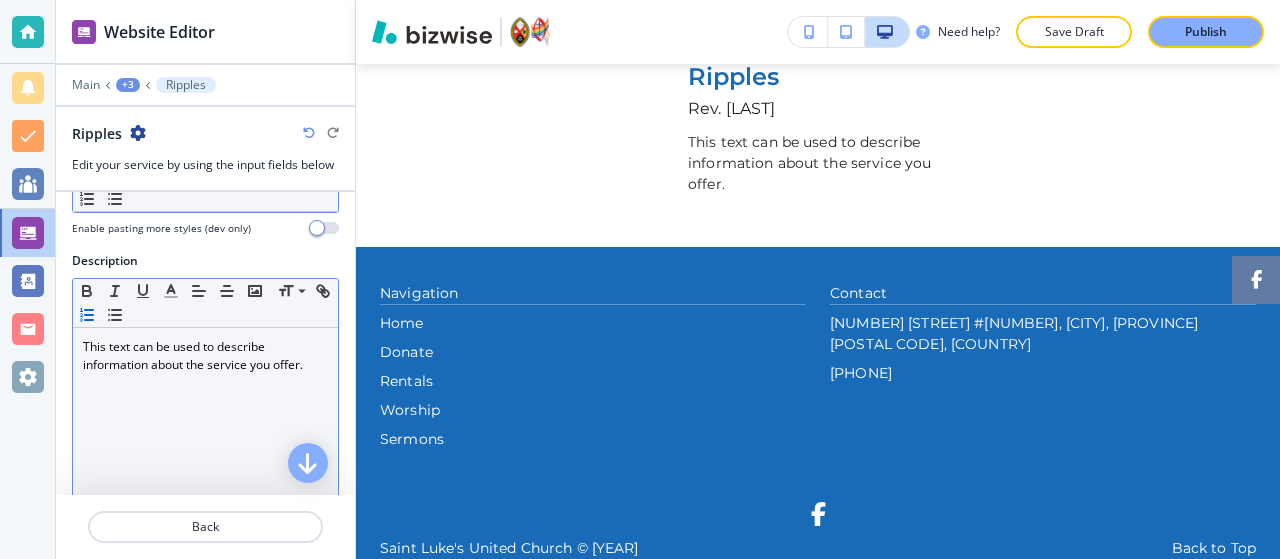 scroll, scrollTop: 286, scrollLeft: 0, axis: vertical 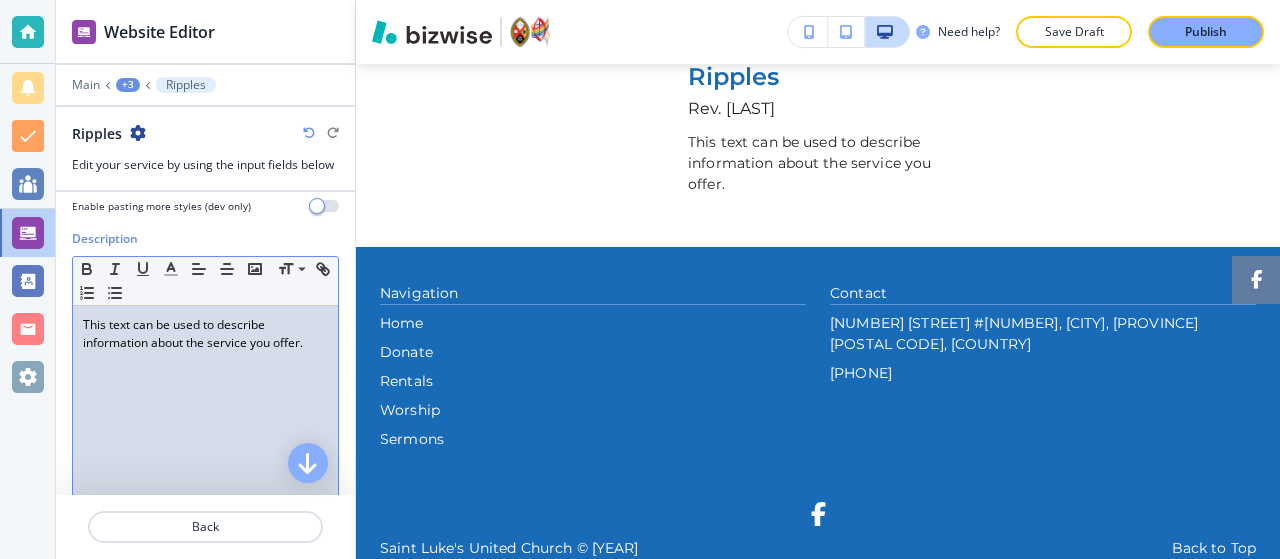 click on "This text can be used to describe information about the service you offer." at bounding box center (205, 436) 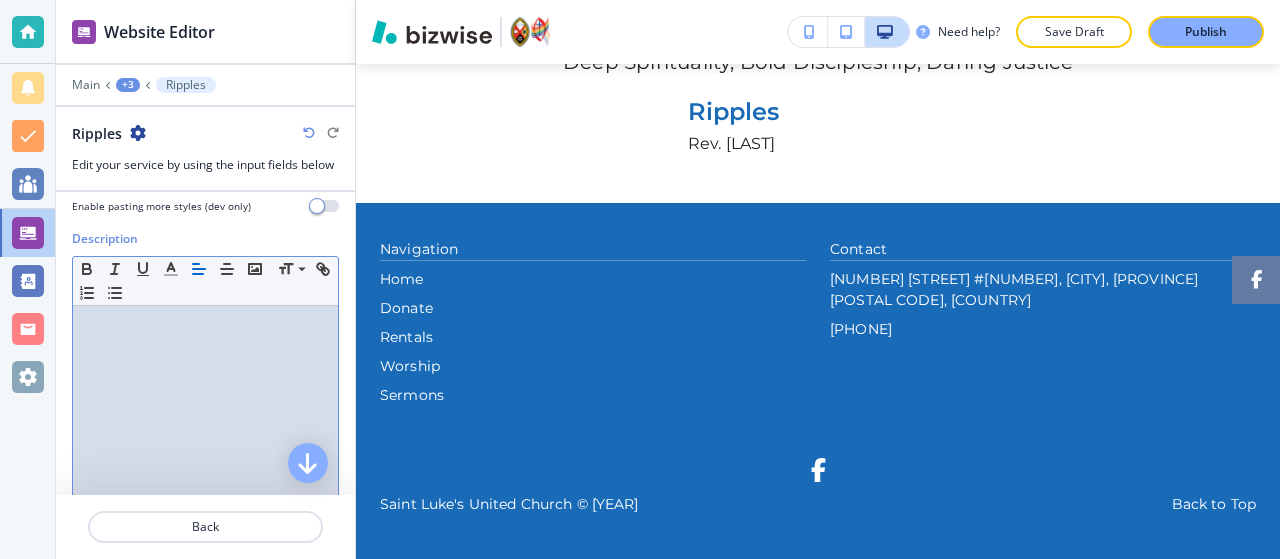 scroll, scrollTop: 195, scrollLeft: 0, axis: vertical 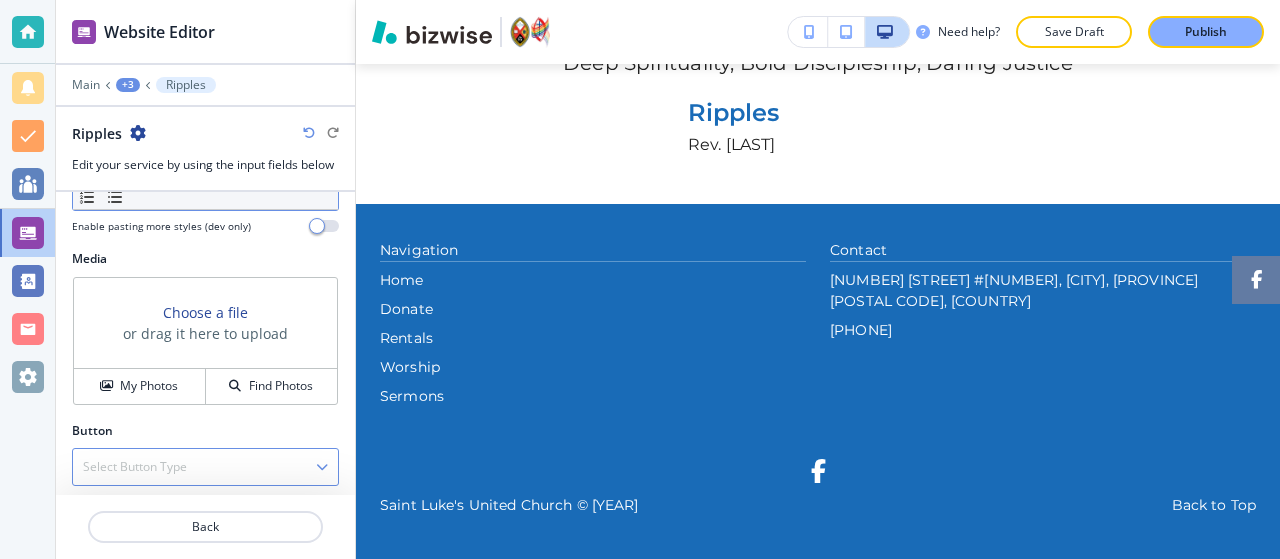 click on "Select Button Type" at bounding box center [135, 467] 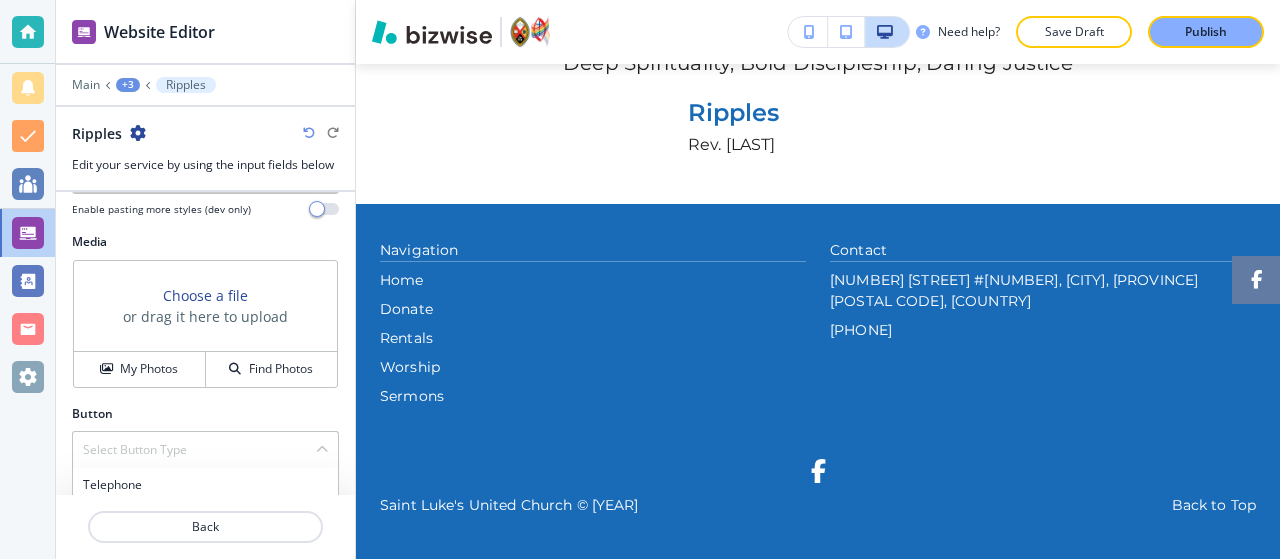 scroll, scrollTop: 830, scrollLeft: 0, axis: vertical 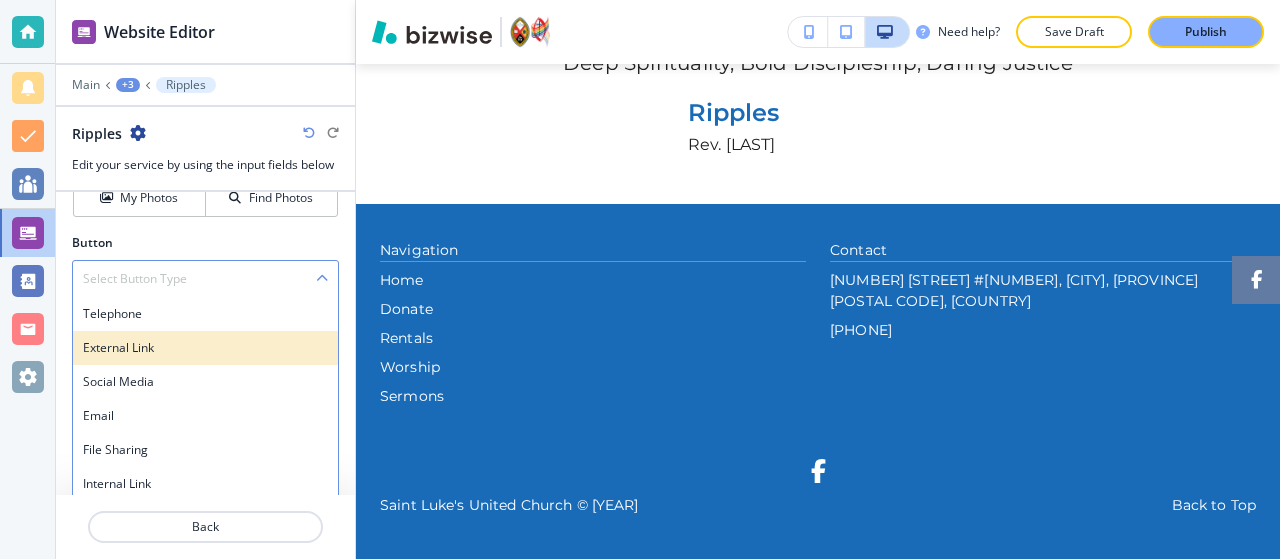 click on "External Link" at bounding box center (205, 348) 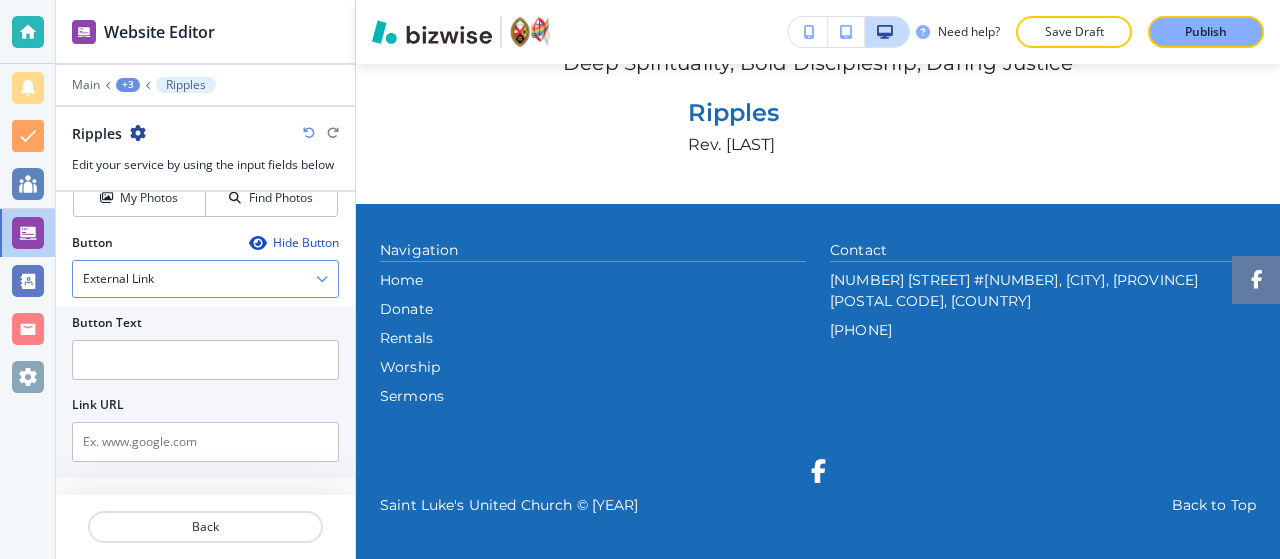 scroll, scrollTop: 829, scrollLeft: 0, axis: vertical 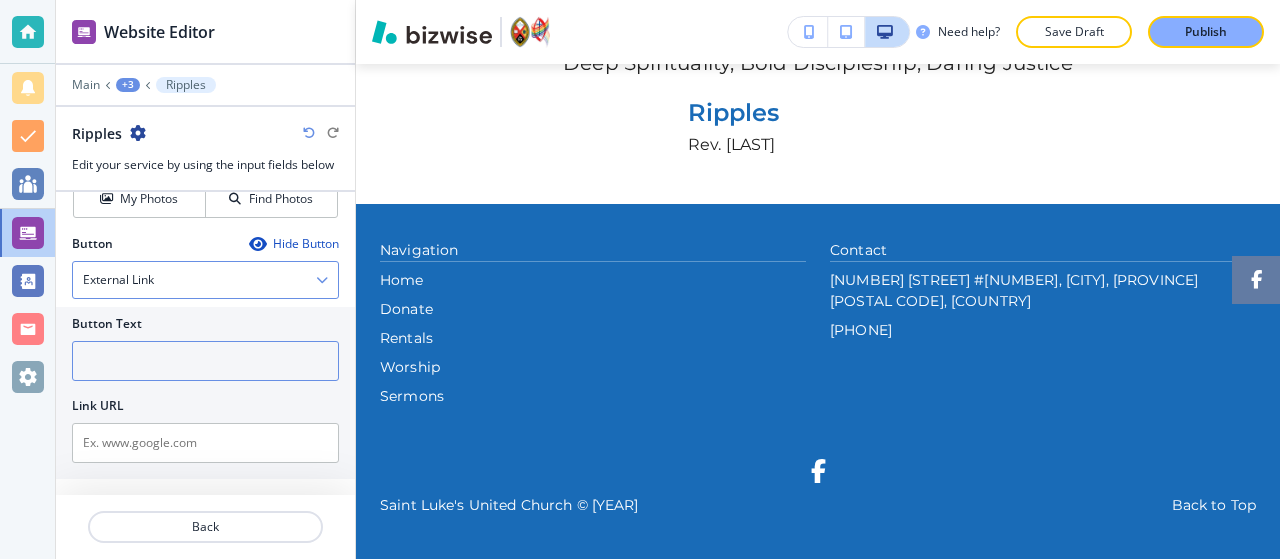 click at bounding box center [205, 361] 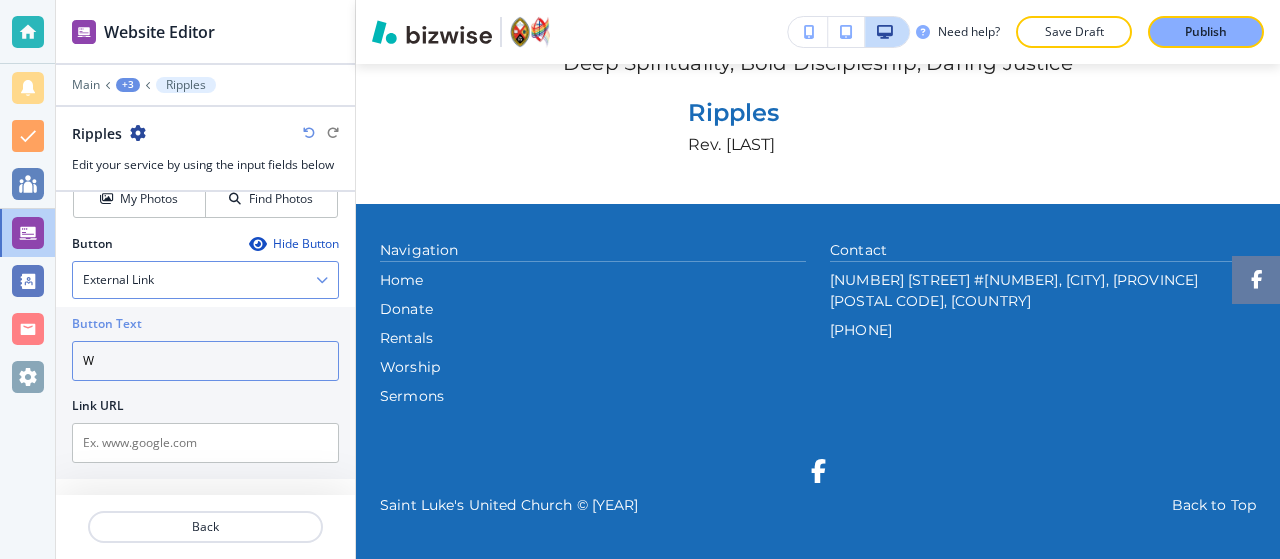 scroll, scrollTop: 231, scrollLeft: 0, axis: vertical 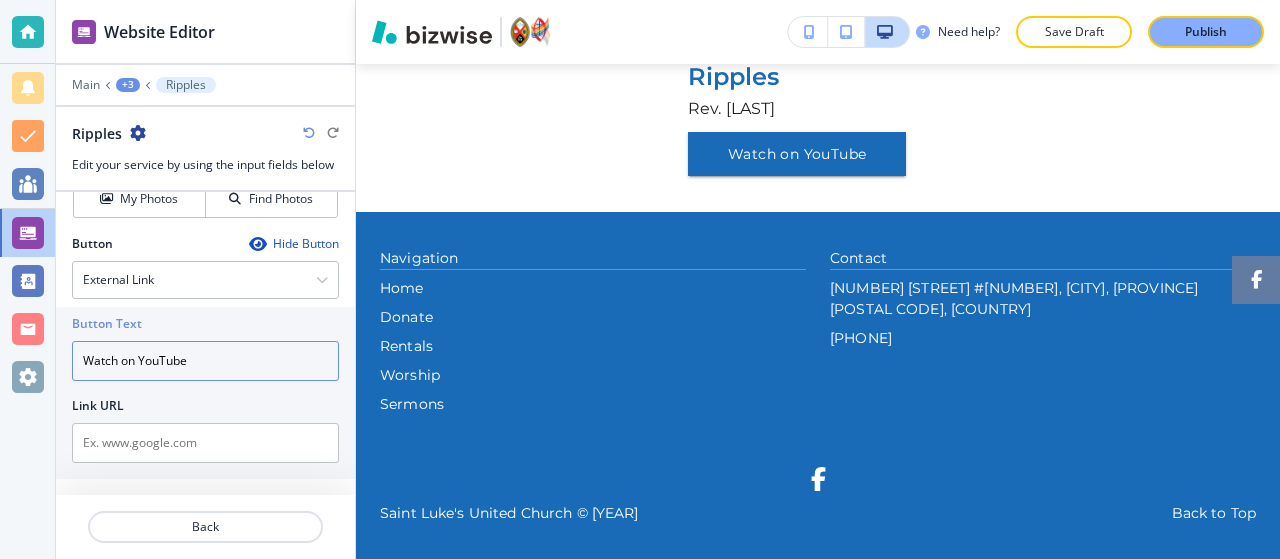 type on "Watch on YouTube" 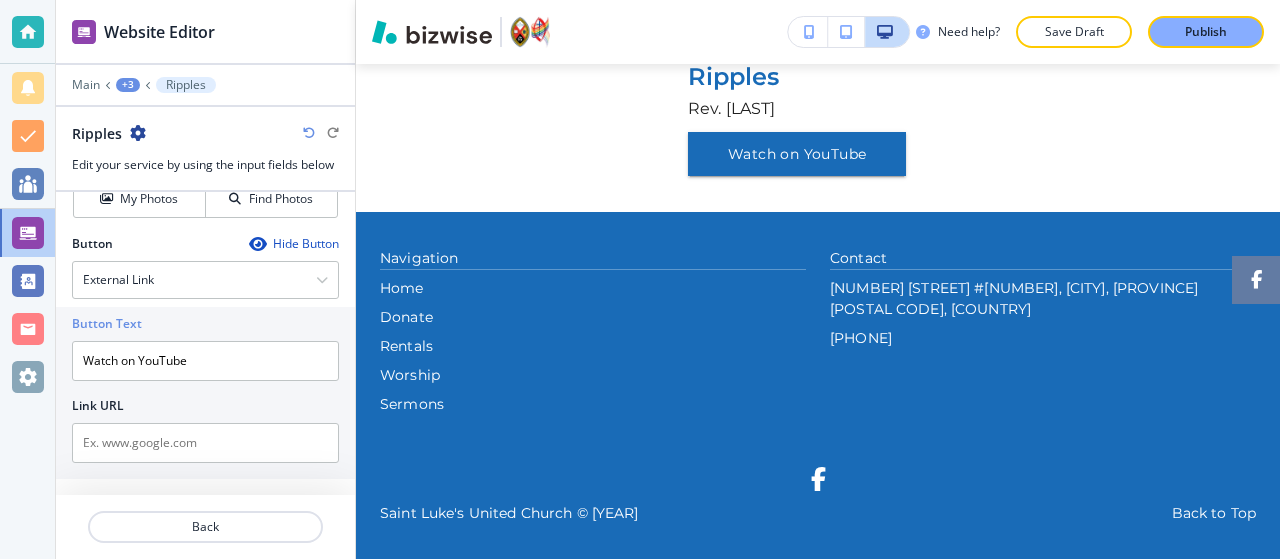 click at bounding box center (205, 419) 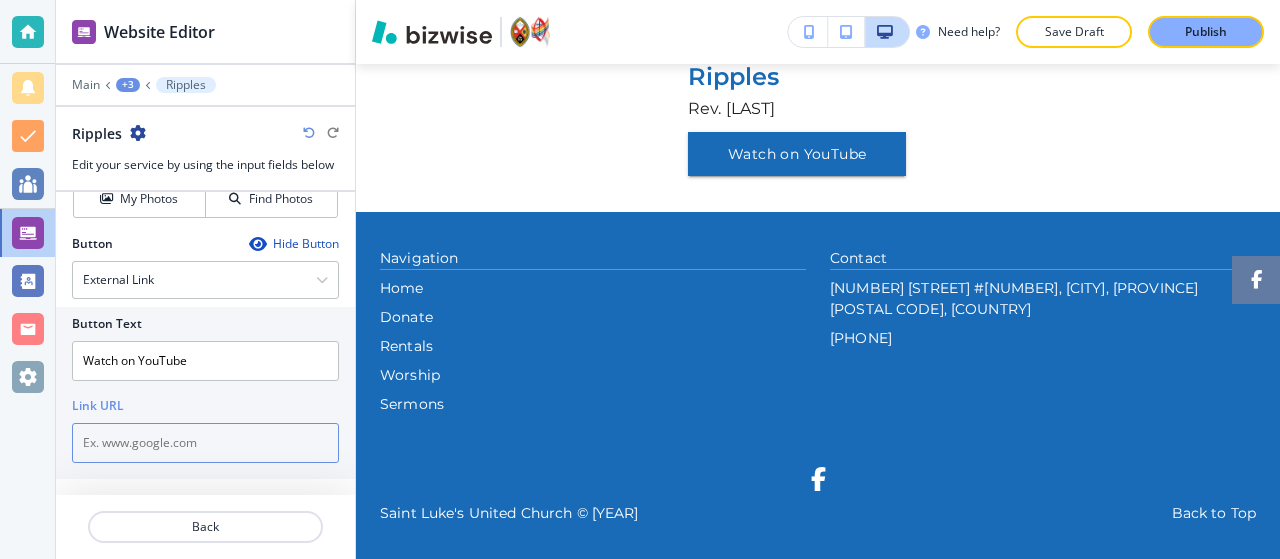 click at bounding box center [205, 443] 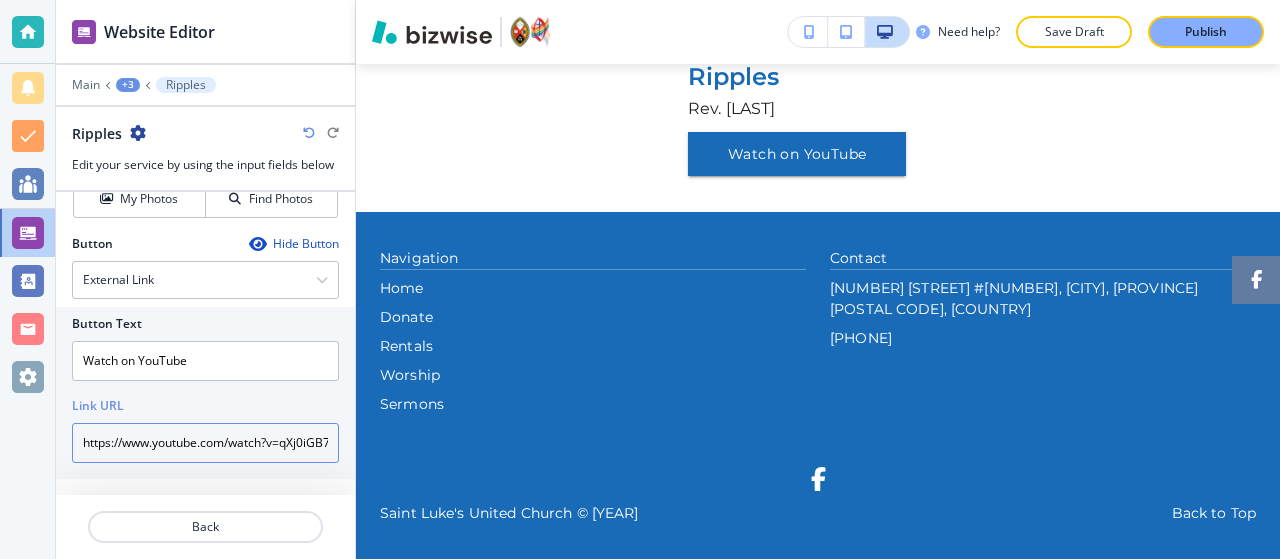scroll, scrollTop: 0, scrollLeft: 210, axis: horizontal 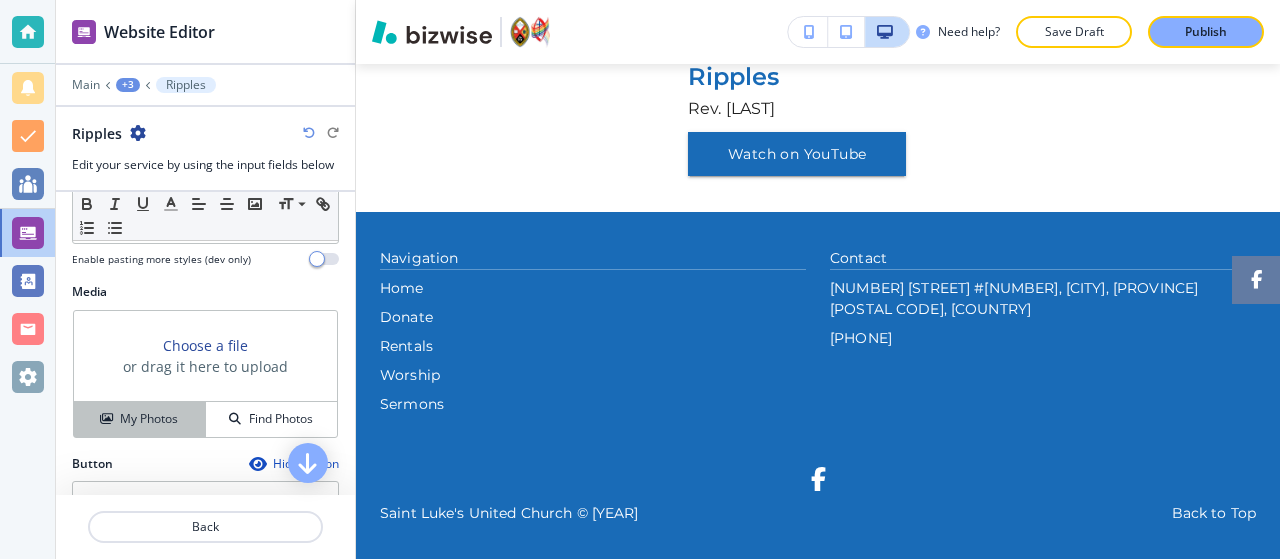 type on "https://www.youtube.com/watch?v=qXj0iGB7uDo" 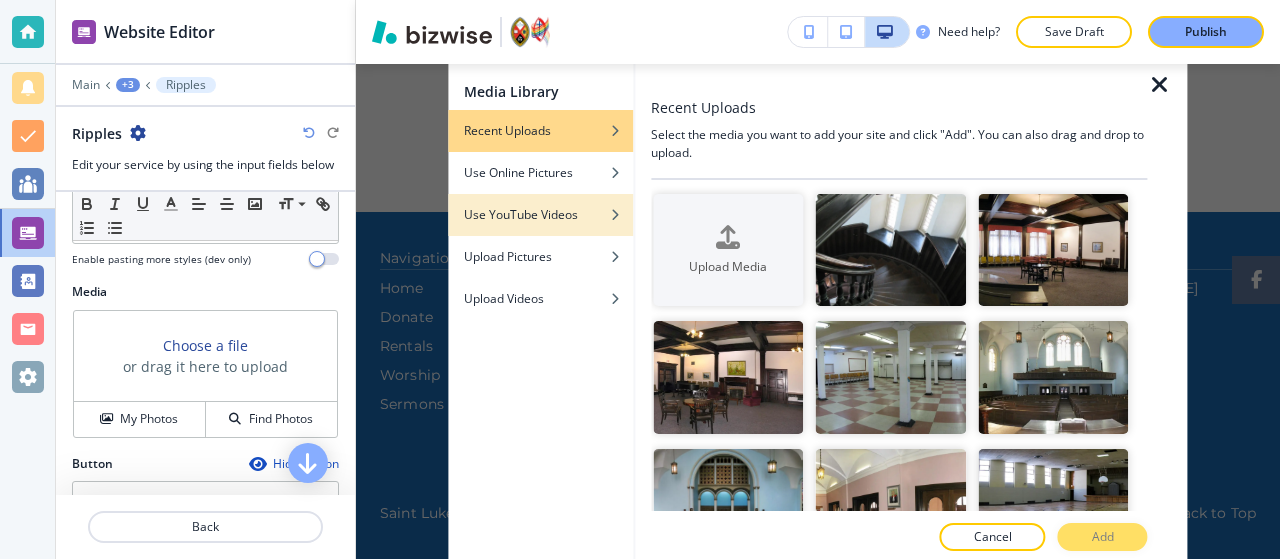click on "Use YouTube Videos" at bounding box center [540, 215] 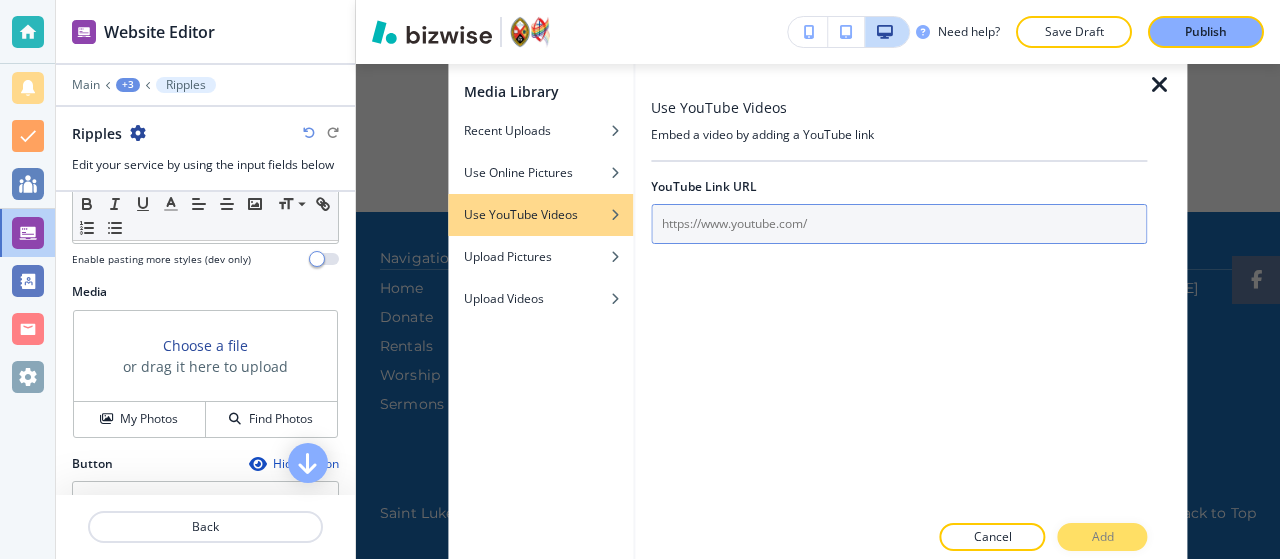 click at bounding box center (899, 224) 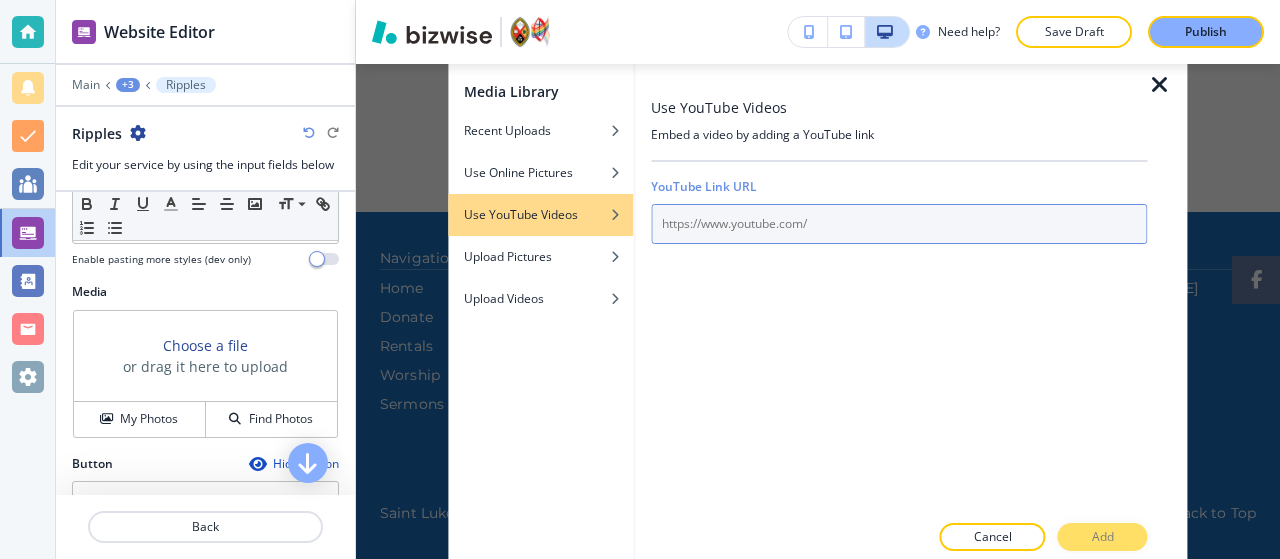 paste on "https://www.youtube.com/watch?v=qXj0iGB7uDo" 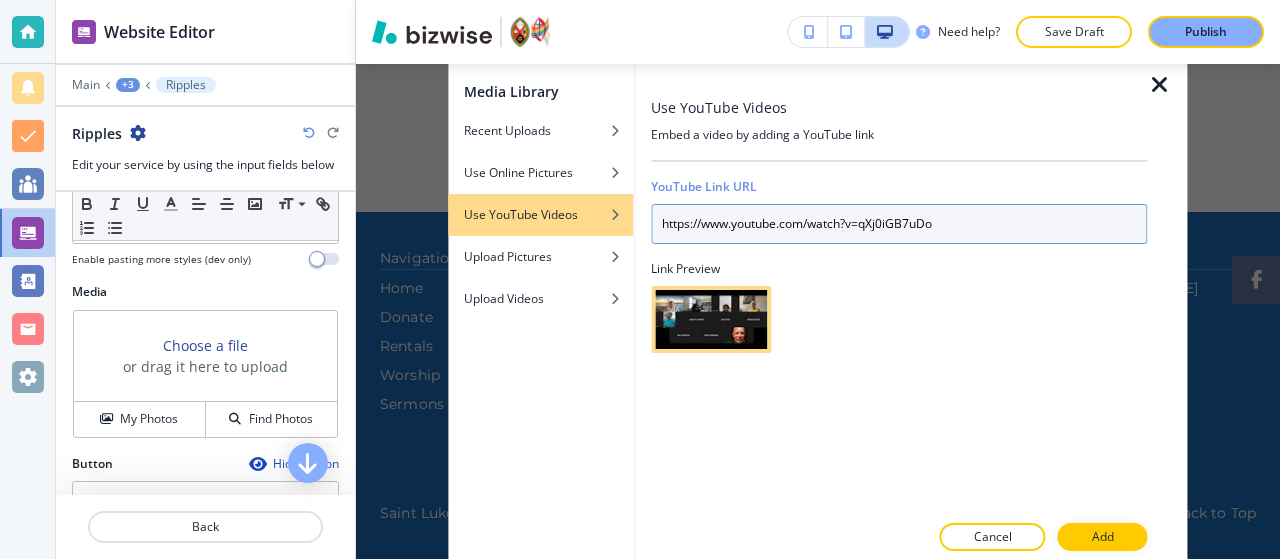 drag, startPoint x: 1104, startPoint y: 221, endPoint x: 939, endPoint y: 258, distance: 169.09761 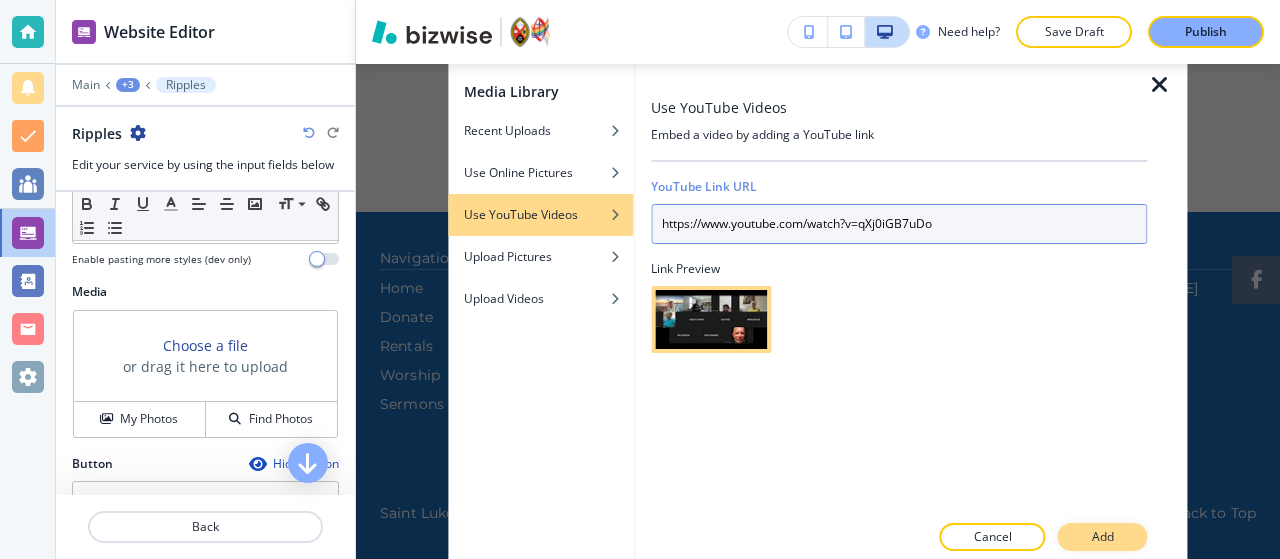 type on "https://www.youtube.com/watch?v=qXj0iGB7uDo" 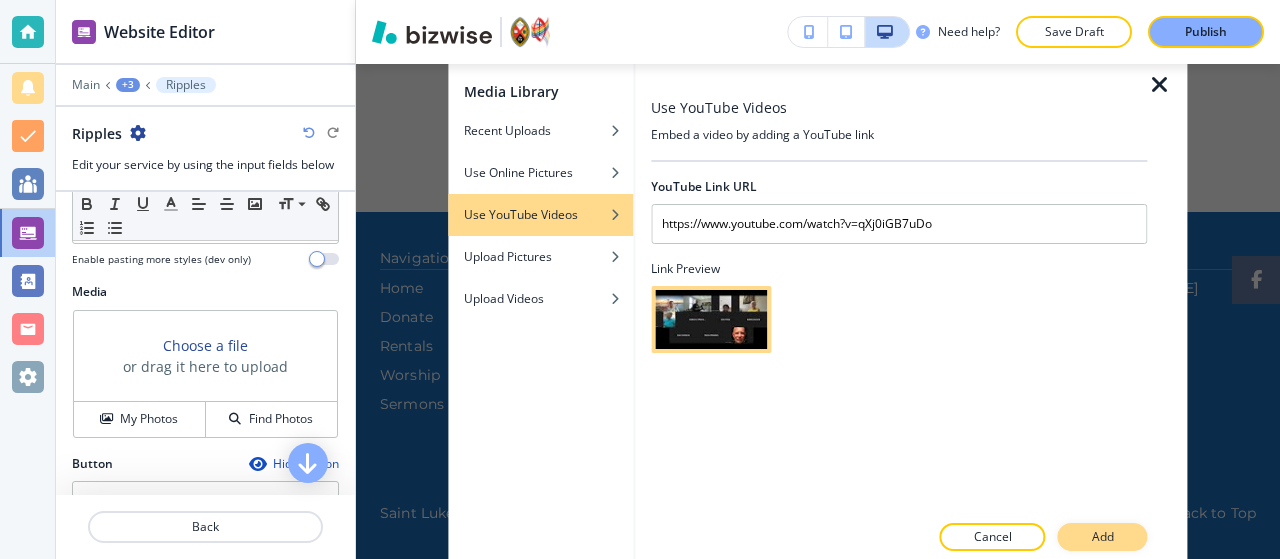 click on "Add" at bounding box center (1103, 537) 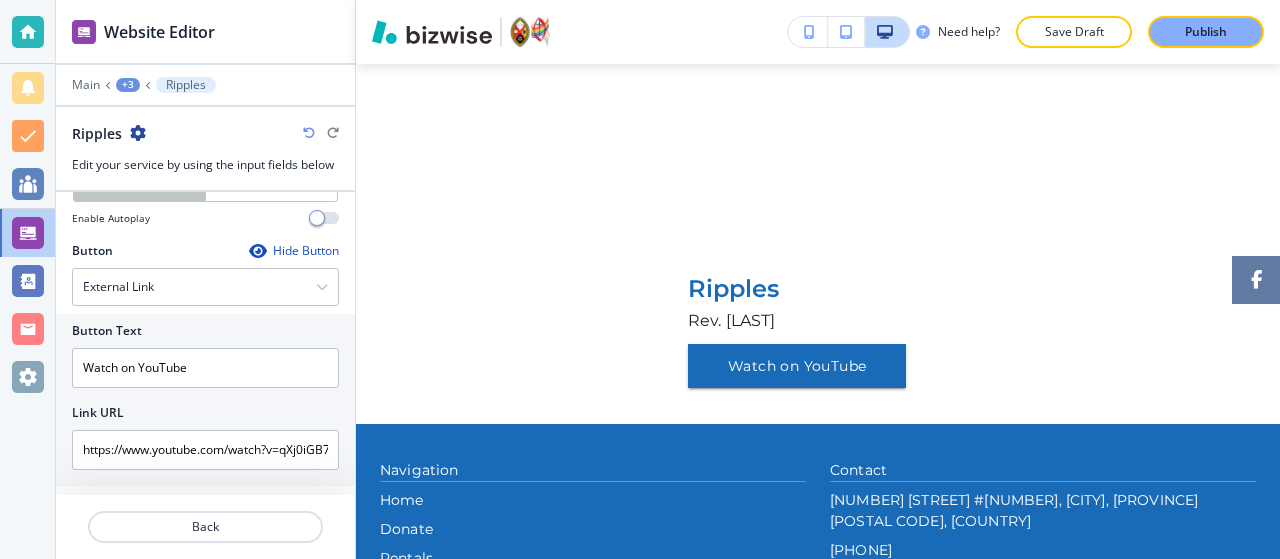 scroll, scrollTop: 852, scrollLeft: 0, axis: vertical 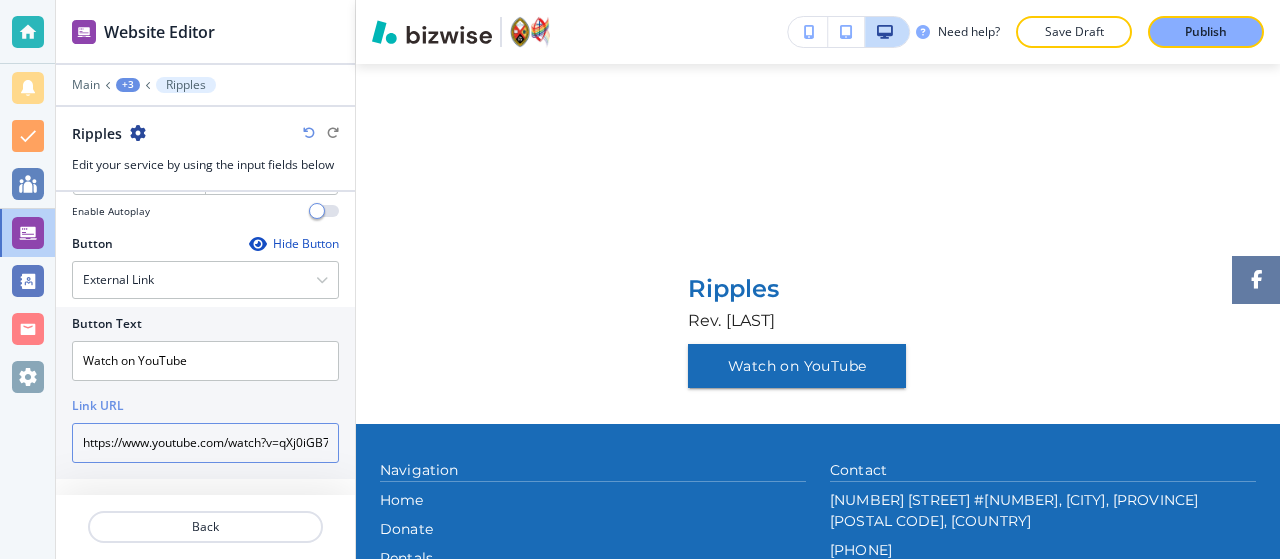 click on "https://www.youtube.com/watch?v=qXj0iGB7uDo" at bounding box center [205, 443] 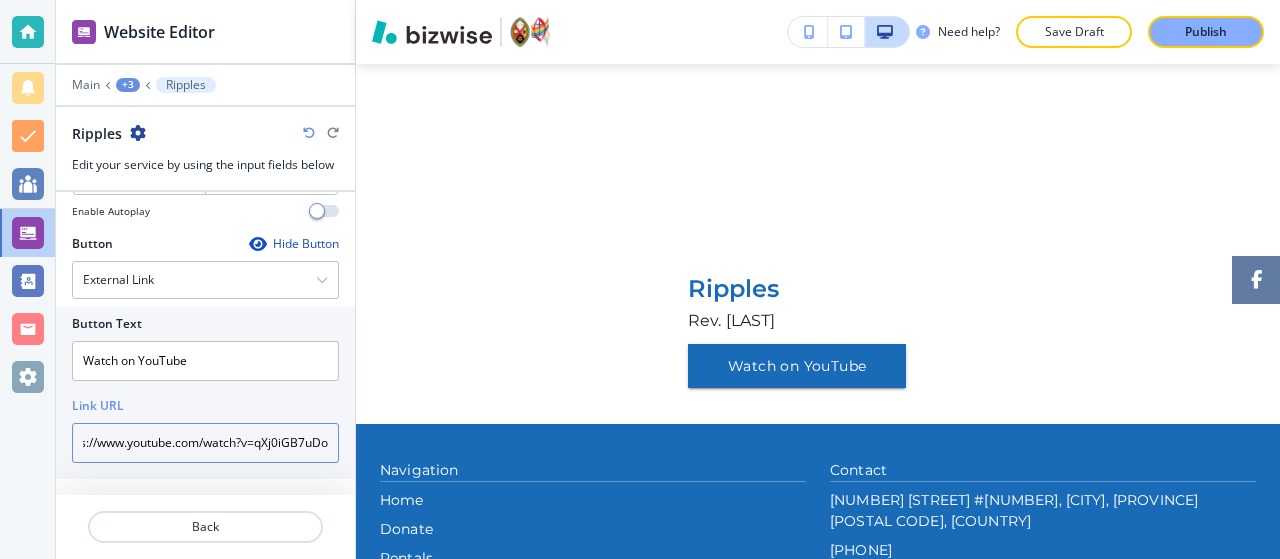 scroll, scrollTop: 0, scrollLeft: 210, axis: horizontal 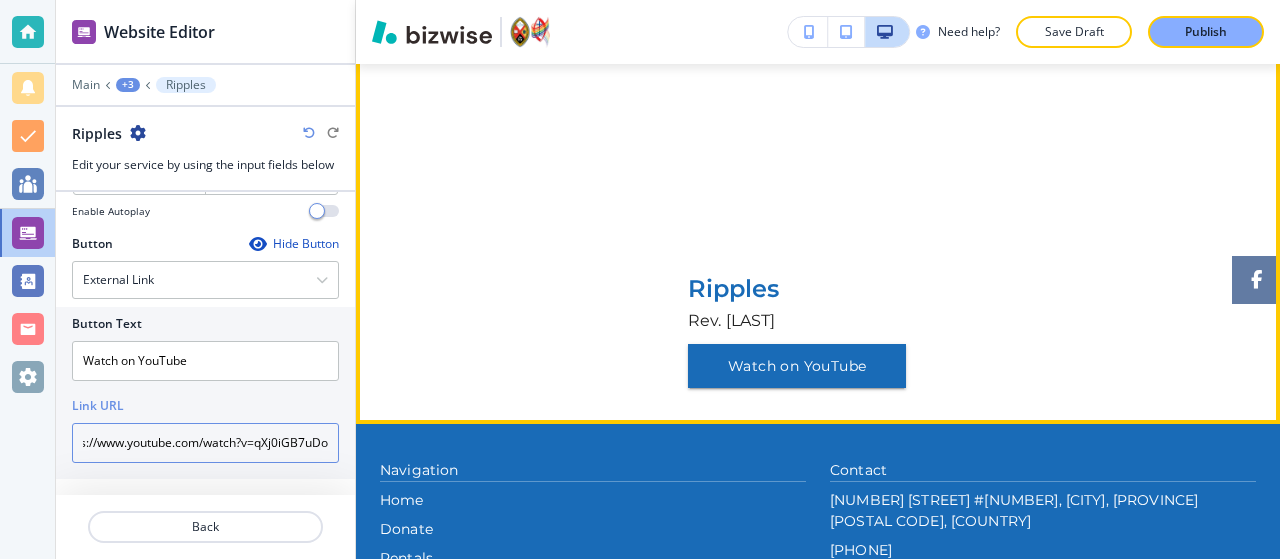 drag, startPoint x: 148, startPoint y: 434, endPoint x: 516, endPoint y: 411, distance: 368.71805 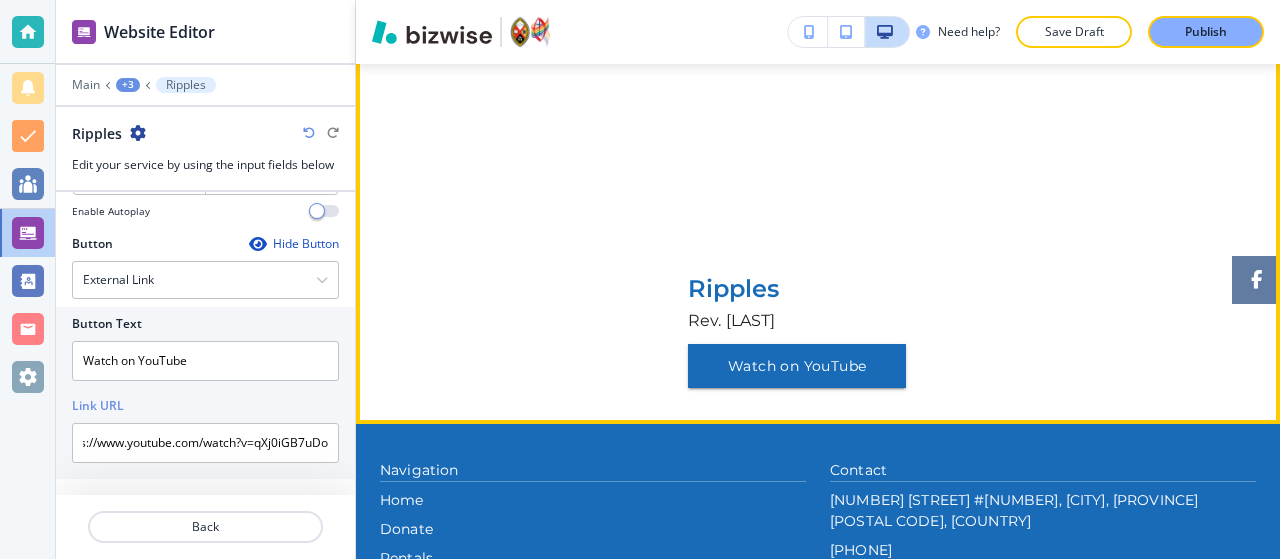 click on "Ripples Rev. [PERSON] [LAST] Watch on YouTube" at bounding box center (818, 226) 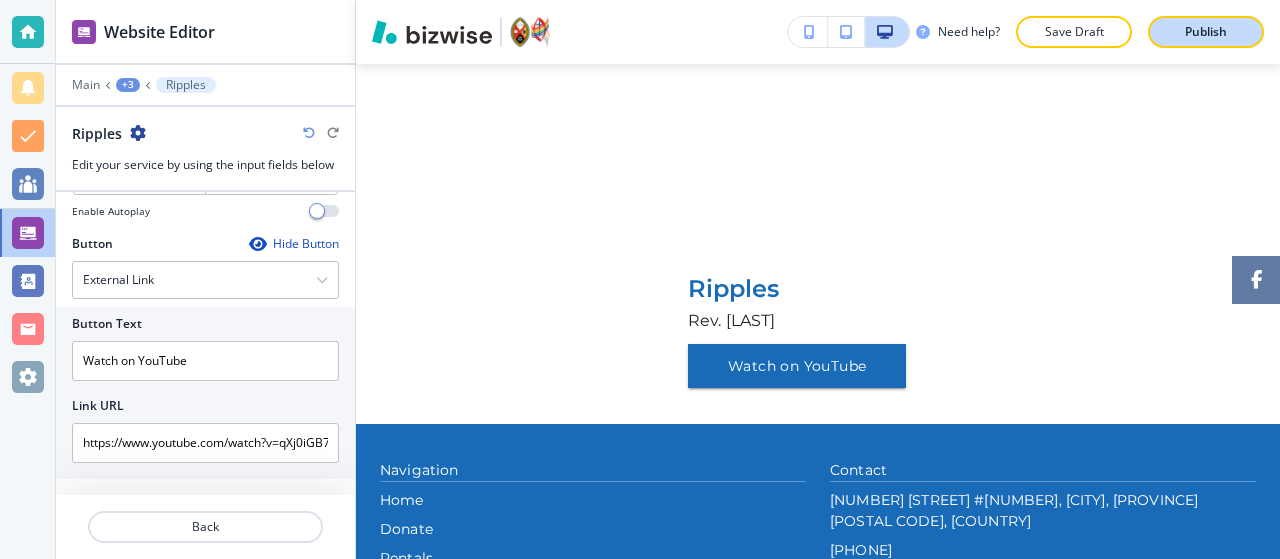 click on "Publish" at bounding box center (1206, 32) 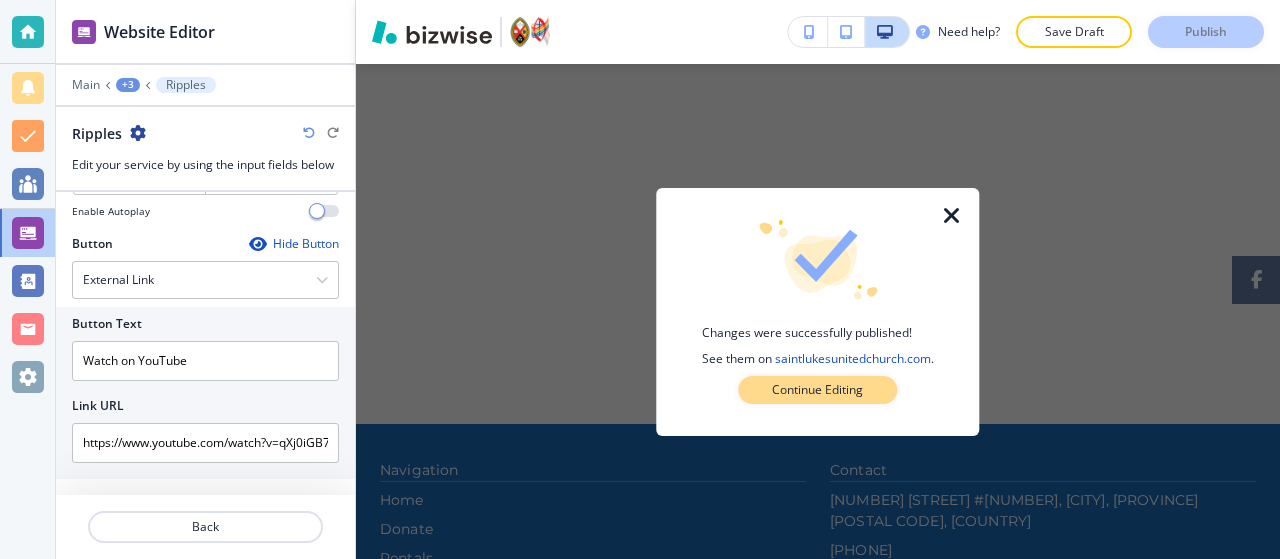 click on "Continue Editing" at bounding box center [817, 390] 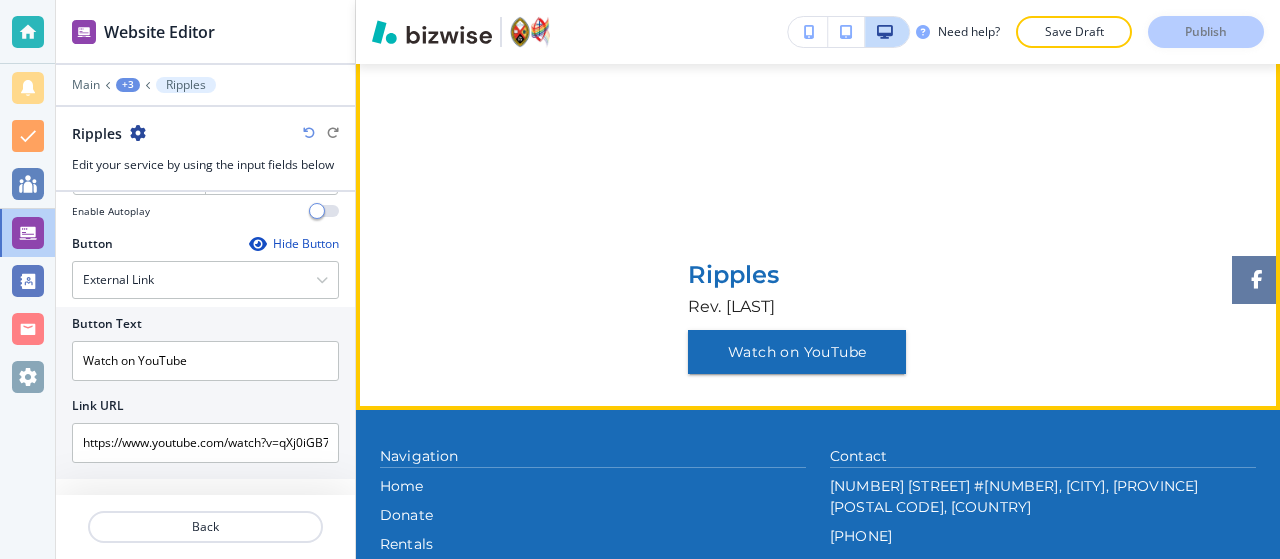 scroll, scrollTop: 253, scrollLeft: 0, axis: vertical 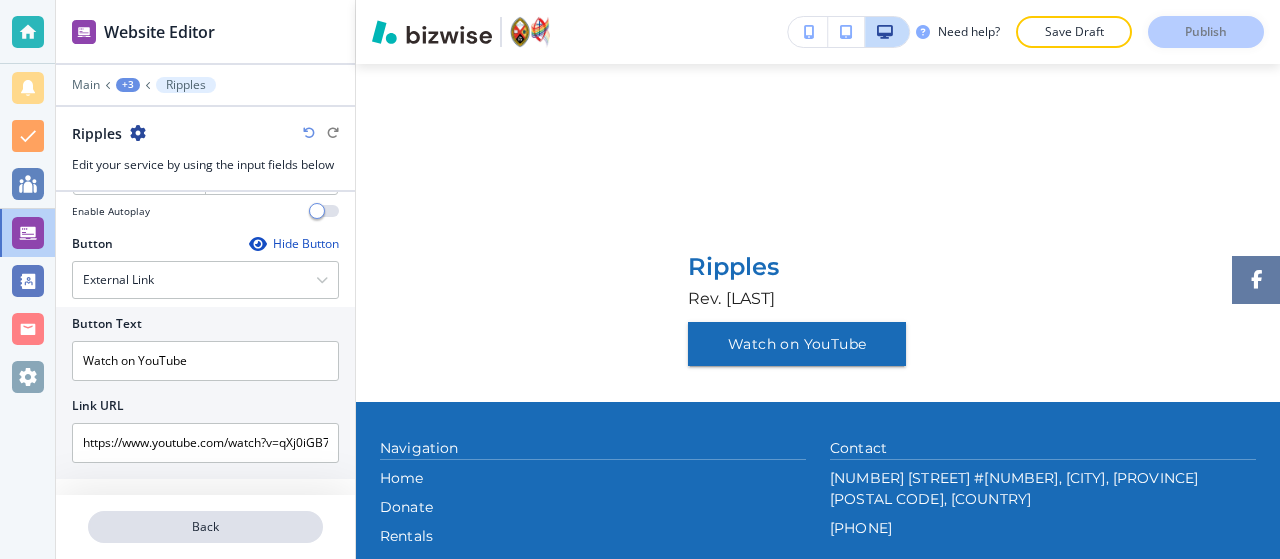 click on "Back" at bounding box center [205, 527] 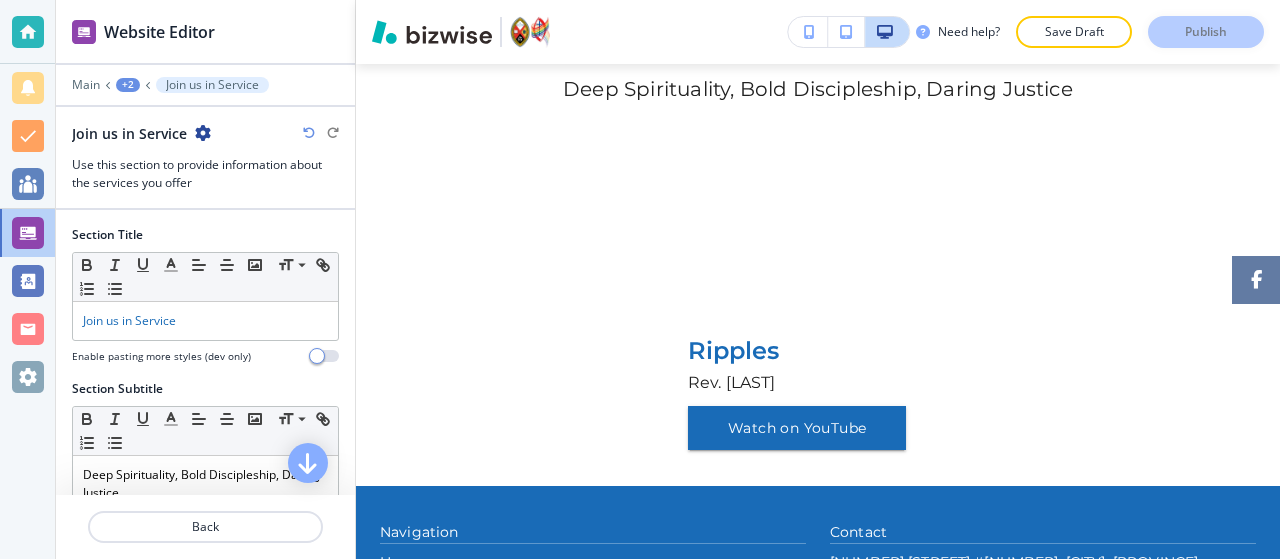 scroll, scrollTop: 100, scrollLeft: 0, axis: vertical 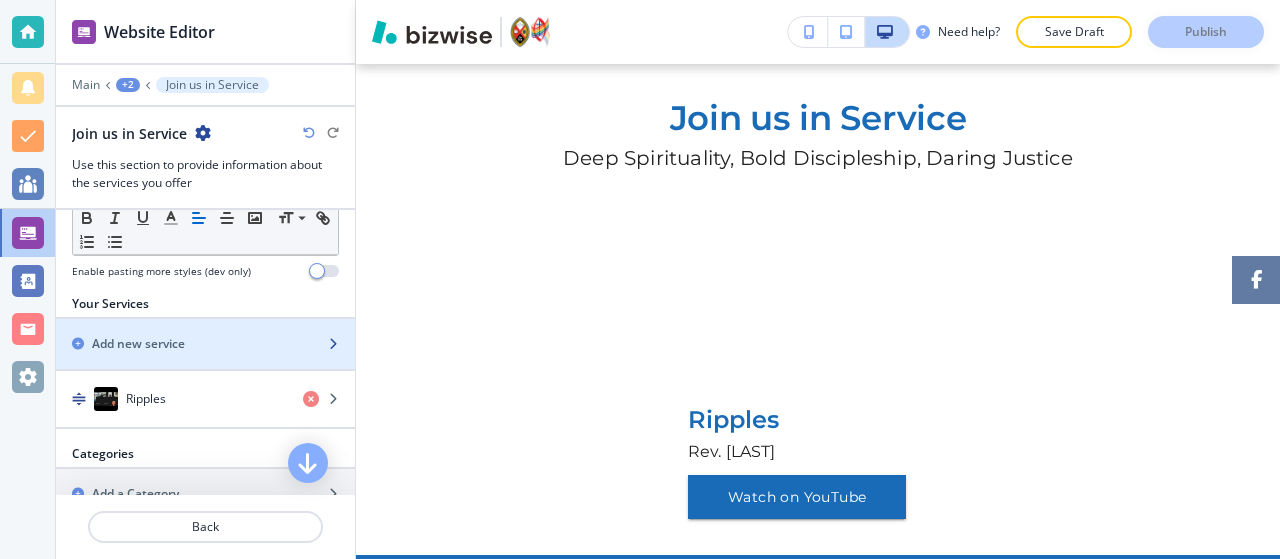 click on "Add new service" at bounding box center (183, 344) 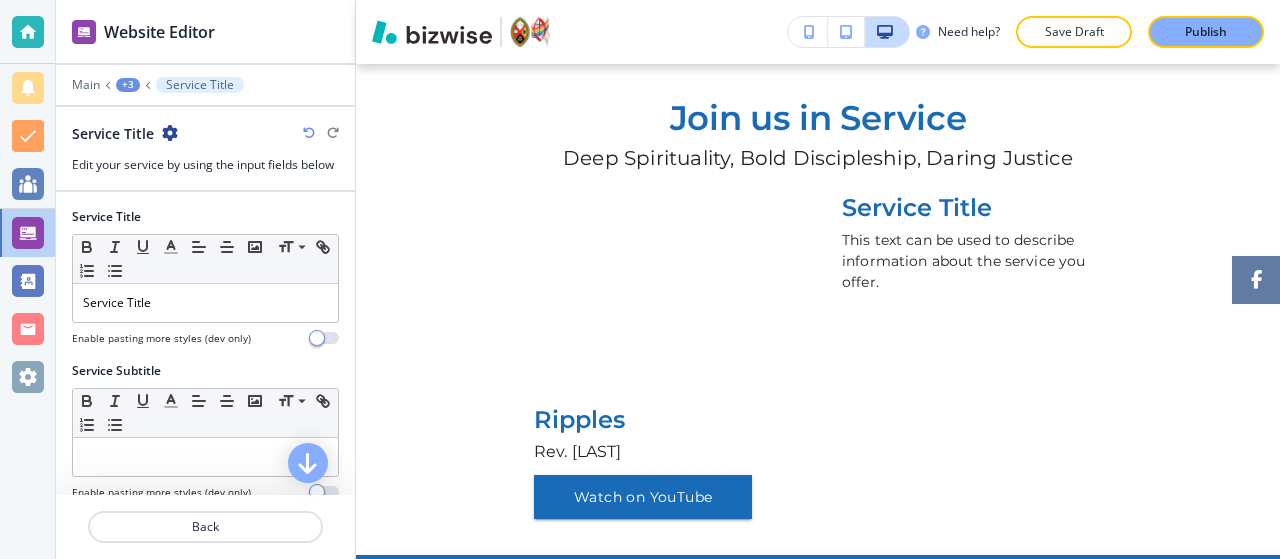 scroll, scrollTop: 231, scrollLeft: 0, axis: vertical 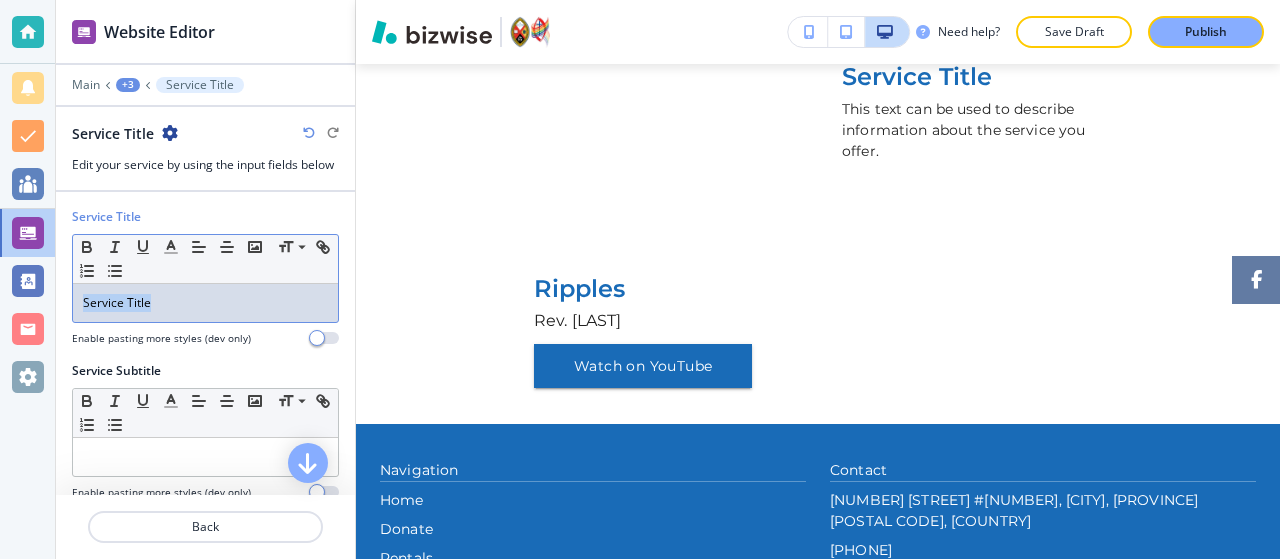 drag, startPoint x: 176, startPoint y: 306, endPoint x: 0, endPoint y: 287, distance: 177.0226 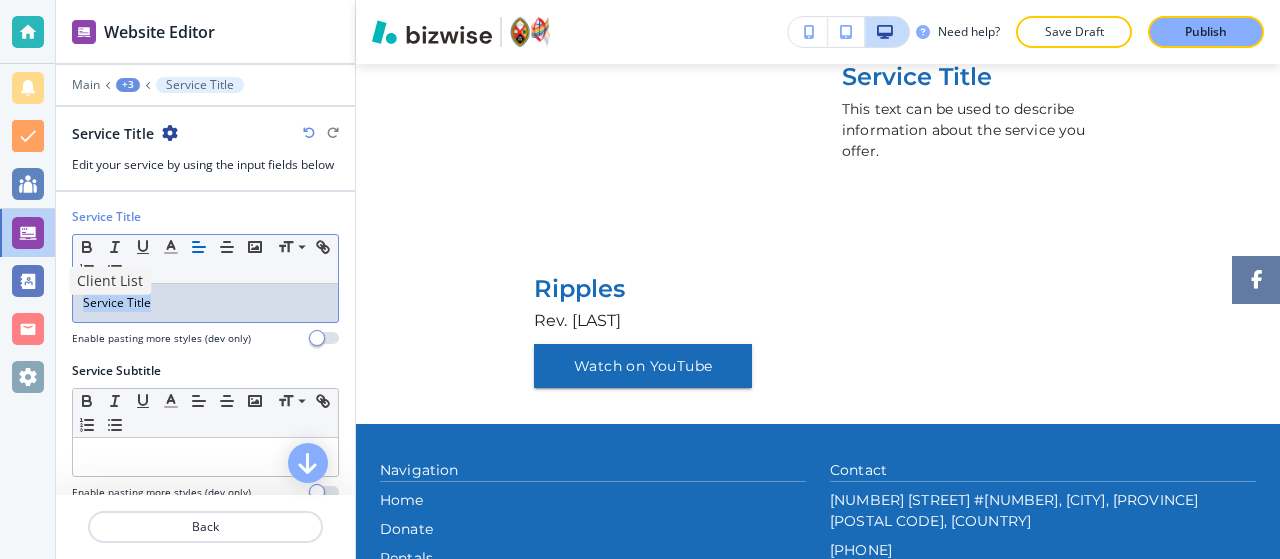 type 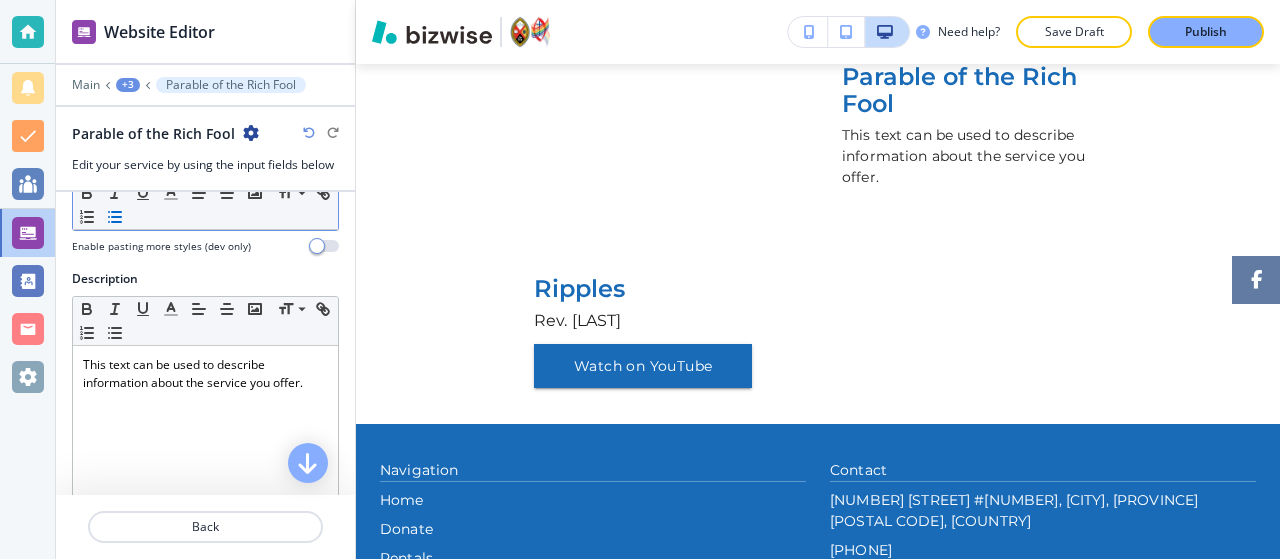 scroll, scrollTop: 240, scrollLeft: 0, axis: vertical 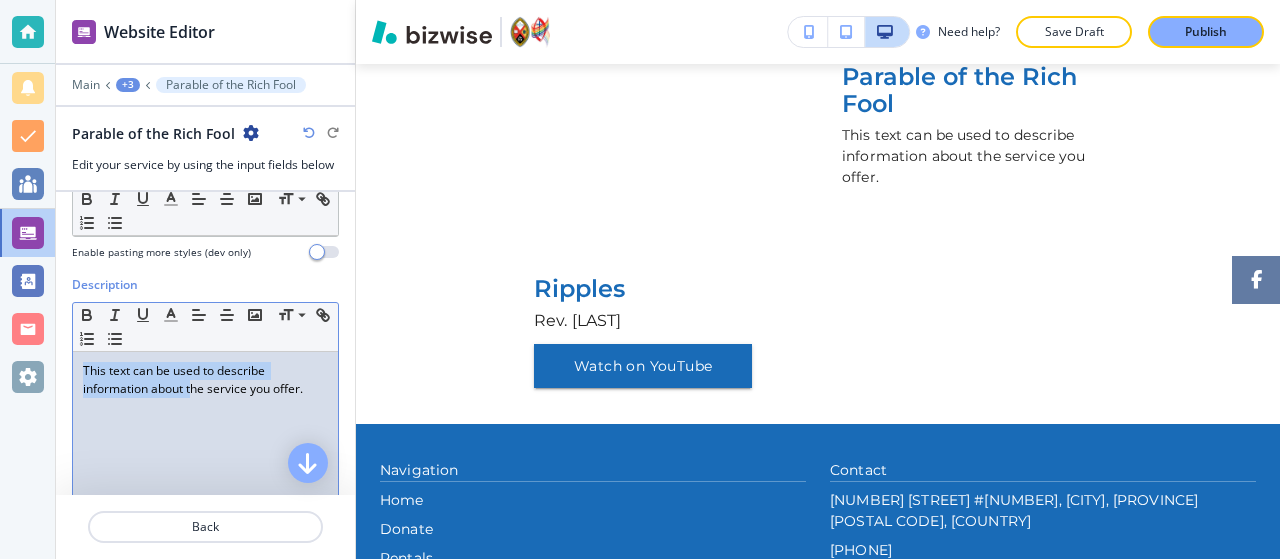drag, startPoint x: 194, startPoint y: 405, endPoint x: 0, endPoint y: 268, distance: 237.49738 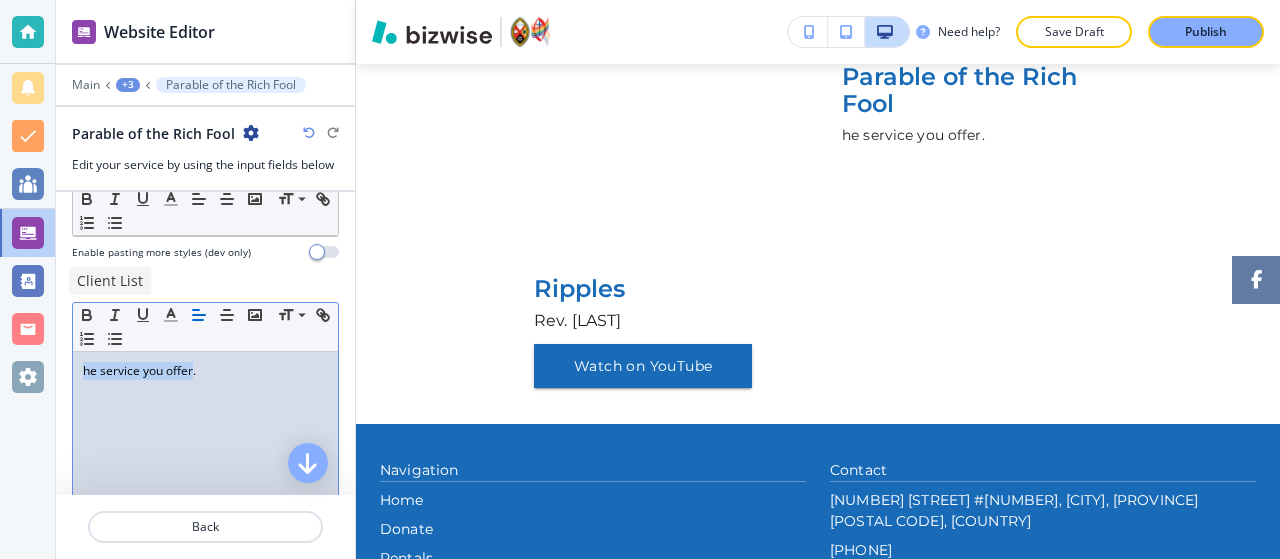 drag, startPoint x: 44, startPoint y: 344, endPoint x: 0, endPoint y: 153, distance: 196.00255 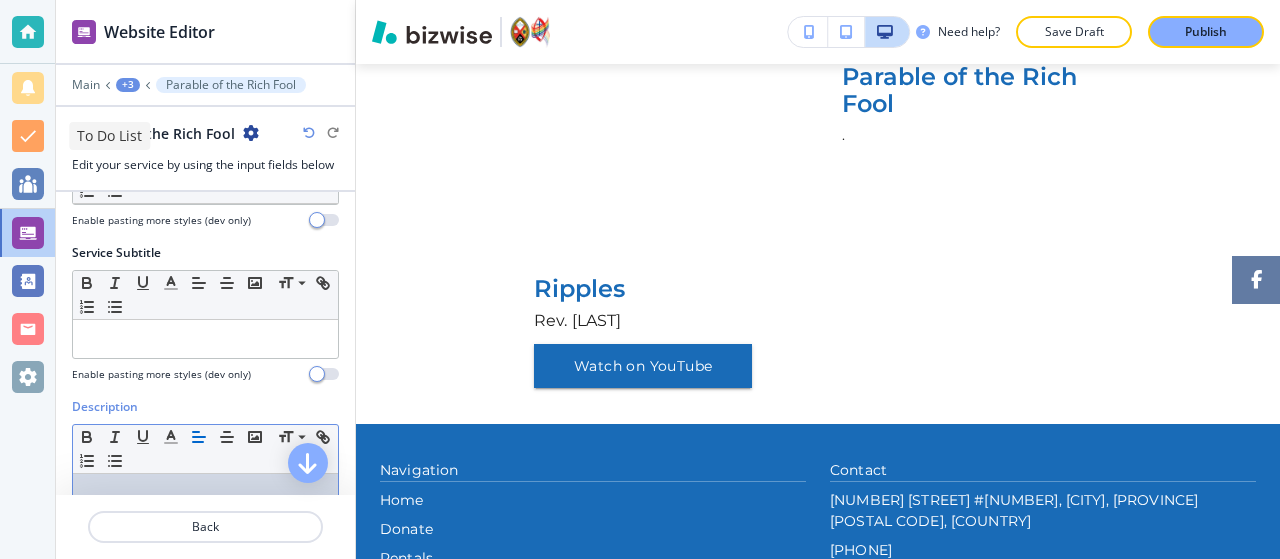 type 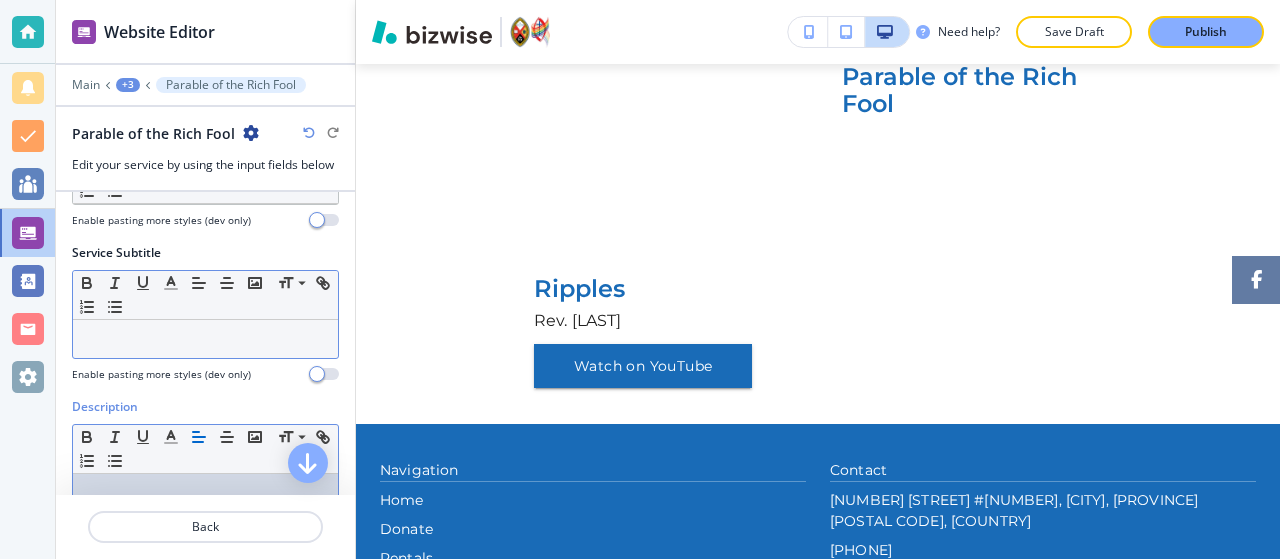 click at bounding box center (205, 339) 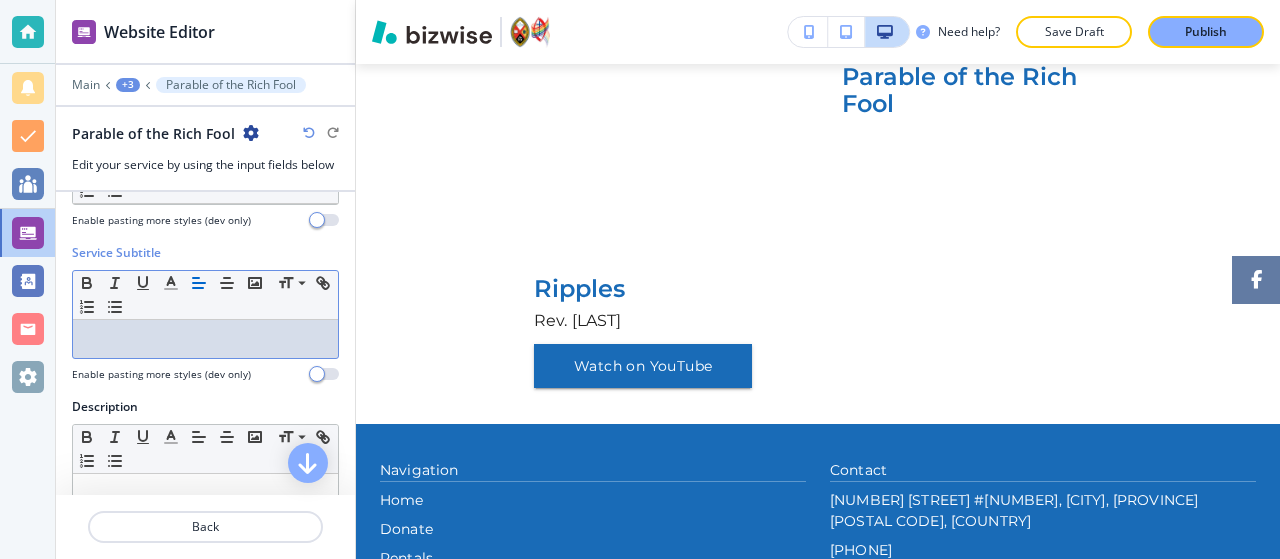 type 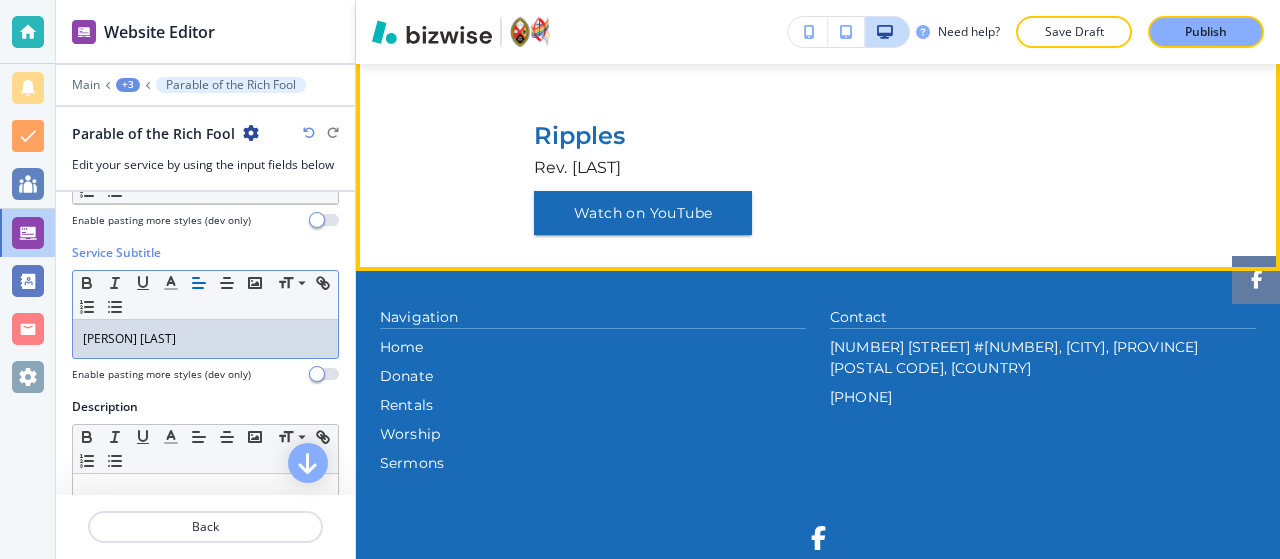 scroll, scrollTop: 452, scrollLeft: 0, axis: vertical 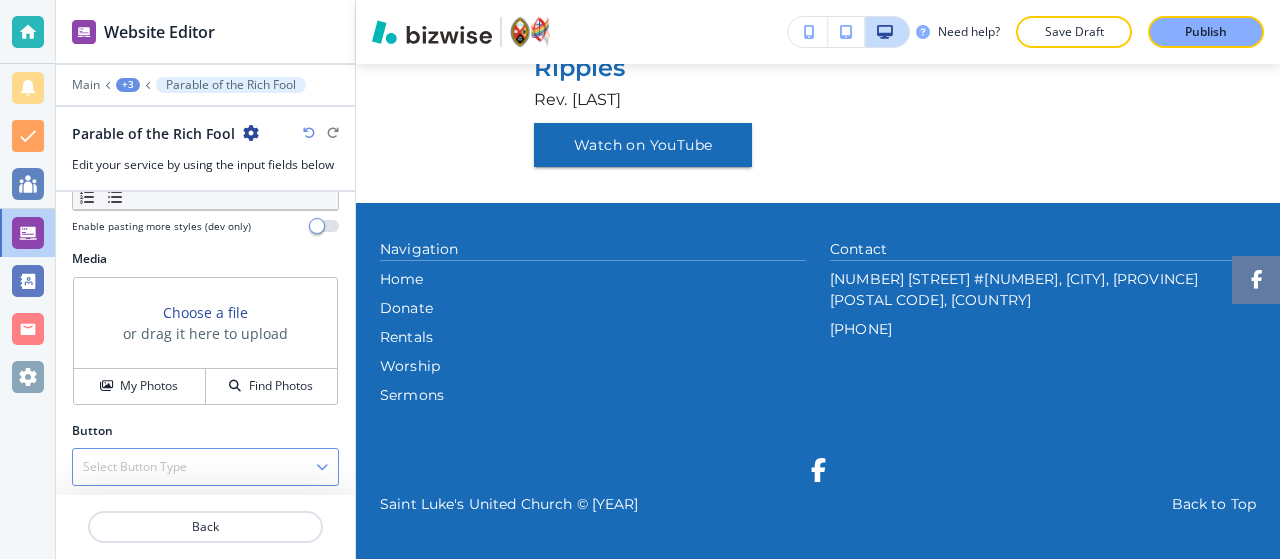click on "Select Button Type" at bounding box center [135, 467] 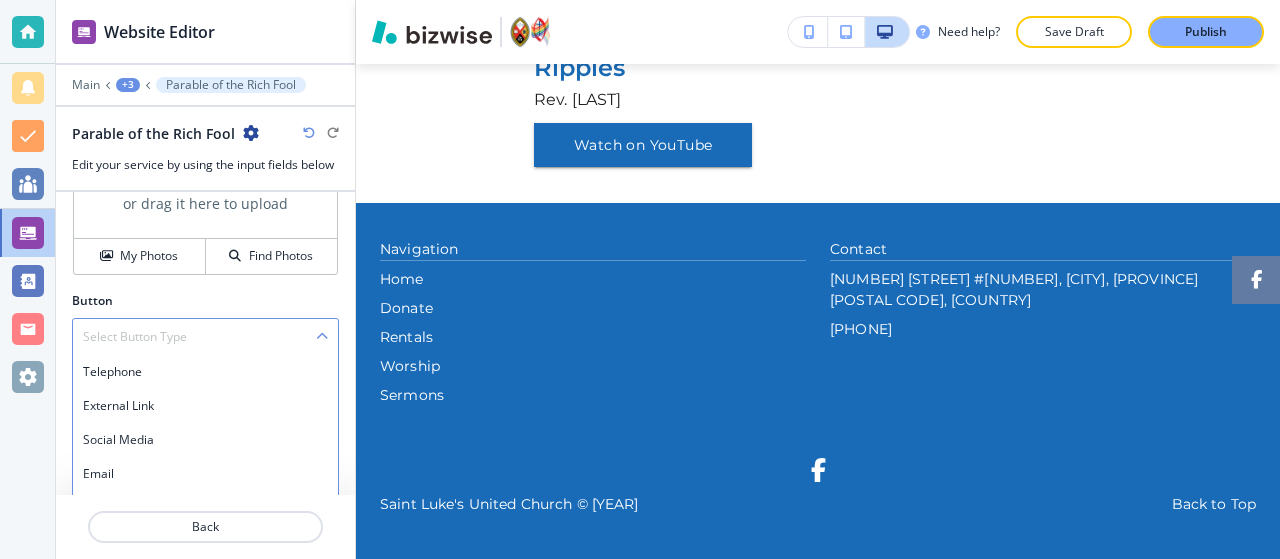 scroll, scrollTop: 830, scrollLeft: 0, axis: vertical 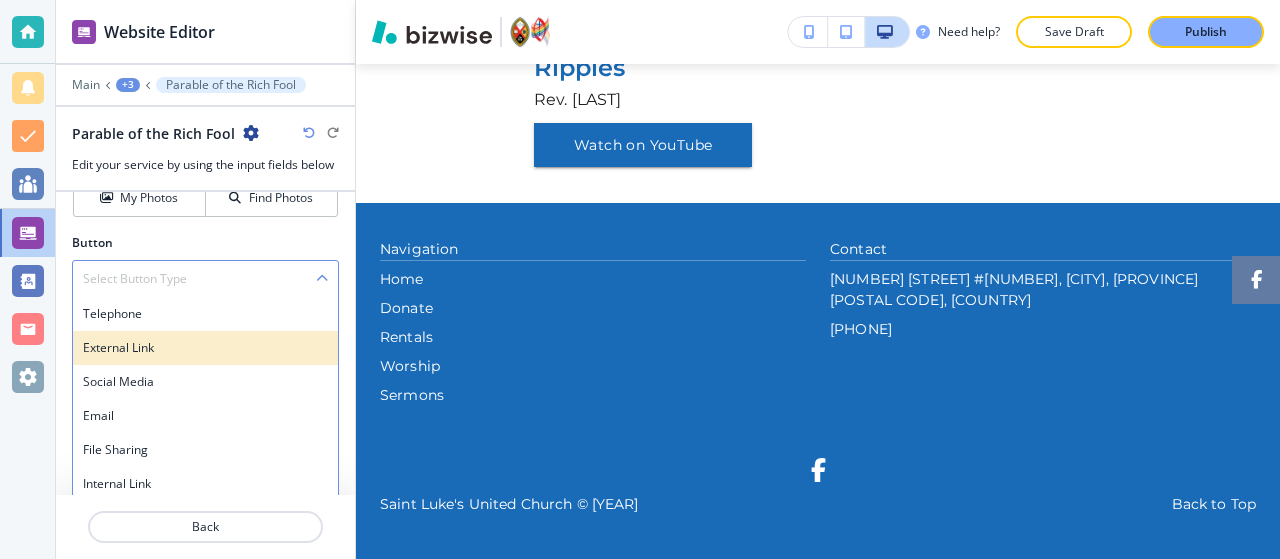 click on "External Link" at bounding box center [205, 348] 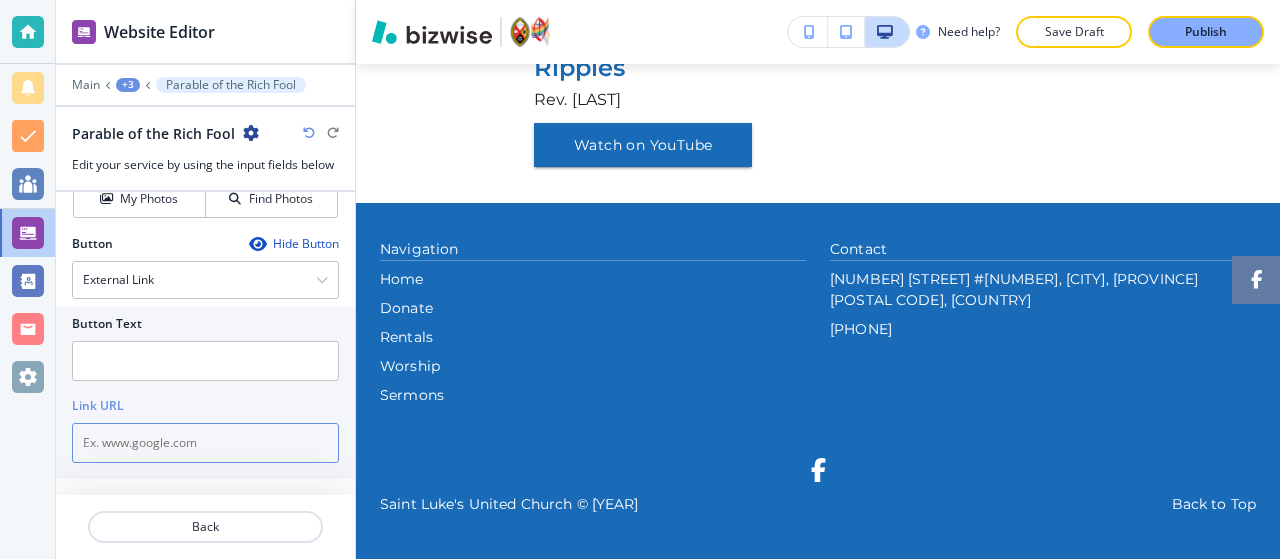 click at bounding box center (205, 443) 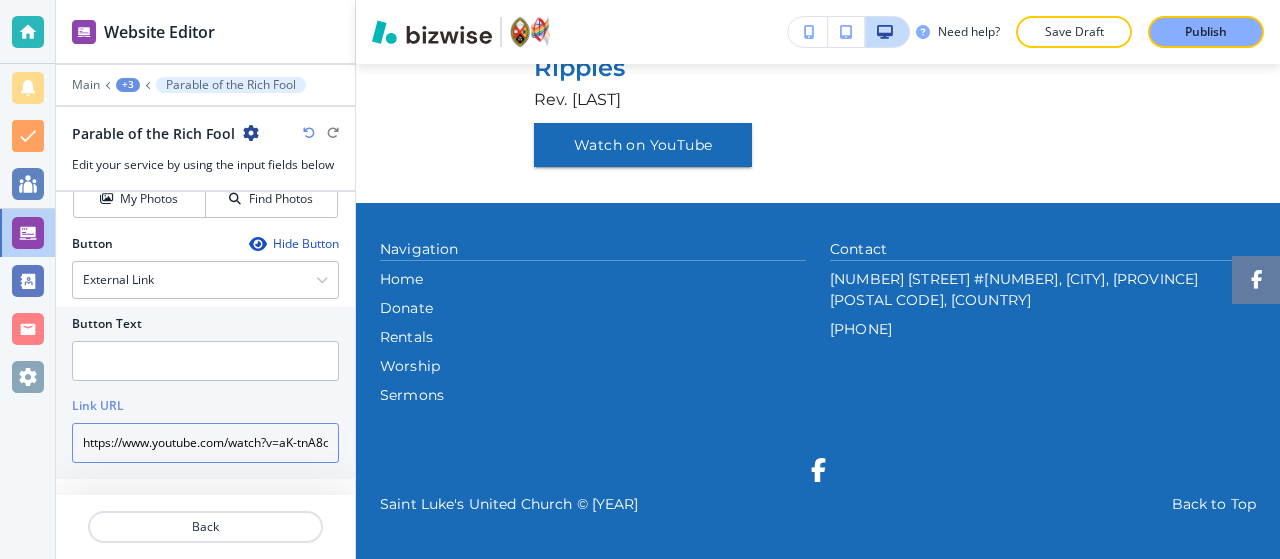 scroll, scrollTop: 0, scrollLeft: 36, axis: horizontal 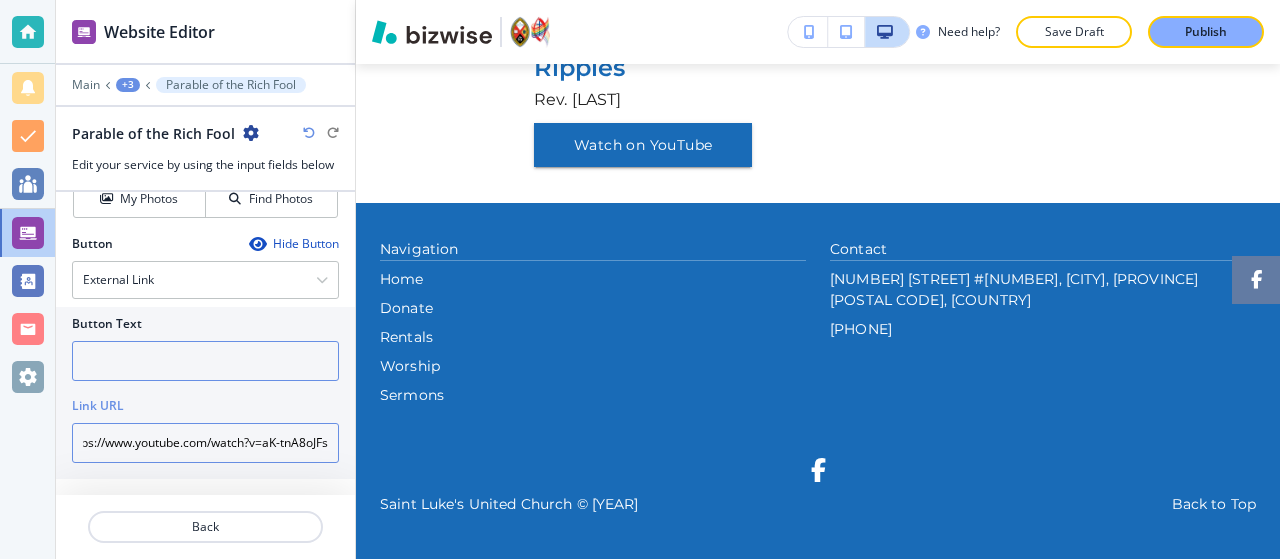 type on "https://www.youtube.com/watch?v=aK-tnA8oJFs" 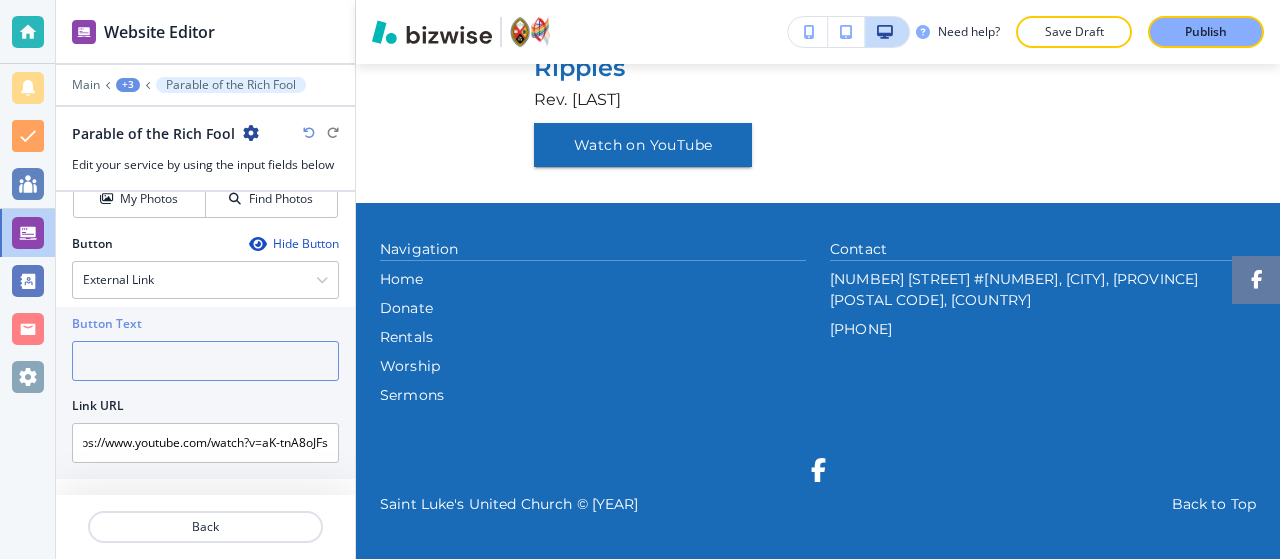 click at bounding box center [205, 361] 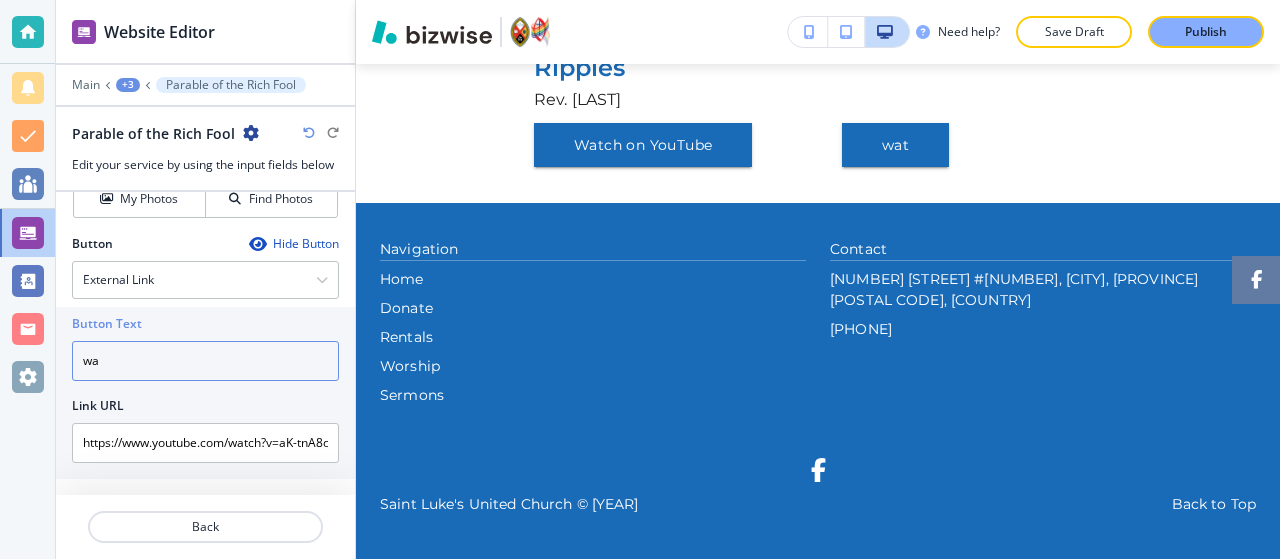 type on "w" 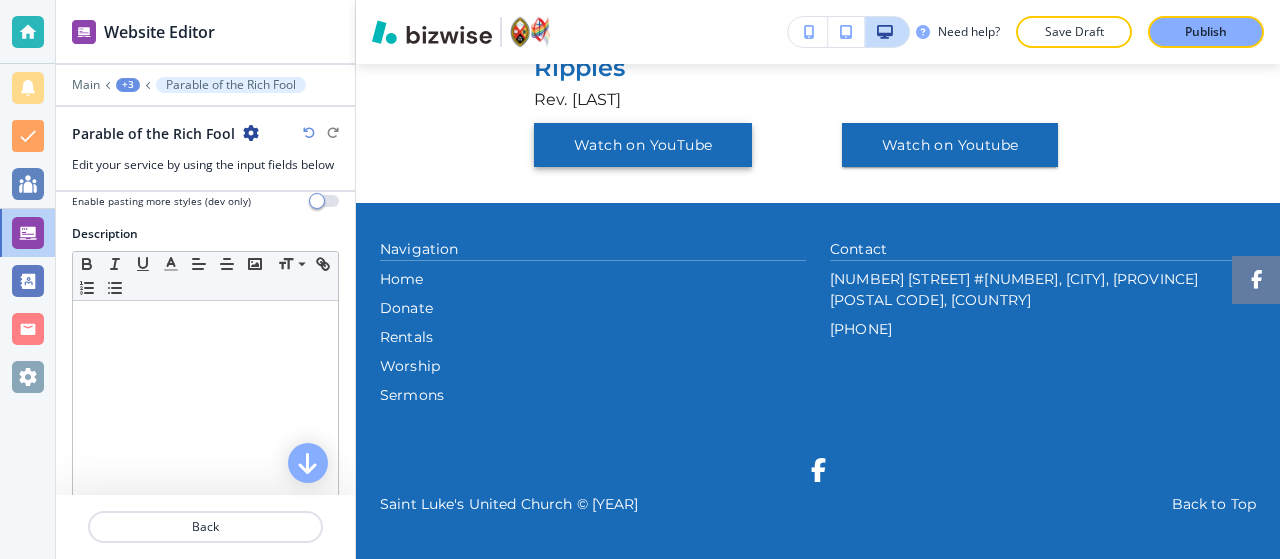scroll, scrollTop: 282, scrollLeft: 0, axis: vertical 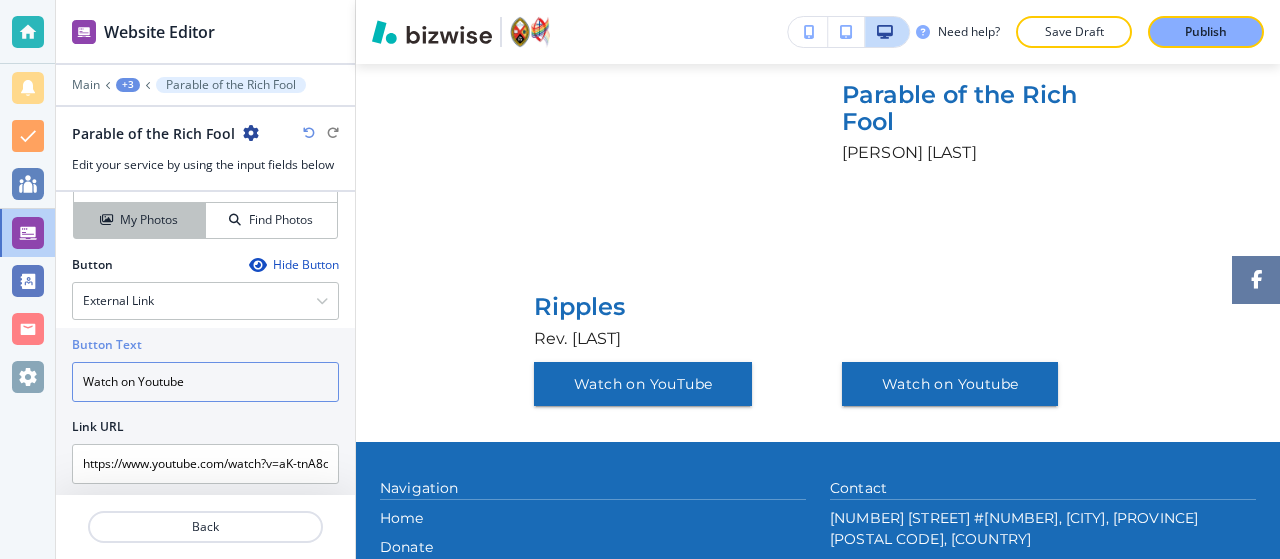 type on "Watch on Youtube" 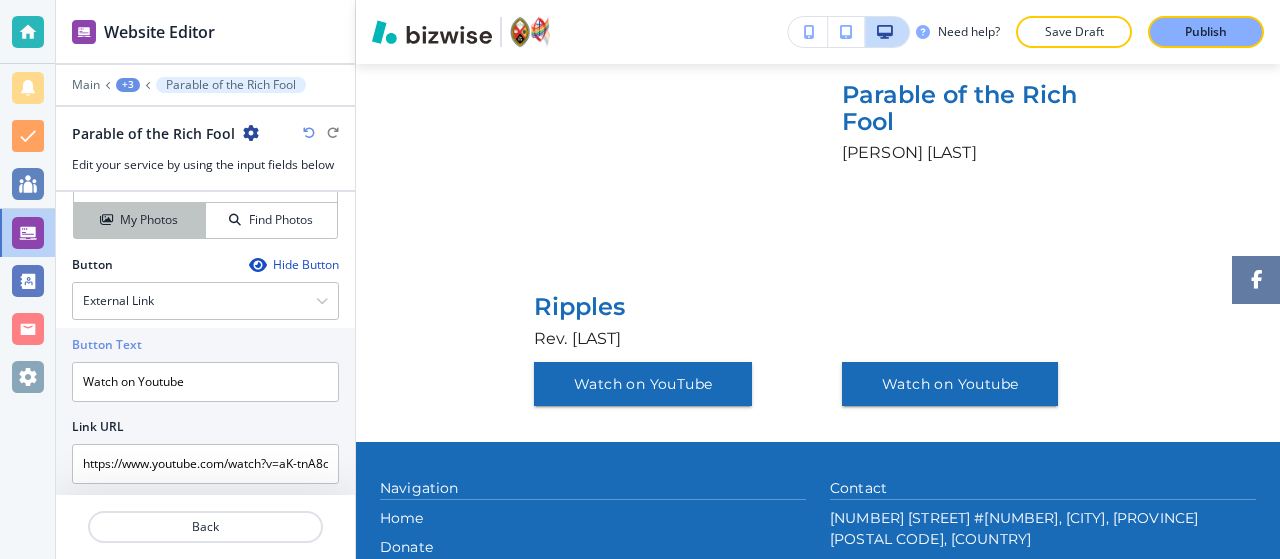 click on "My Photos" at bounding box center [140, 220] 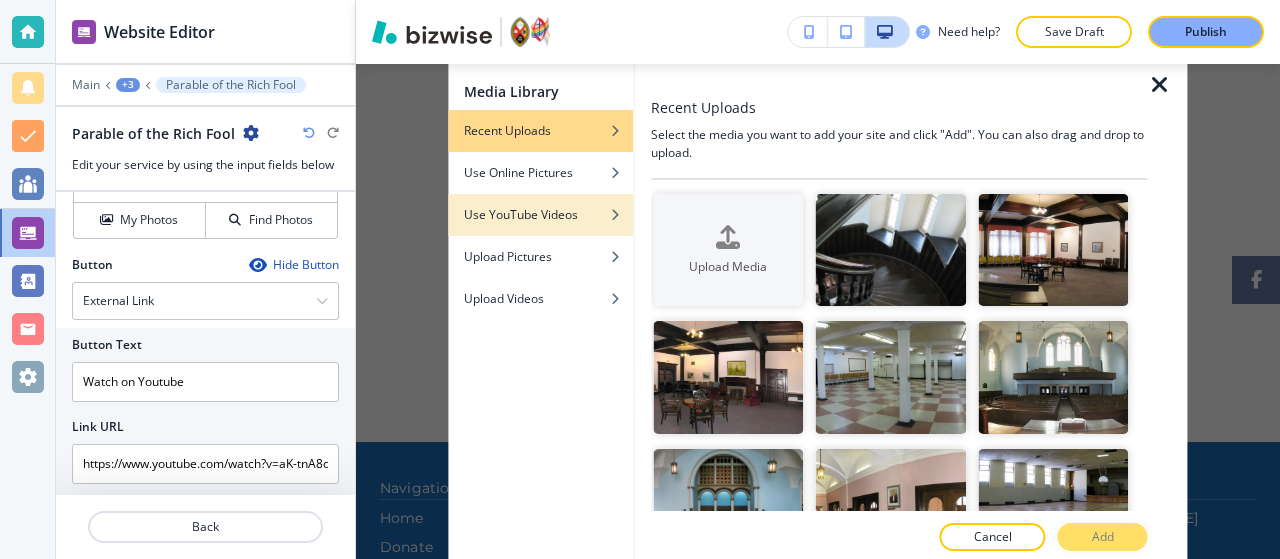 click on "Use YouTube Videos" at bounding box center (521, 215) 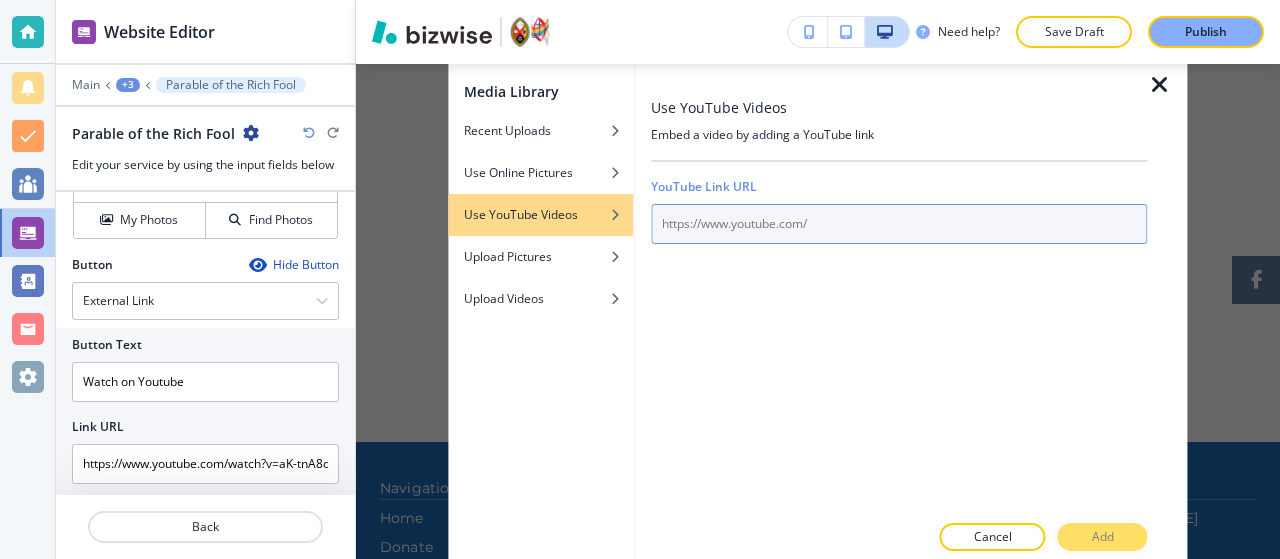 click at bounding box center (899, 224) 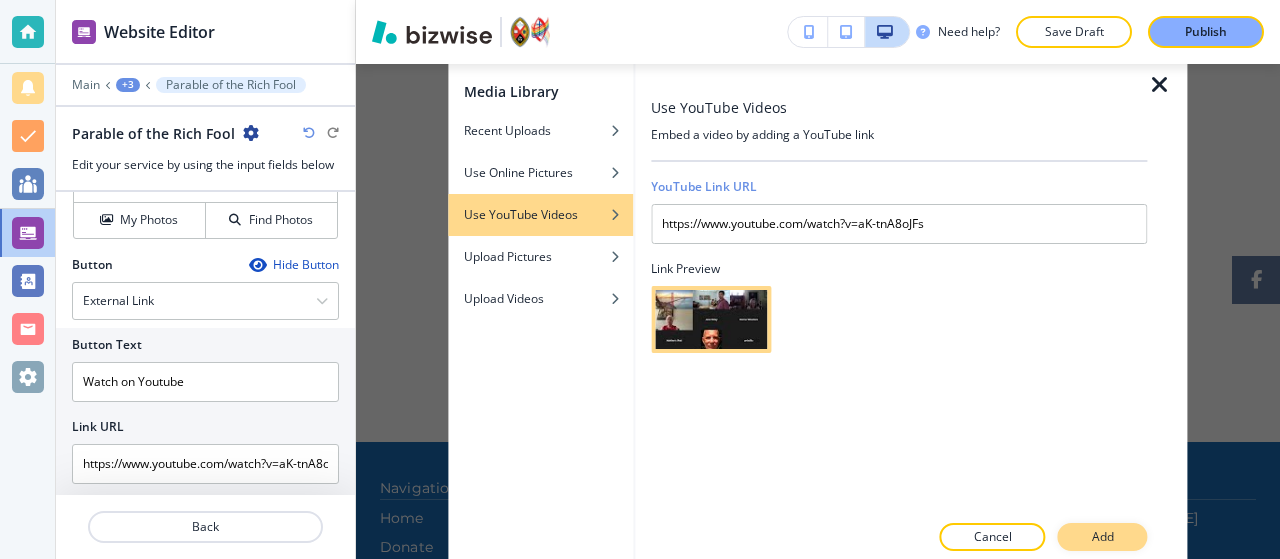 click on "Add" at bounding box center (1103, 537) 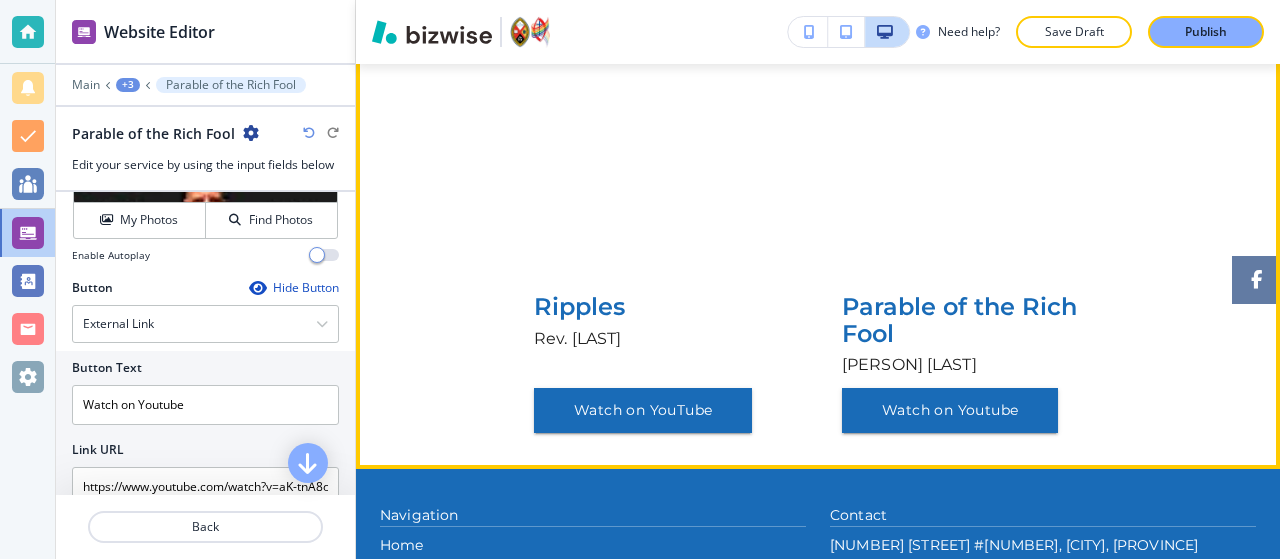 scroll, scrollTop: 0, scrollLeft: 0, axis: both 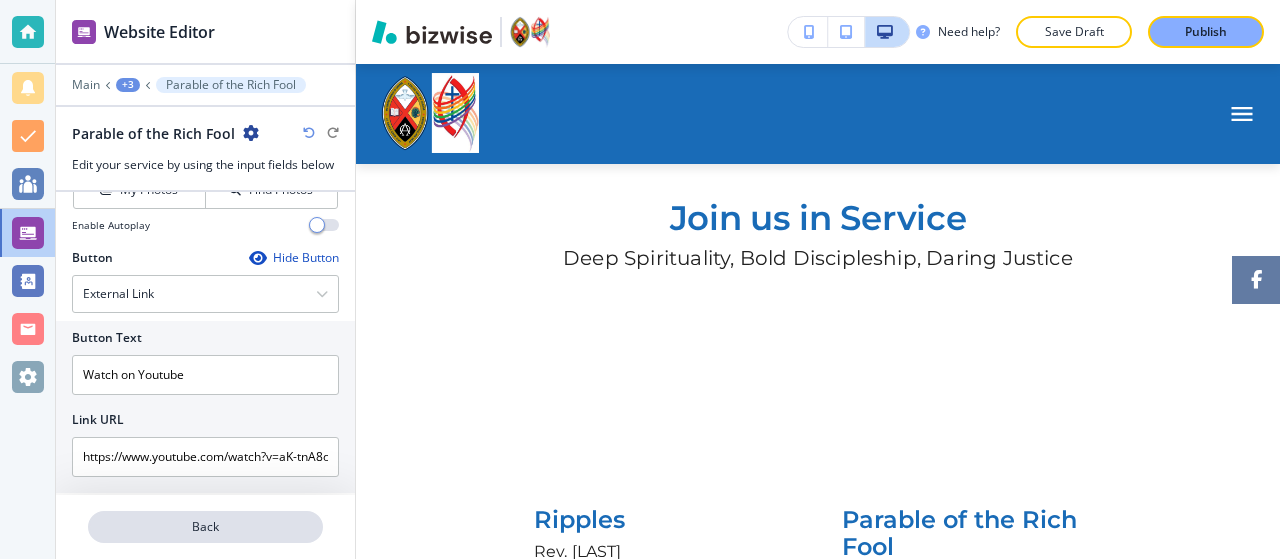 click on "Back" at bounding box center (205, 527) 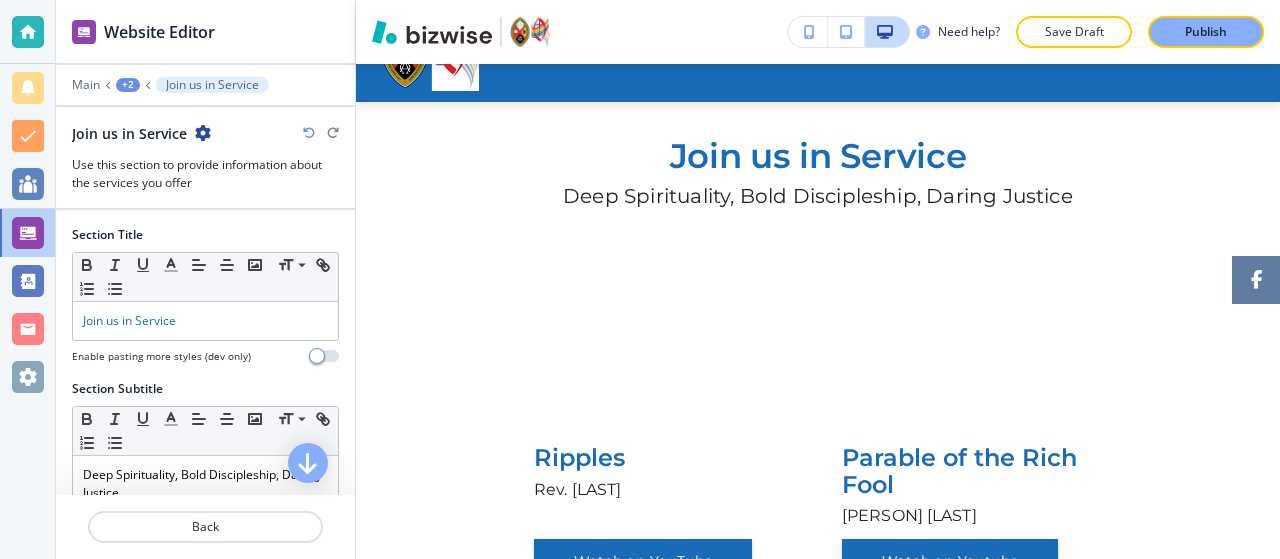 scroll, scrollTop: 100, scrollLeft: 0, axis: vertical 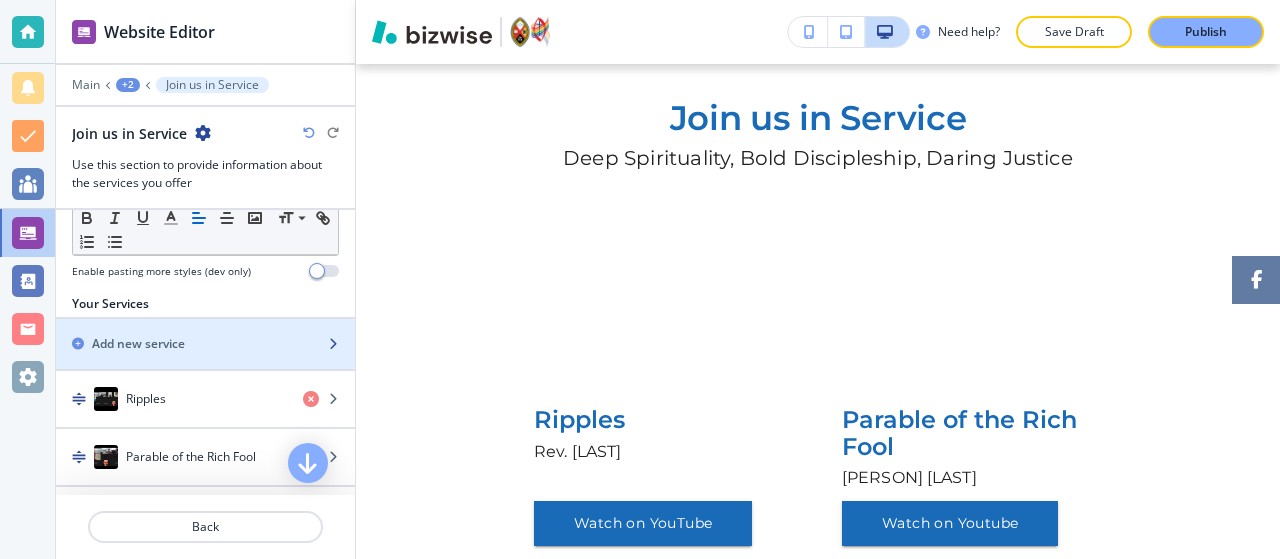 click on "Add new service" at bounding box center [183, 344] 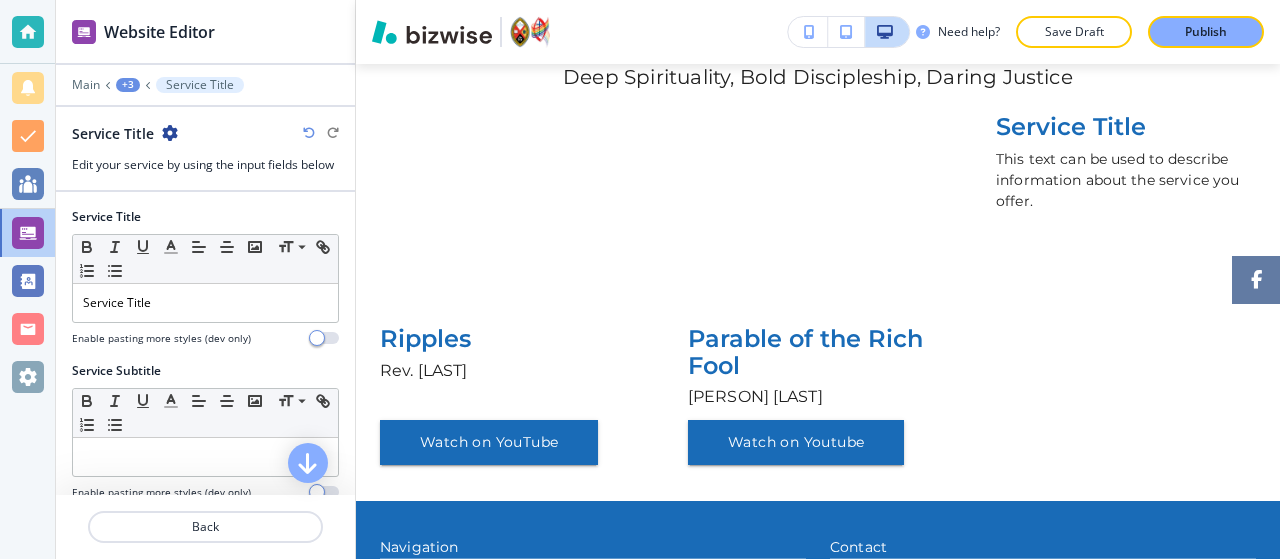 scroll, scrollTop: 231, scrollLeft: 0, axis: vertical 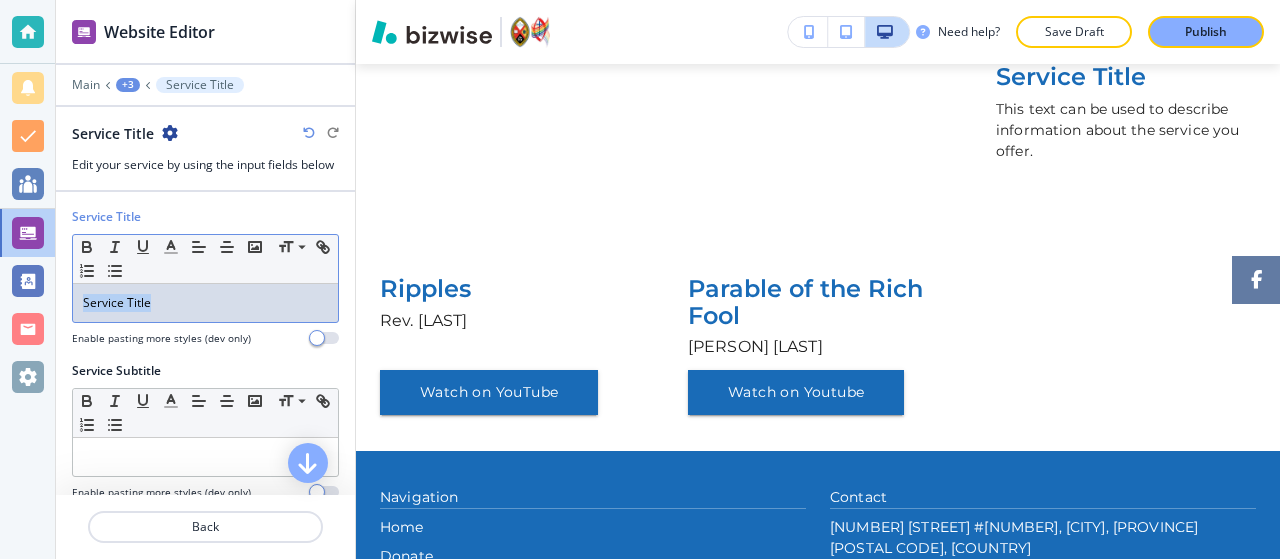 drag, startPoint x: 202, startPoint y: 303, endPoint x: 0, endPoint y: 215, distance: 220.3361 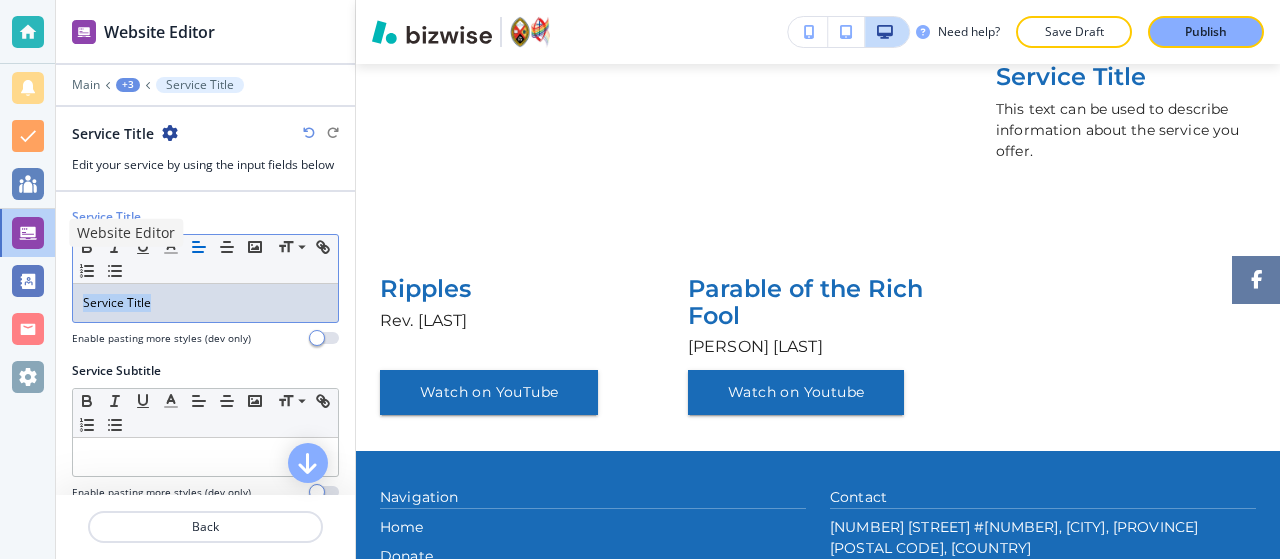 type 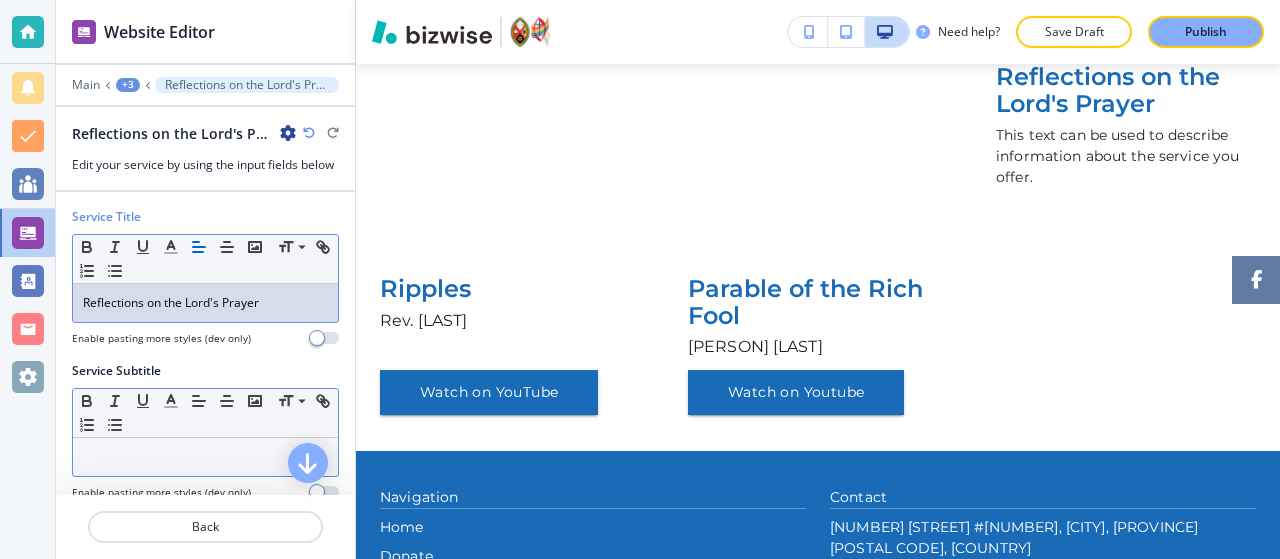 click at bounding box center (205, 457) 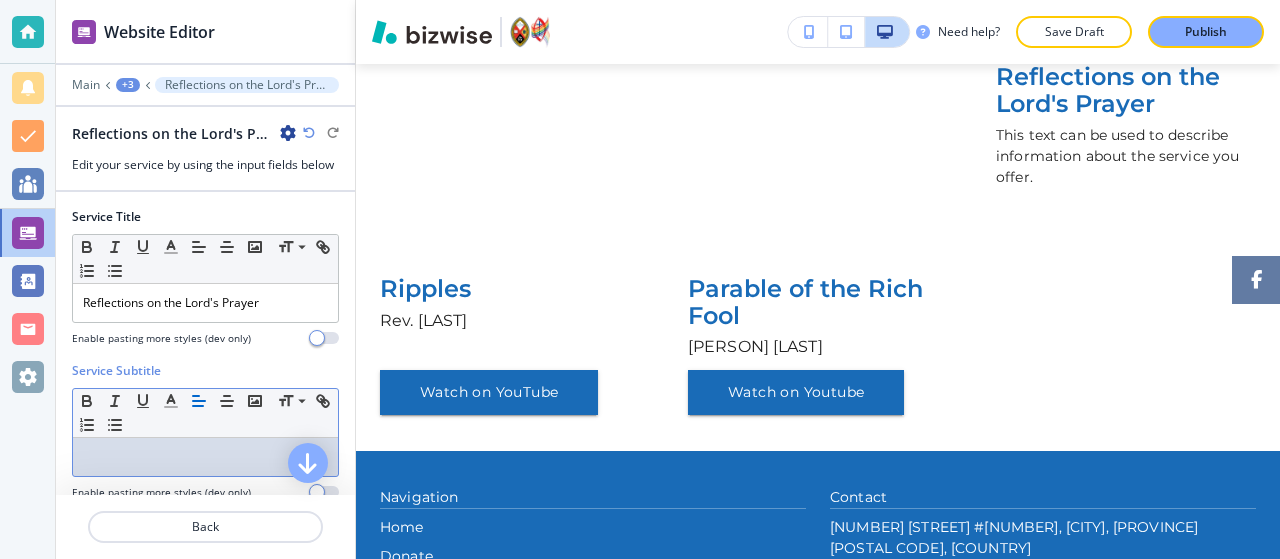 type 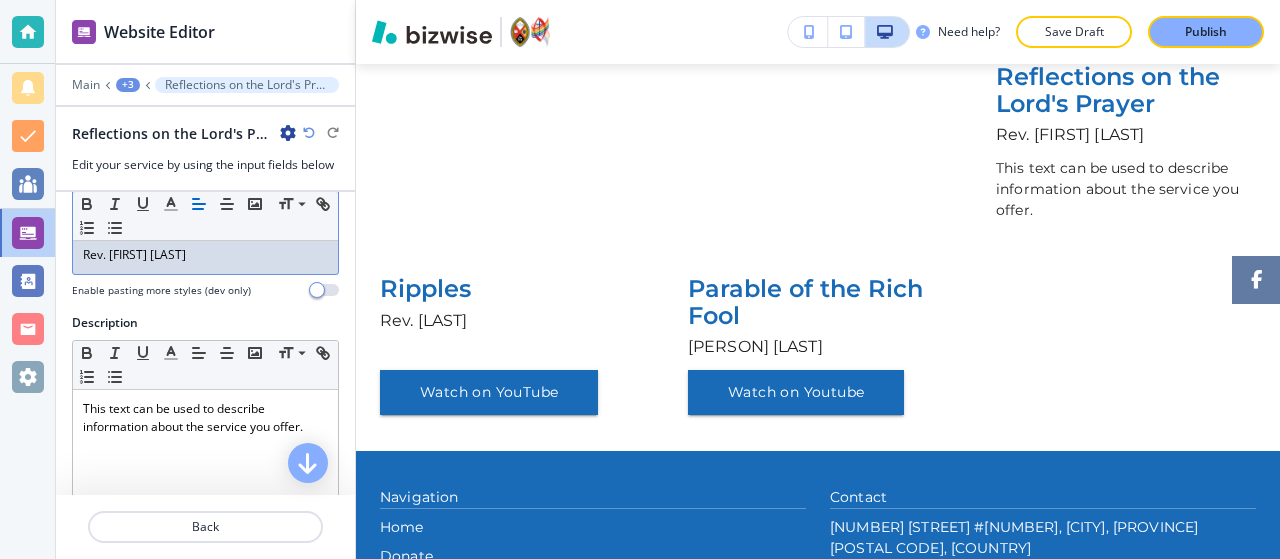 scroll, scrollTop: 266, scrollLeft: 0, axis: vertical 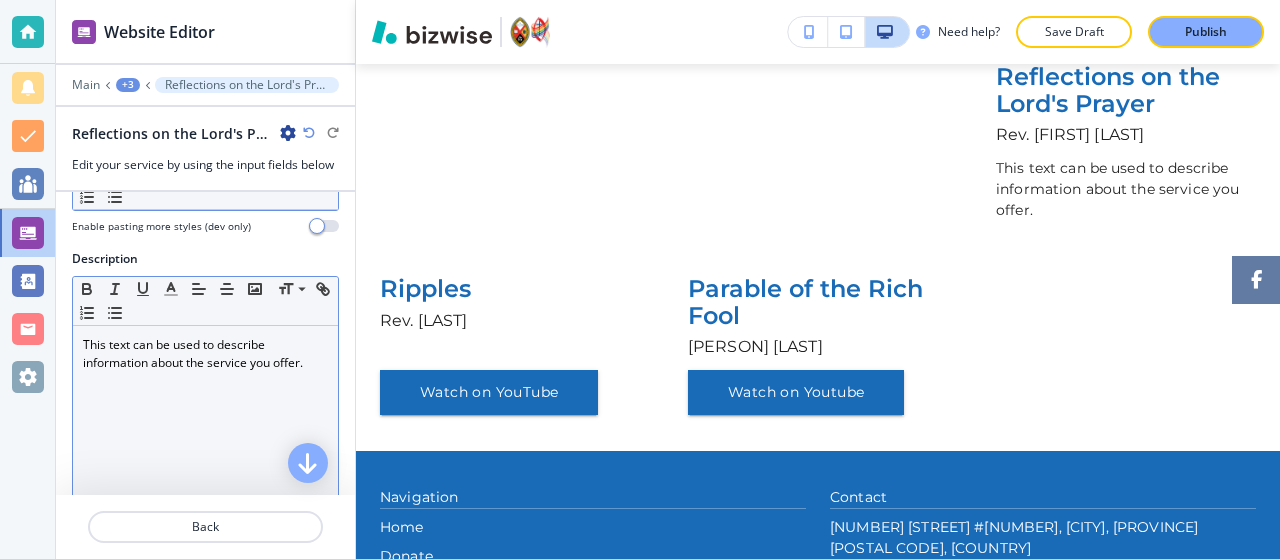 click on "This text can be used to describe information about the service you offer." at bounding box center (205, 456) 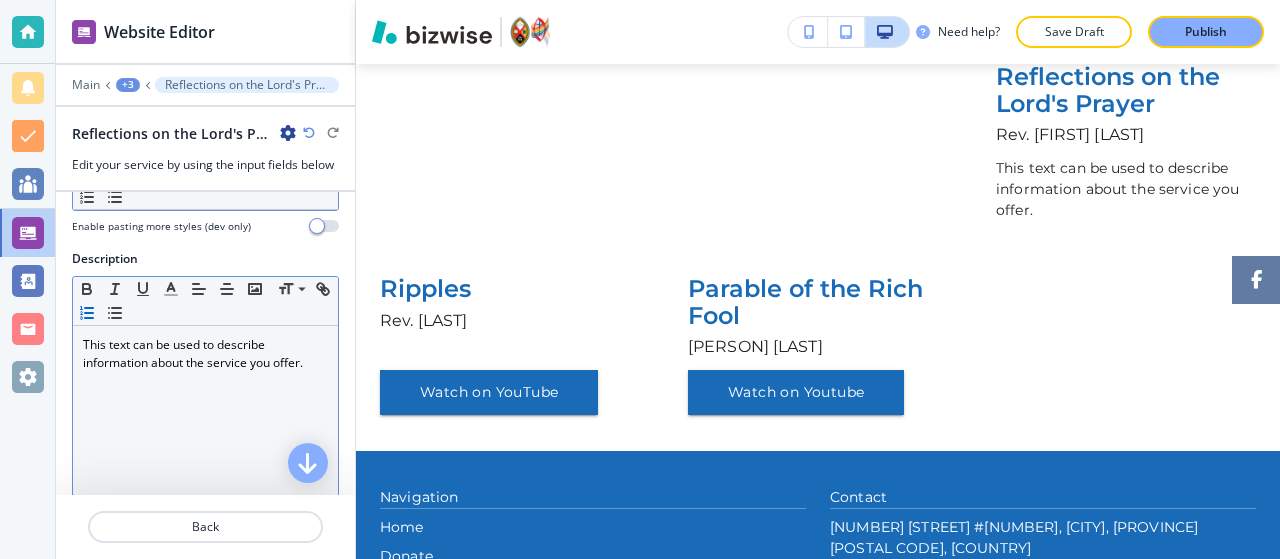 click at bounding box center (87, 313) 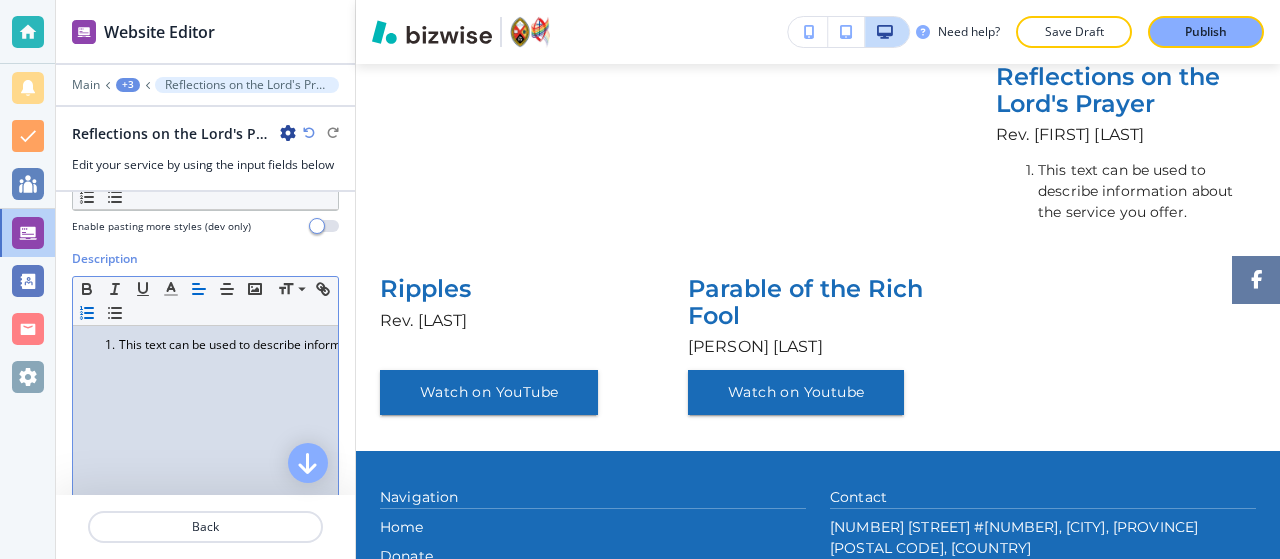click on "This text can be used to describe information about the service you offer." at bounding box center (205, 456) 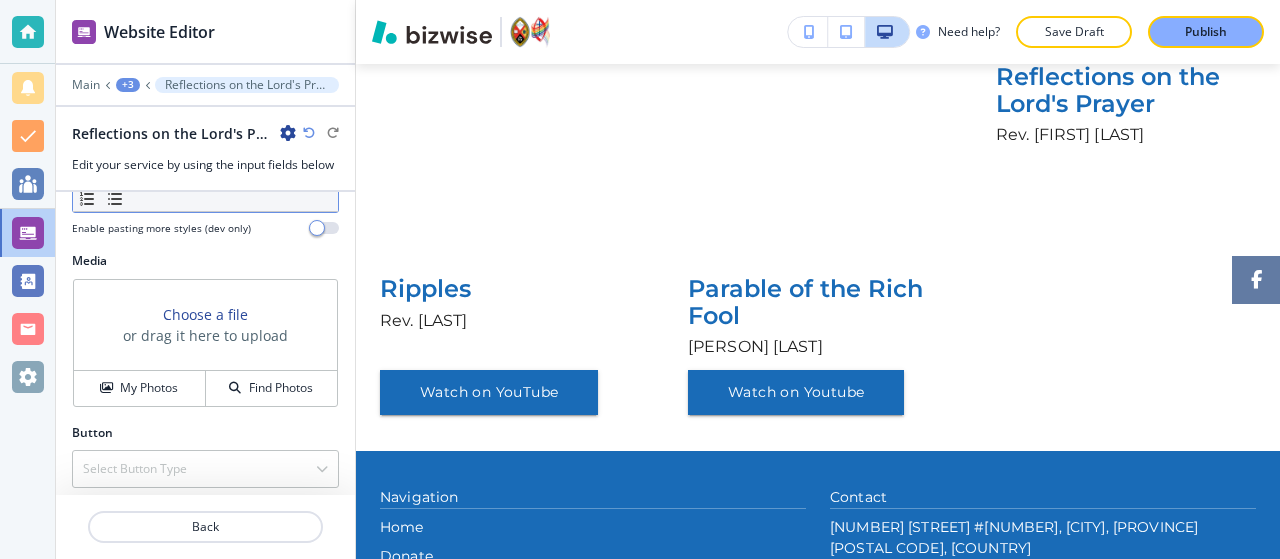 scroll, scrollTop: 642, scrollLeft: 0, axis: vertical 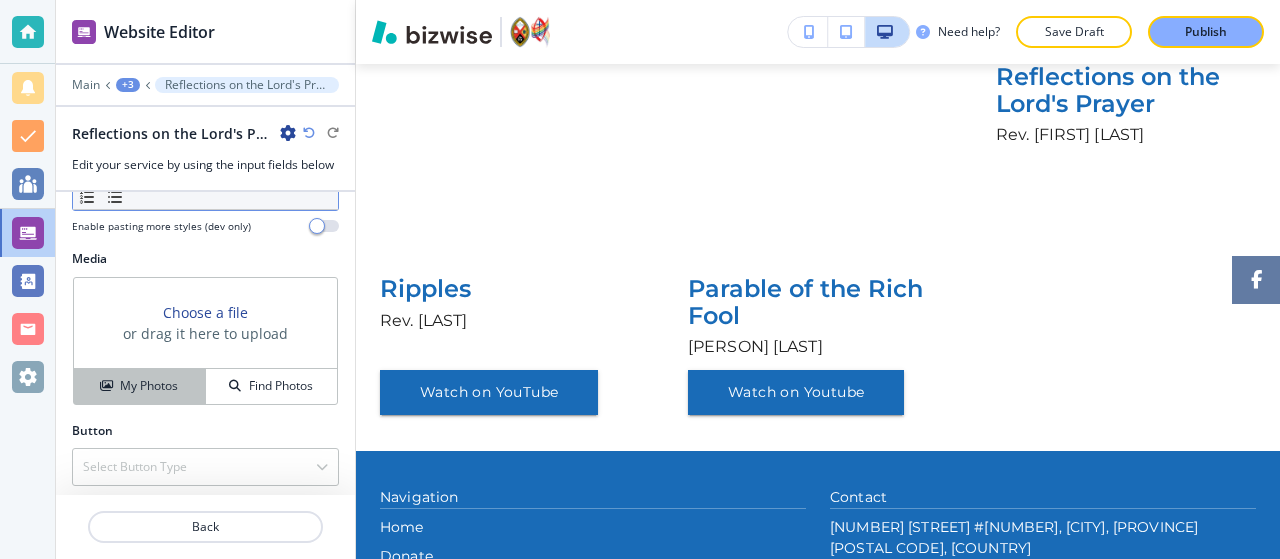 click on "My Photos" at bounding box center [149, 386] 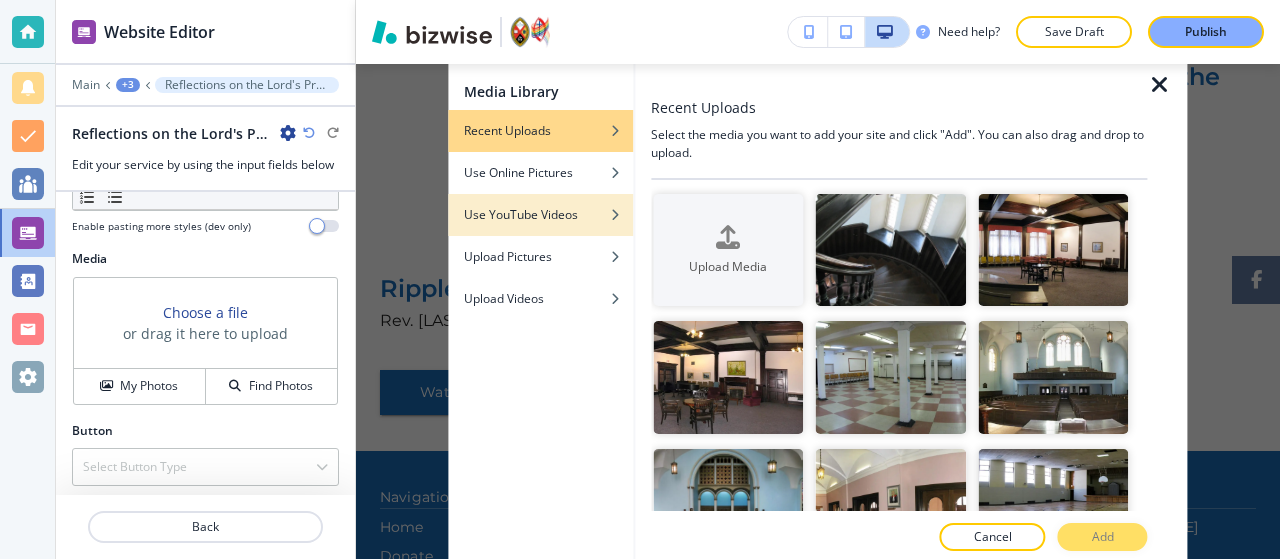 click at bounding box center (540, 230) 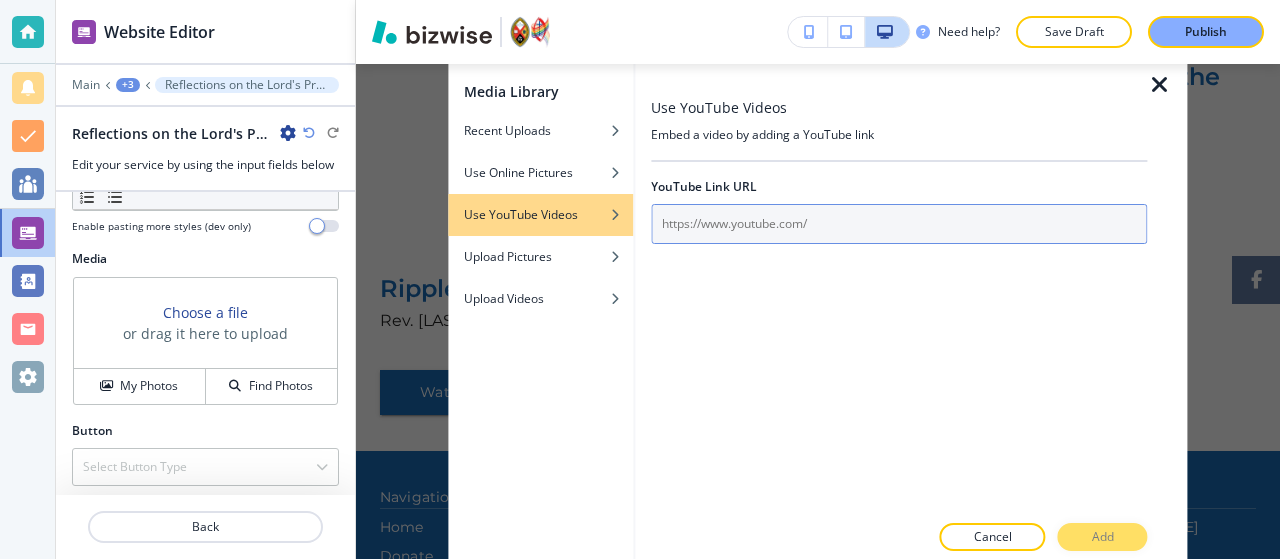 click at bounding box center (899, 224) 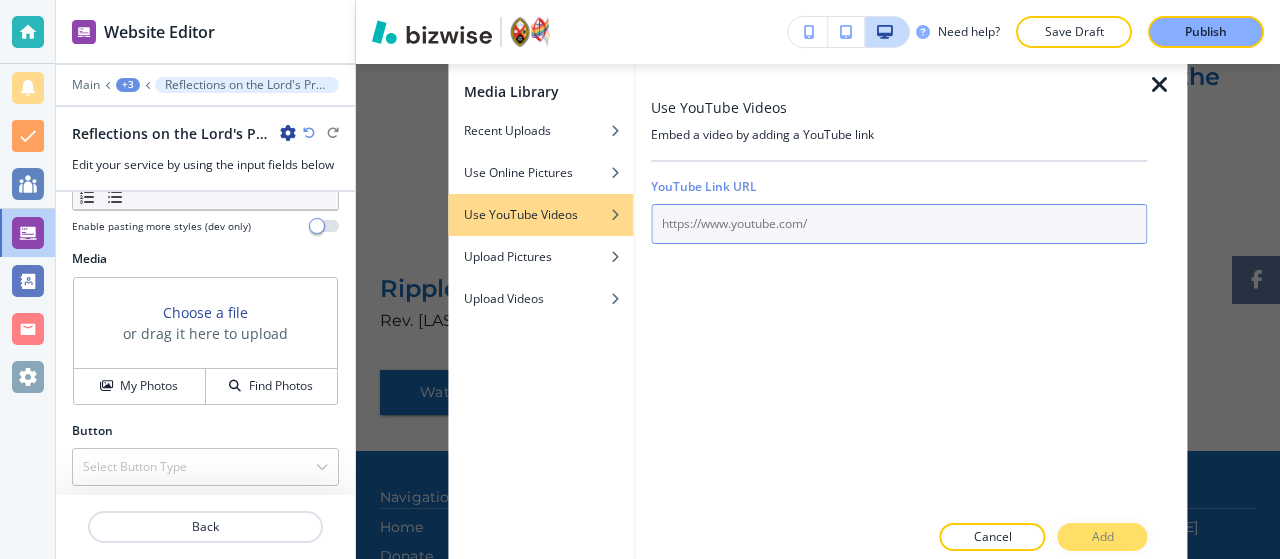 paste on "https://www.youtube.com/watch?v=otLSPo2hd6k&pp=0gcJCa0JAYcqIYzv" 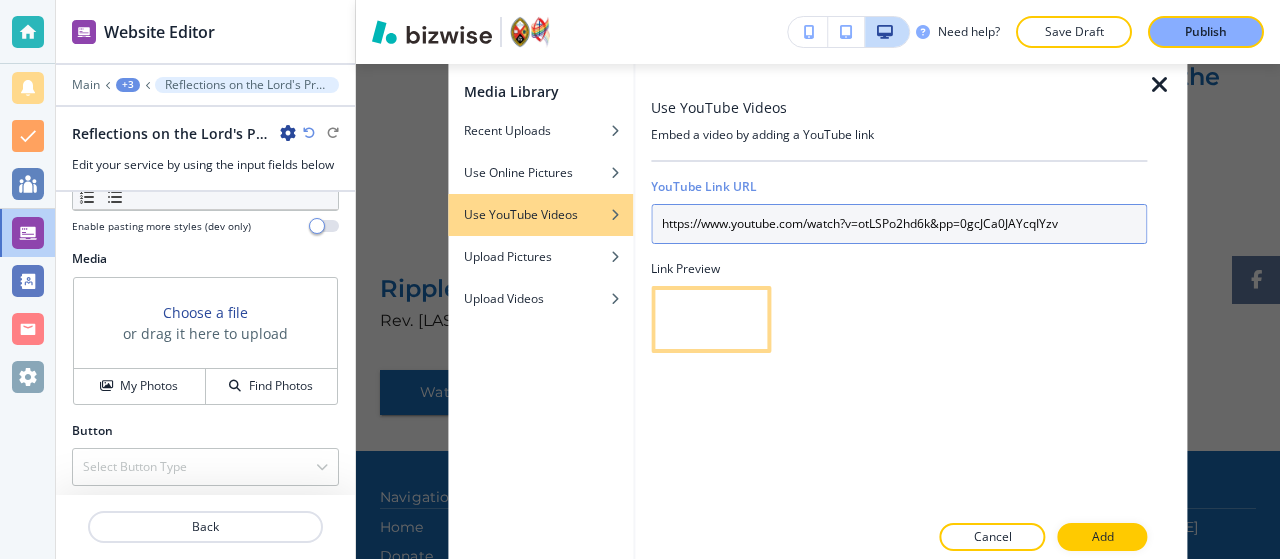 click on "https://www.youtube.com/watch?v=otLSPo2hd6k&pp=0gcJCa0JAYcqIYzv" at bounding box center [899, 224] 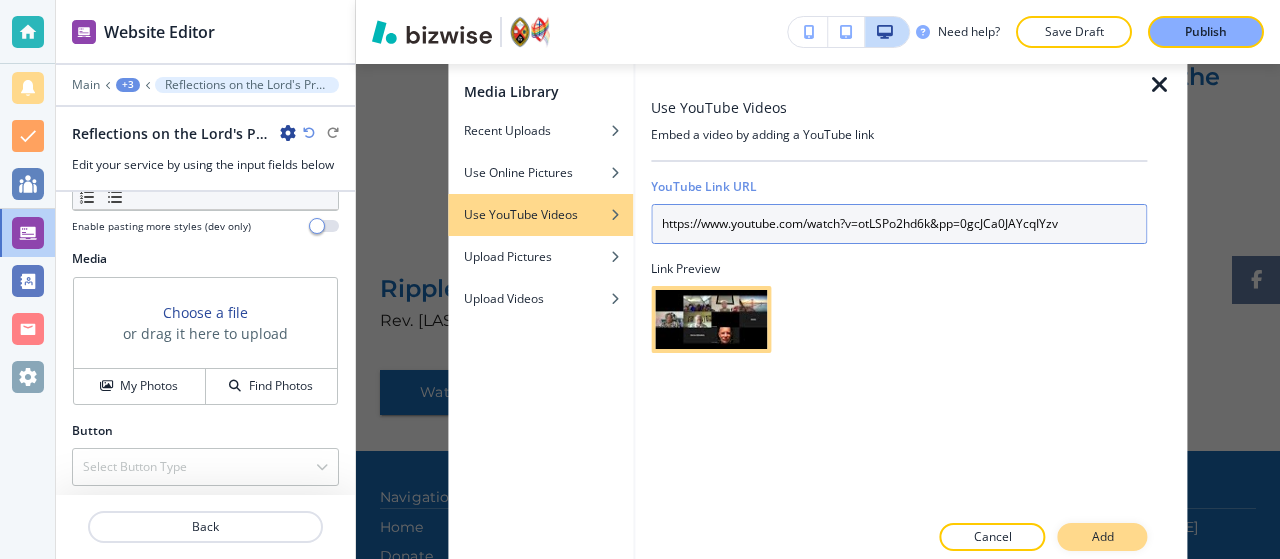 type on "https://www.youtube.com/watch?v=otLSPo2hd6k&pp=0gcJCa0JAYcqIYzv" 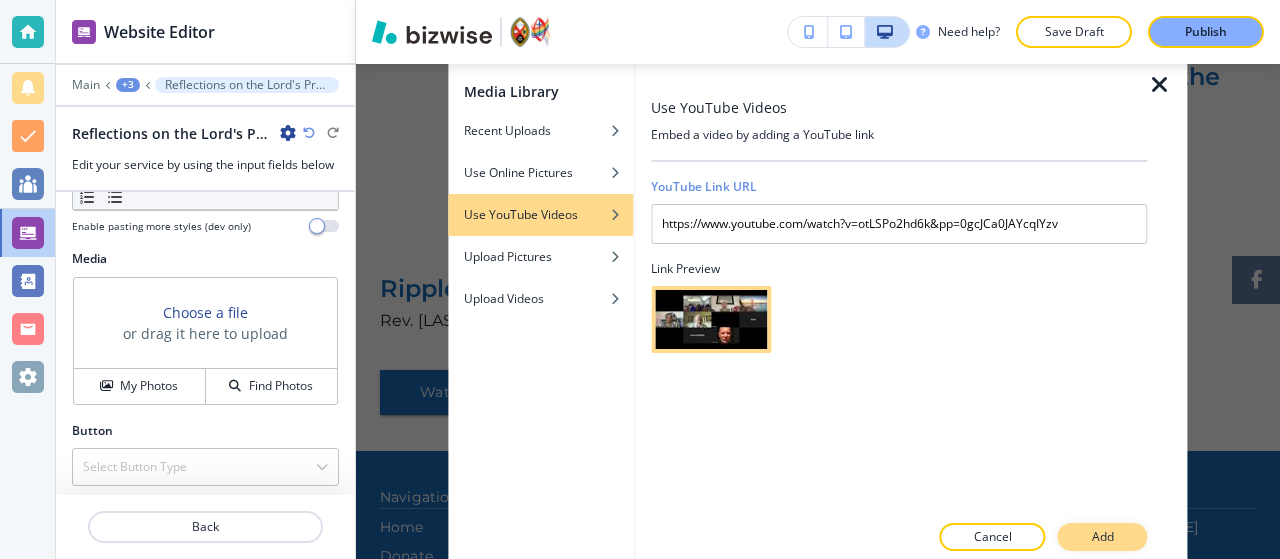 click on "Add" at bounding box center [1103, 537] 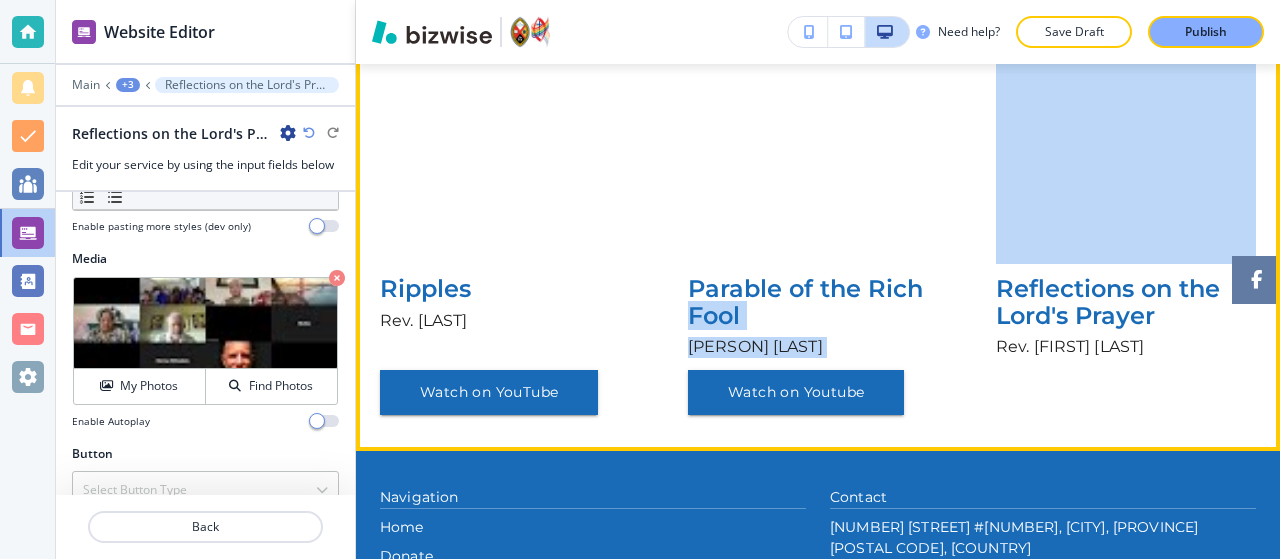 drag, startPoint x: 959, startPoint y: 284, endPoint x: 995, endPoint y: 241, distance: 56.0803 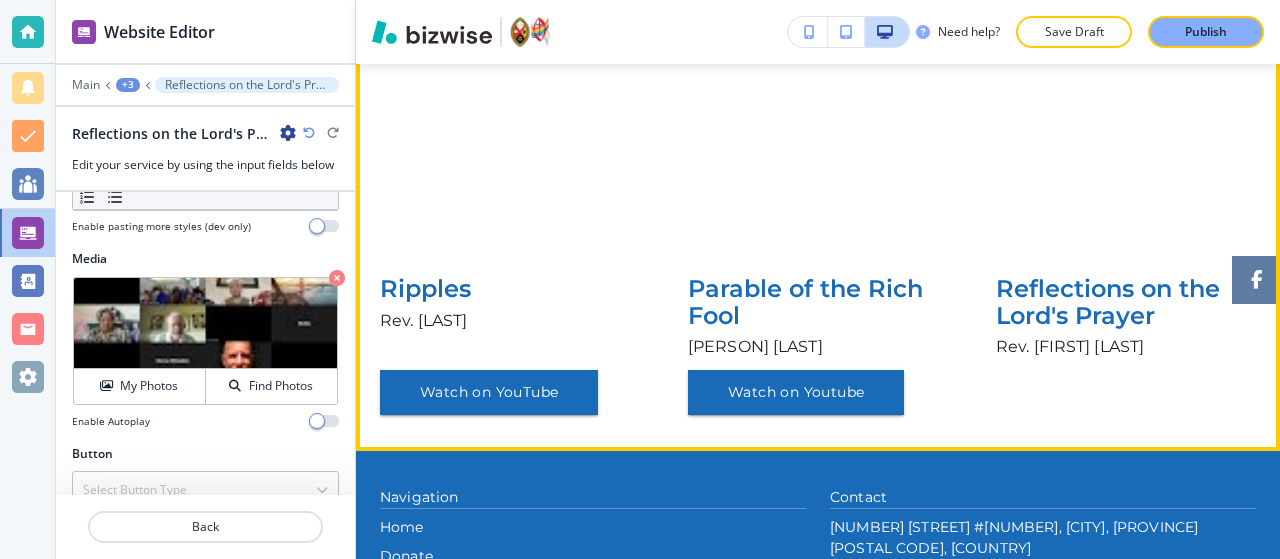 click on "Reflections on the Lord's Prayer" at bounding box center (1126, 302) 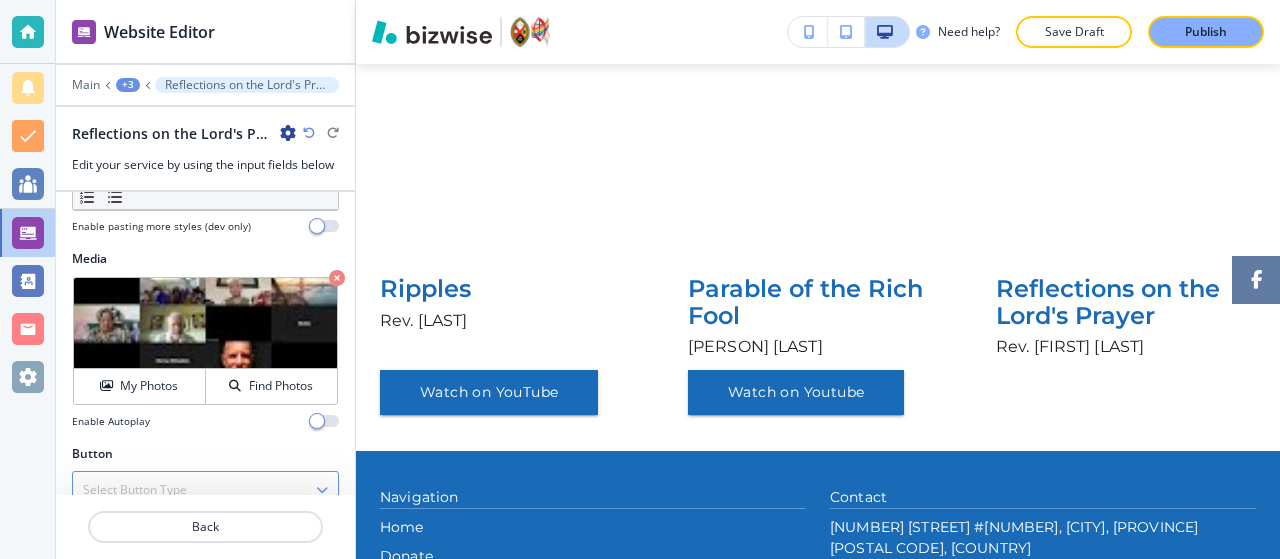 scroll, scrollTop: 665, scrollLeft: 0, axis: vertical 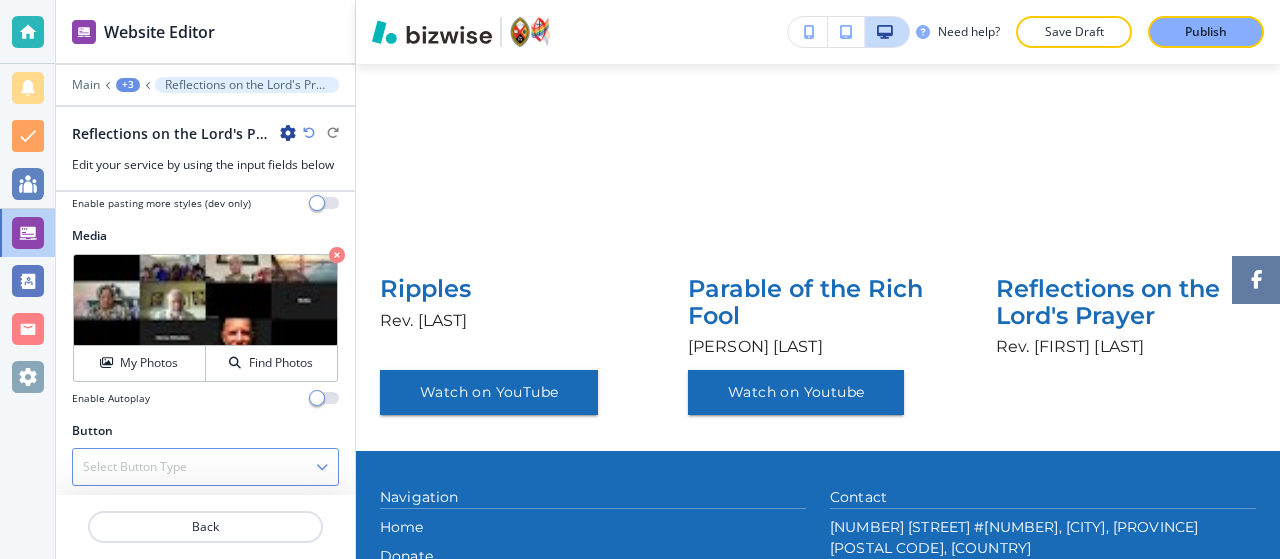 click on "Select Button Type" at bounding box center (205, 467) 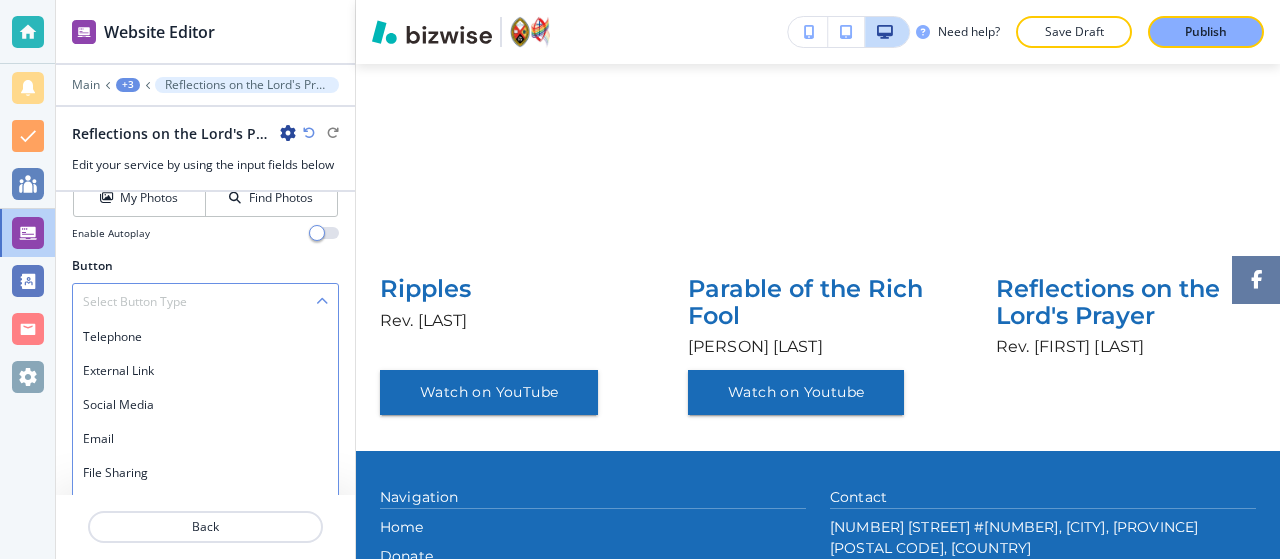 scroll, scrollTop: 853, scrollLeft: 0, axis: vertical 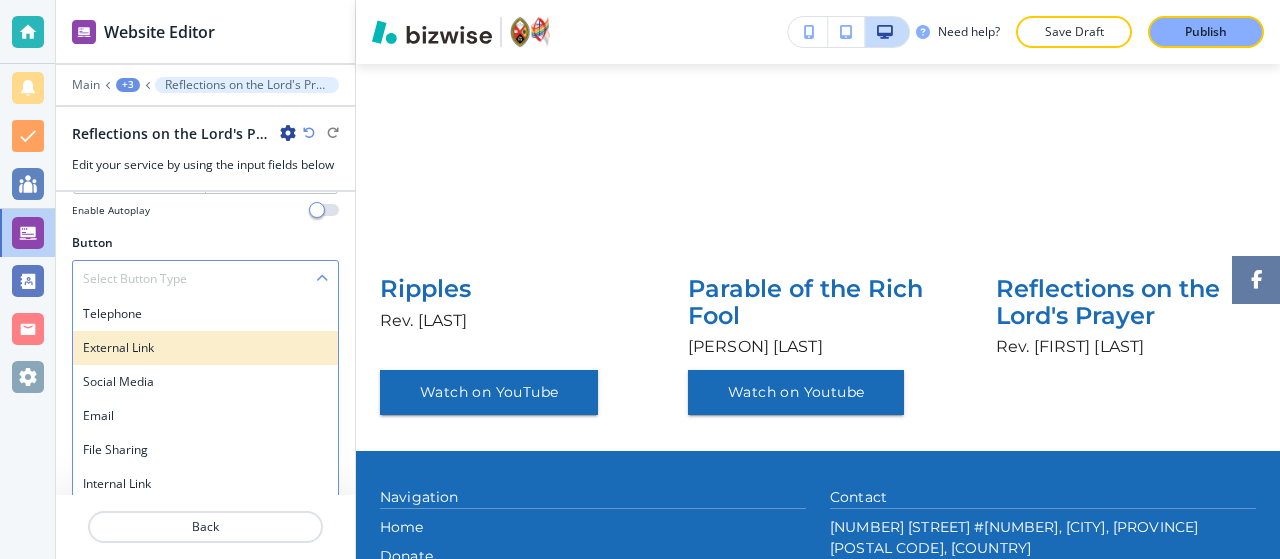 click on "External Link" at bounding box center (205, 348) 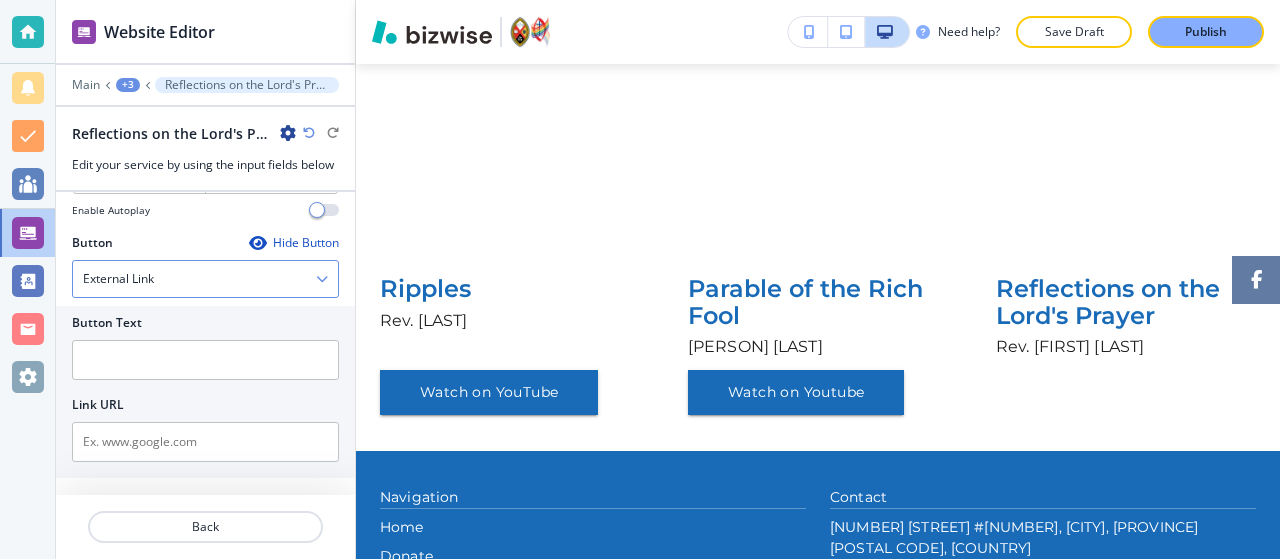 scroll, scrollTop: 852, scrollLeft: 0, axis: vertical 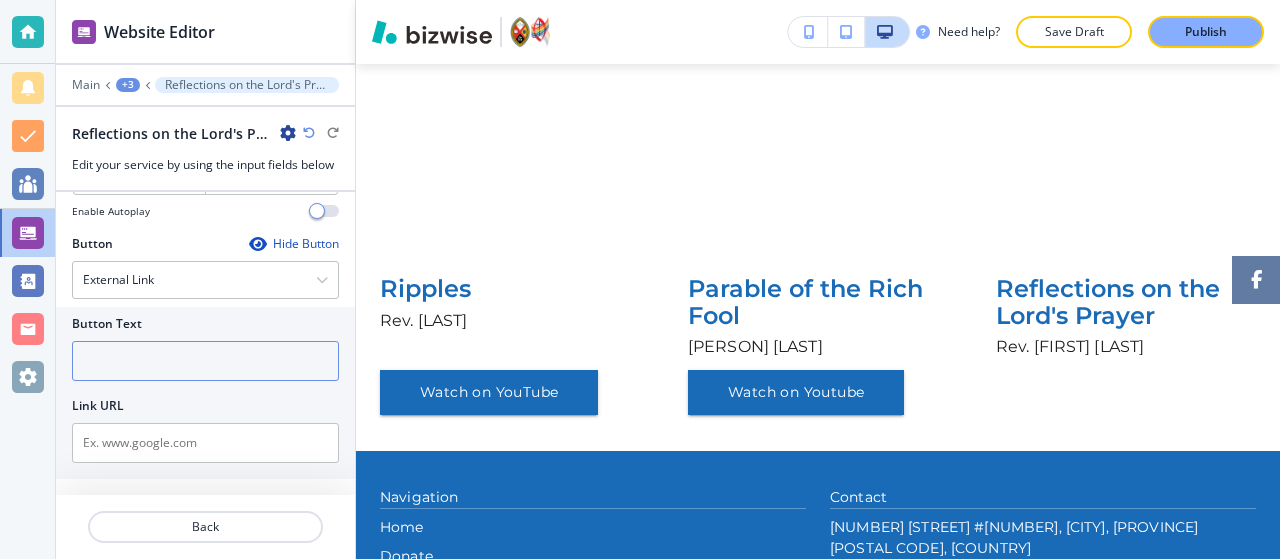 click at bounding box center (205, 361) 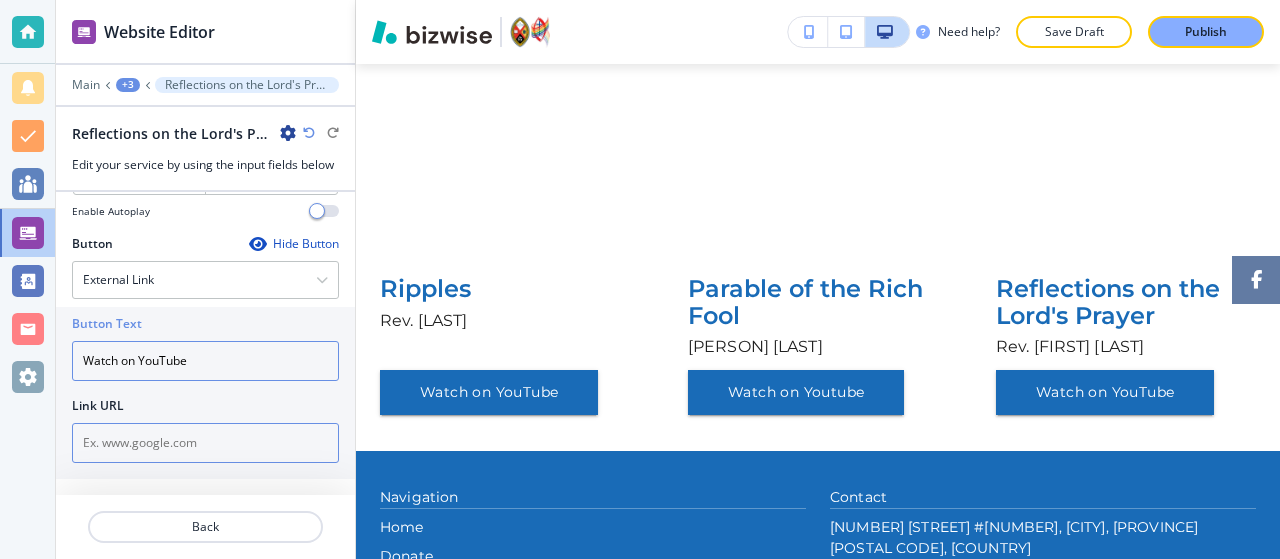 type on "Watch on YouTube" 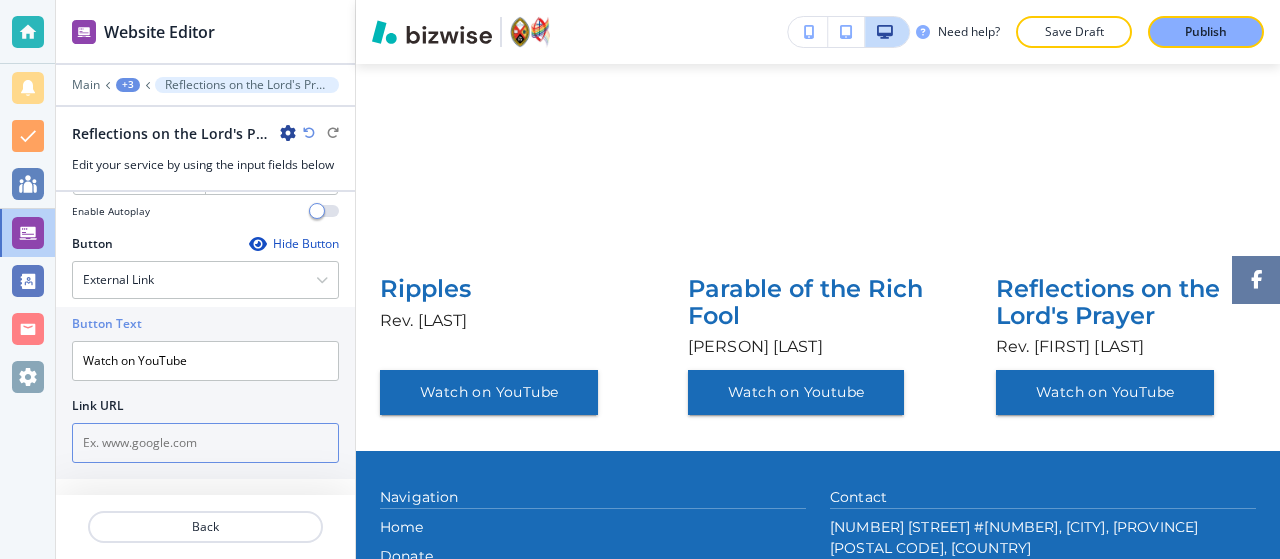 click at bounding box center (205, 443) 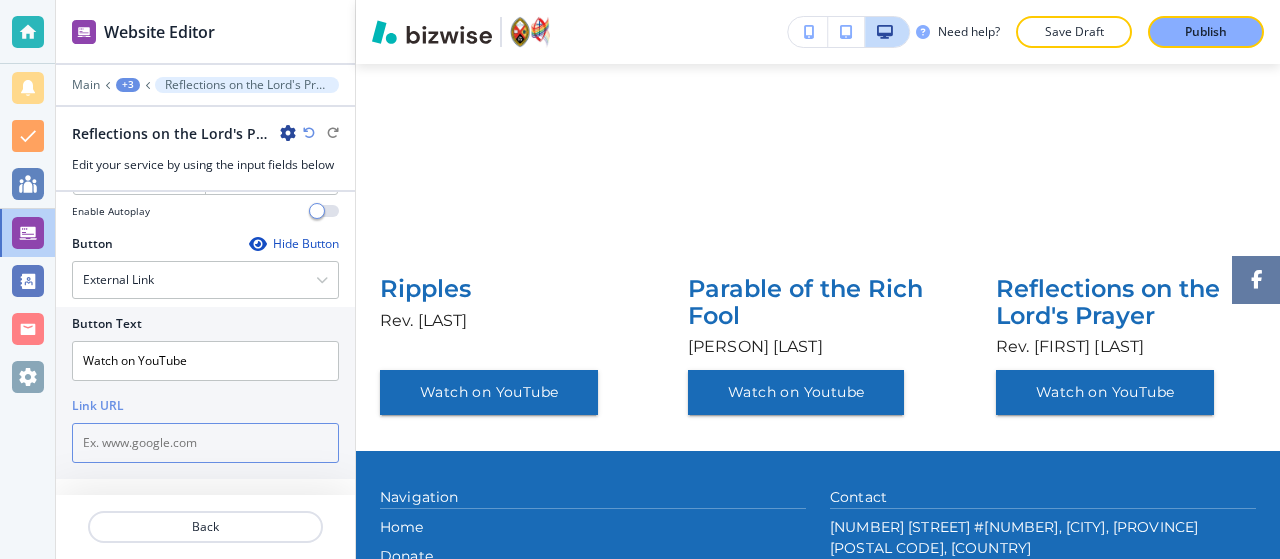 paste on "https://www.youtube.com/watch?v=otLSPo2hd6k&pp=0gcJCa0JAYcqIYzv" 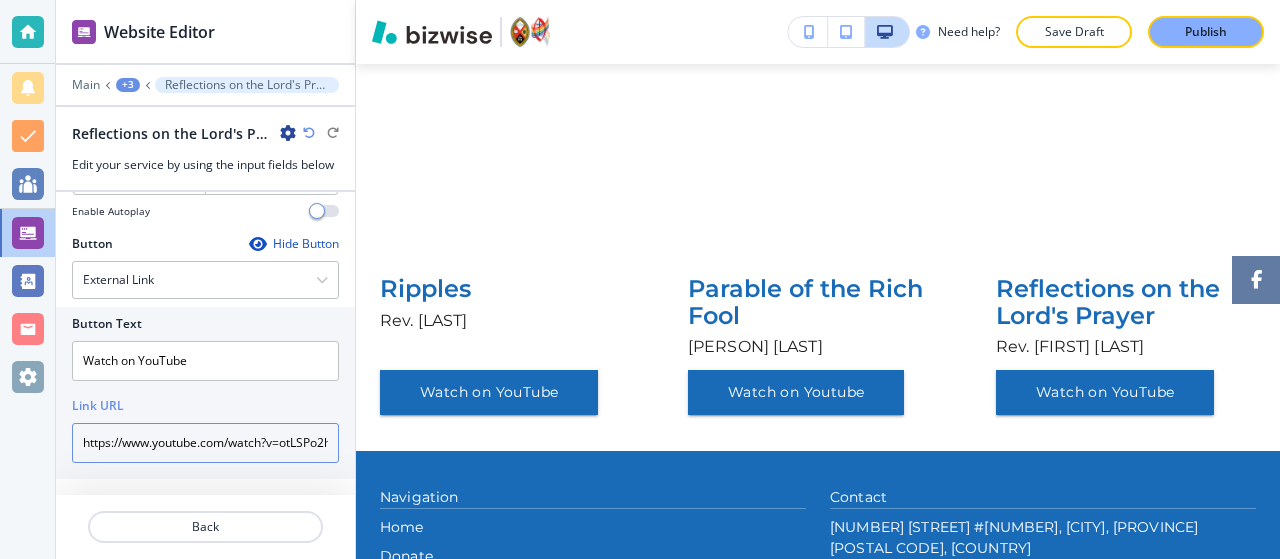 scroll, scrollTop: 0, scrollLeft: 170, axis: horizontal 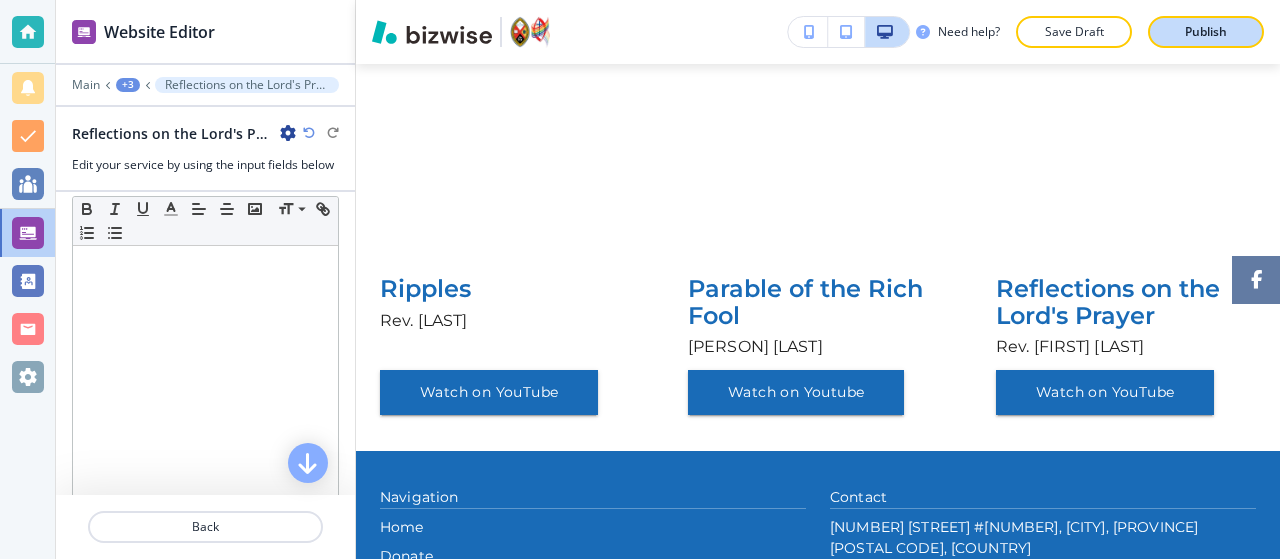 type on "https://www.youtube.com/watch?v=otLSPo2hd6k&pp=0gcJCa0JAYcqIYzv" 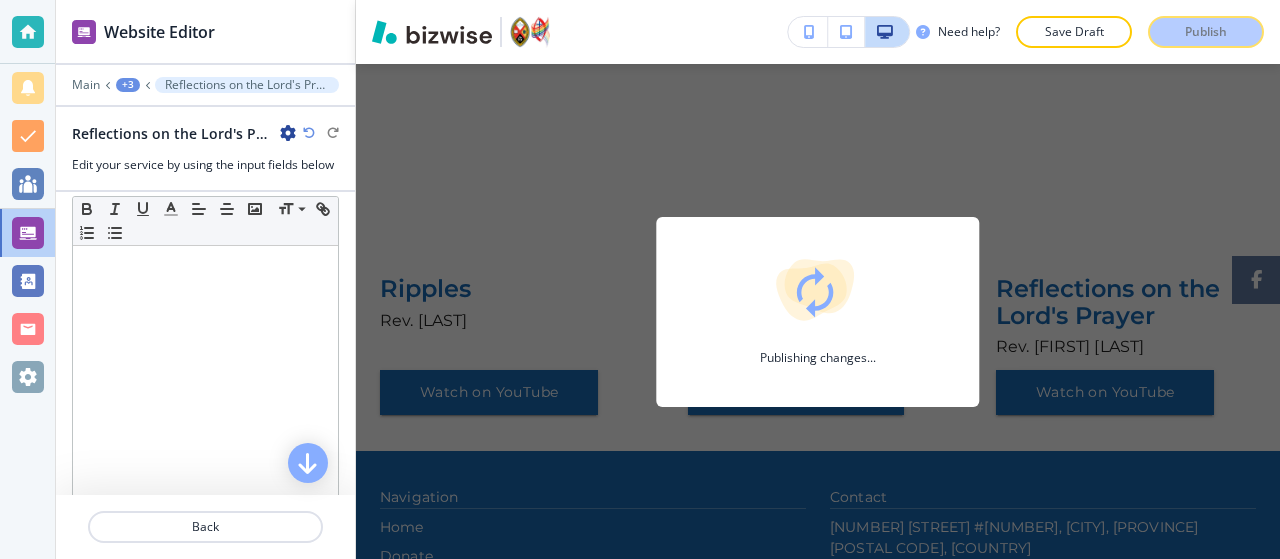 scroll, scrollTop: 0, scrollLeft: 0, axis: both 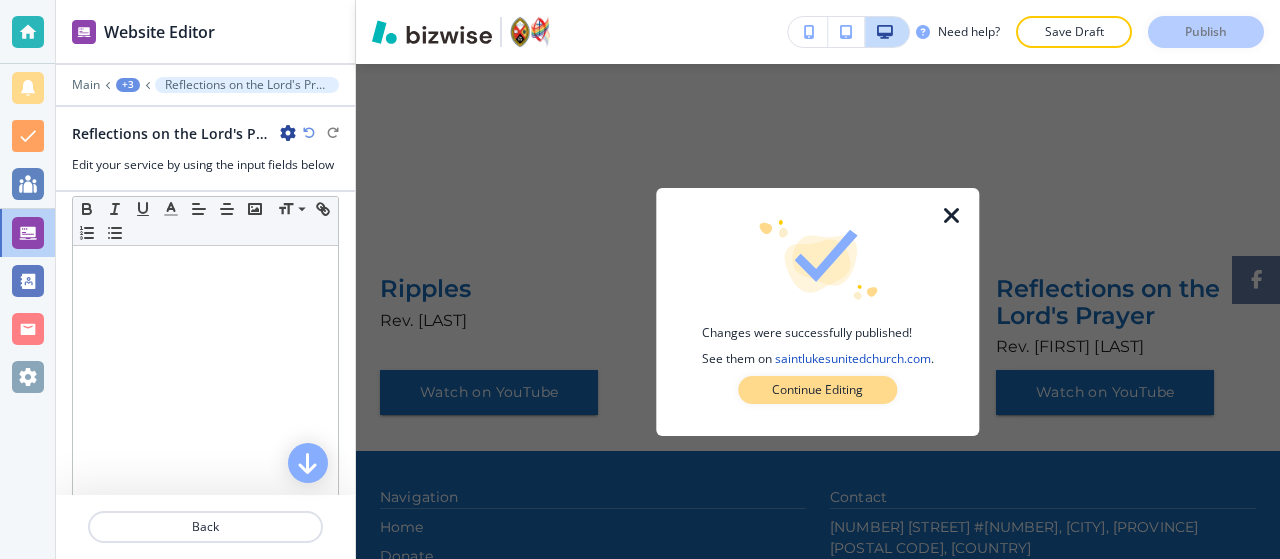 click on "Continue Editing" at bounding box center [817, 390] 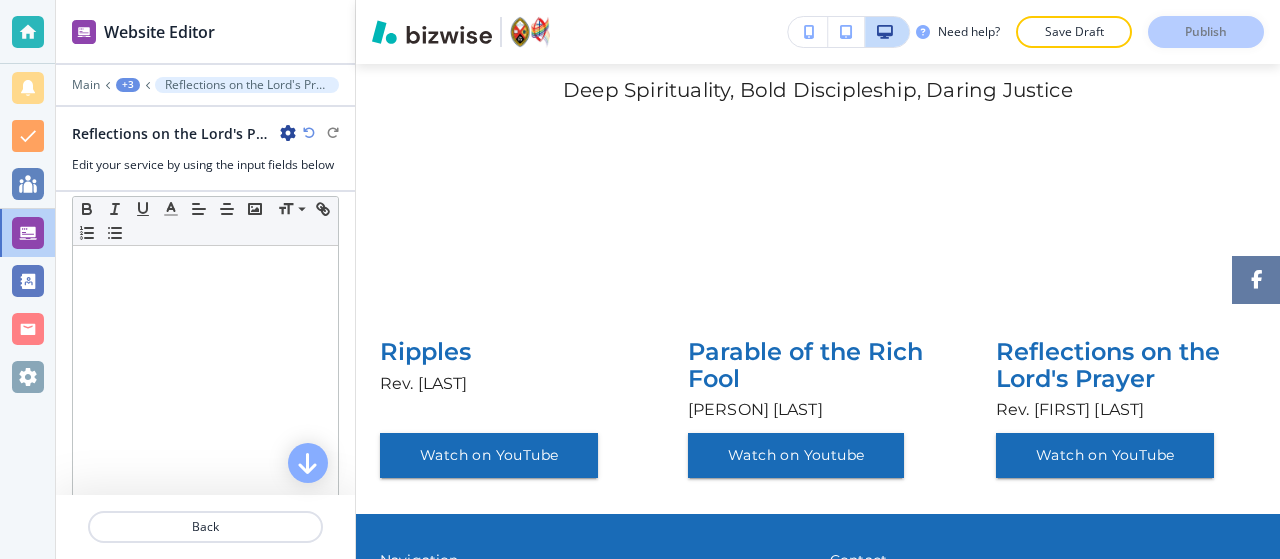 scroll, scrollTop: 184, scrollLeft: 0, axis: vertical 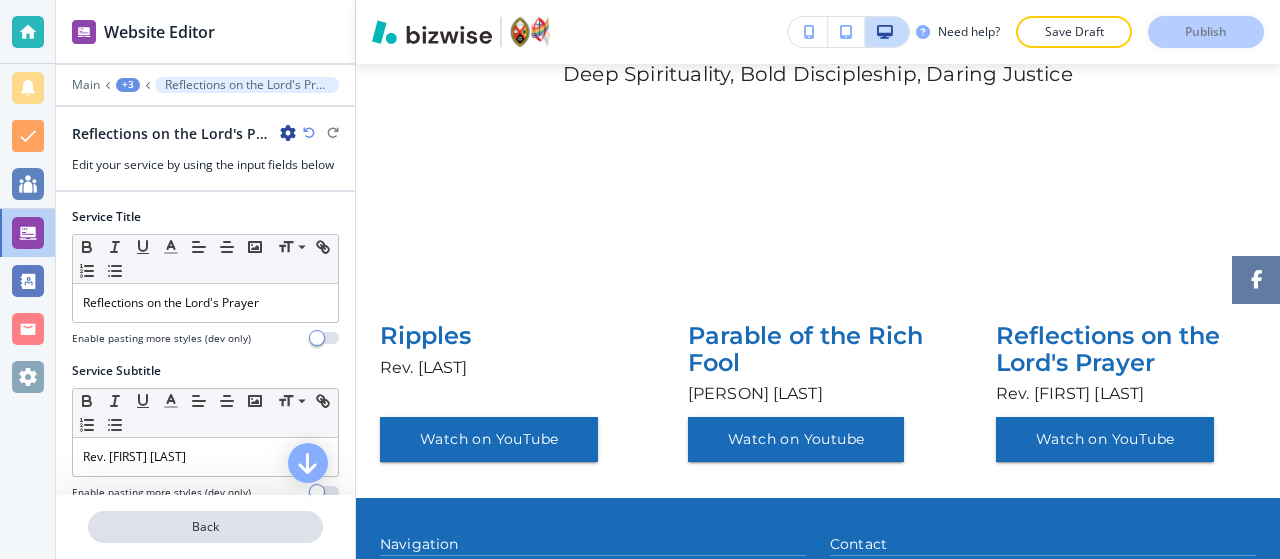 click on "Back" at bounding box center (205, 527) 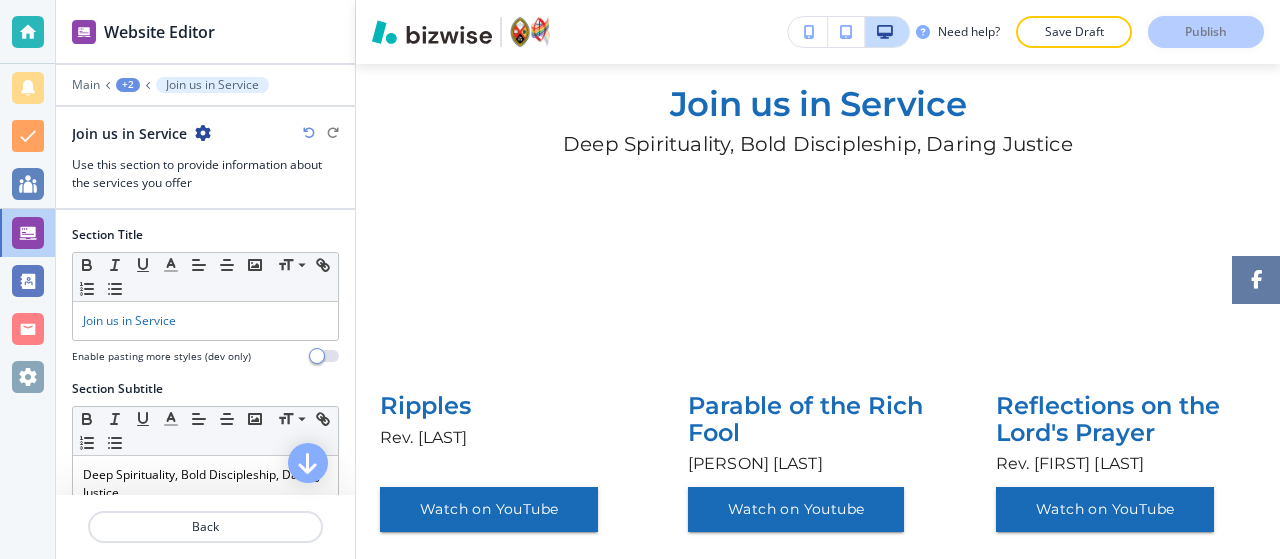 scroll, scrollTop: 100, scrollLeft: 0, axis: vertical 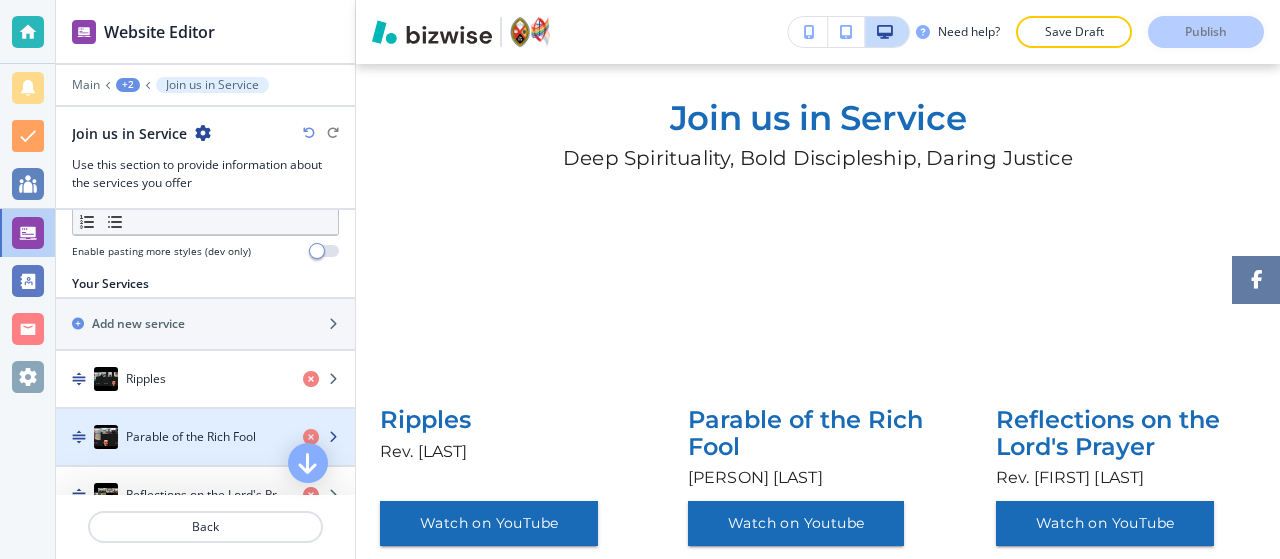 click on "Parable of the Rich Fool" at bounding box center [191, 437] 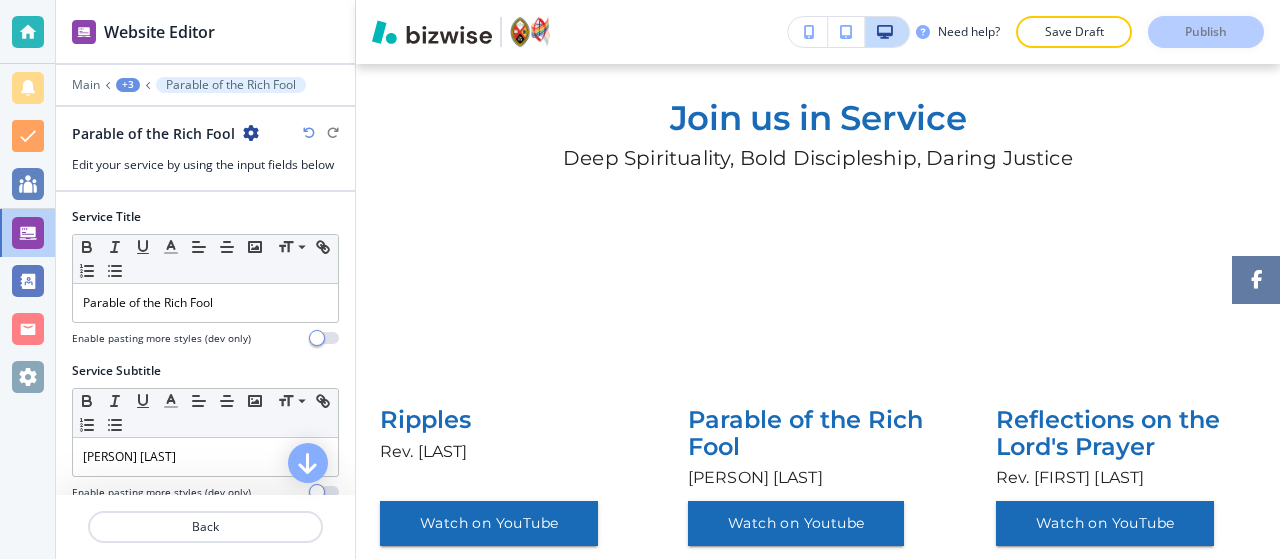 scroll, scrollTop: 231, scrollLeft: 0, axis: vertical 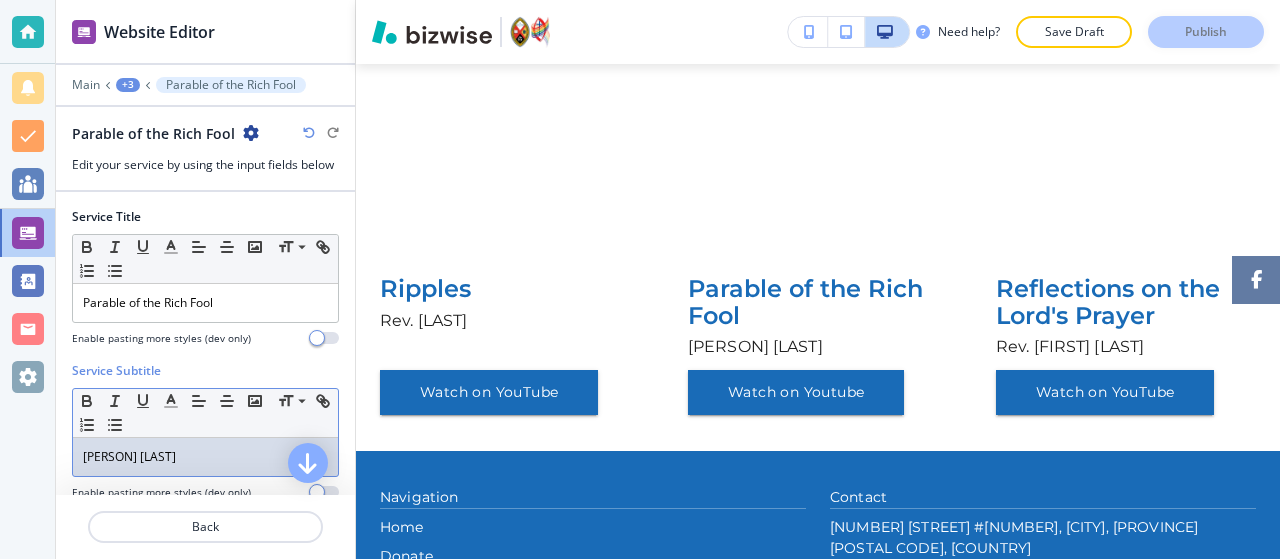 click on "[PERSON] [LAST]" at bounding box center [205, 457] 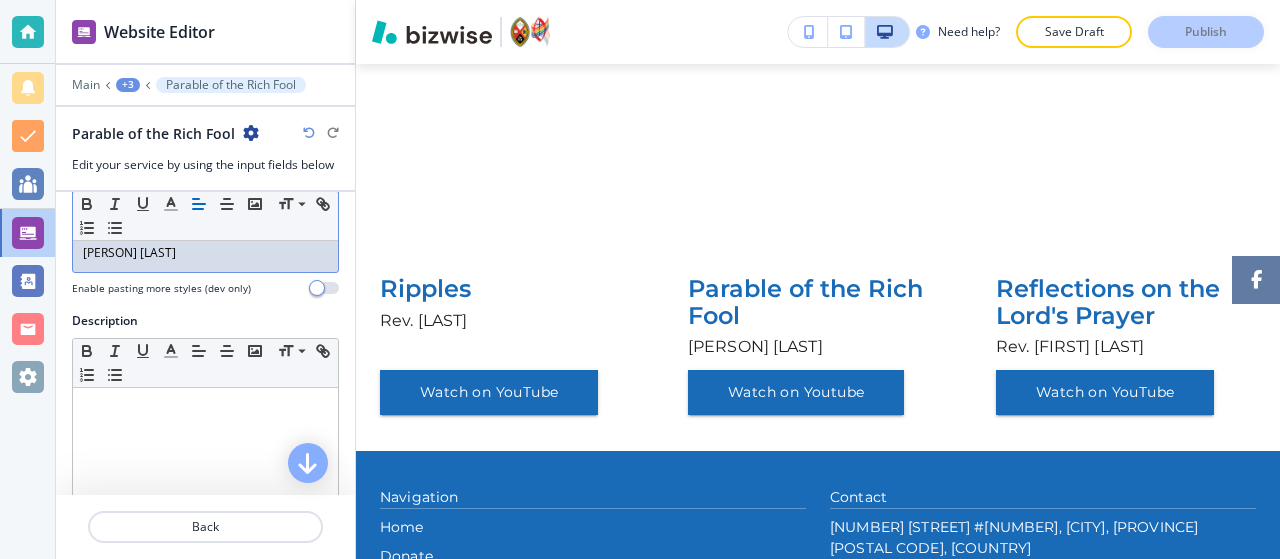 scroll, scrollTop: 206, scrollLeft: 0, axis: vertical 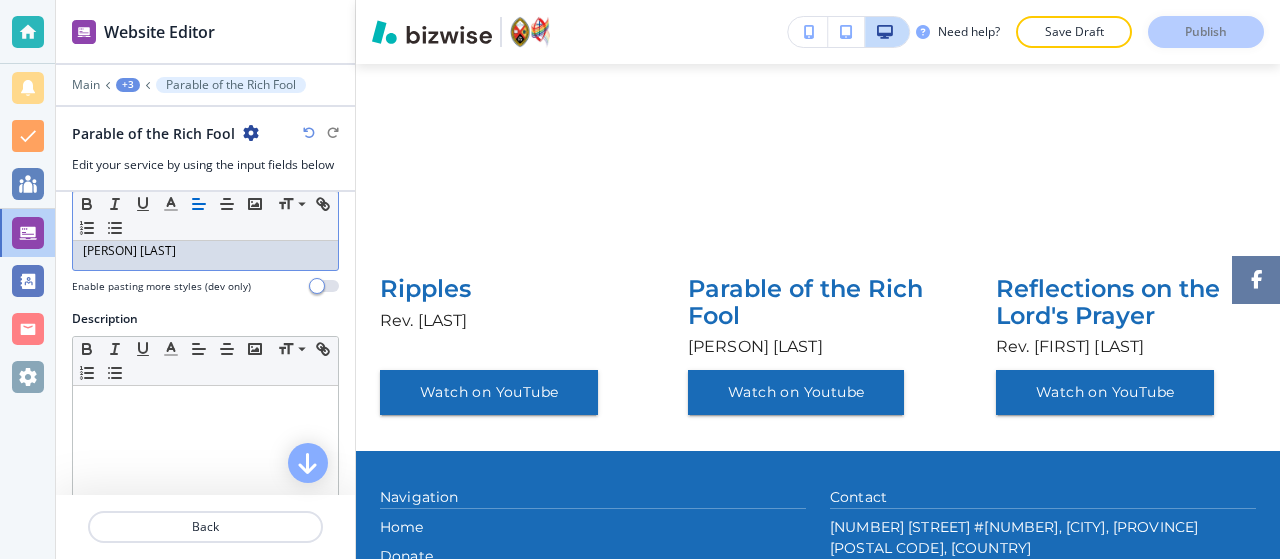 click at bounding box center (205, 516) 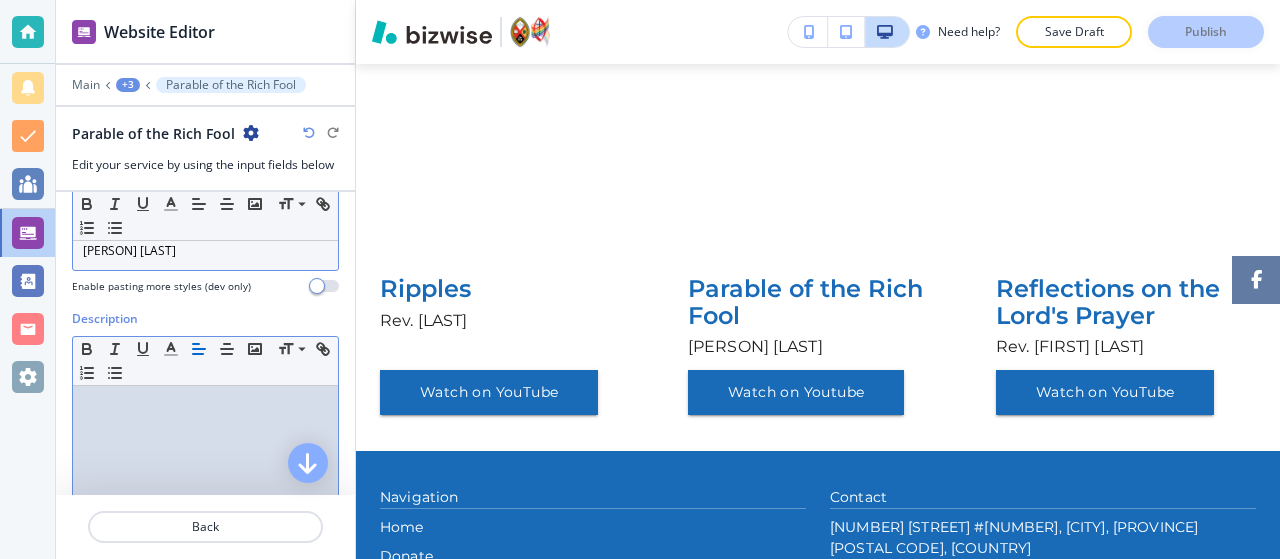 type 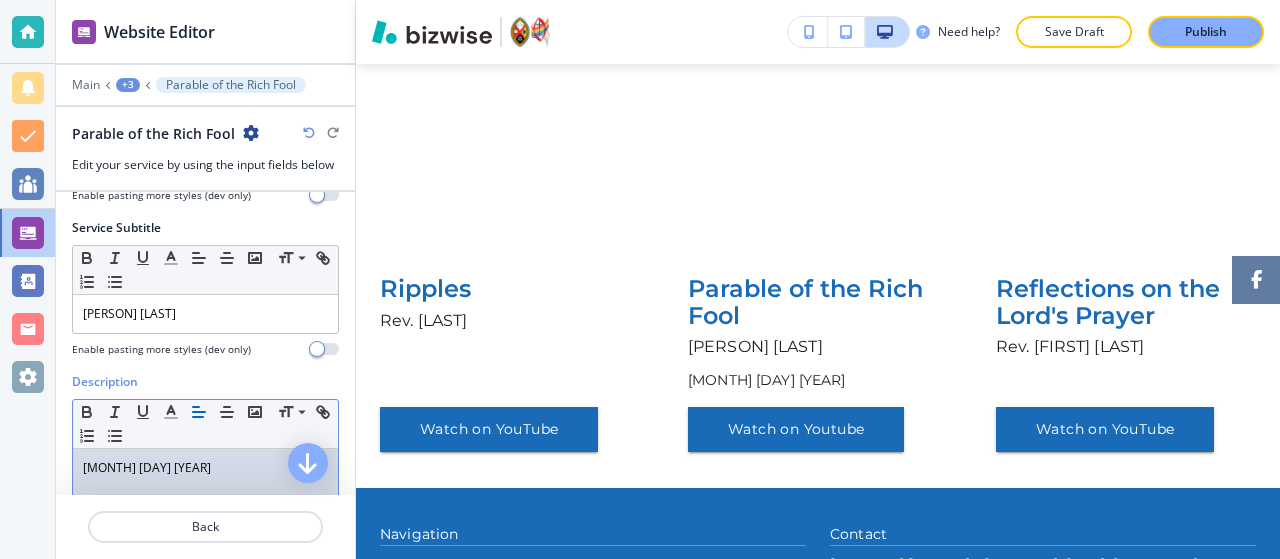 scroll, scrollTop: 140, scrollLeft: 0, axis: vertical 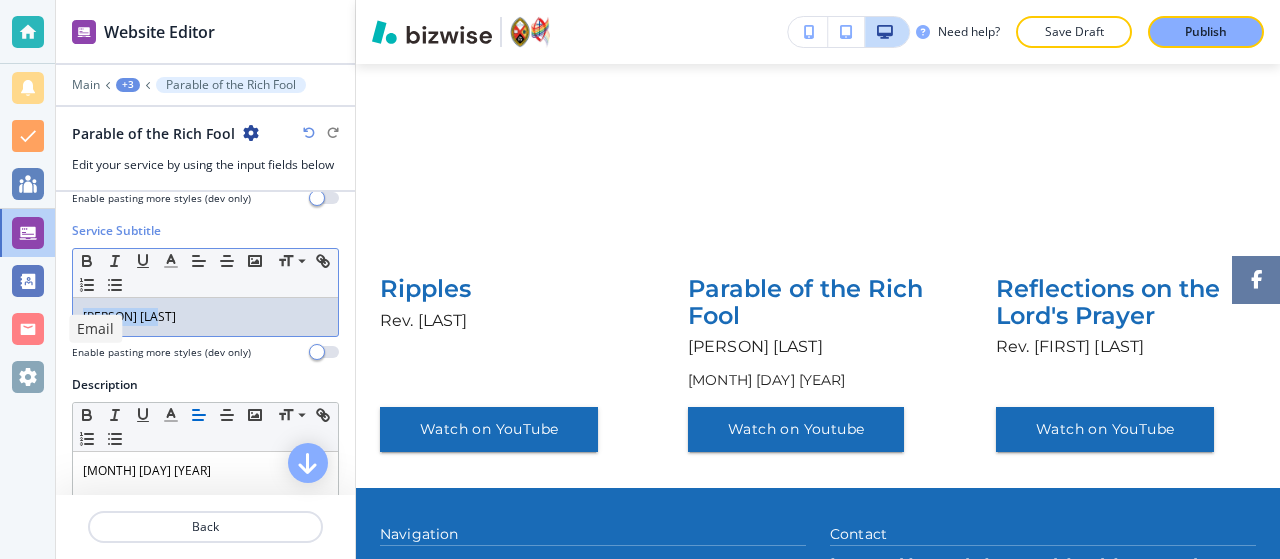 drag, startPoint x: 238, startPoint y: 320, endPoint x: 2, endPoint y: 323, distance: 236.01907 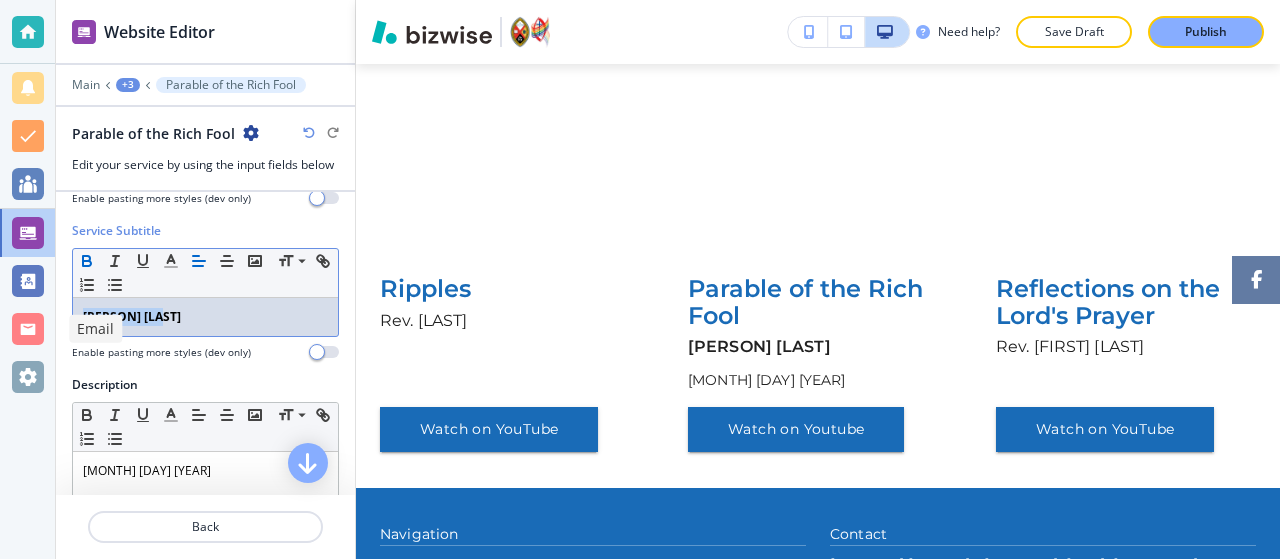 type 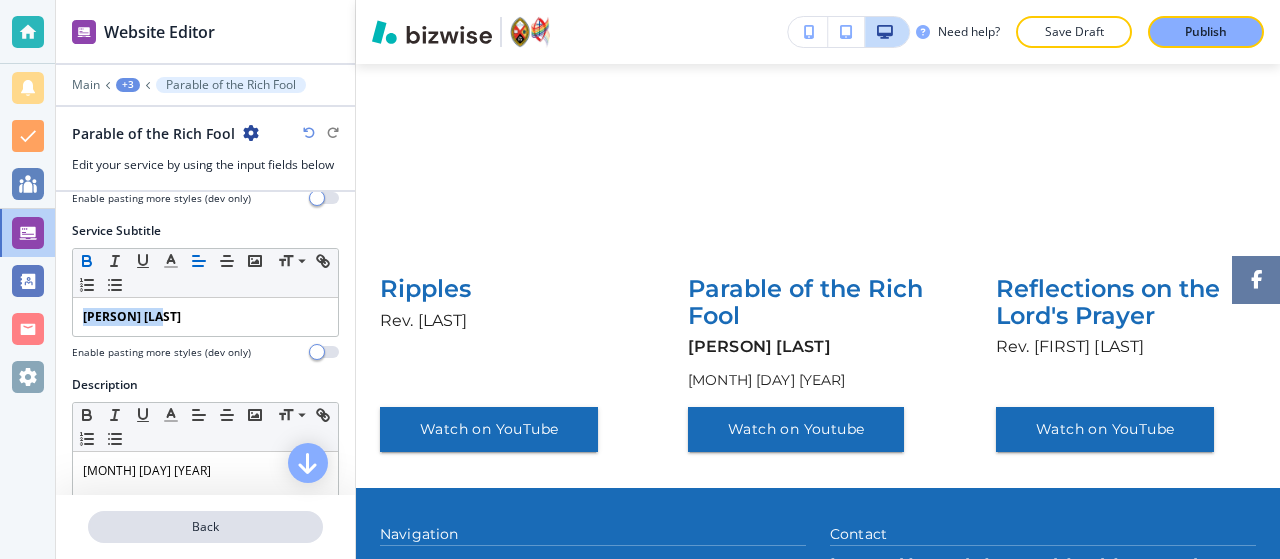 click on "Back" at bounding box center [205, 527] 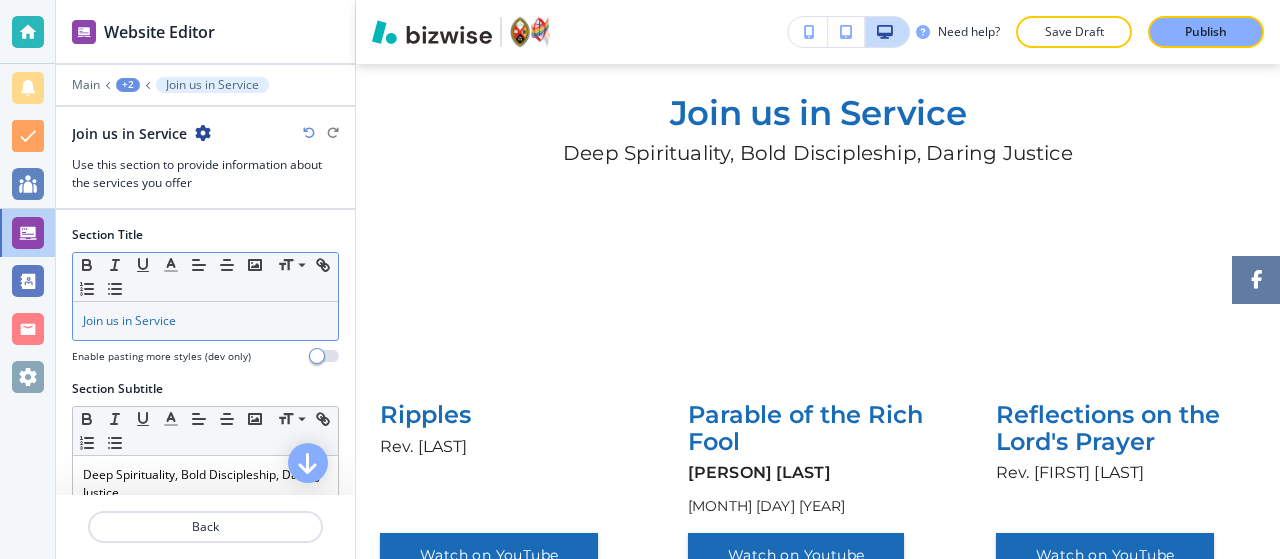 scroll, scrollTop: 100, scrollLeft: 0, axis: vertical 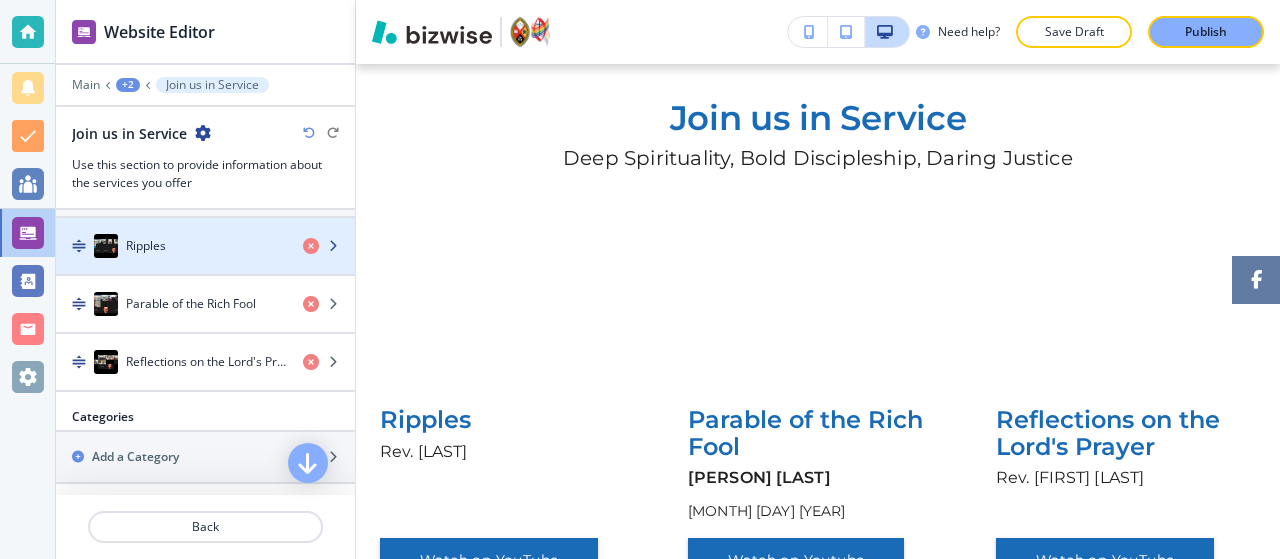 click on "Ripples" at bounding box center [146, 246] 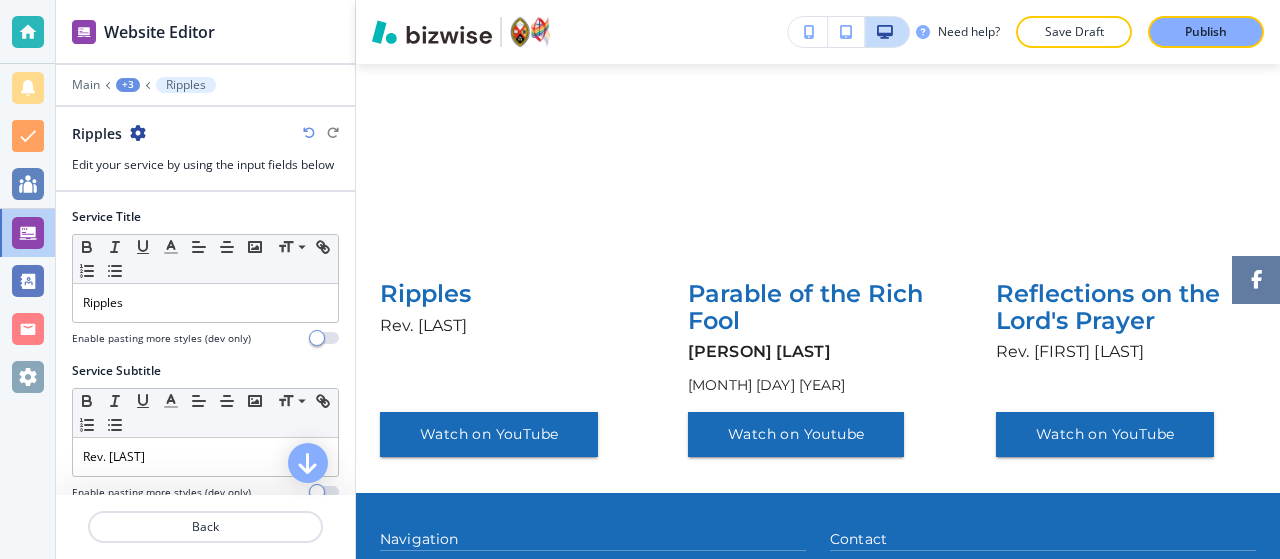scroll, scrollTop: 231, scrollLeft: 0, axis: vertical 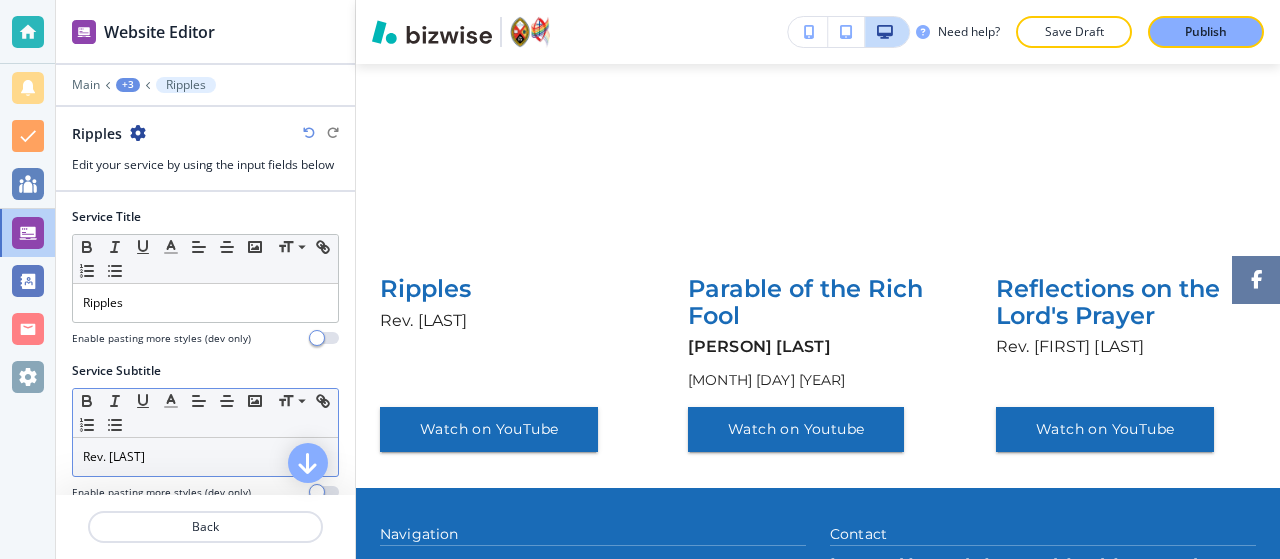 click on "Rev. [LAST]" at bounding box center [205, 457] 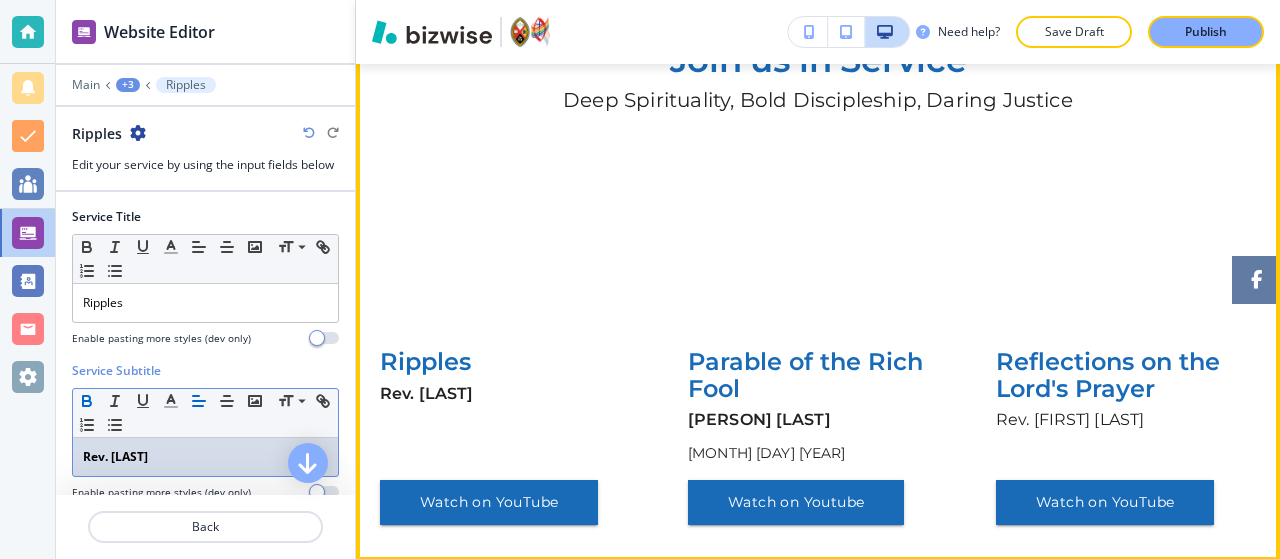 scroll, scrollTop: 164, scrollLeft: 0, axis: vertical 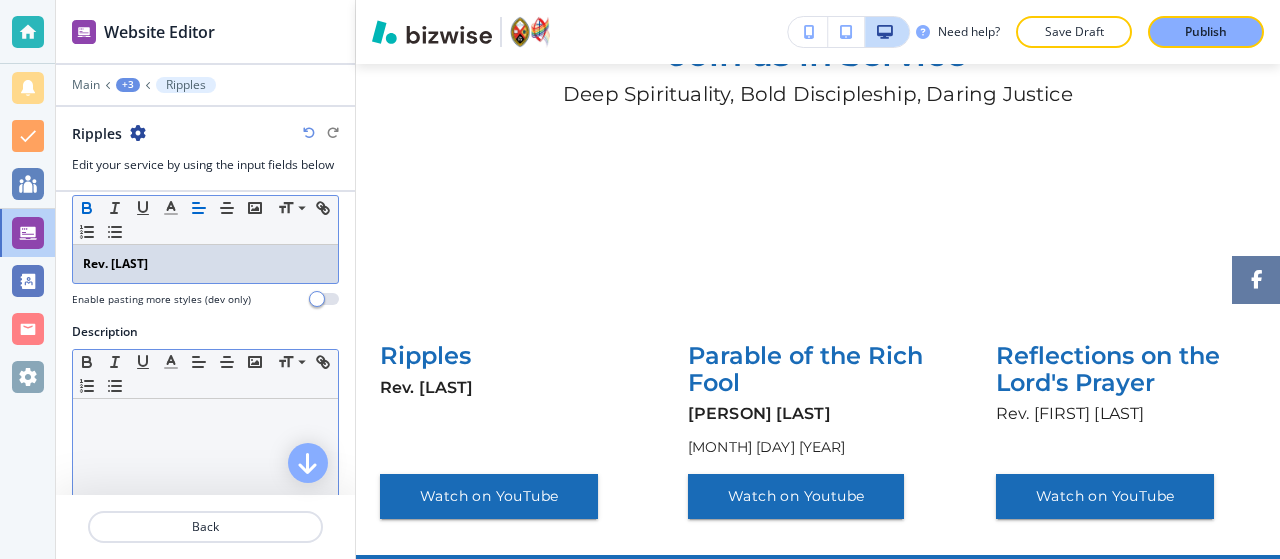 click at bounding box center (205, 529) 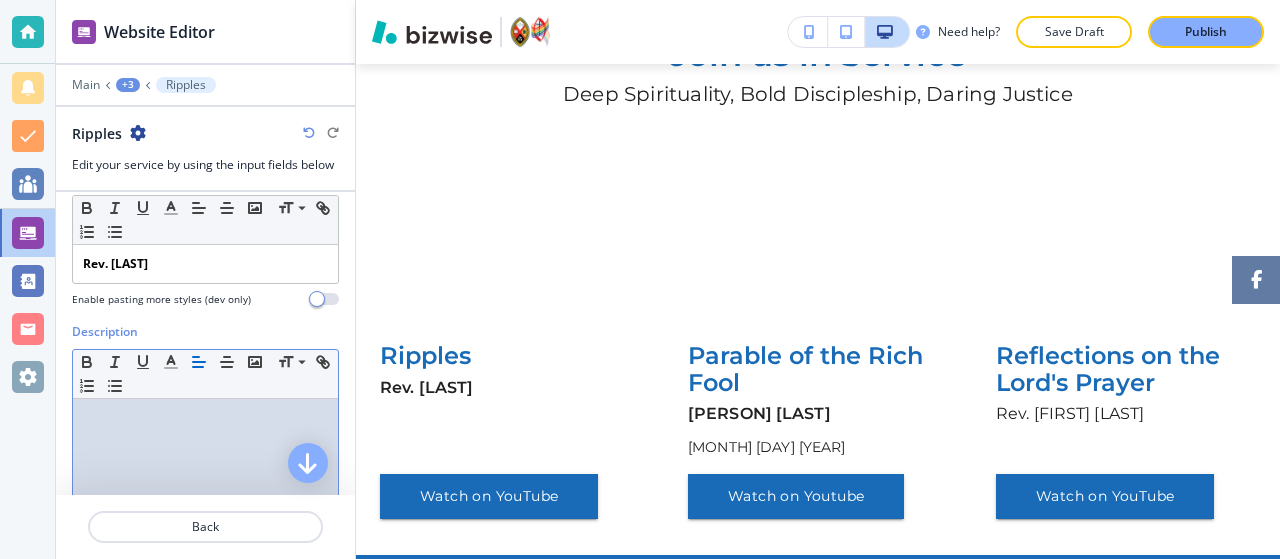 type 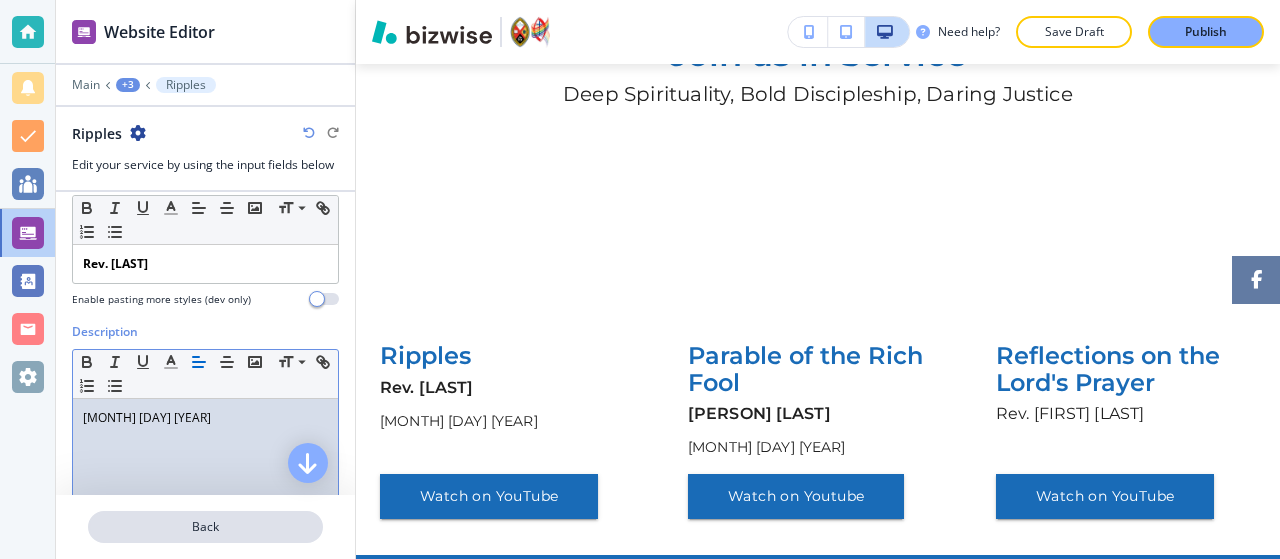 click on "Back" at bounding box center (205, 527) 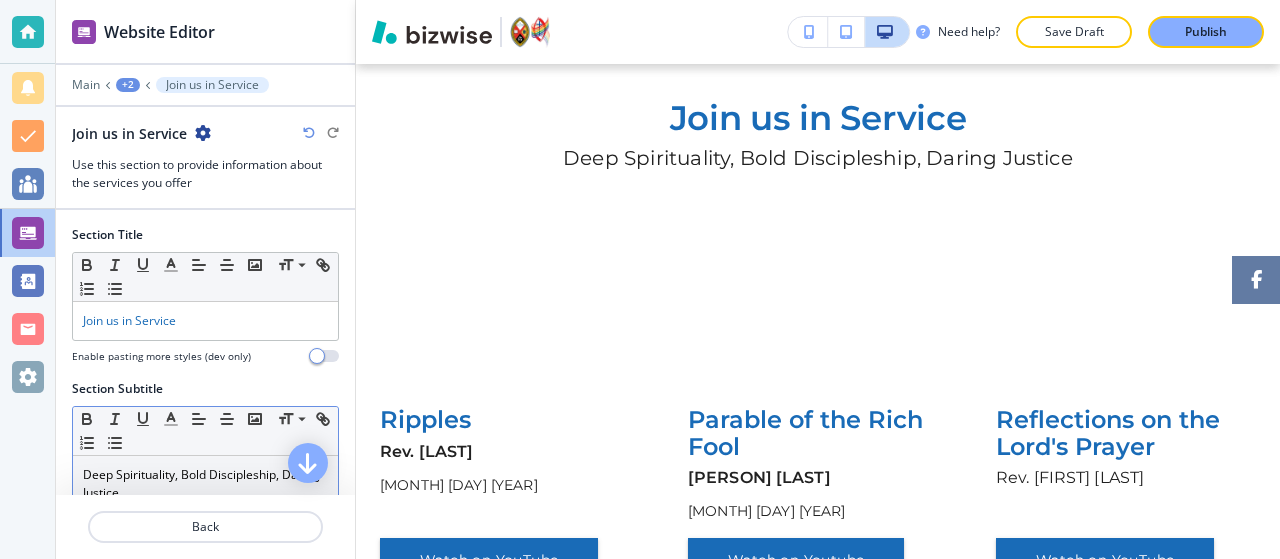 scroll, scrollTop: 100, scrollLeft: 0, axis: vertical 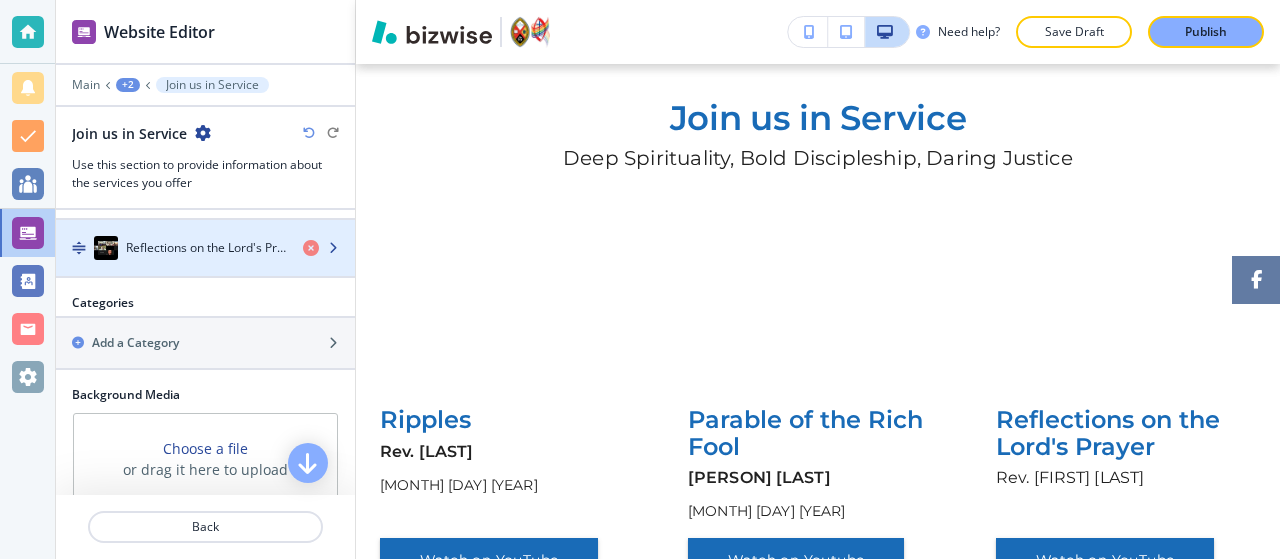 click on "Reflections on the Lord's Prayer" at bounding box center (206, 248) 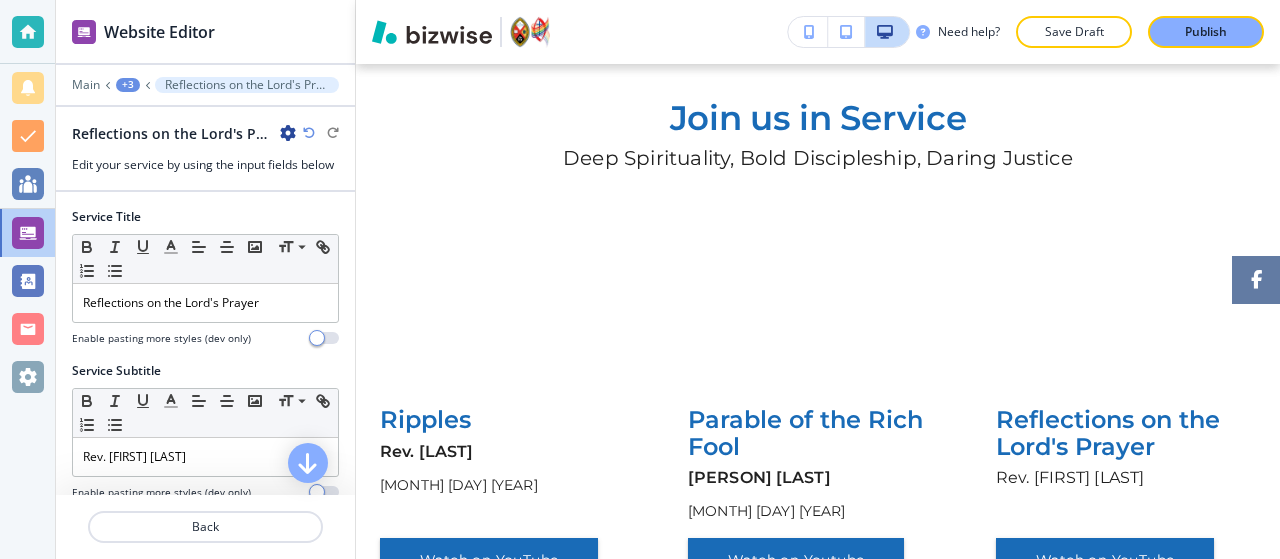 scroll, scrollTop: 231, scrollLeft: 0, axis: vertical 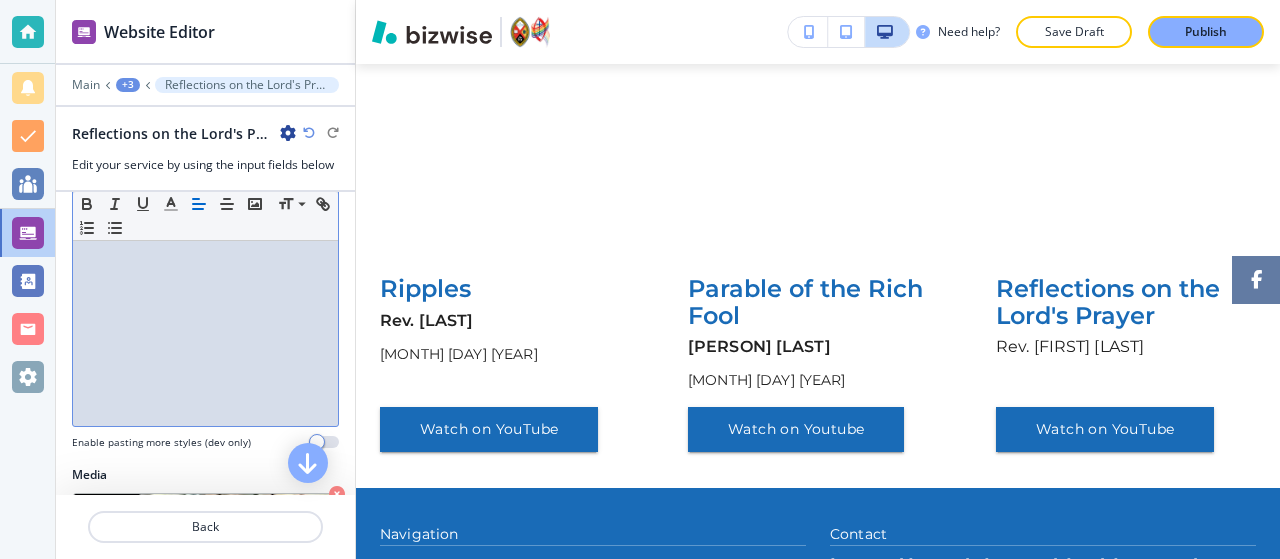 click at bounding box center [205, 296] 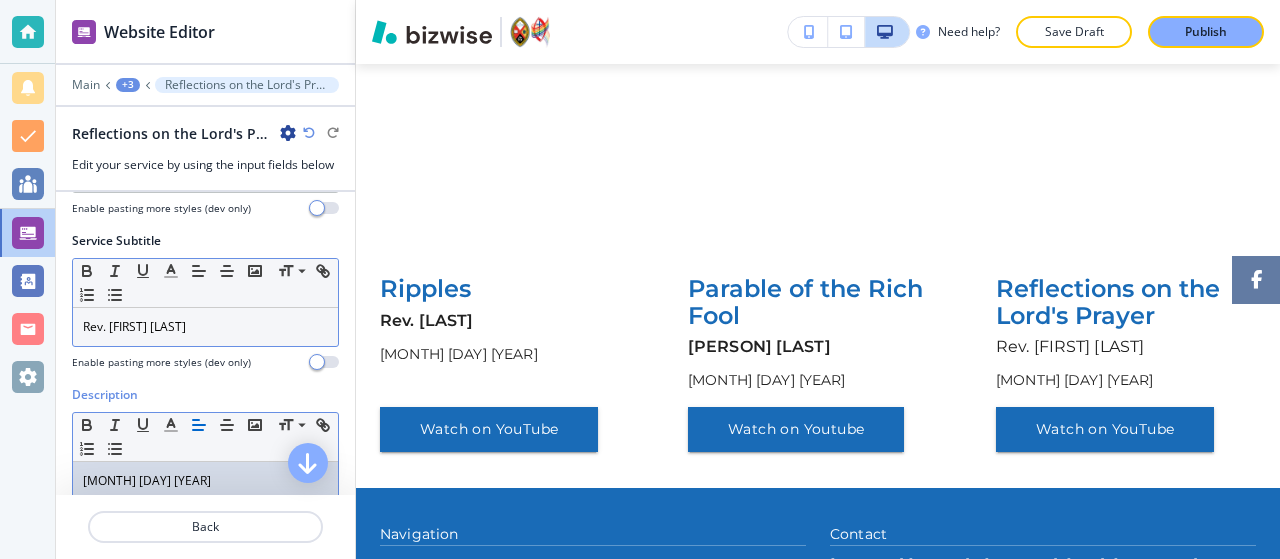 scroll, scrollTop: 127, scrollLeft: 0, axis: vertical 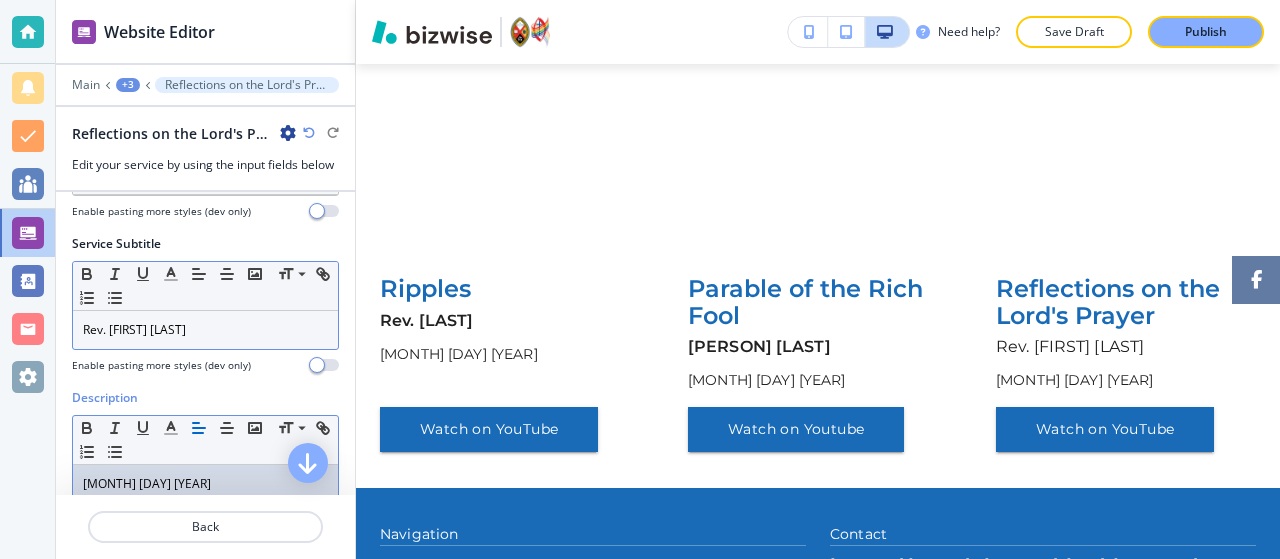 click on "Rev. [FIRST] [LAST]" at bounding box center (205, 330) 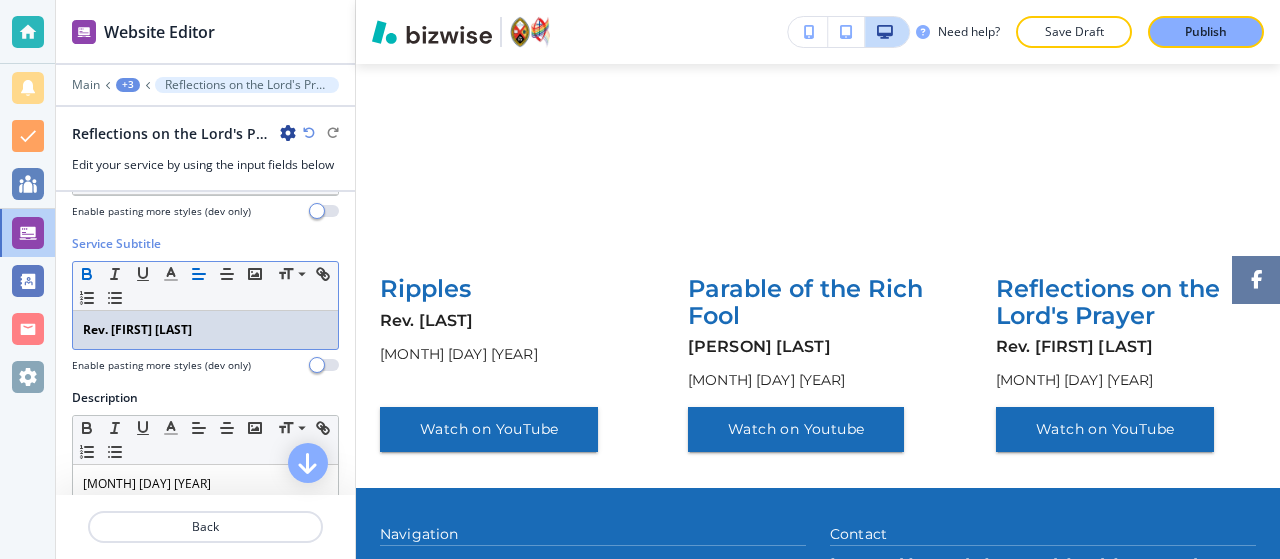click on "Publish" at bounding box center [1206, 32] 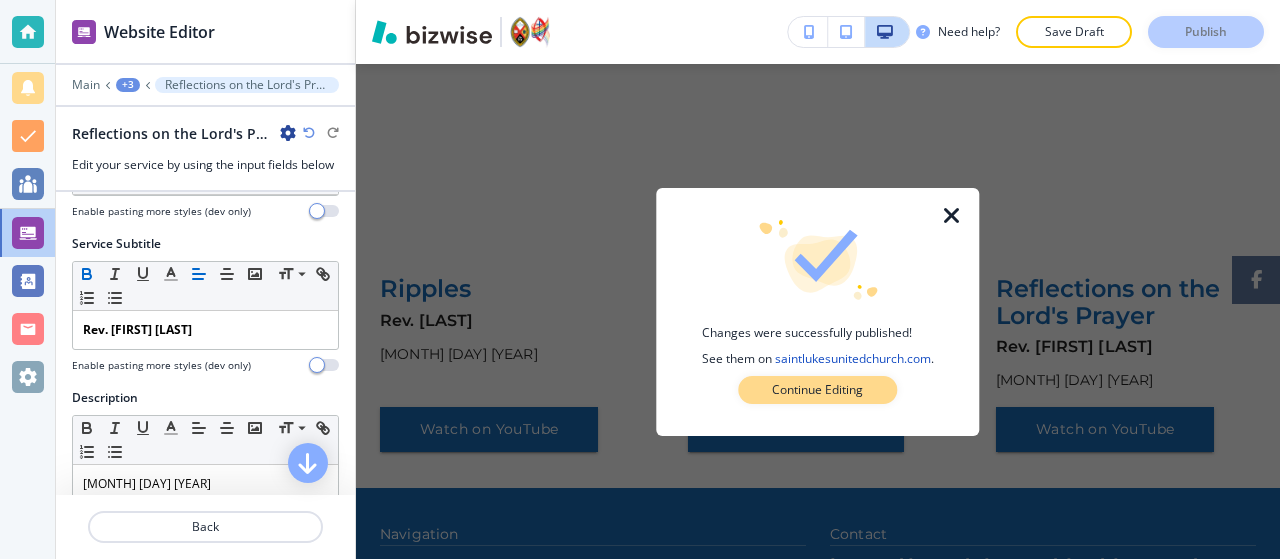 click on "Continue Editing" at bounding box center (817, 390) 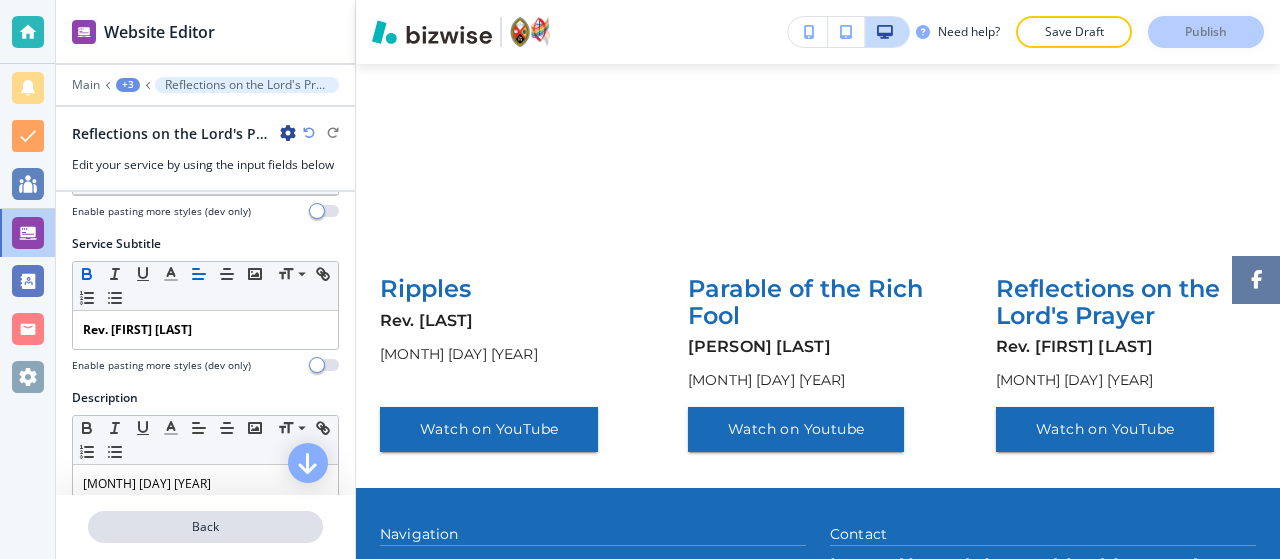 click on "Back" at bounding box center (205, 527) 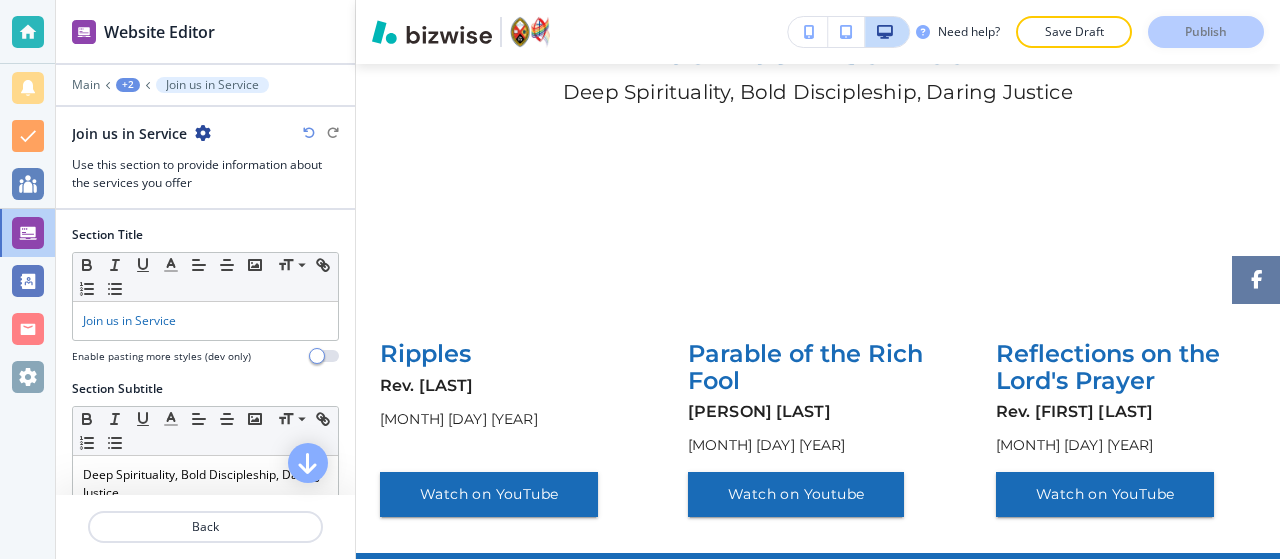 scroll, scrollTop: 100, scrollLeft: 0, axis: vertical 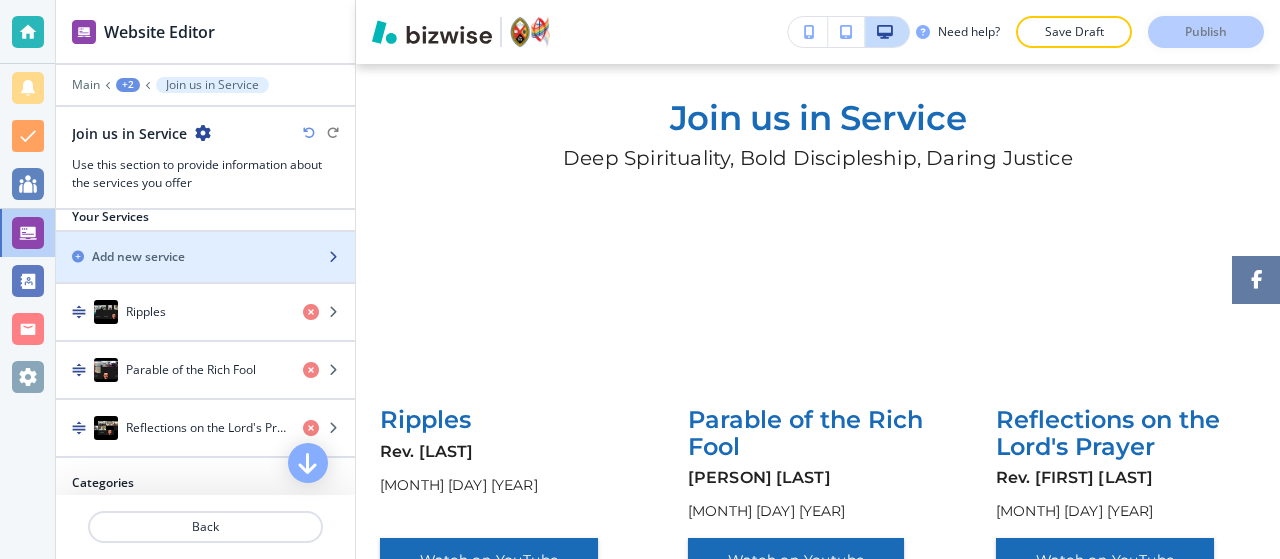 click on "Add new service" at bounding box center [183, 257] 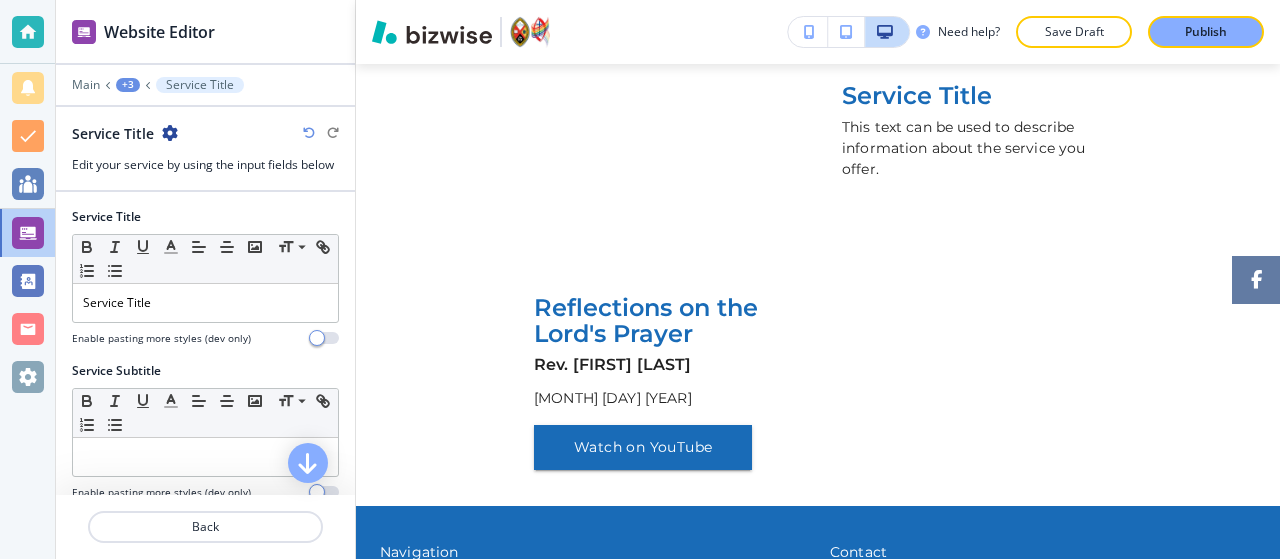 scroll, scrollTop: 650, scrollLeft: 0, axis: vertical 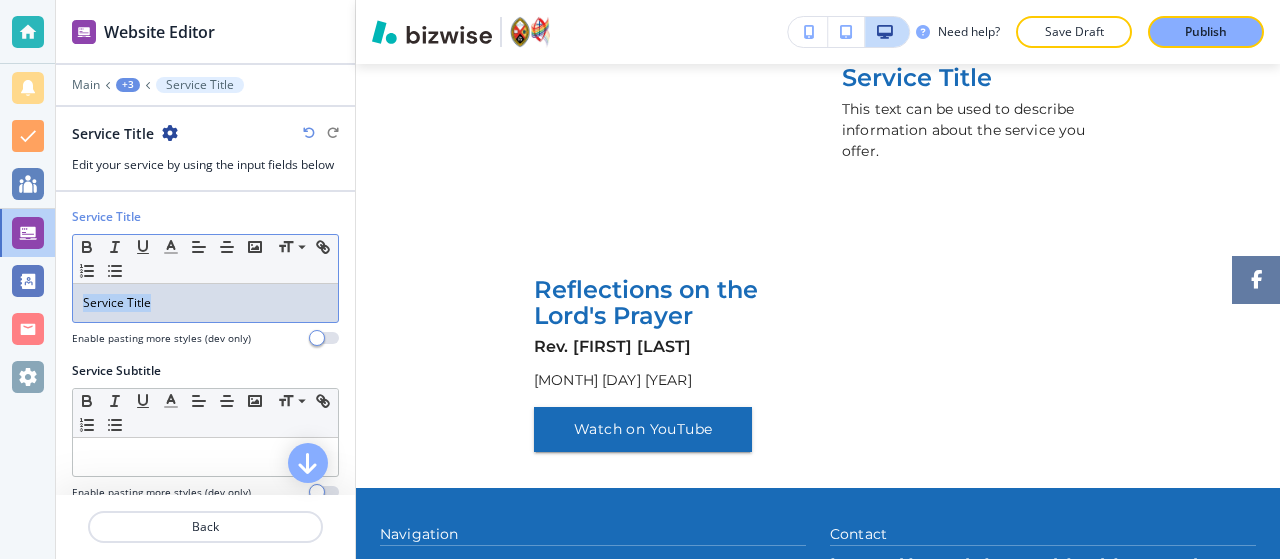 drag, startPoint x: 191, startPoint y: 290, endPoint x: 0, endPoint y: 242, distance: 196.93907 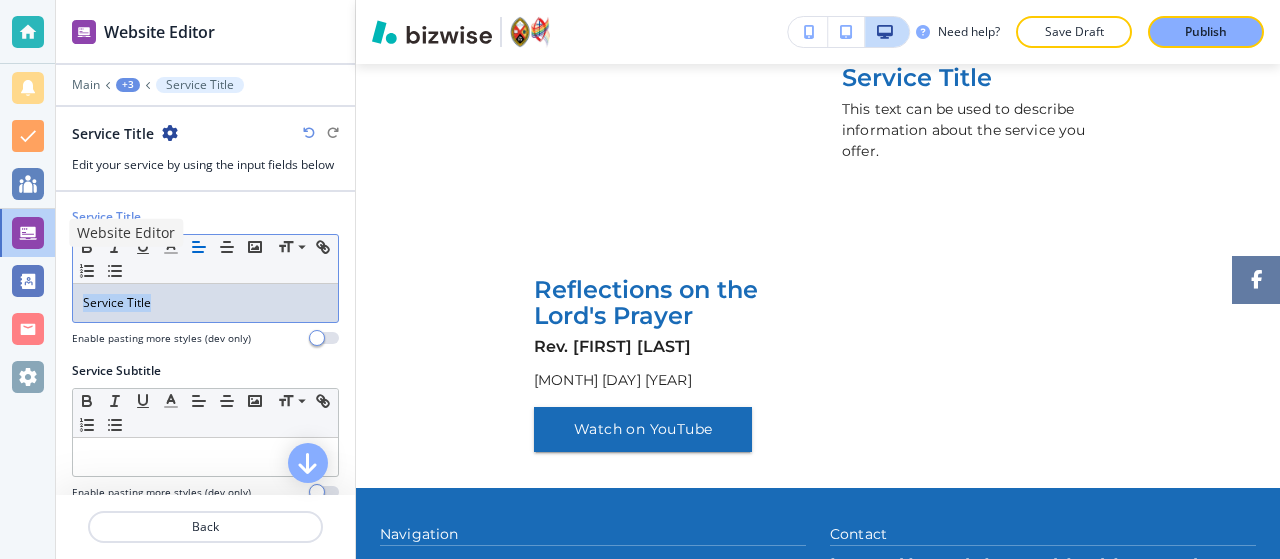 type 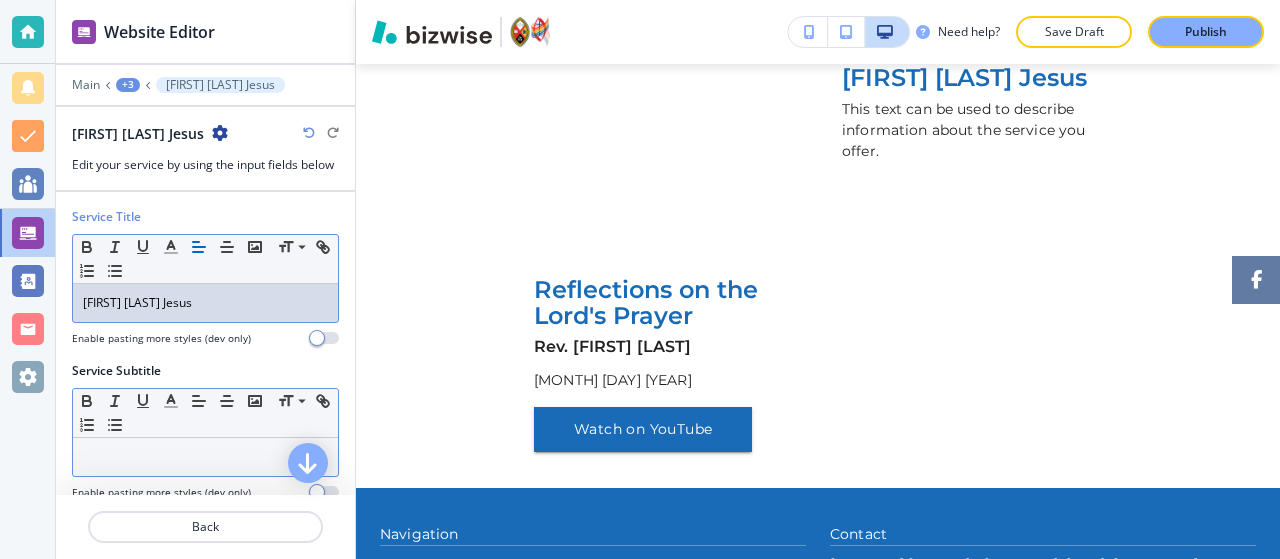 click at bounding box center (205, 457) 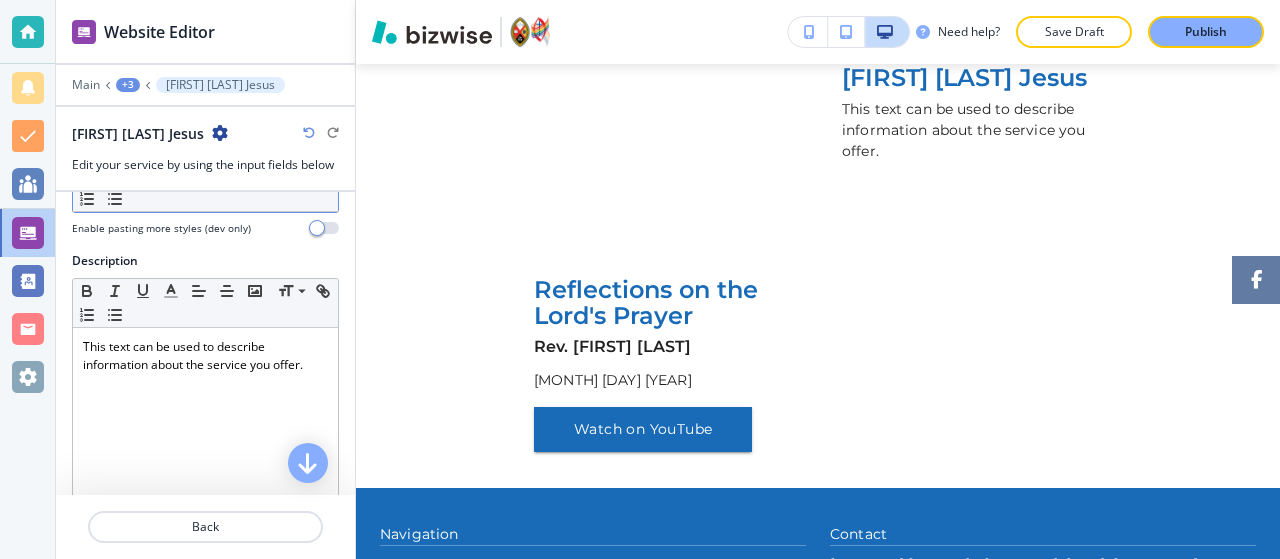 scroll, scrollTop: 293, scrollLeft: 0, axis: vertical 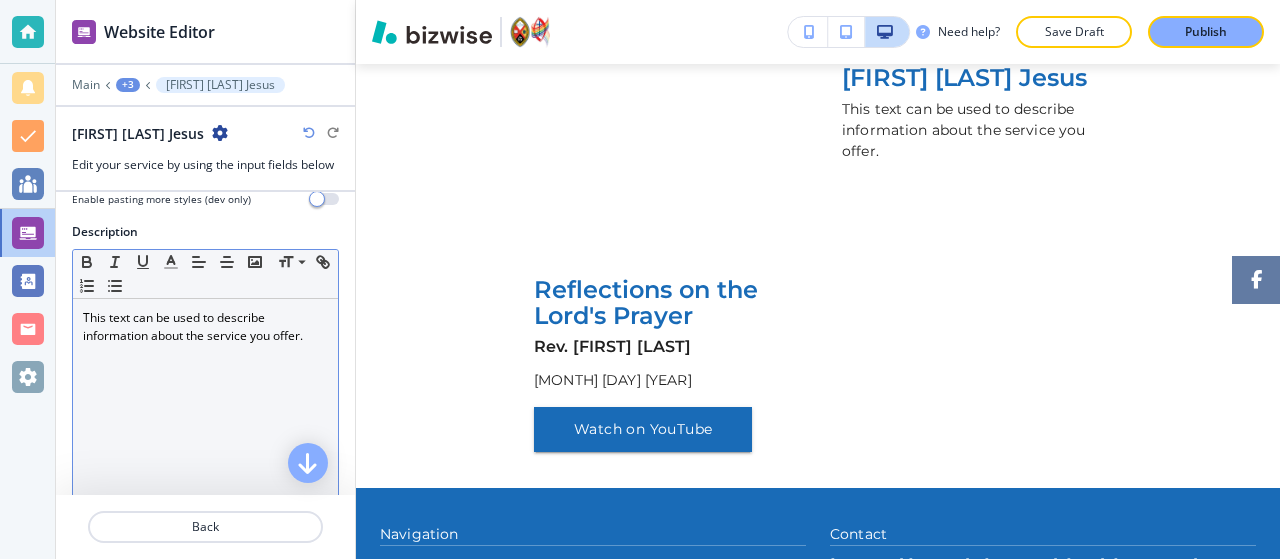 click on "This text can be used to describe information about the service you offer." at bounding box center (205, 429) 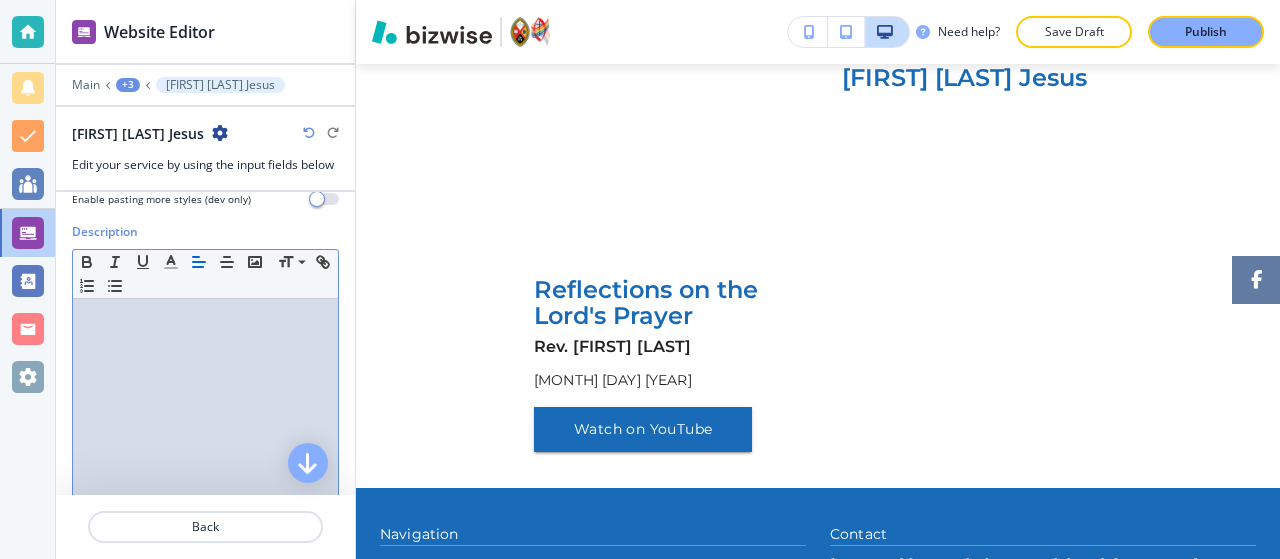 type 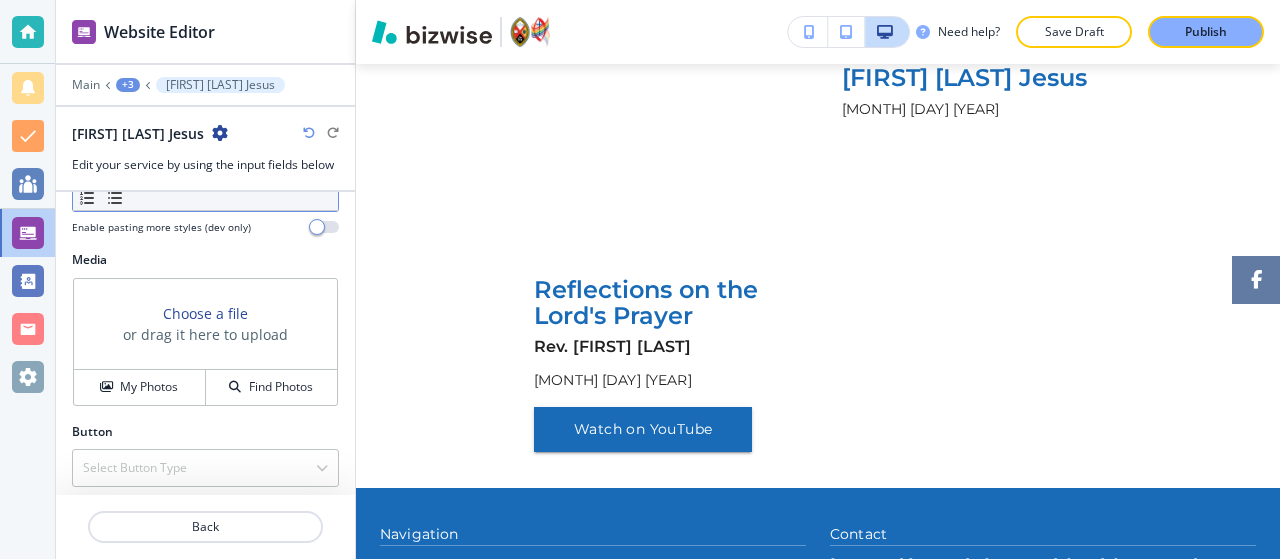 scroll, scrollTop: 642, scrollLeft: 0, axis: vertical 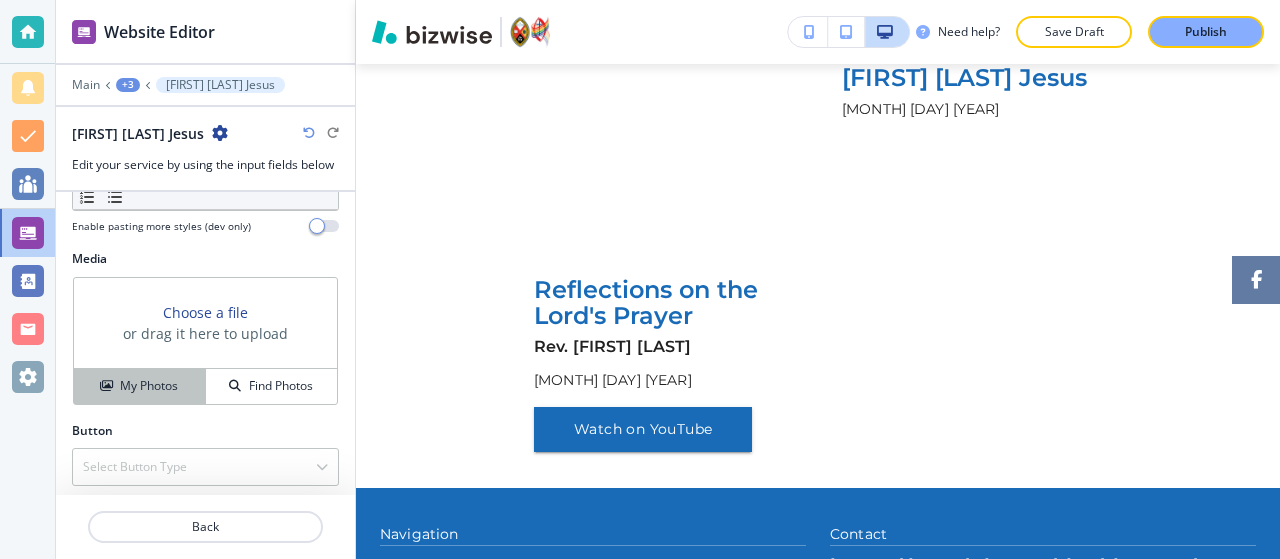 click on "My Photos" at bounding box center [149, 386] 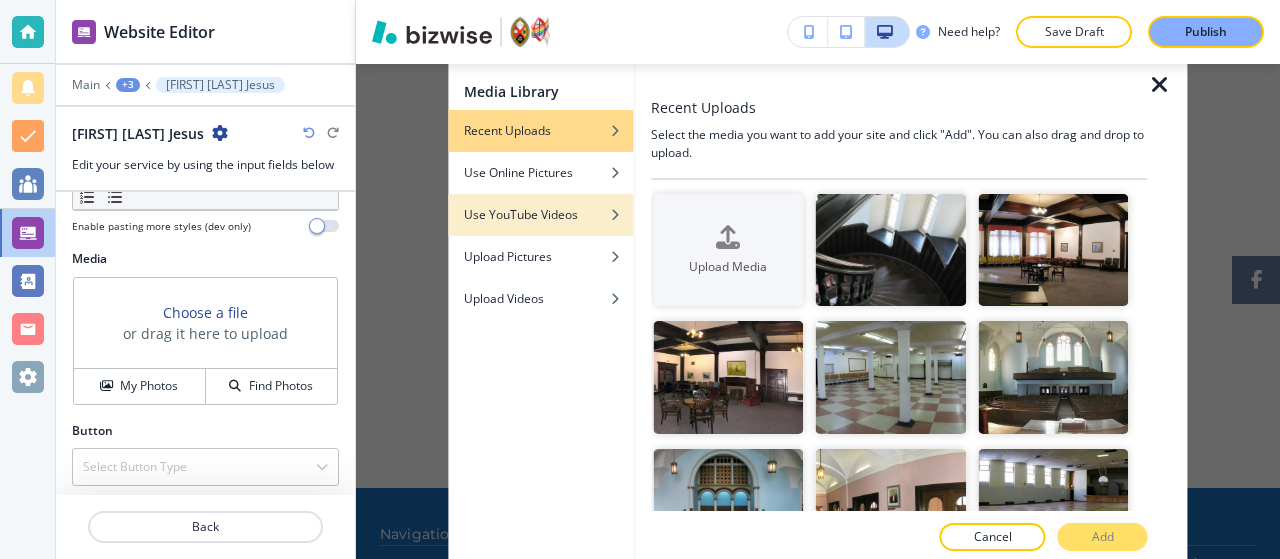 click at bounding box center (540, 230) 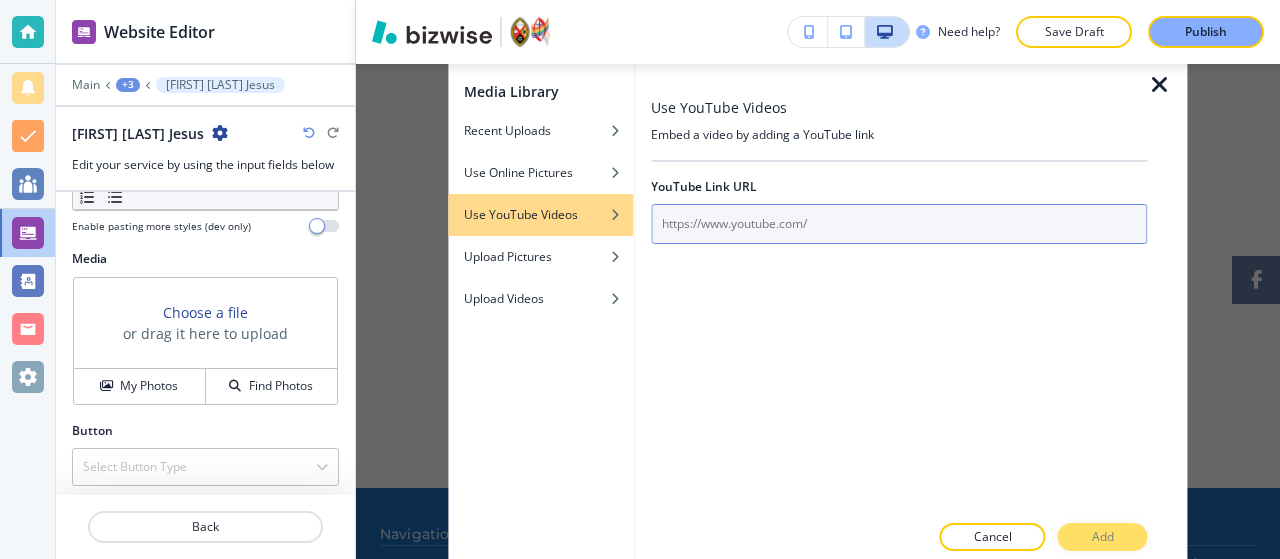 click at bounding box center [899, 224] 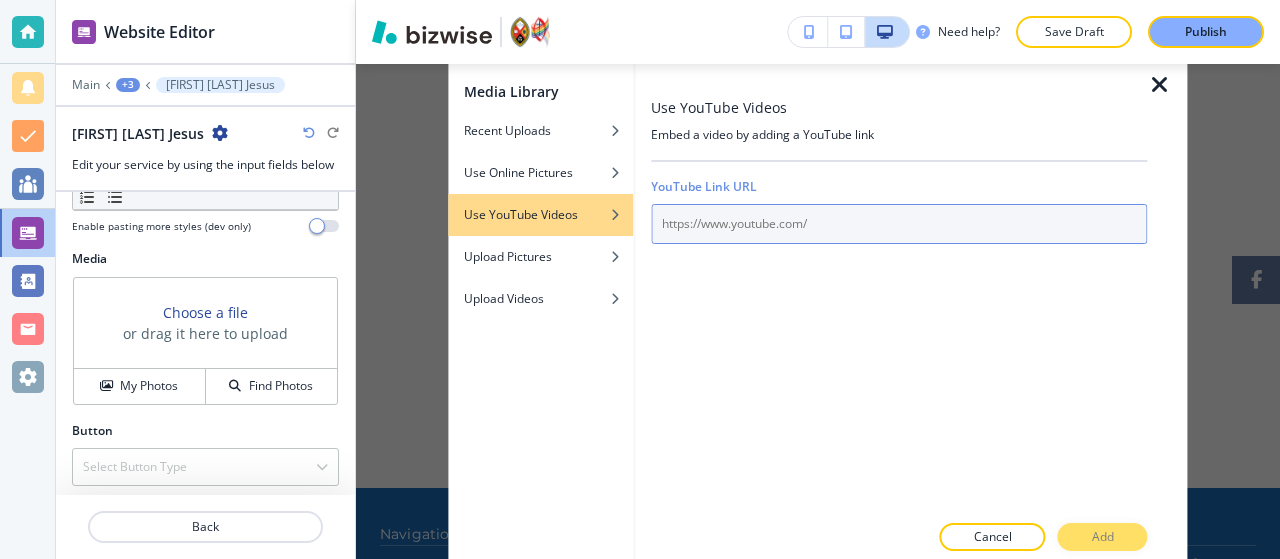 paste on "https://www.youtube.com/watch?v=FdR5jDVYCIY" 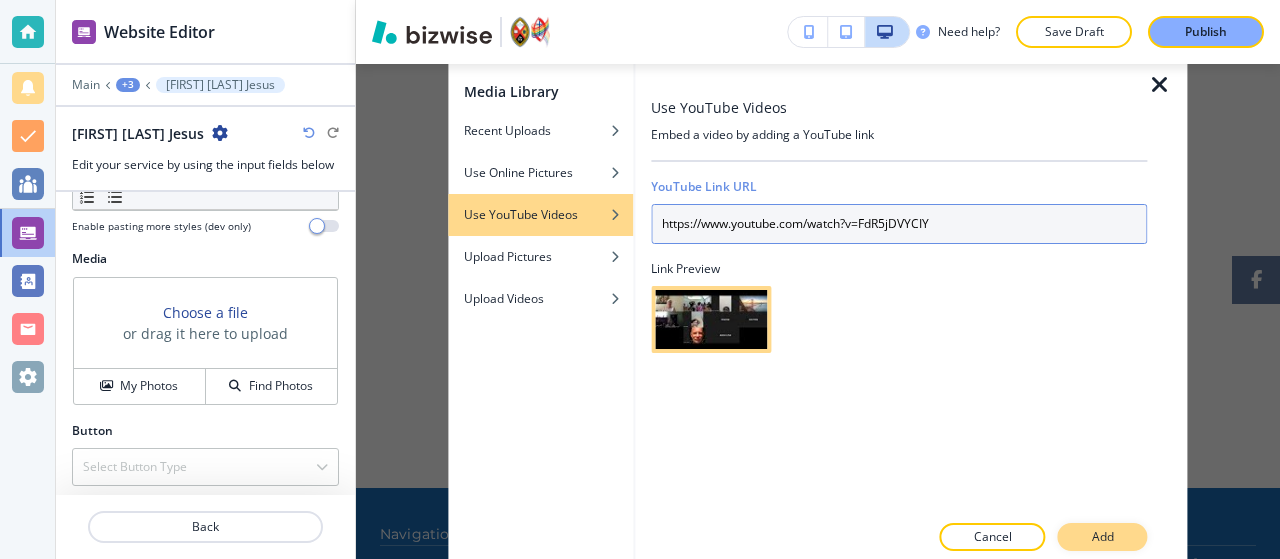 type on "https://www.youtube.com/watch?v=FdR5jDVYCIY" 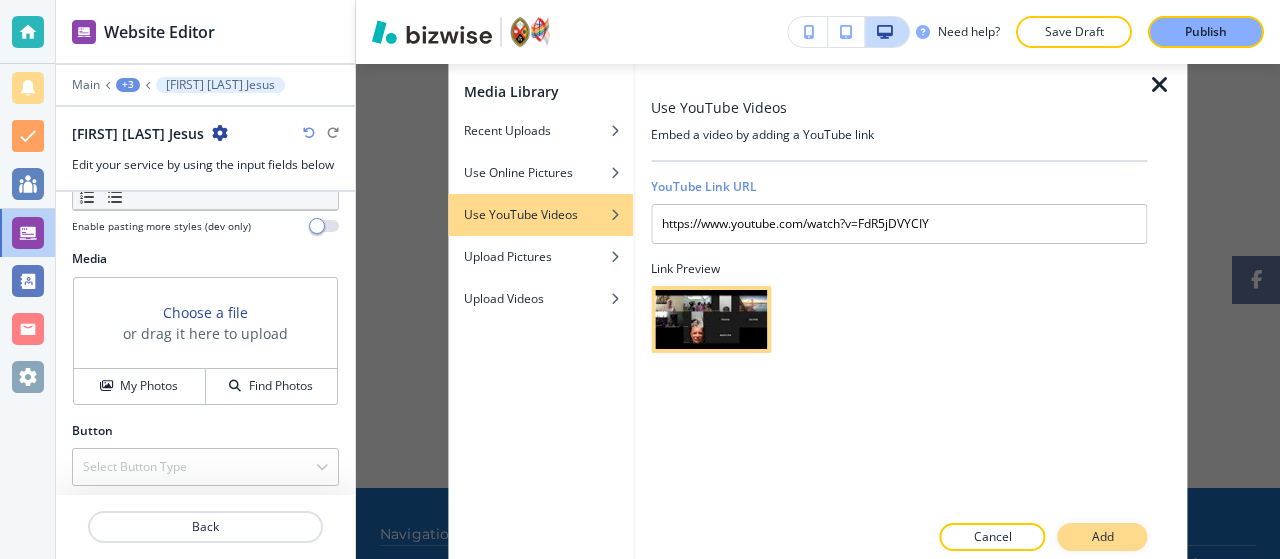 click on "Add" at bounding box center [1103, 537] 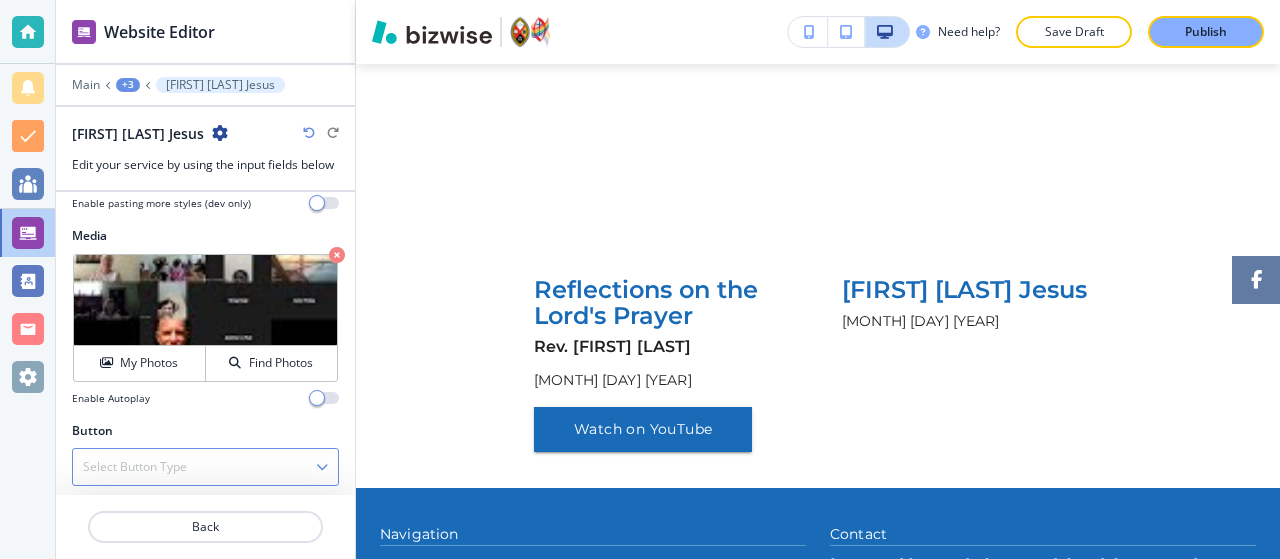 click on "Select Button Type" at bounding box center (205, 467) 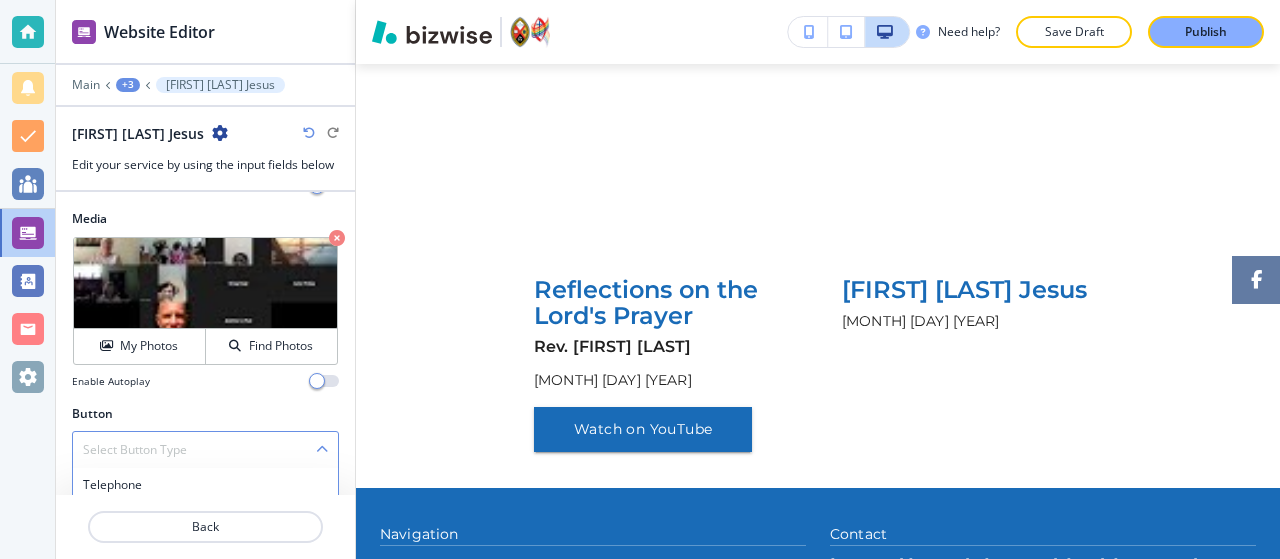 scroll, scrollTop: 853, scrollLeft: 0, axis: vertical 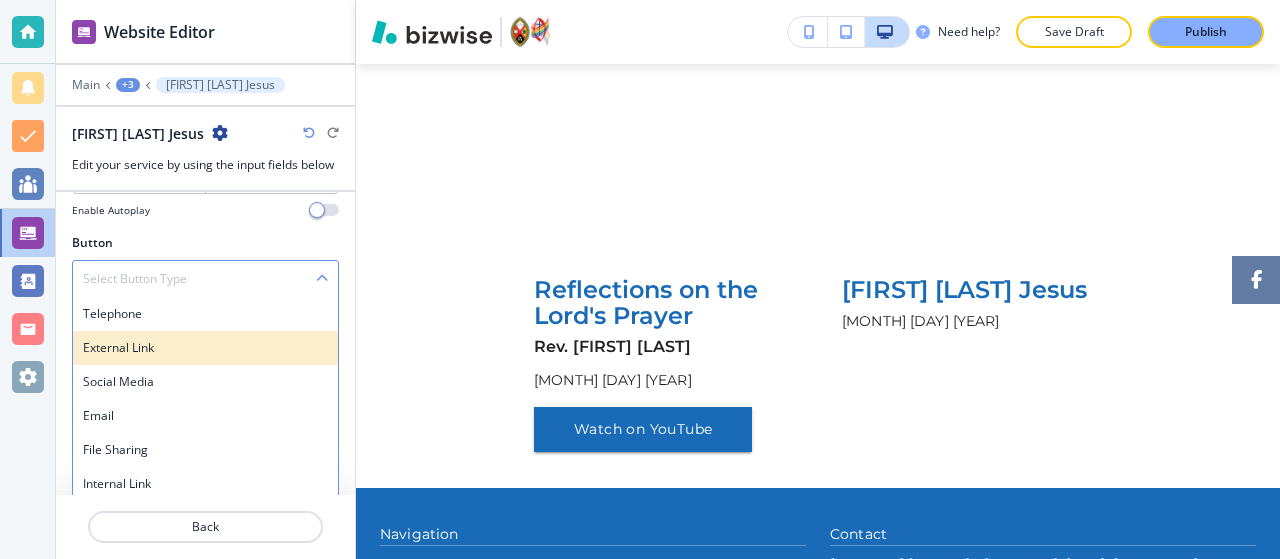 click on "External Link" at bounding box center [205, 348] 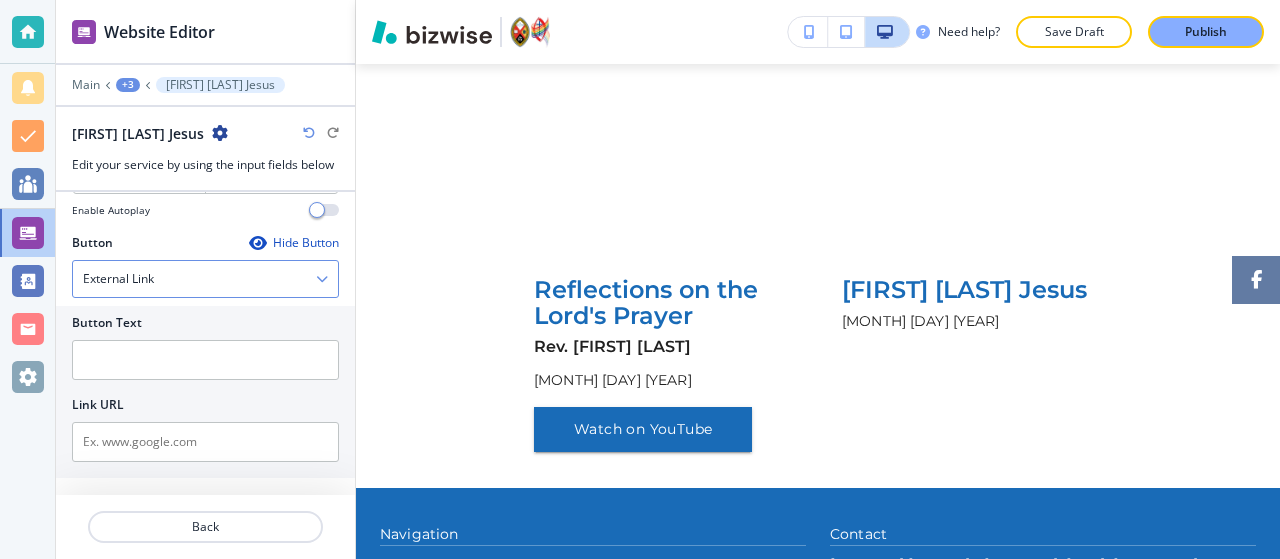 scroll, scrollTop: 852, scrollLeft: 0, axis: vertical 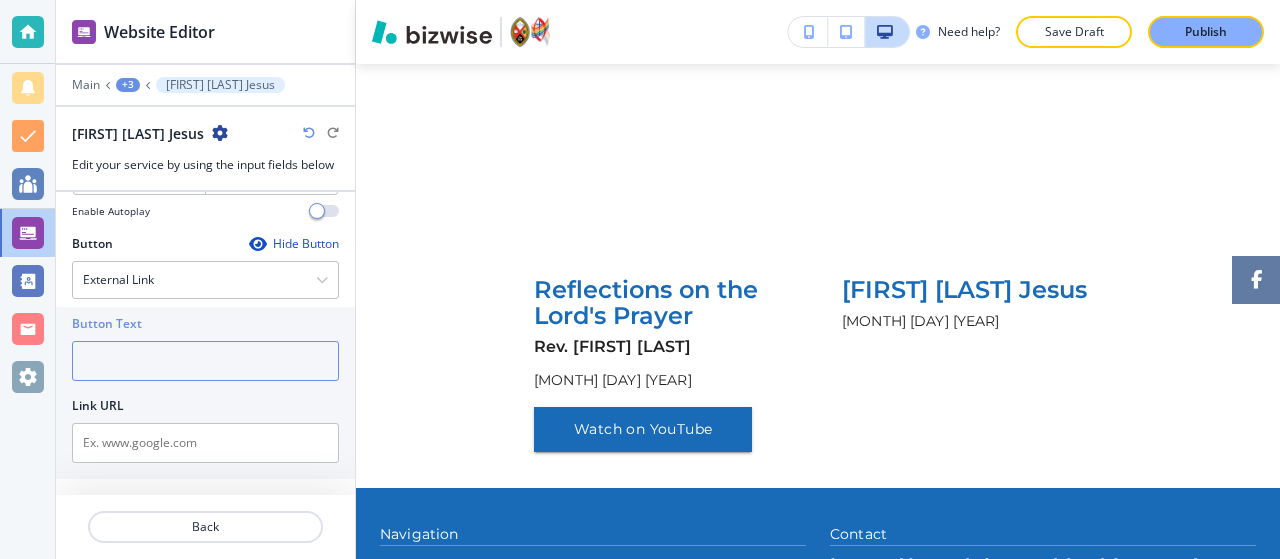 click at bounding box center [205, 361] 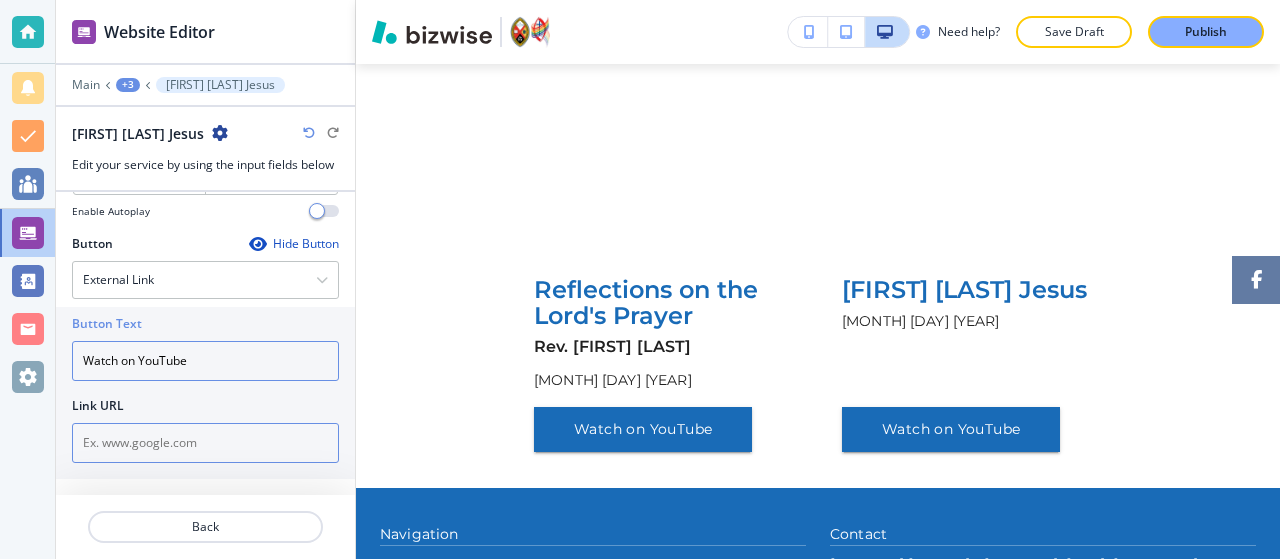 type on "Watch on YouTube" 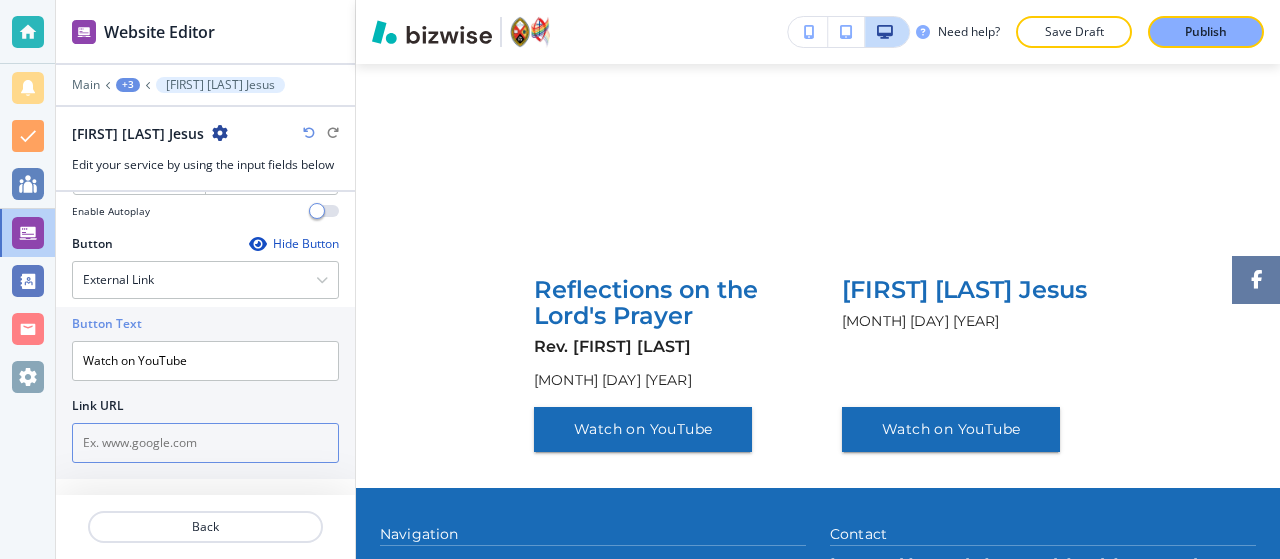 click at bounding box center [205, 443] 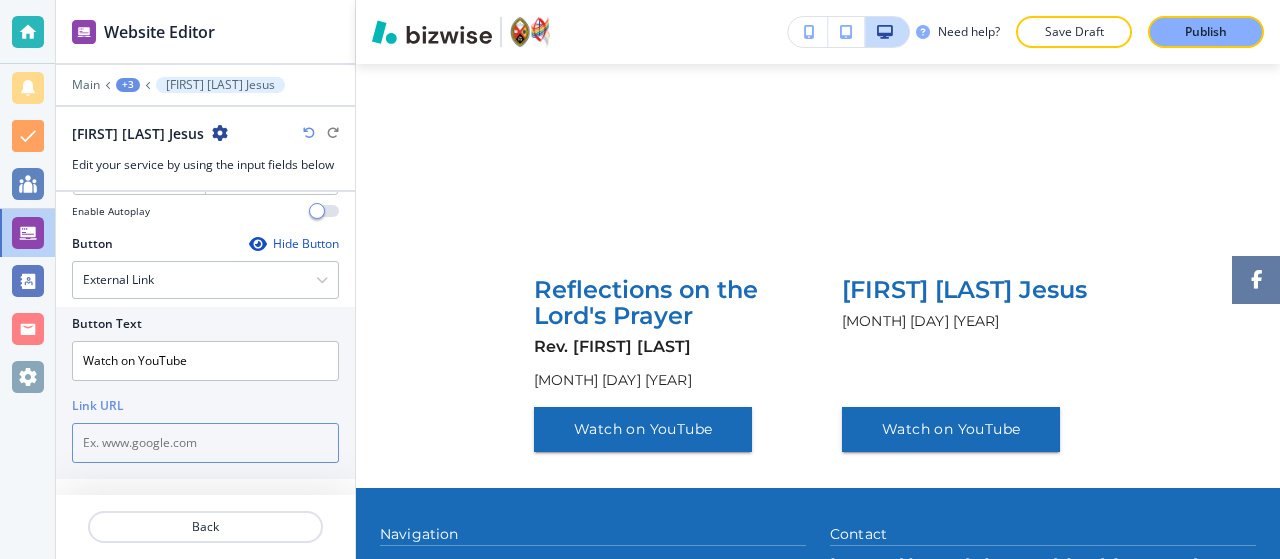 paste on "https://www.youtube.com/watch?v=FdR5jDVYCIY" 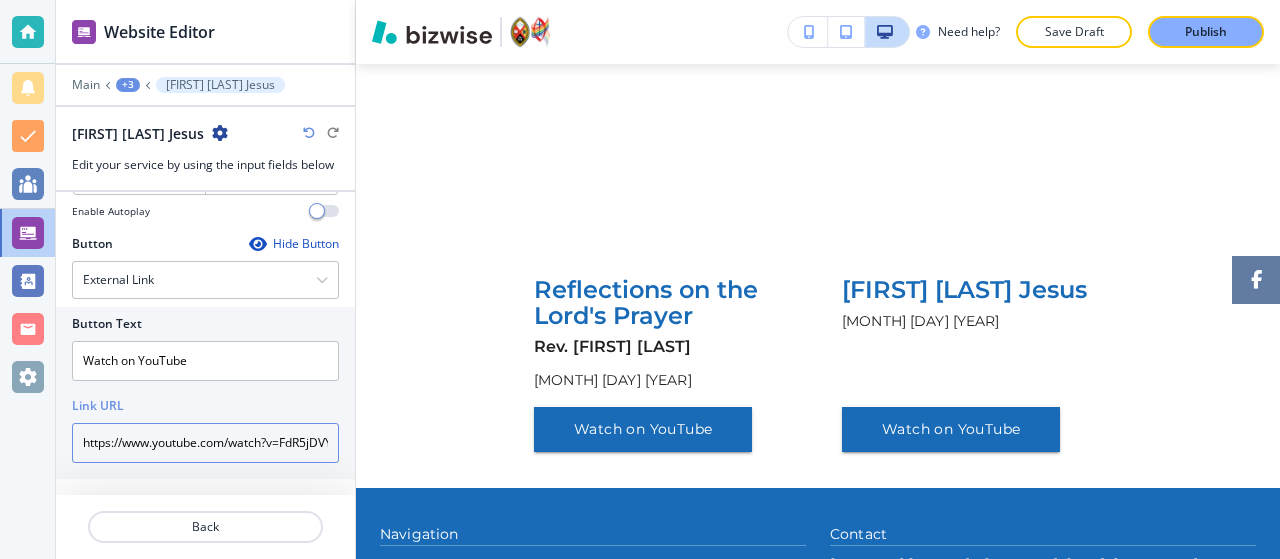 scroll, scrollTop: 0, scrollLeft: 41, axis: horizontal 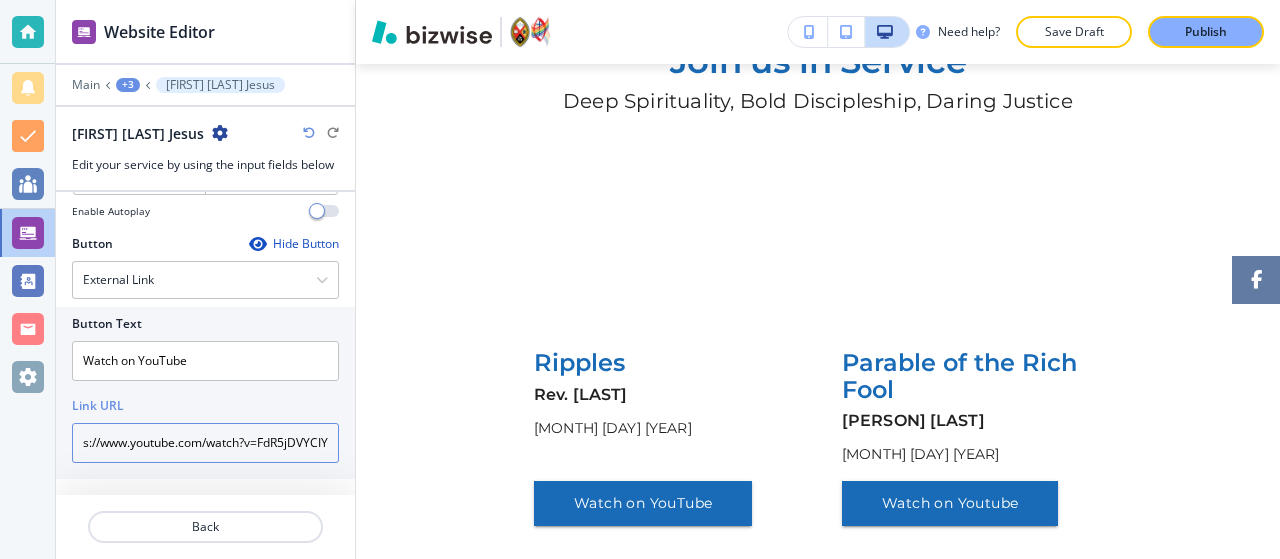 type on "https://www.youtube.com/watch?v=FdR5jDVYCIY" 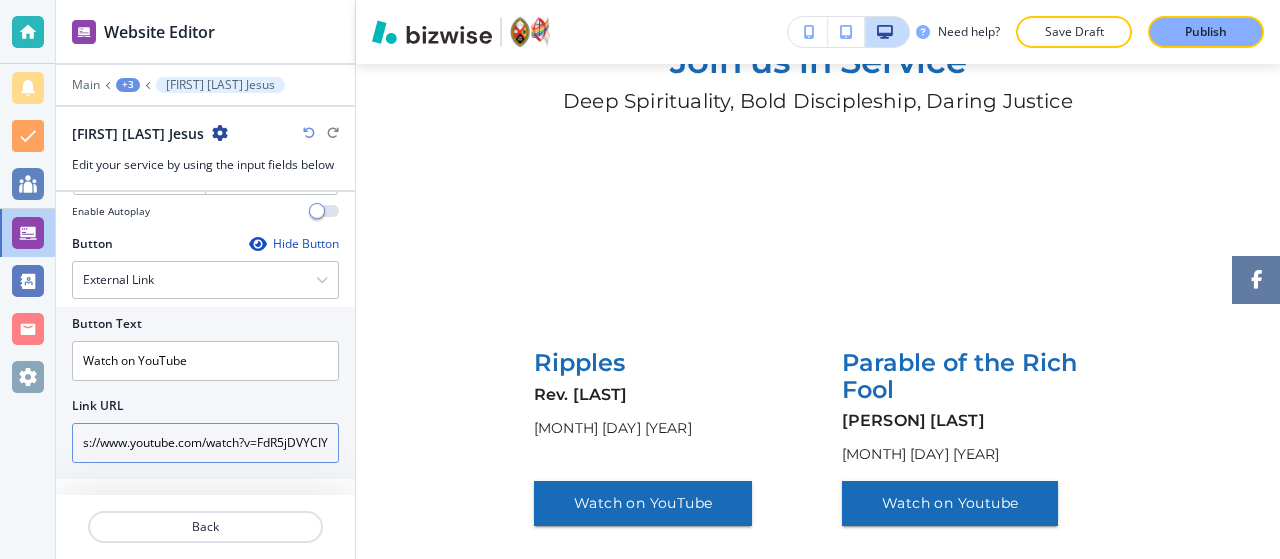 scroll, scrollTop: 0, scrollLeft: 0, axis: both 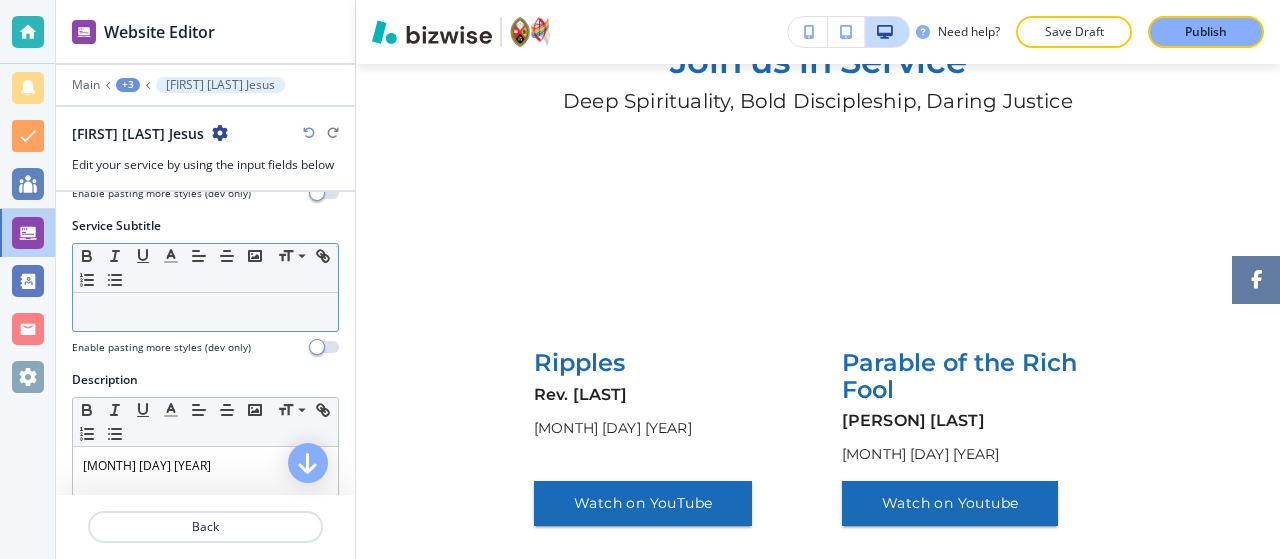 click at bounding box center (205, 312) 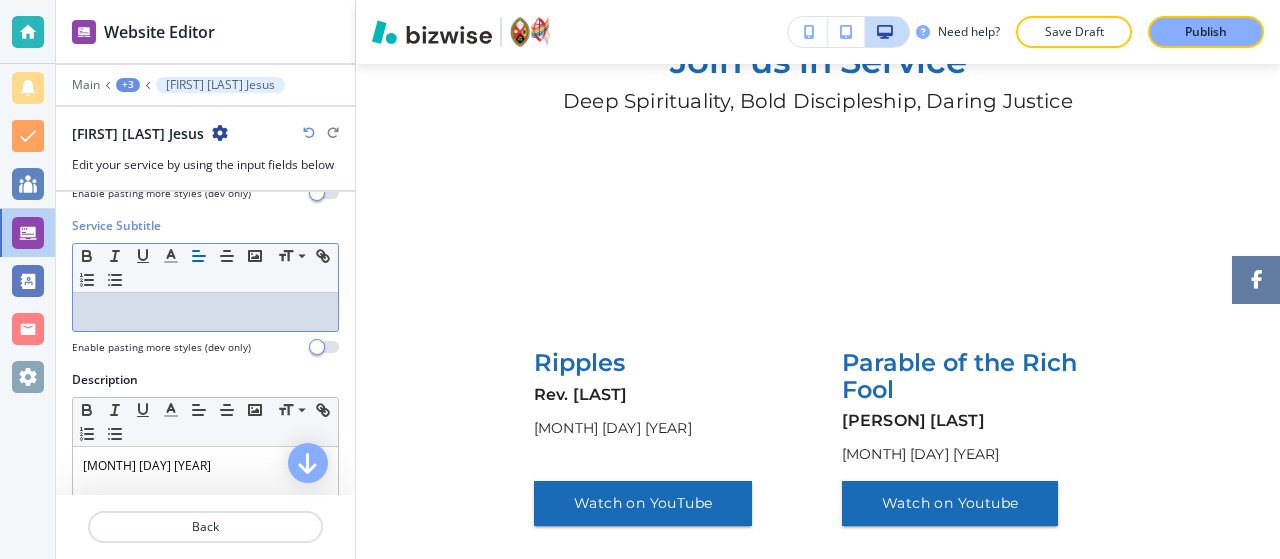 type 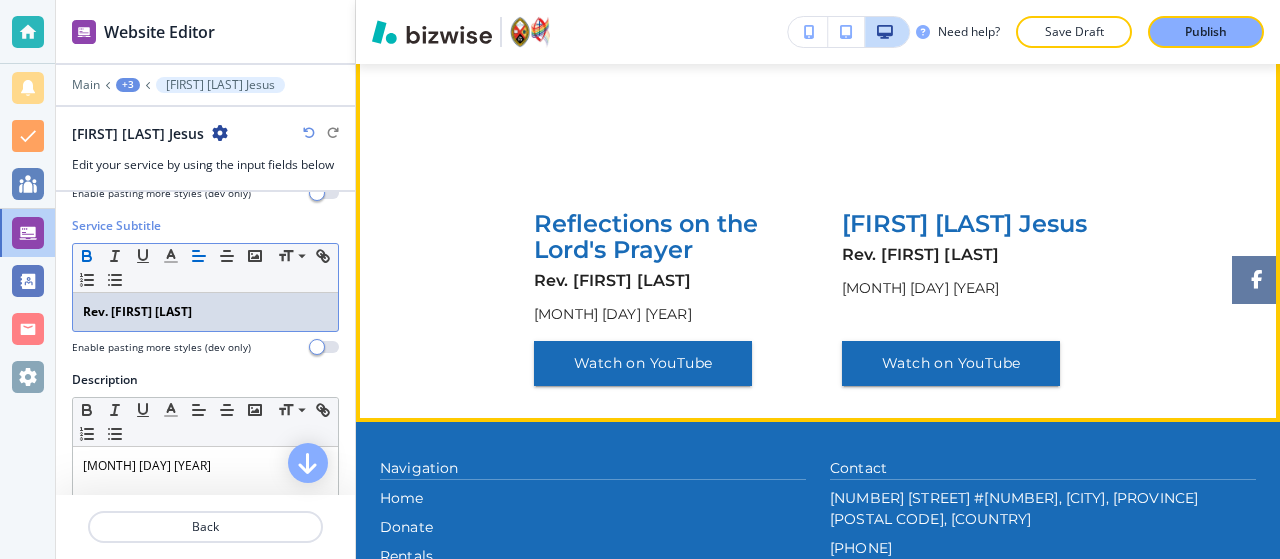scroll, scrollTop: 687, scrollLeft: 0, axis: vertical 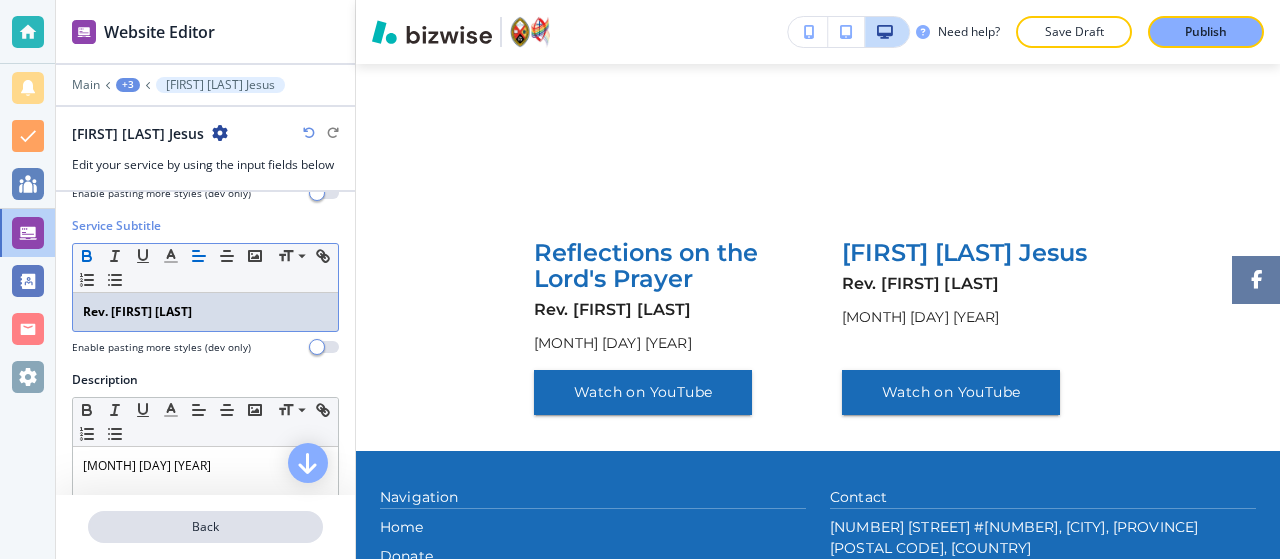 click on "Back" at bounding box center [205, 527] 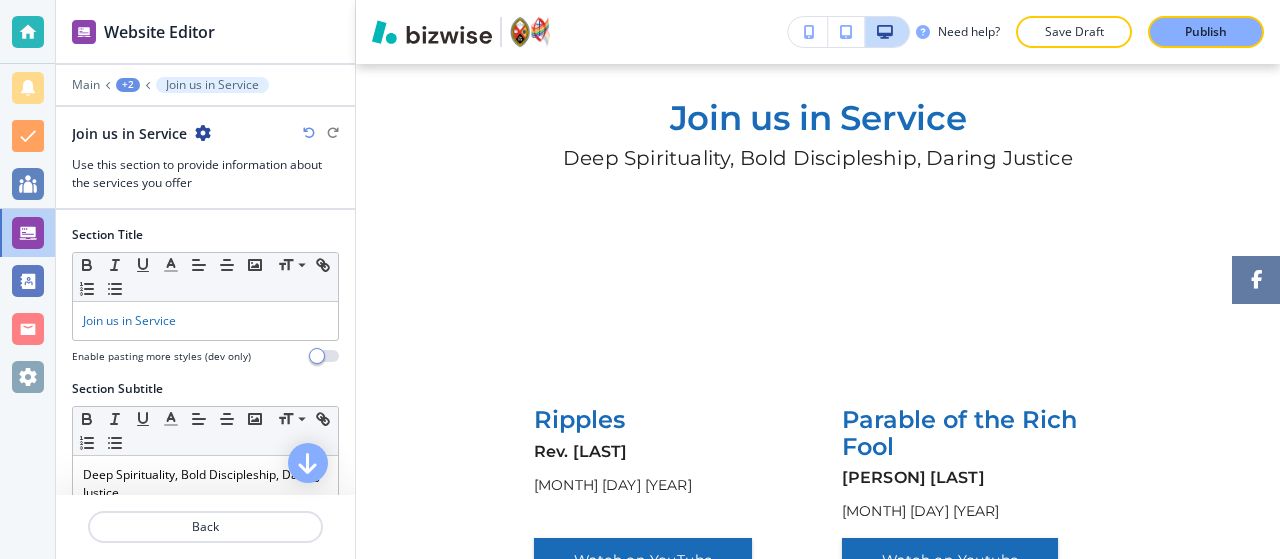 scroll, scrollTop: 100, scrollLeft: 0, axis: vertical 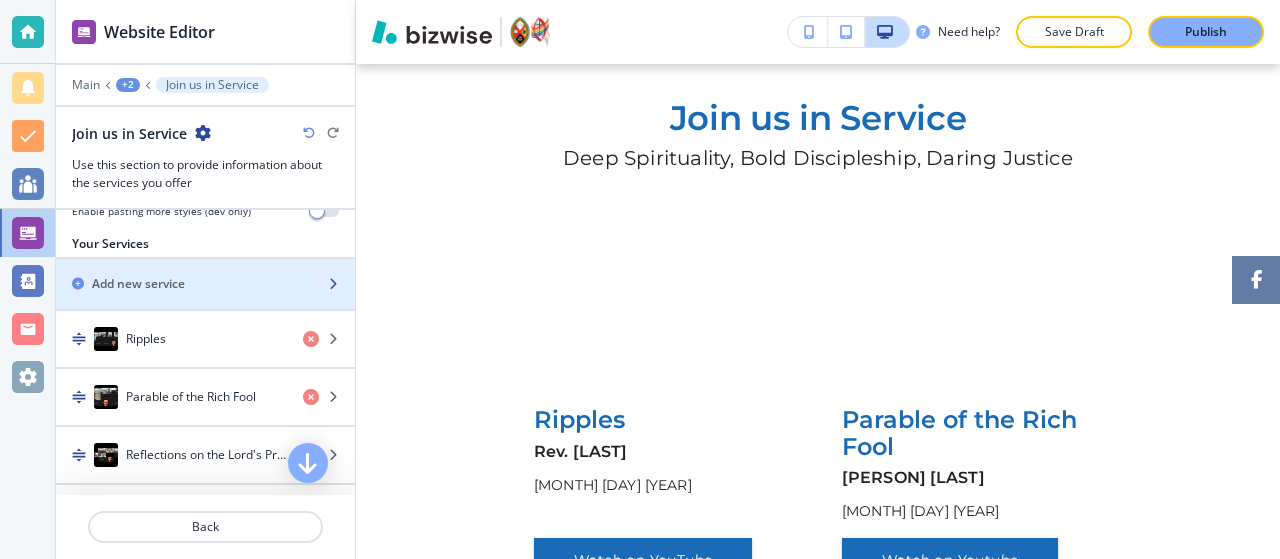 click at bounding box center [205, 301] 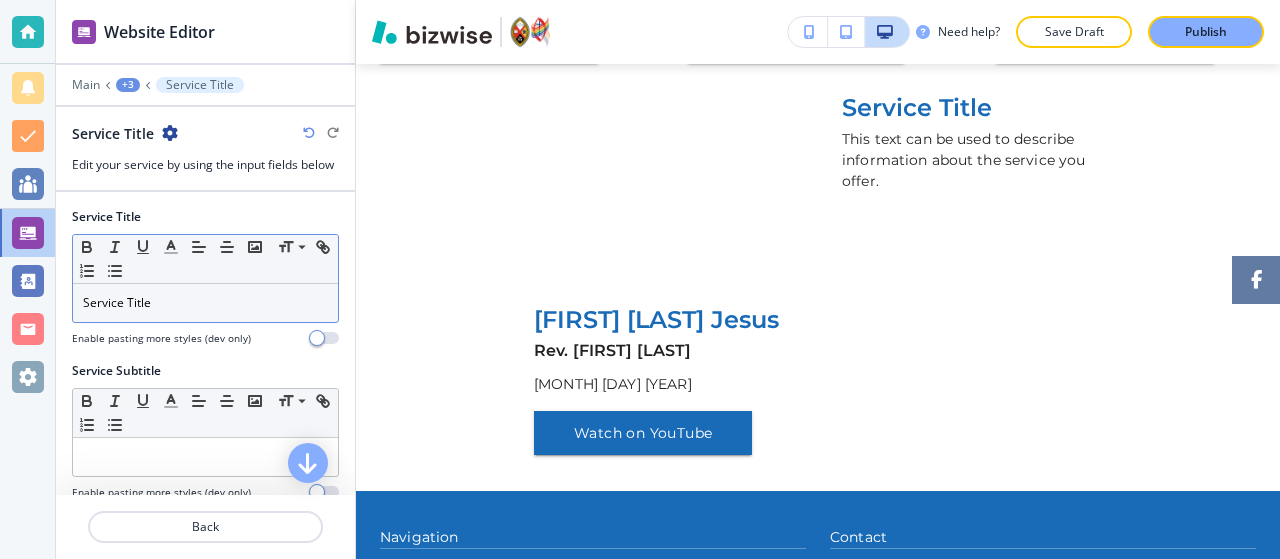 scroll, scrollTop: 650, scrollLeft: 0, axis: vertical 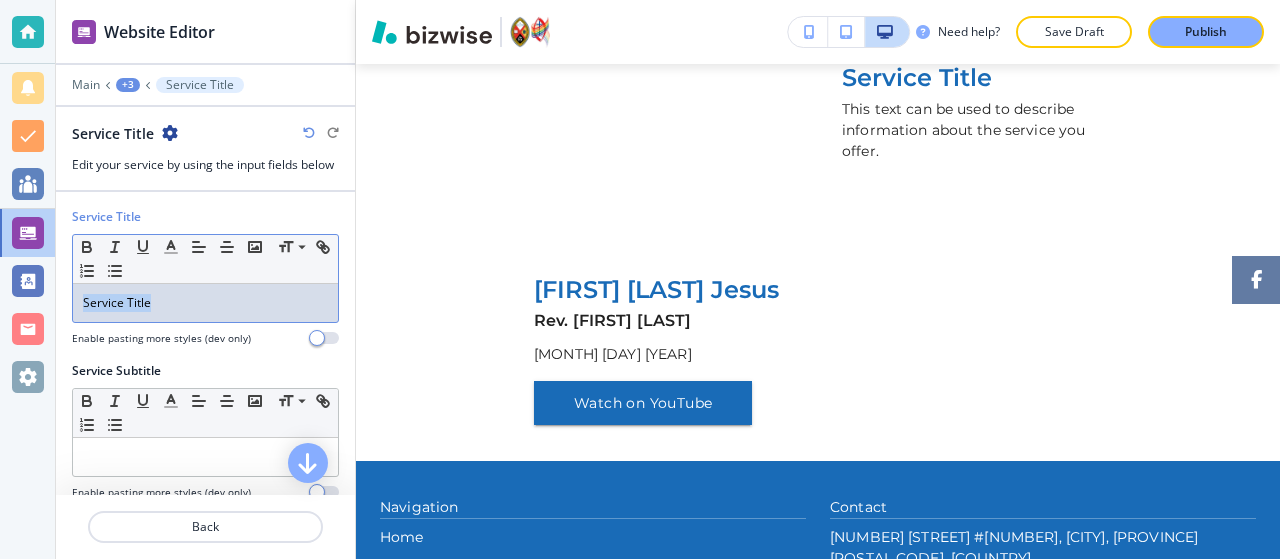 drag, startPoint x: 170, startPoint y: 310, endPoint x: 0, endPoint y: 233, distance: 186.62529 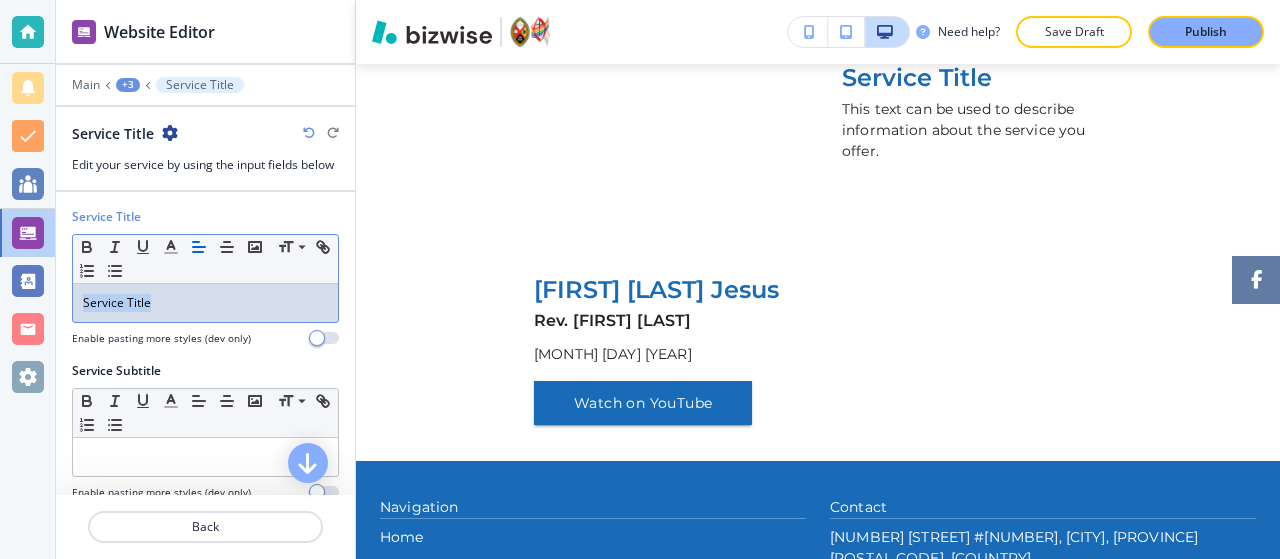 type 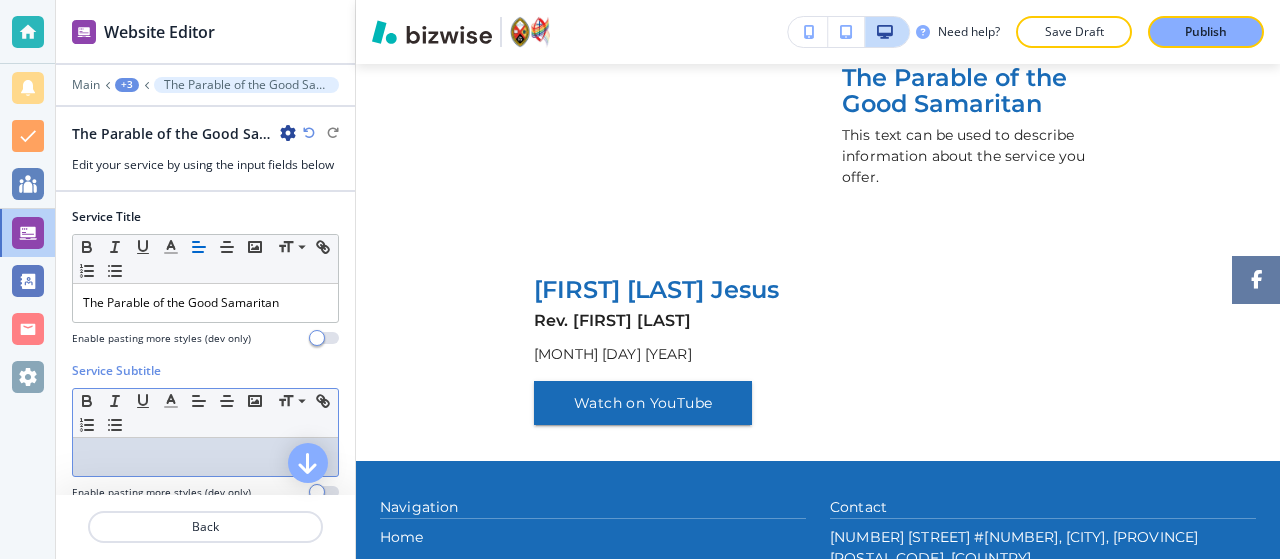 click at bounding box center [205, 457] 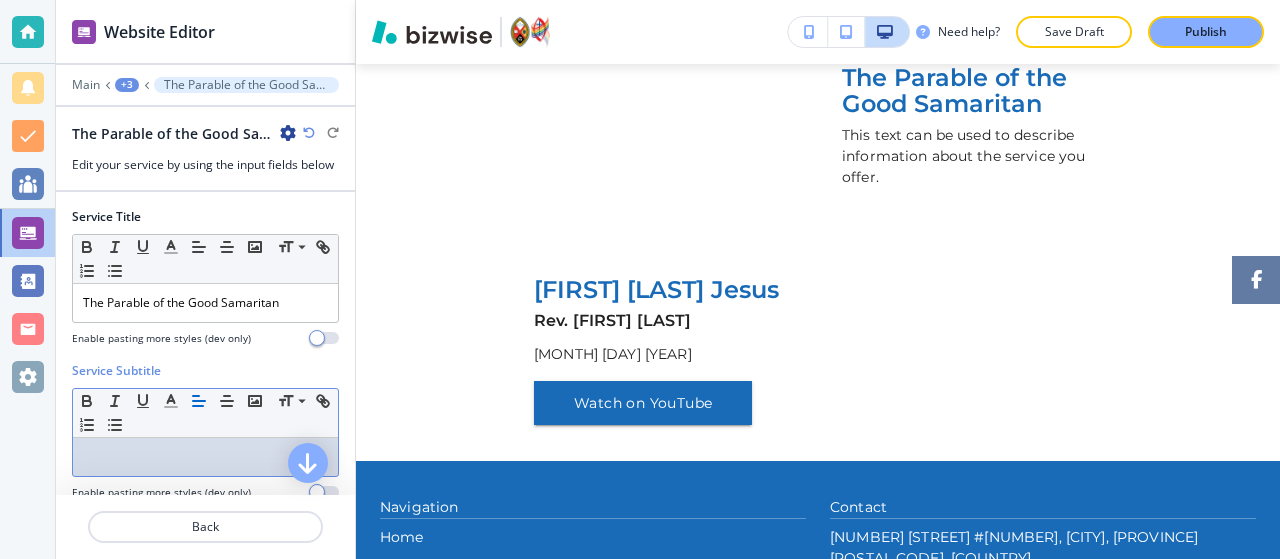 type 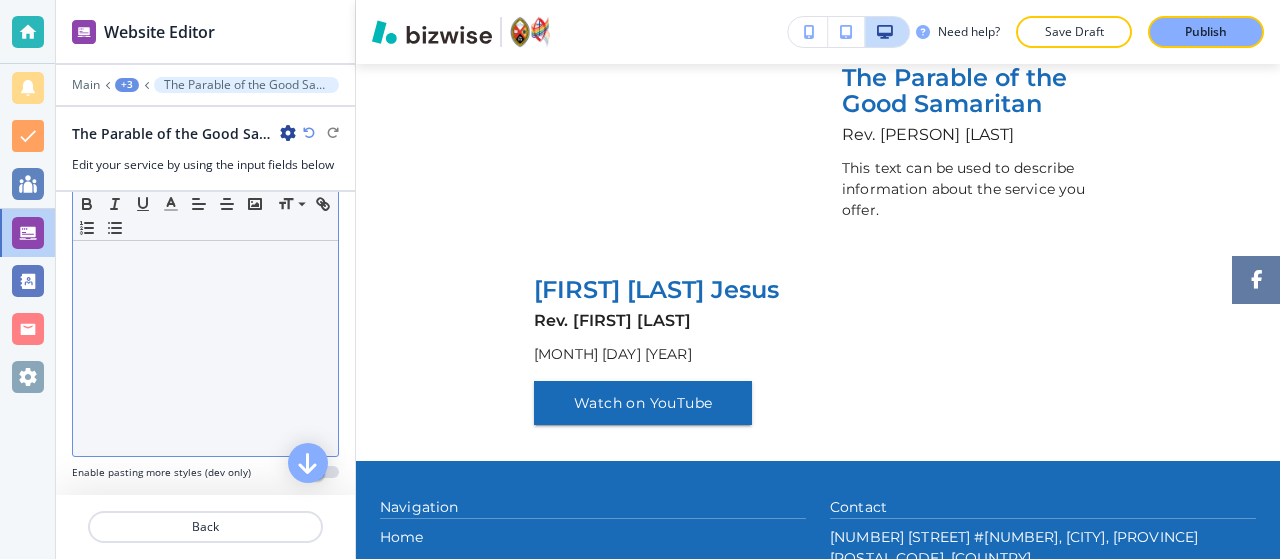 click on "This text can be used to describe information about the service you offer." at bounding box center [205, 326] 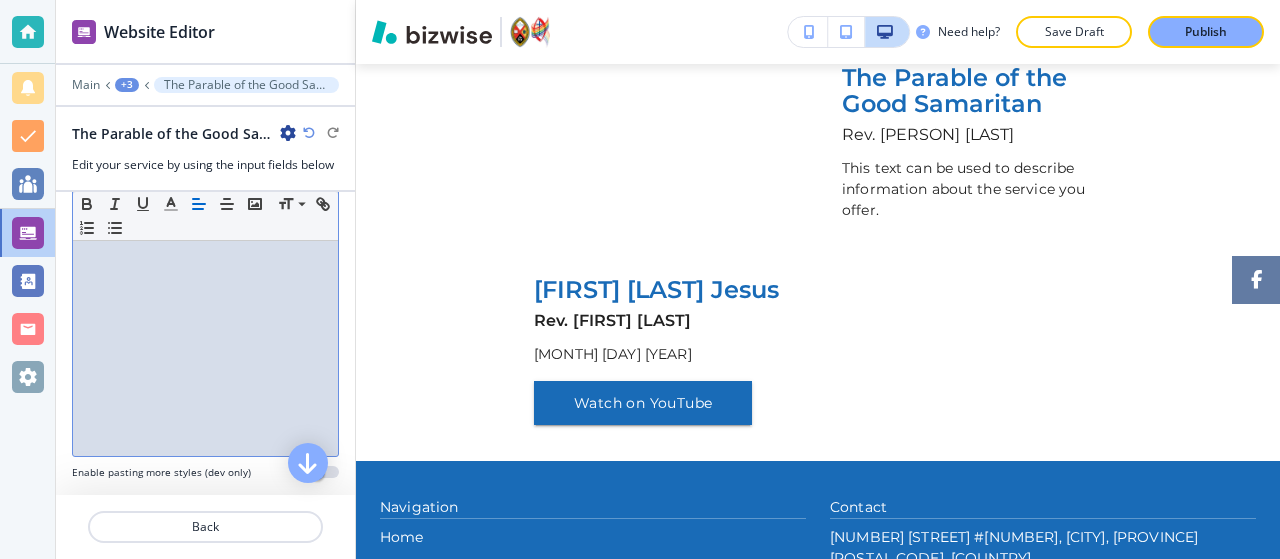 scroll, scrollTop: 393, scrollLeft: 0, axis: vertical 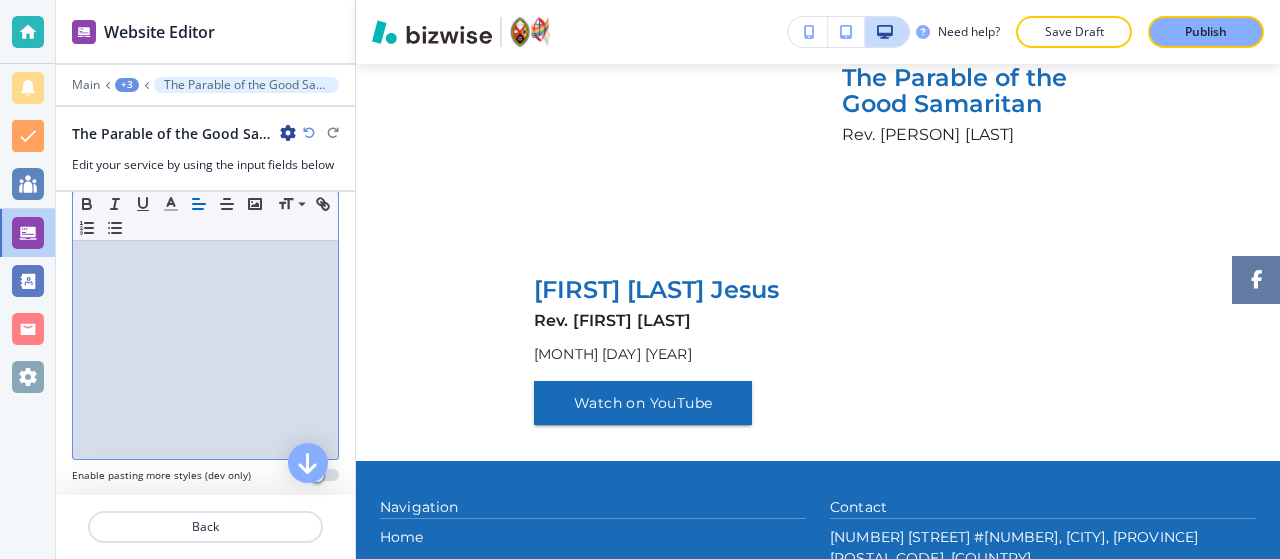 type 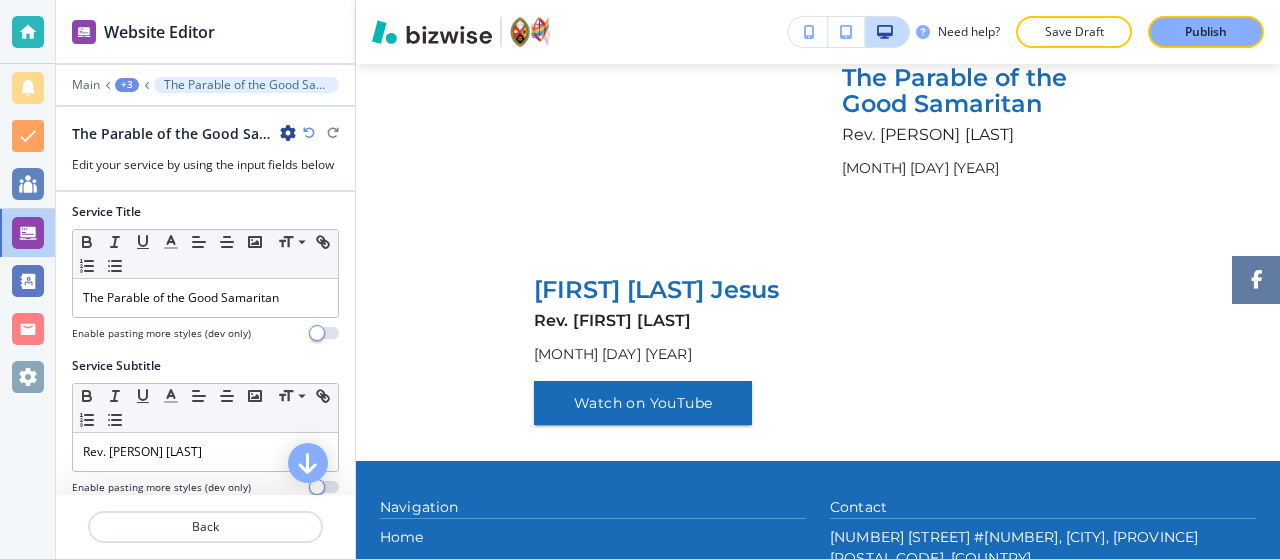 scroll, scrollTop: 6, scrollLeft: 0, axis: vertical 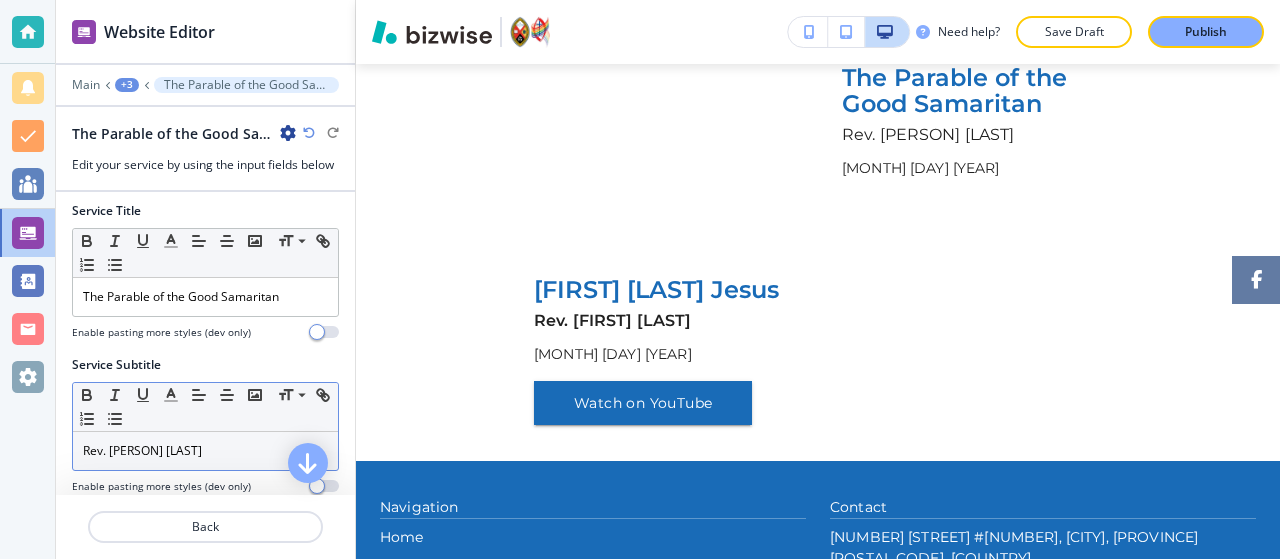 click on "Rev. [PERSON] [LAST]" at bounding box center (205, 451) 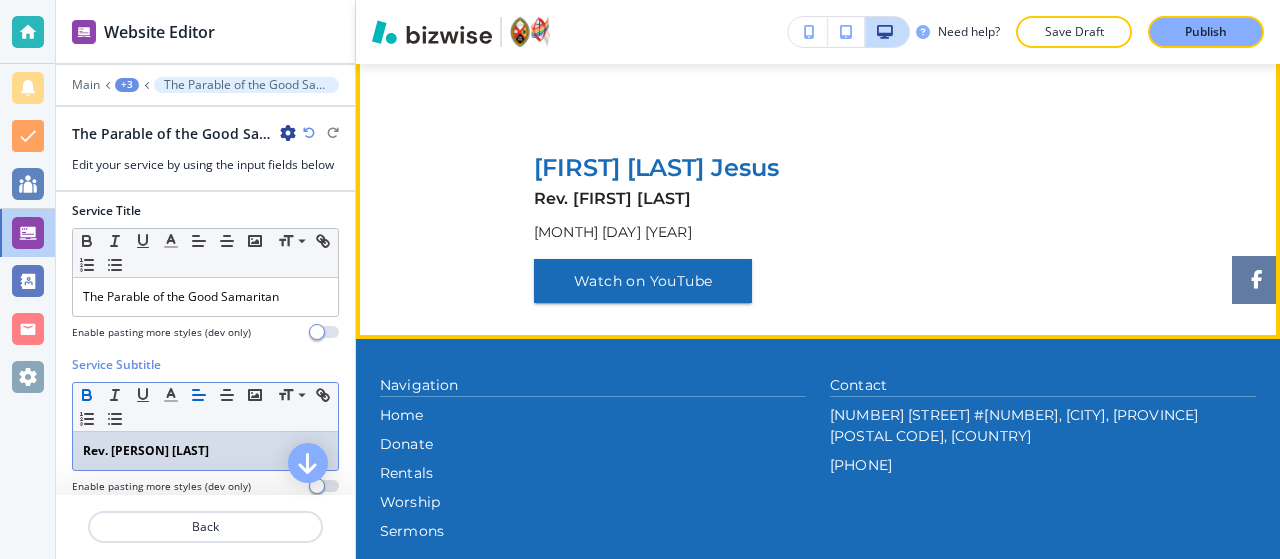 scroll, scrollTop: 770, scrollLeft: 0, axis: vertical 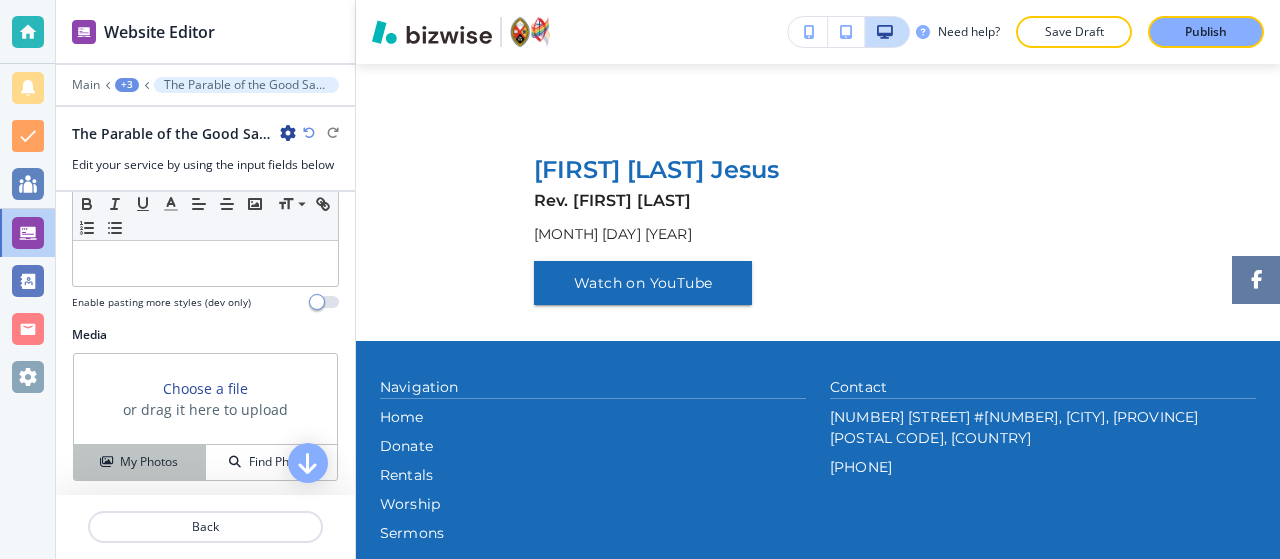 click on "My Photos" at bounding box center (140, 462) 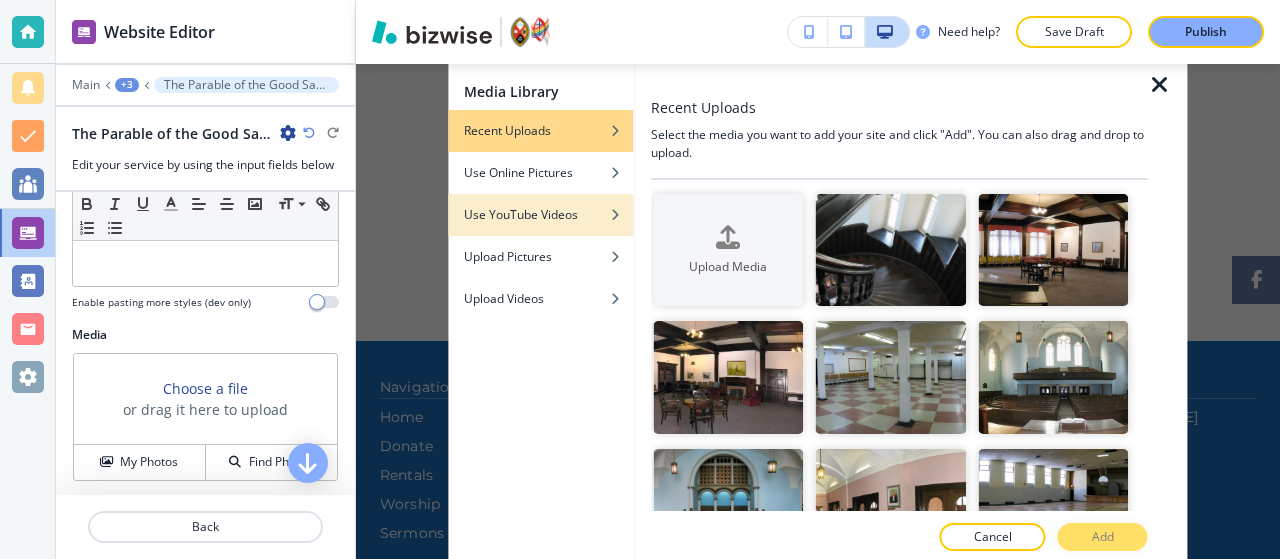 click on "Use YouTube Videos" at bounding box center [540, 215] 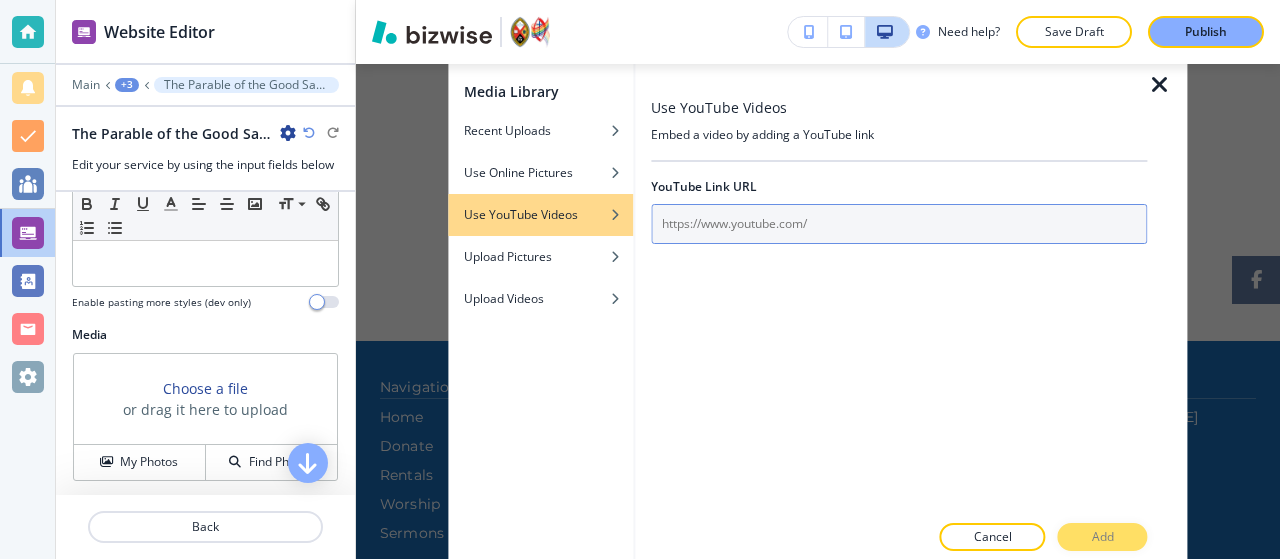click at bounding box center [899, 224] 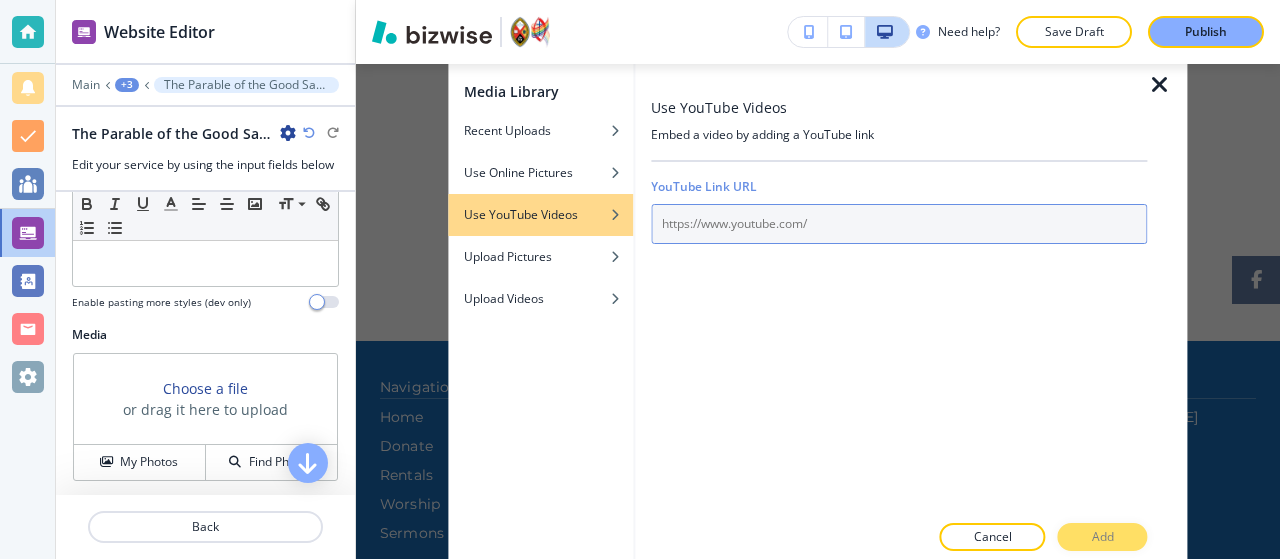 paste on "https://www.youtube.com/watch?v=69rLHWVz0ho&t=1s" 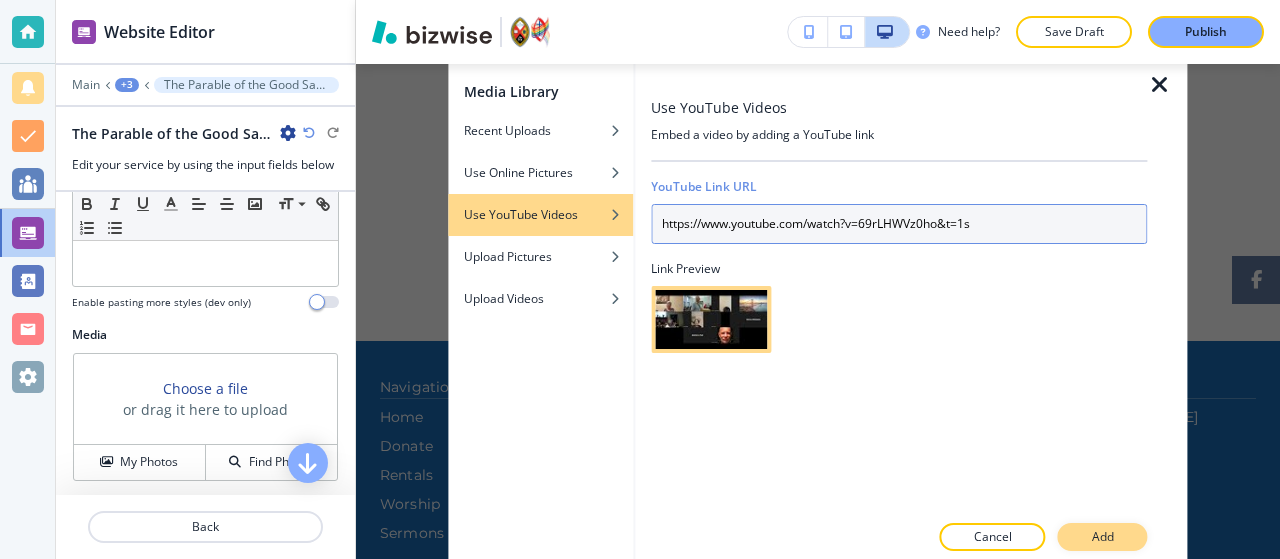 type on "https://www.youtube.com/watch?v=69rLHWVz0ho&t=1s" 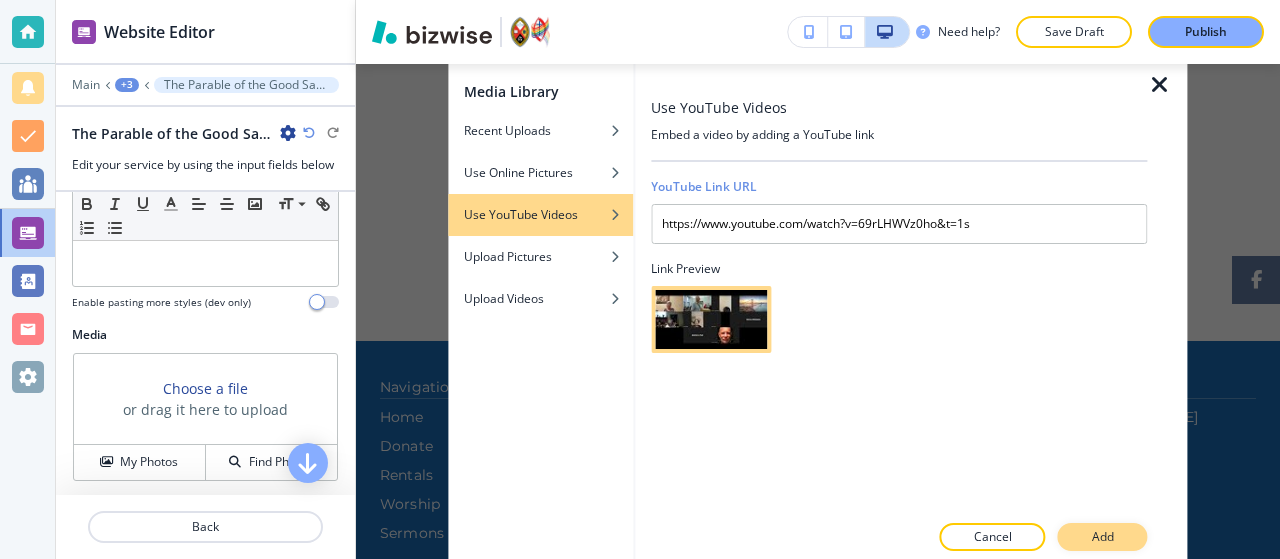 click on "Add" at bounding box center [1103, 537] 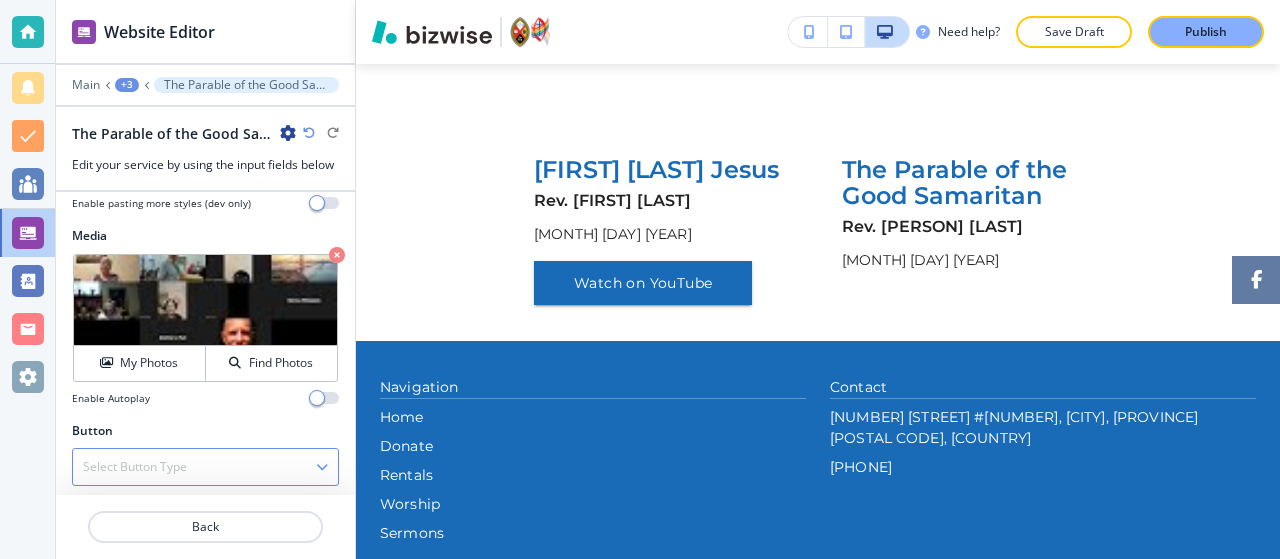 click on "Select Button Type" at bounding box center (205, 467) 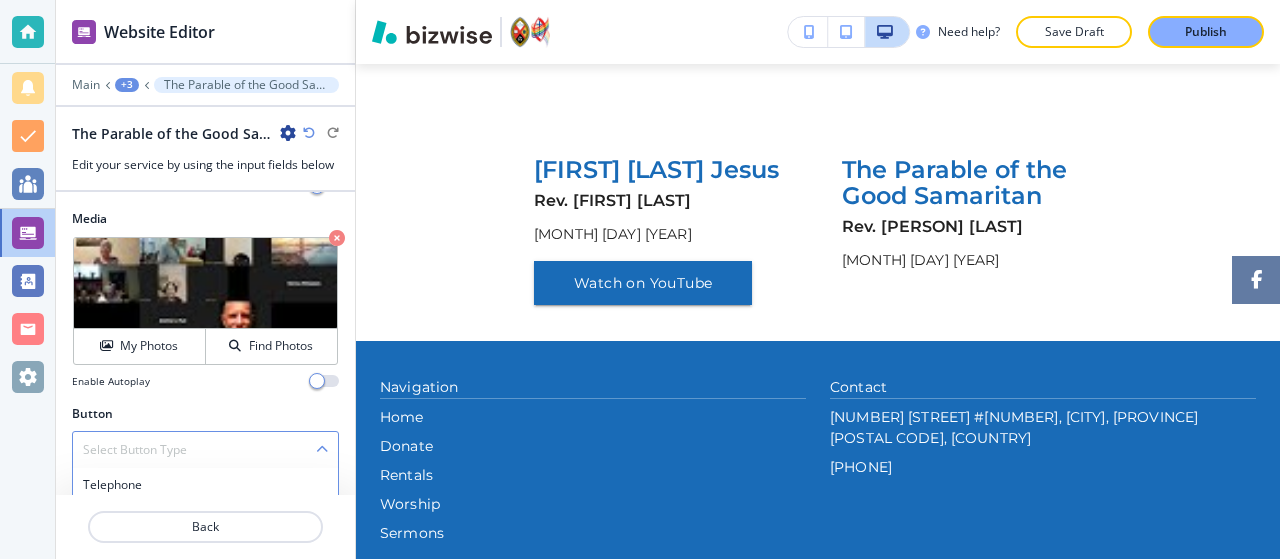 scroll, scrollTop: 853, scrollLeft: 0, axis: vertical 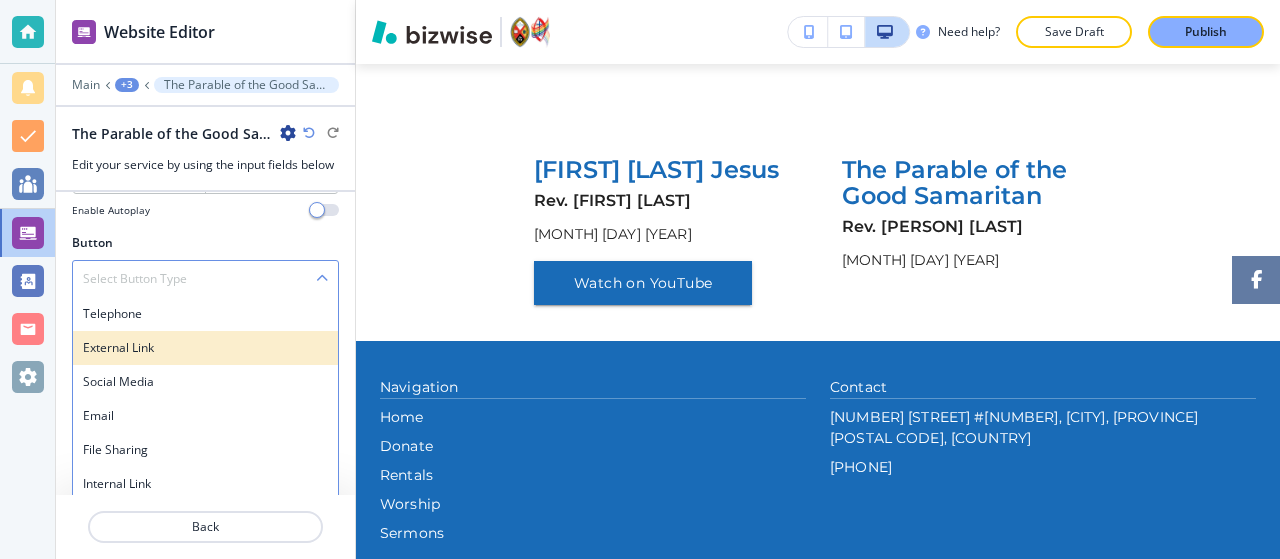 click on "External Link" at bounding box center (205, 348) 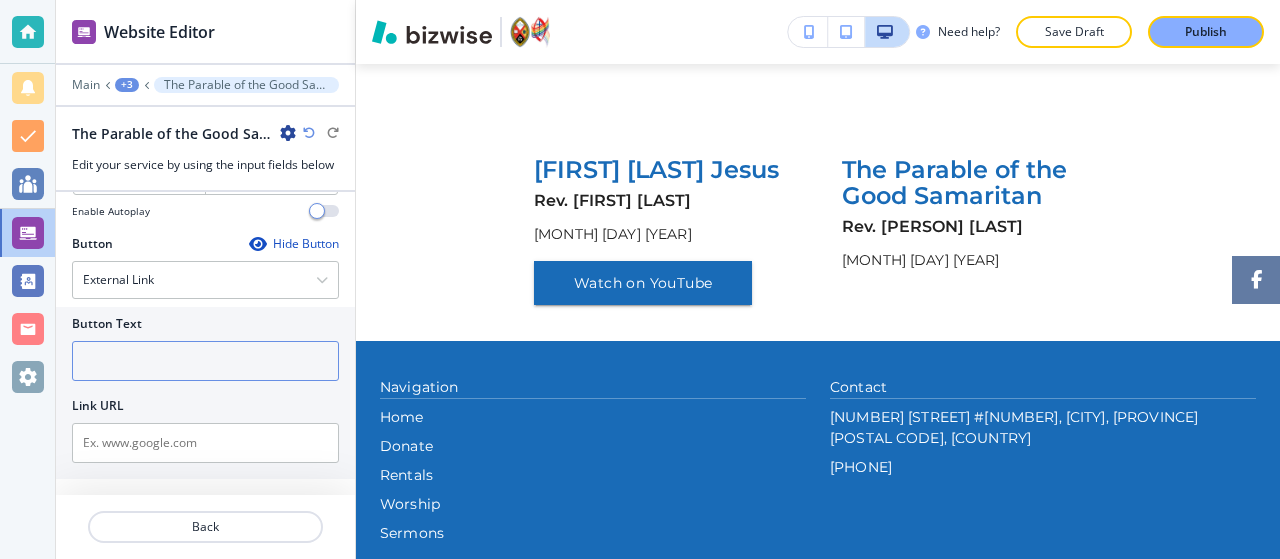 click at bounding box center [205, 361] 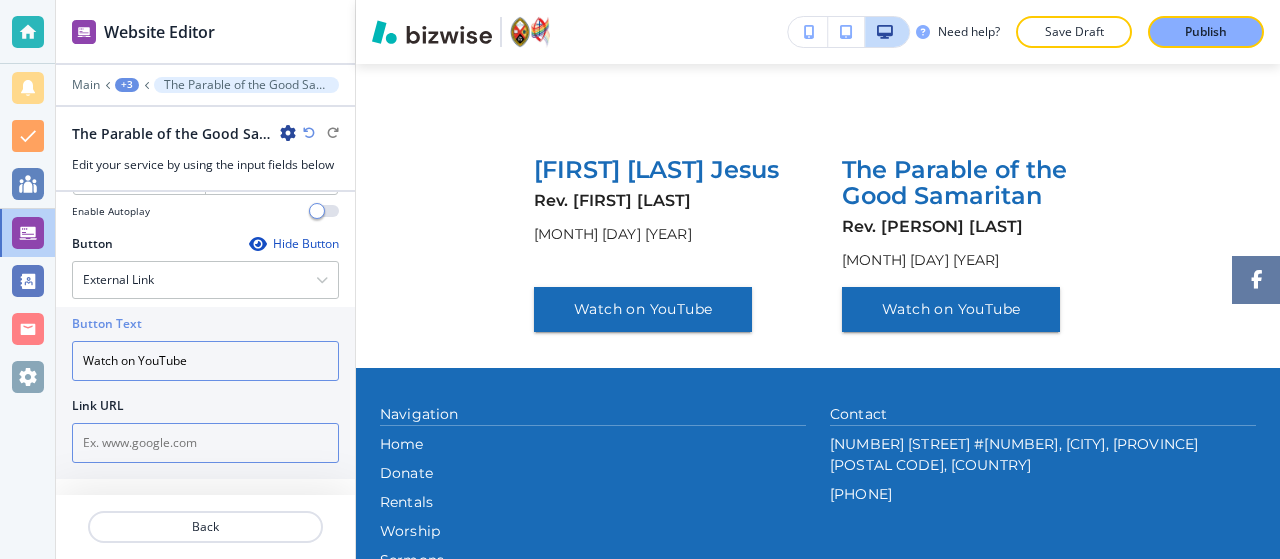 type on "Watch on YouTube" 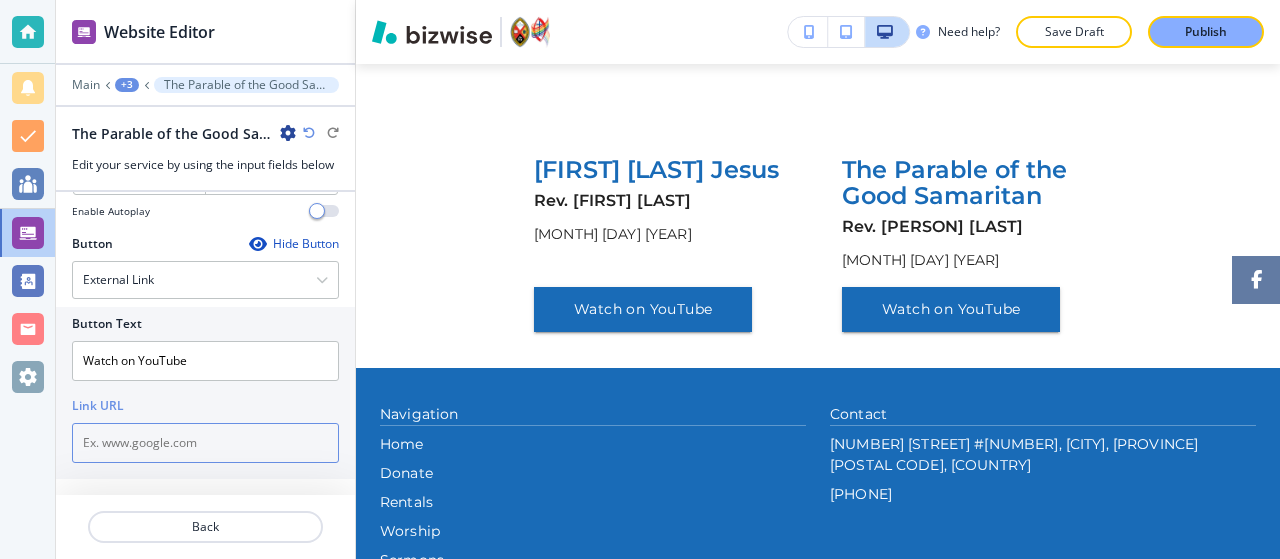 click at bounding box center [205, 443] 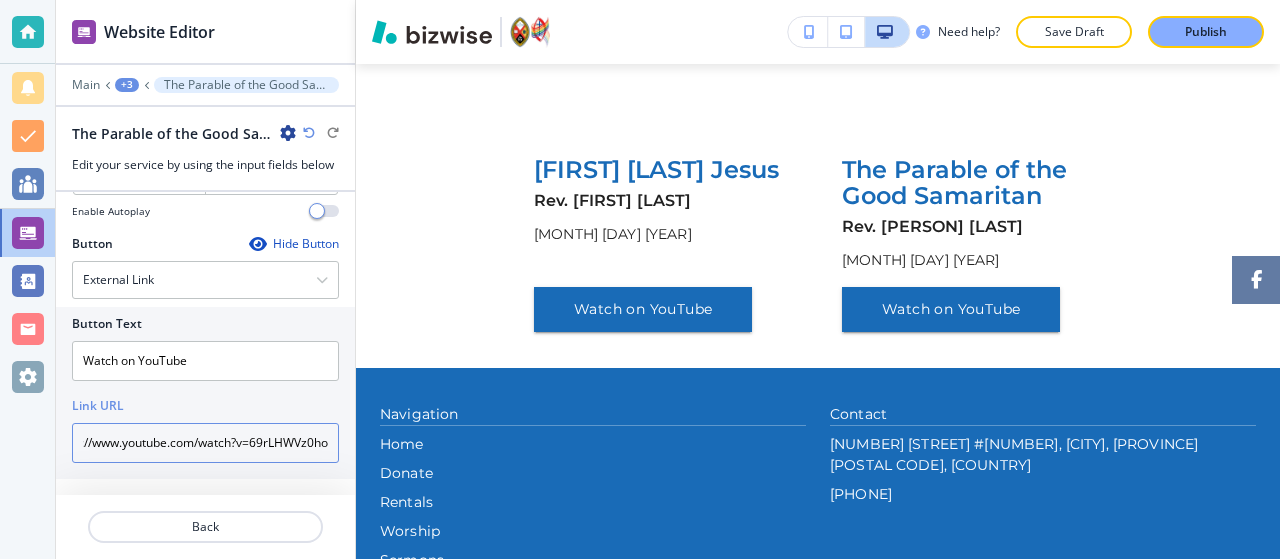 scroll, scrollTop: 0, scrollLeft: 50, axis: horizontal 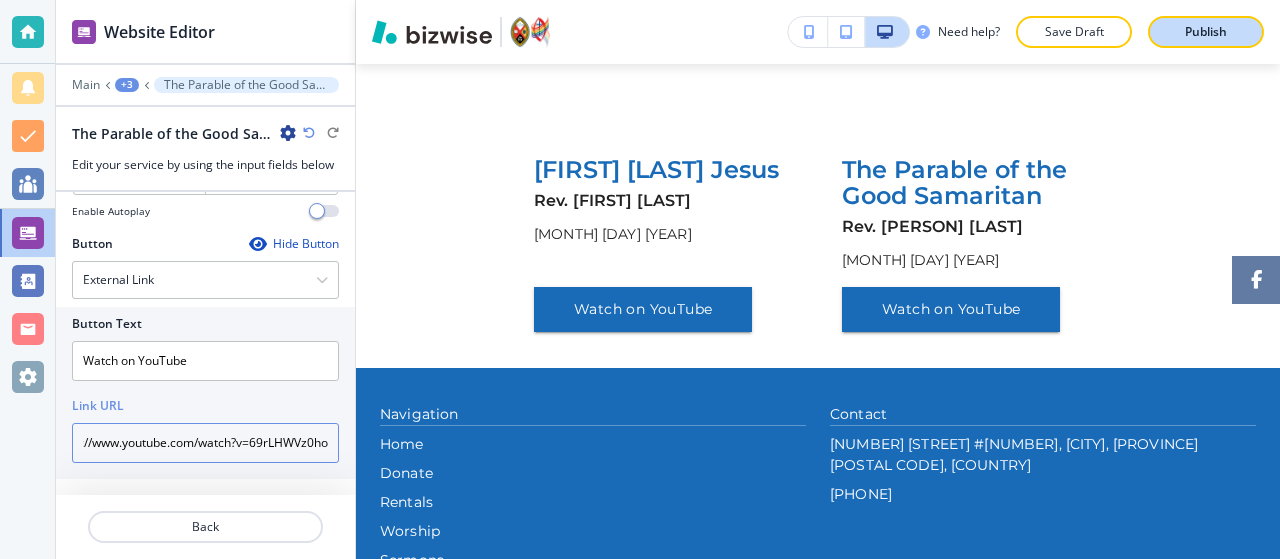 type on "https://www.youtube.com/watch?v=69rLHWVz0ho" 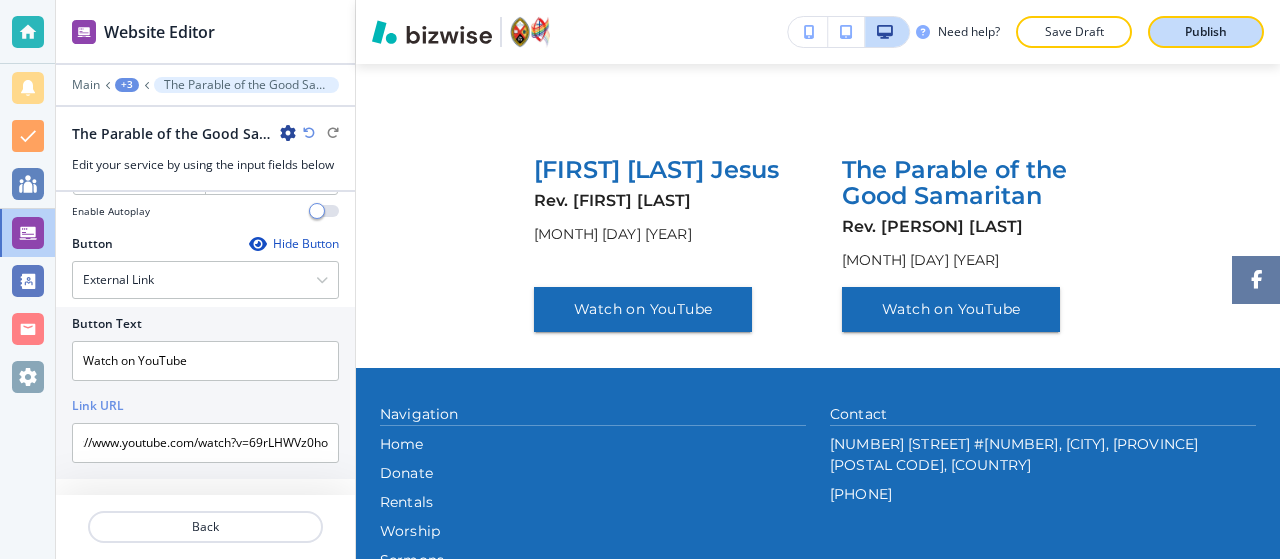 click on "Publish" at bounding box center (1206, 32) 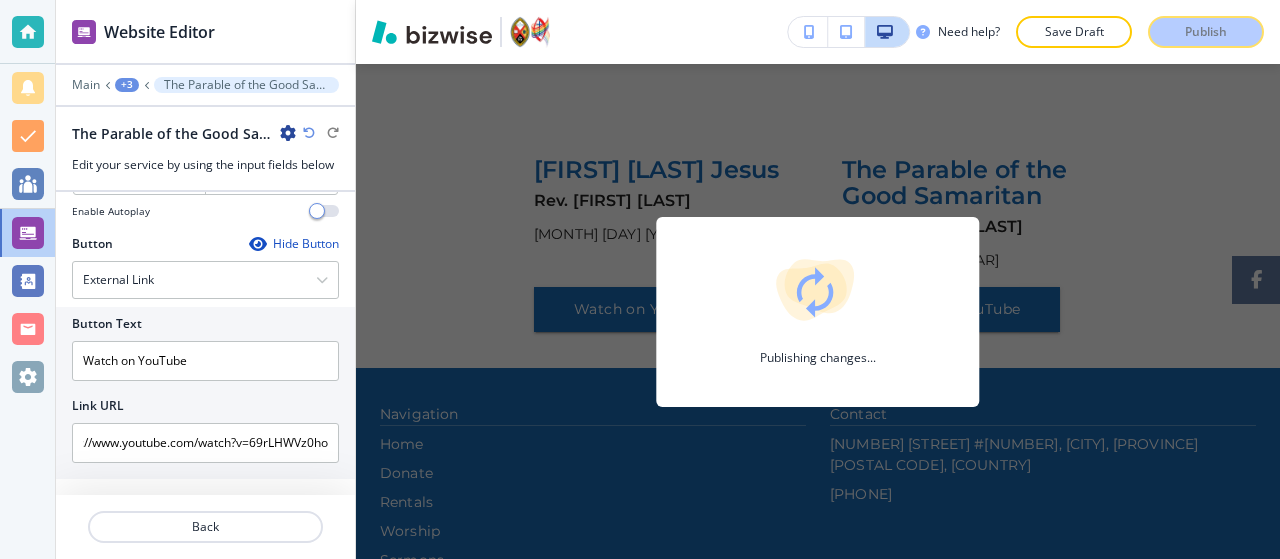 scroll, scrollTop: 0, scrollLeft: 0, axis: both 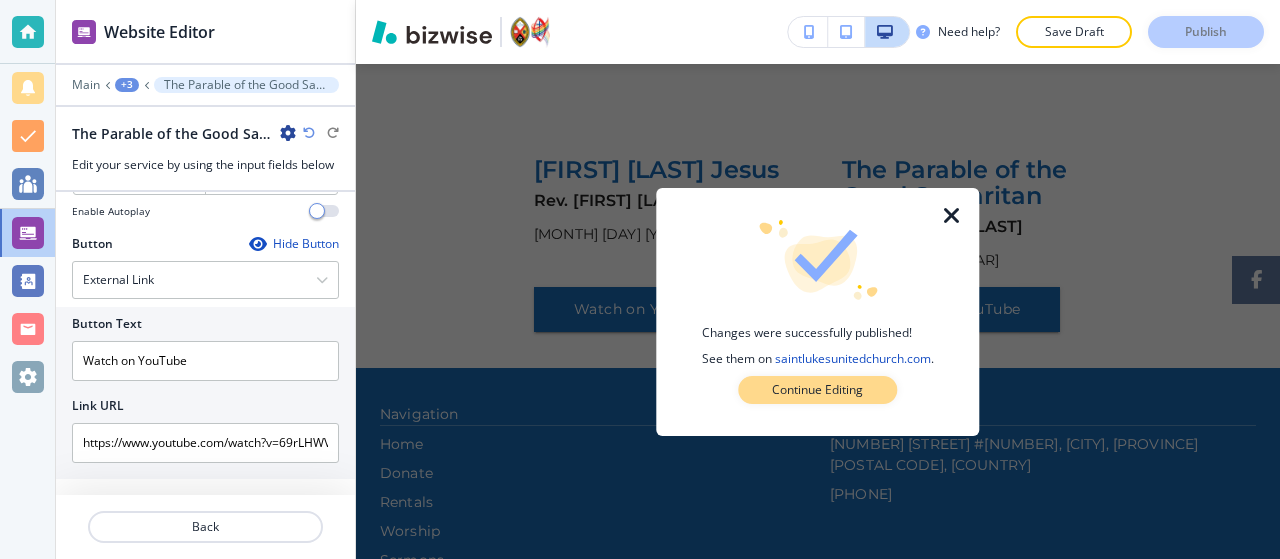 click on "Continue Editing" at bounding box center (817, 390) 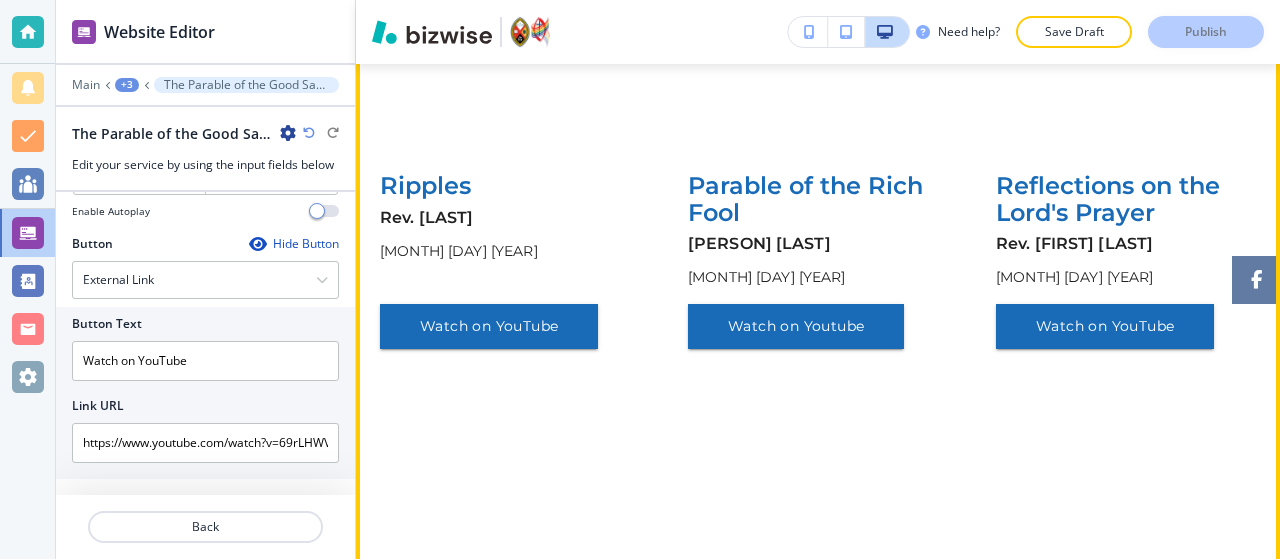 scroll, scrollTop: 324, scrollLeft: 0, axis: vertical 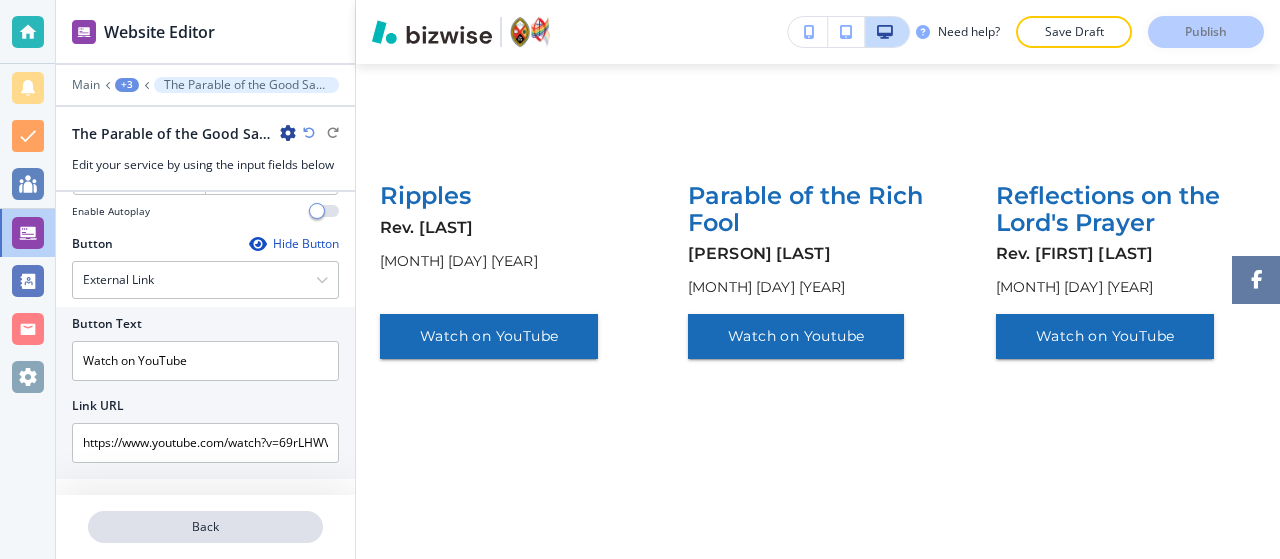 click on "Back" at bounding box center (205, 527) 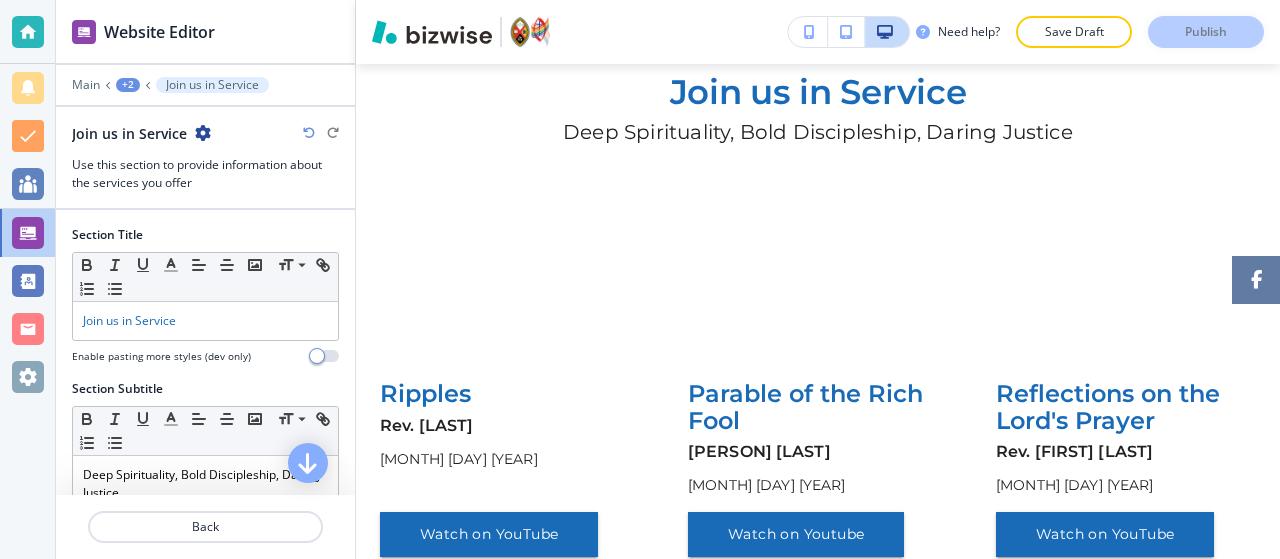 scroll, scrollTop: 100, scrollLeft: 0, axis: vertical 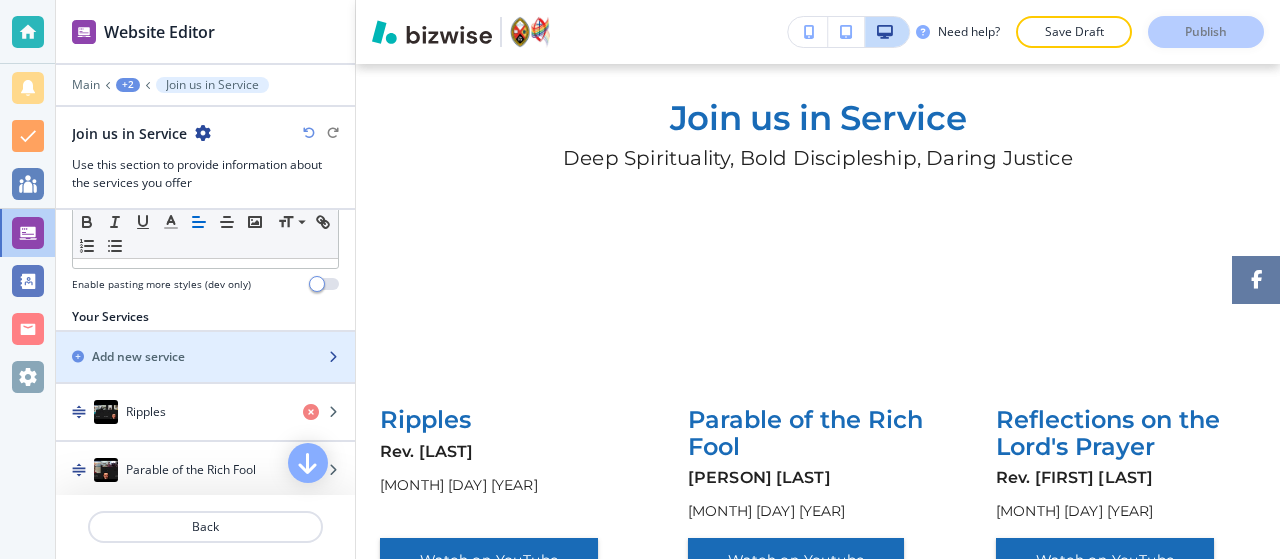 click on "Add new service" at bounding box center (183, 357) 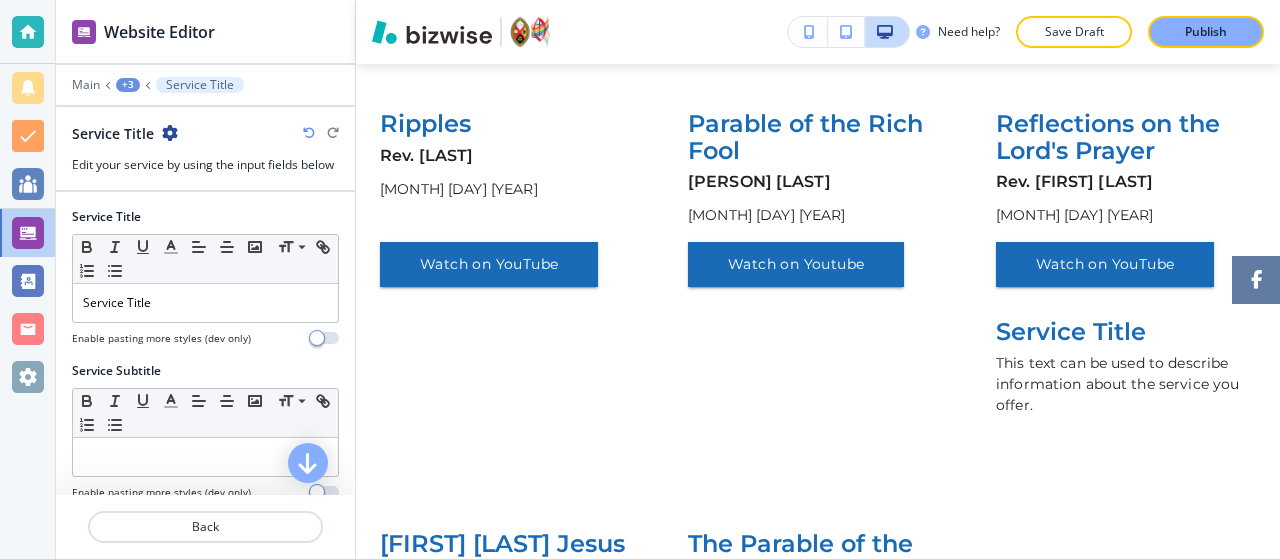 scroll, scrollTop: 650, scrollLeft: 0, axis: vertical 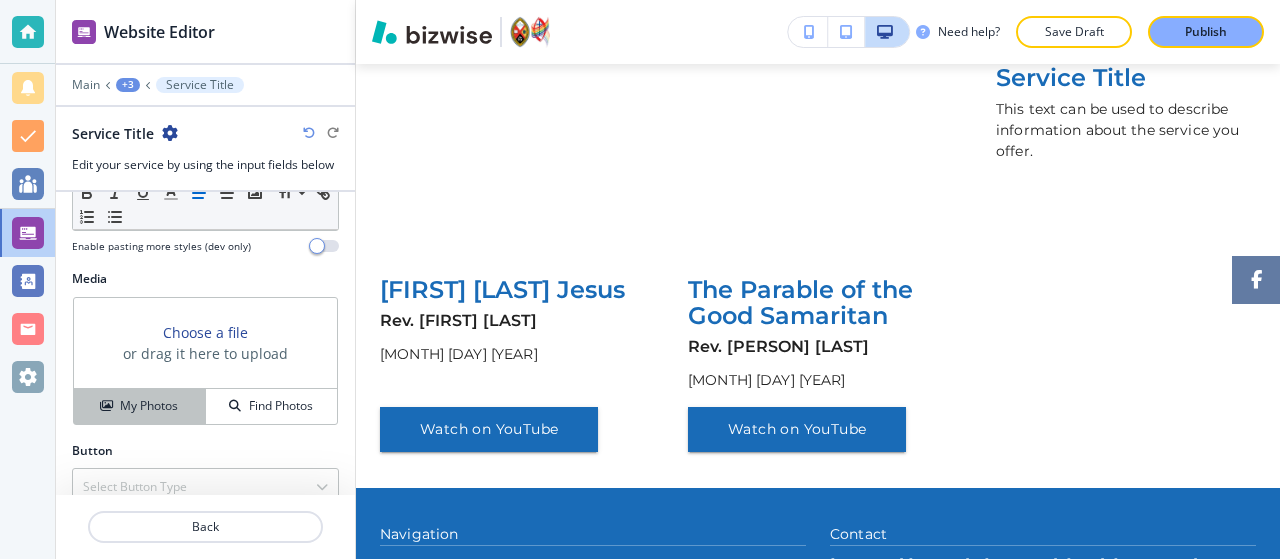 click on "My Photos" at bounding box center (140, 406) 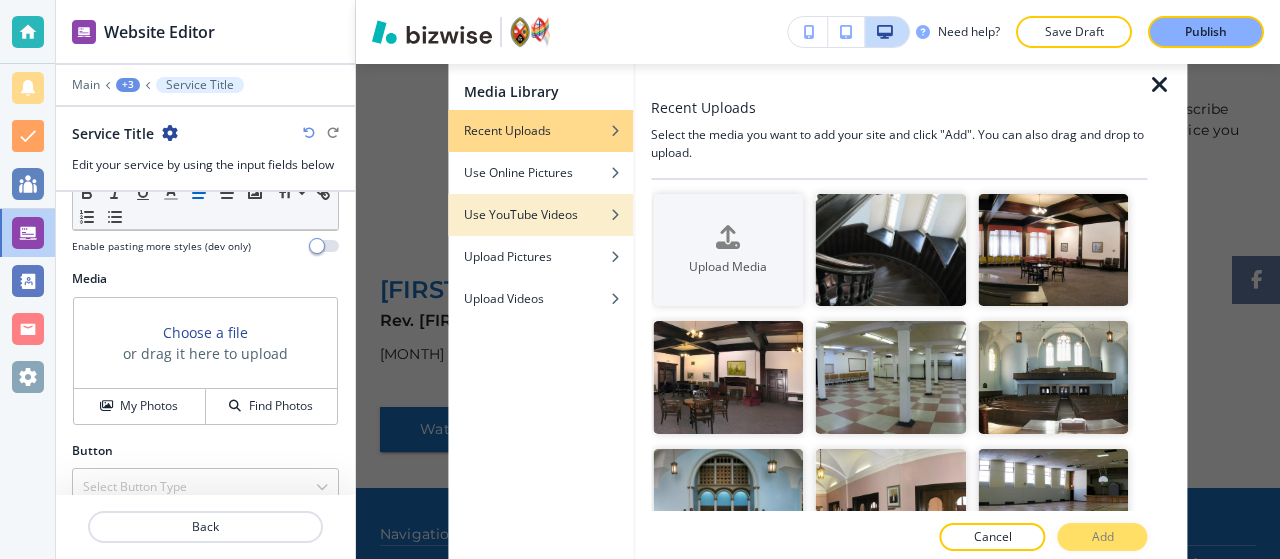 click at bounding box center (540, 230) 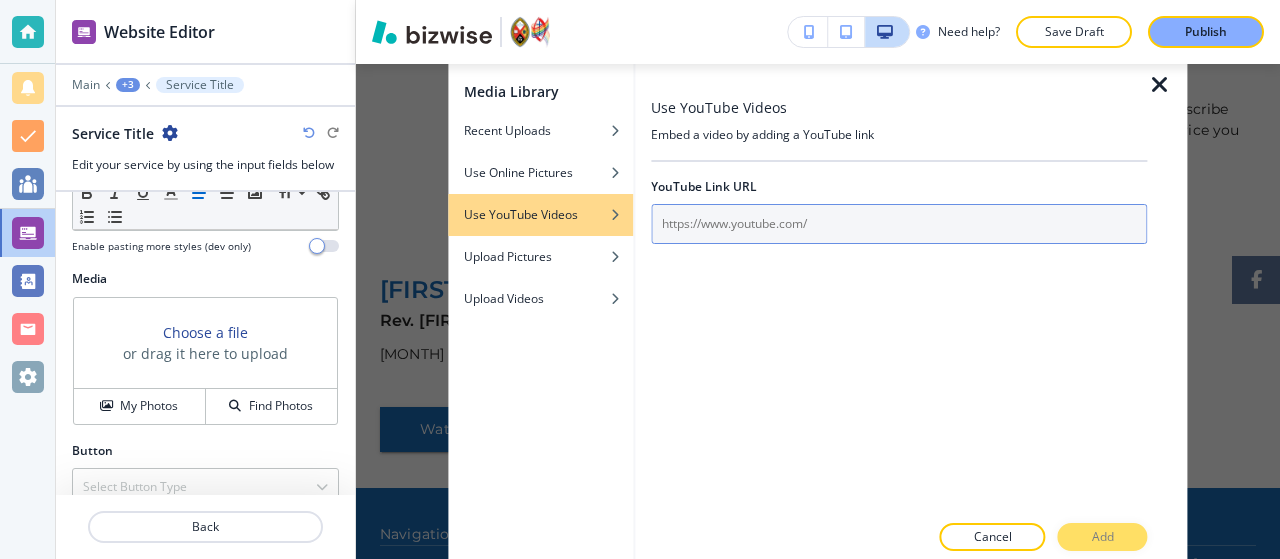 click at bounding box center [899, 224] 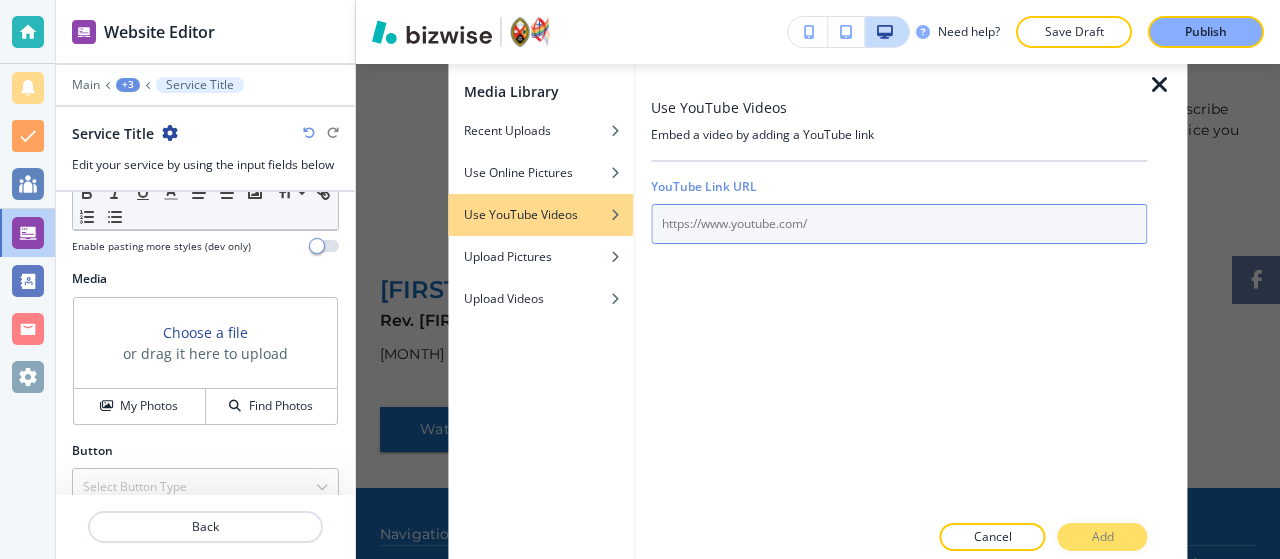 paste on "https://www.youtube.com/watch?v=LrSm3Zh4qD4" 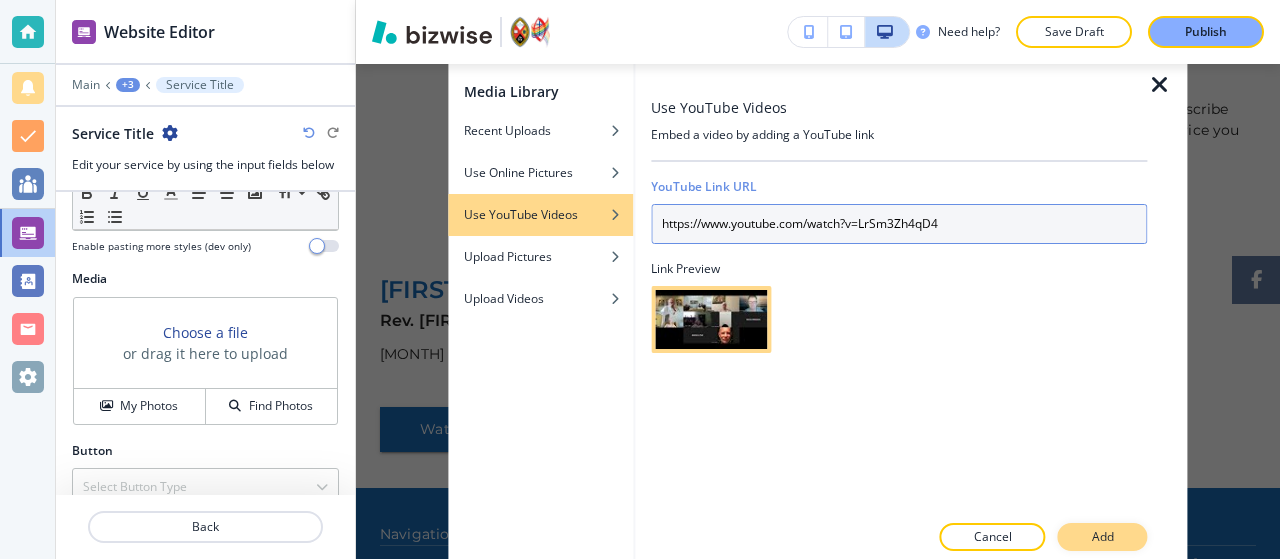 type on "https://www.youtube.com/watch?v=LrSm3Zh4qD4" 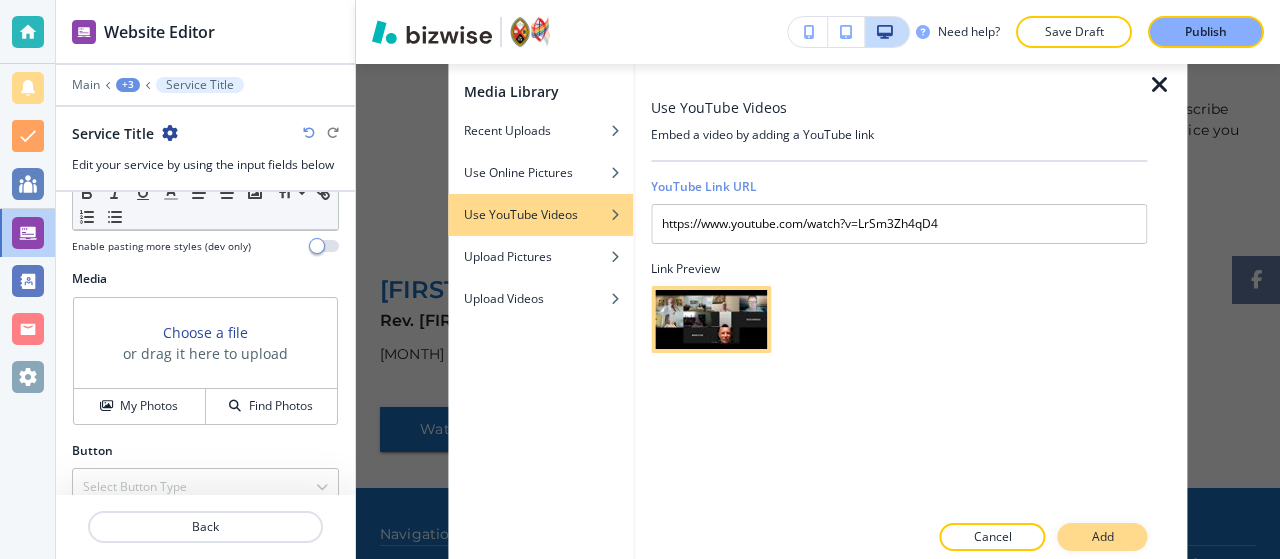 click on "Add" at bounding box center (1103, 537) 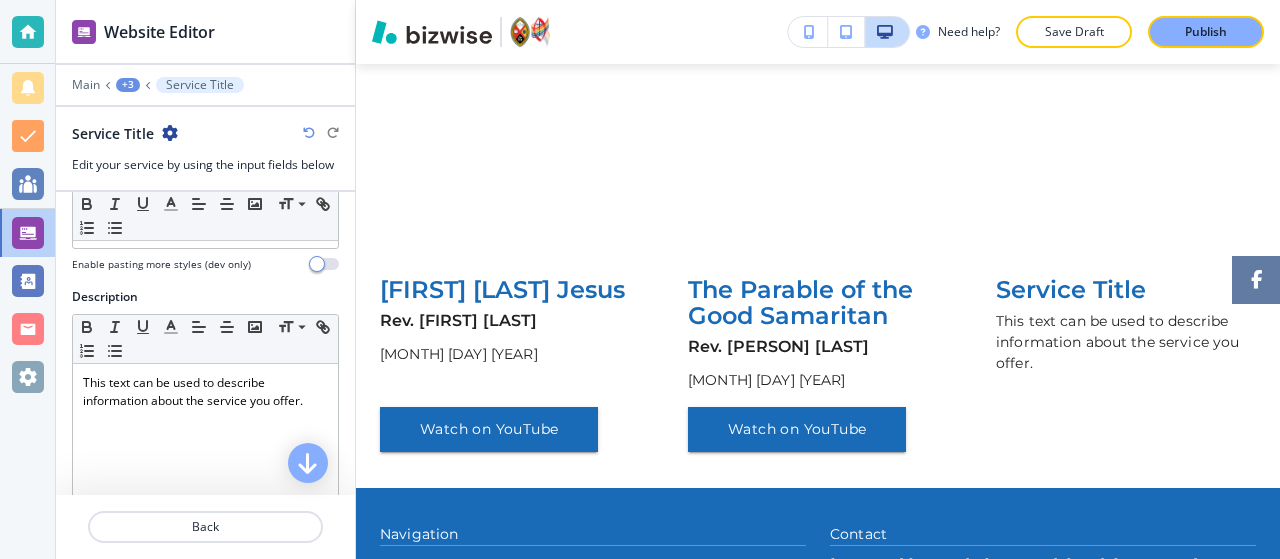 scroll, scrollTop: 0, scrollLeft: 0, axis: both 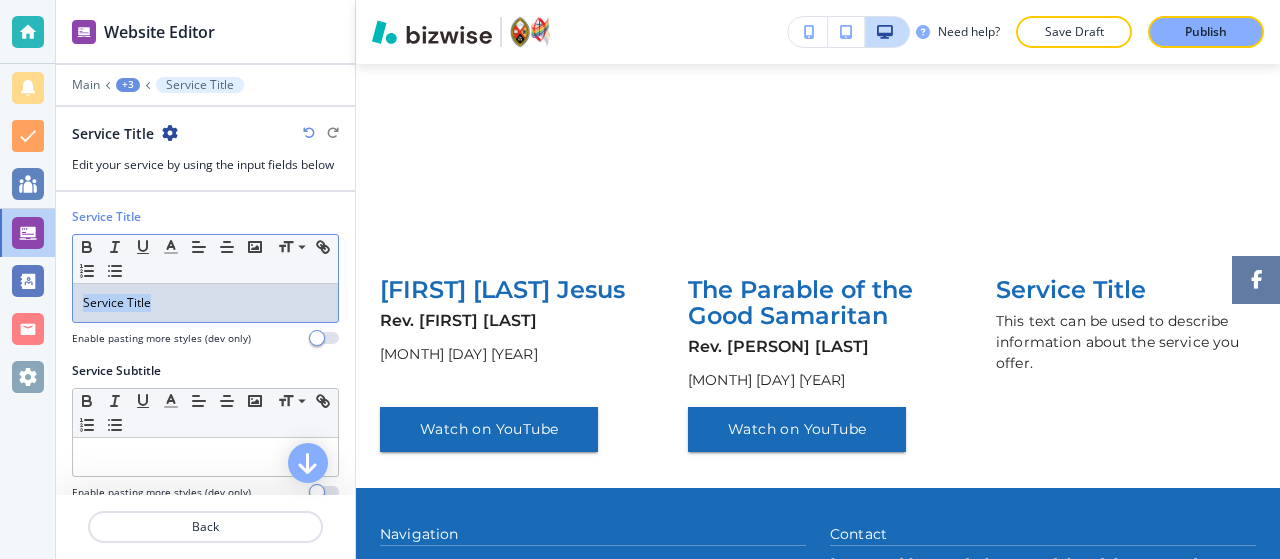 drag, startPoint x: 184, startPoint y: 308, endPoint x: 0, endPoint y: 237, distance: 197.22322 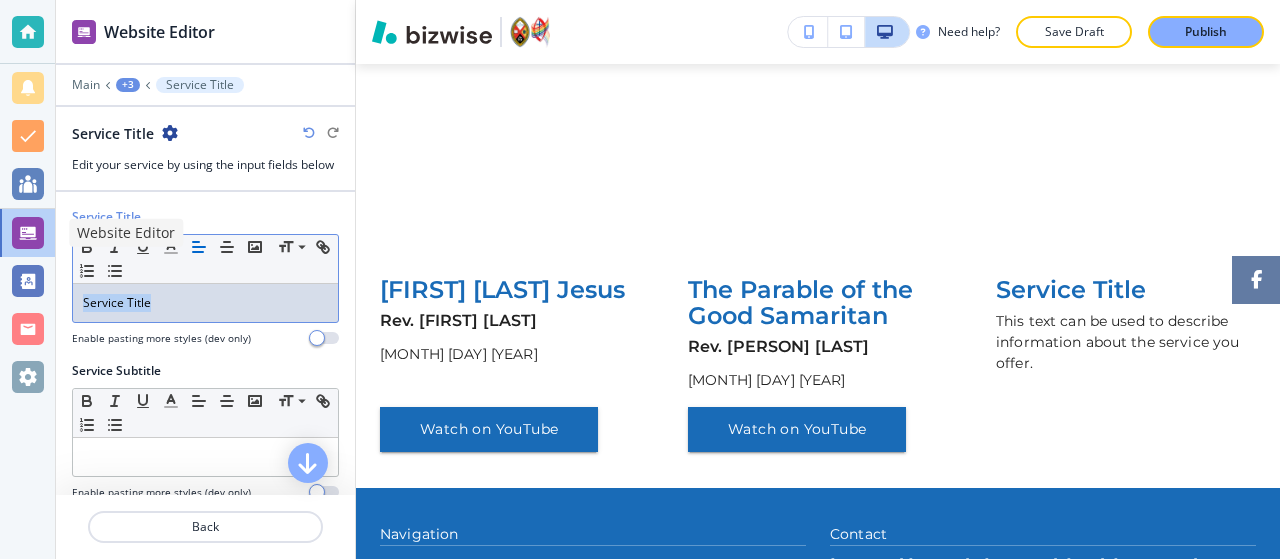 type 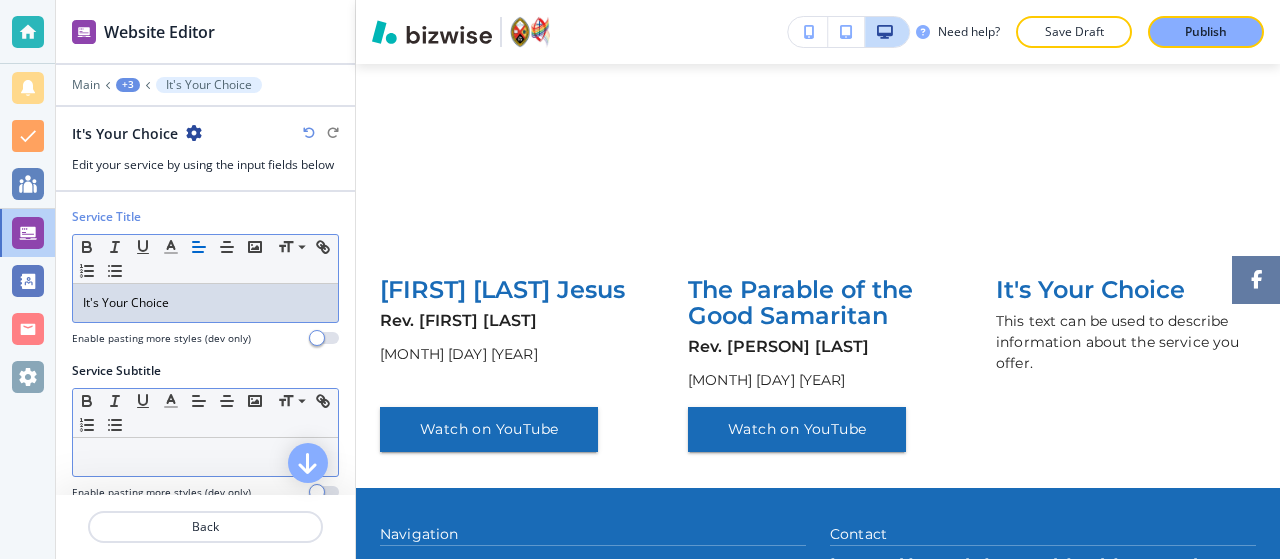 click at bounding box center [205, 457] 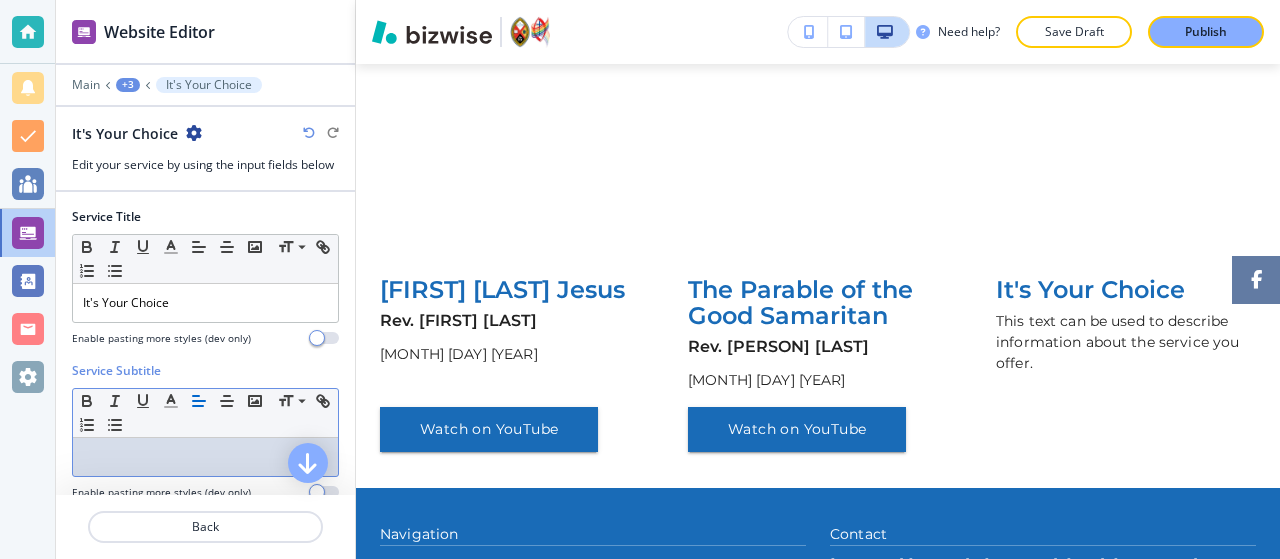 type 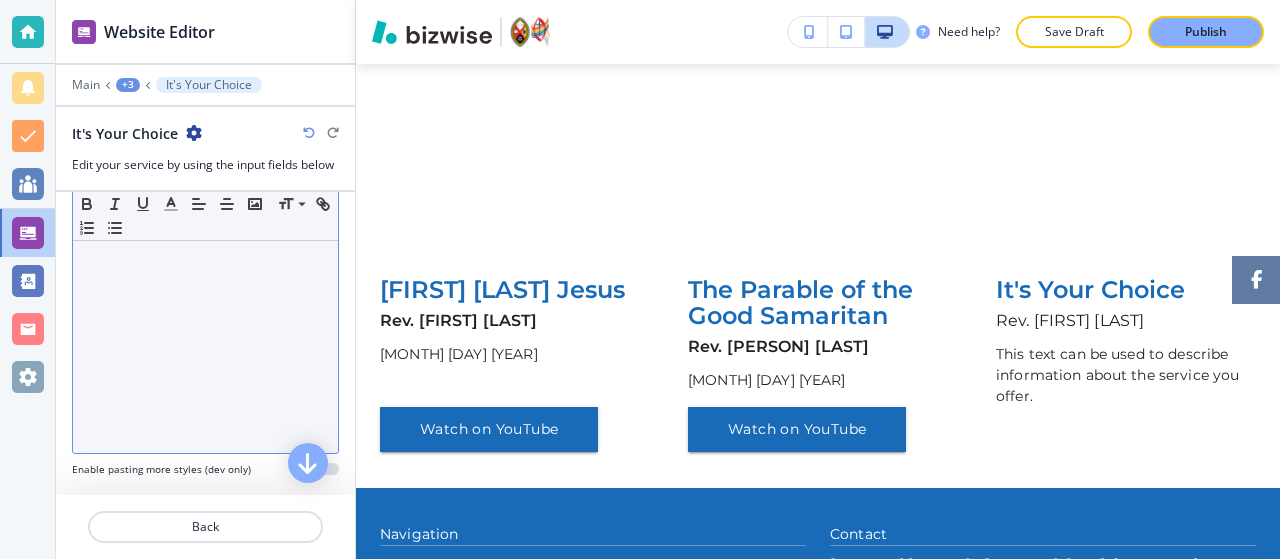 scroll, scrollTop: 360, scrollLeft: 0, axis: vertical 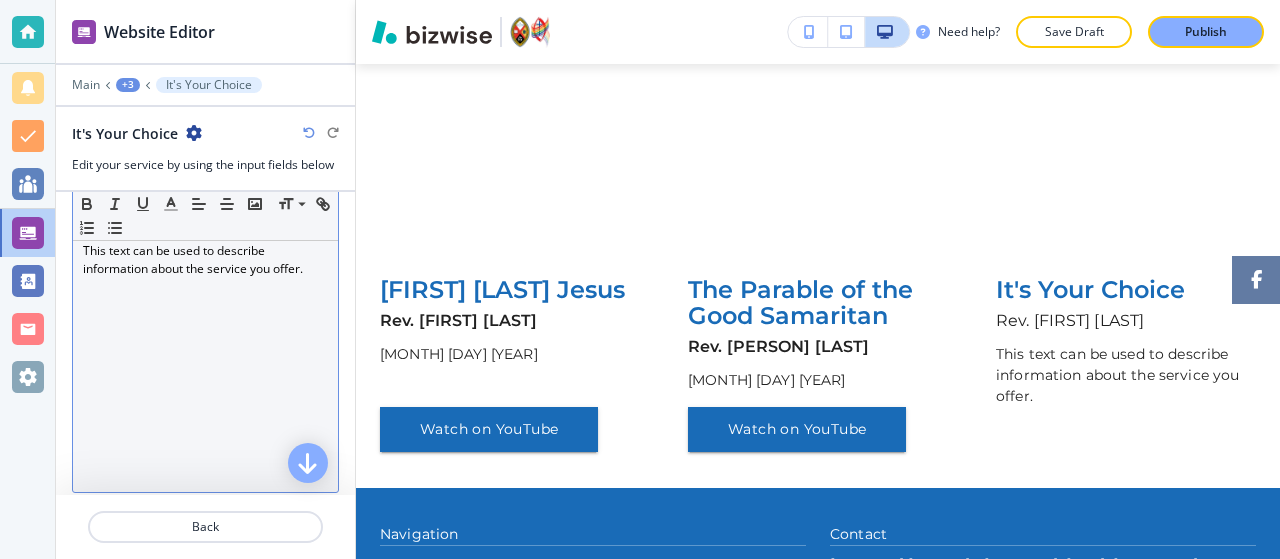 click on "This text can be used to describe information about the service you offer." at bounding box center (205, 362) 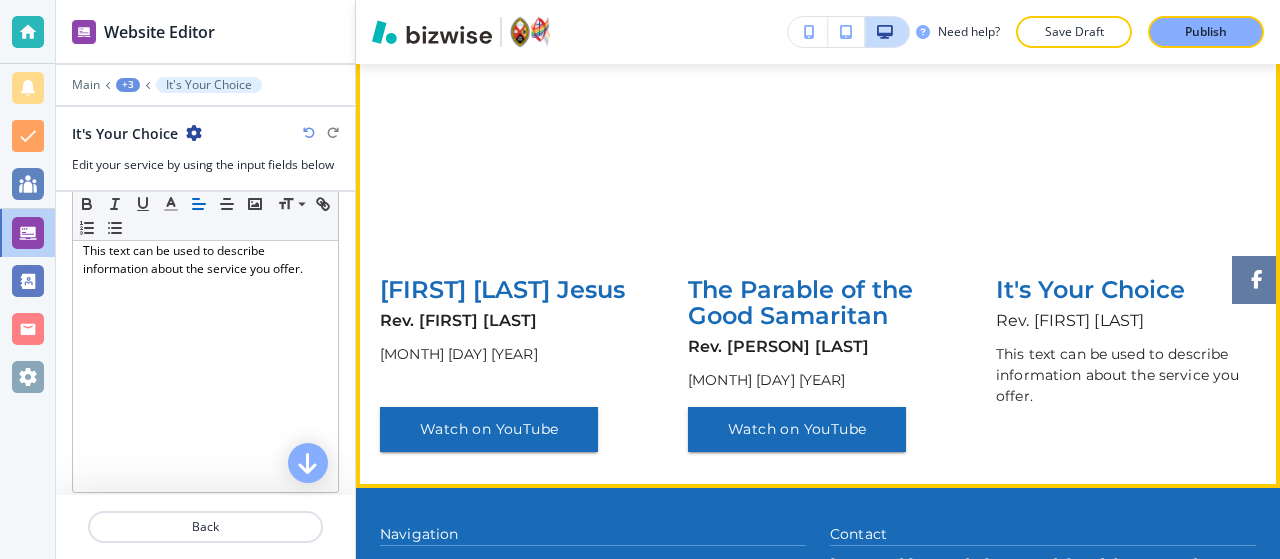 click on "The Parable of the Good Samaritan Rev. [PERSON] [LAST] [MONTH] [DAY] [YEAR]" at bounding box center (818, 236) 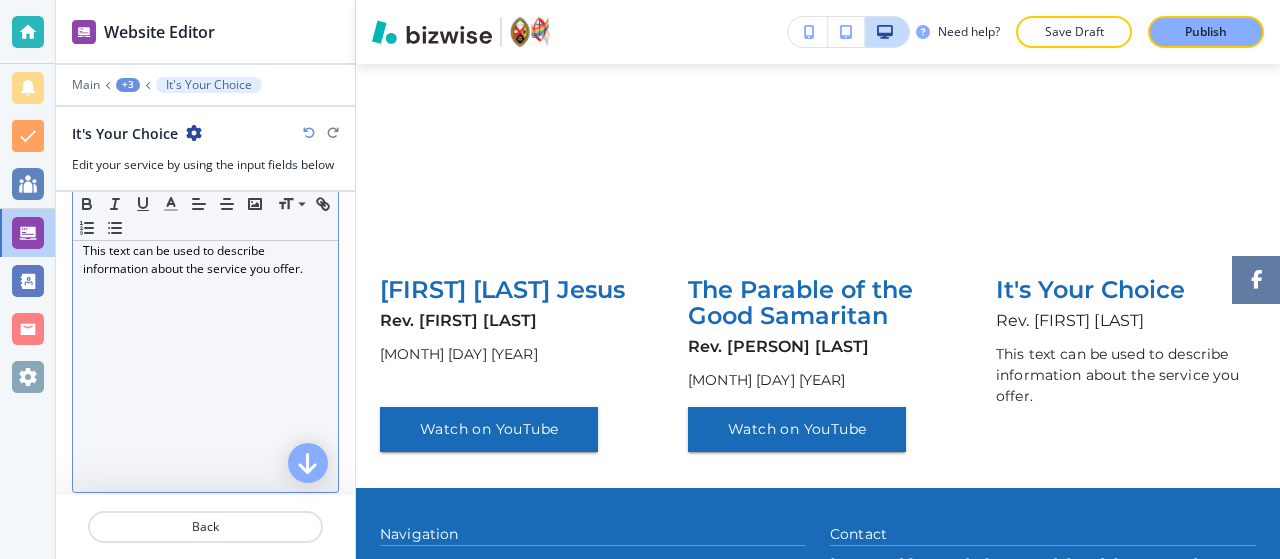 click on "This text can be used to describe information about the service you offer." at bounding box center [205, 362] 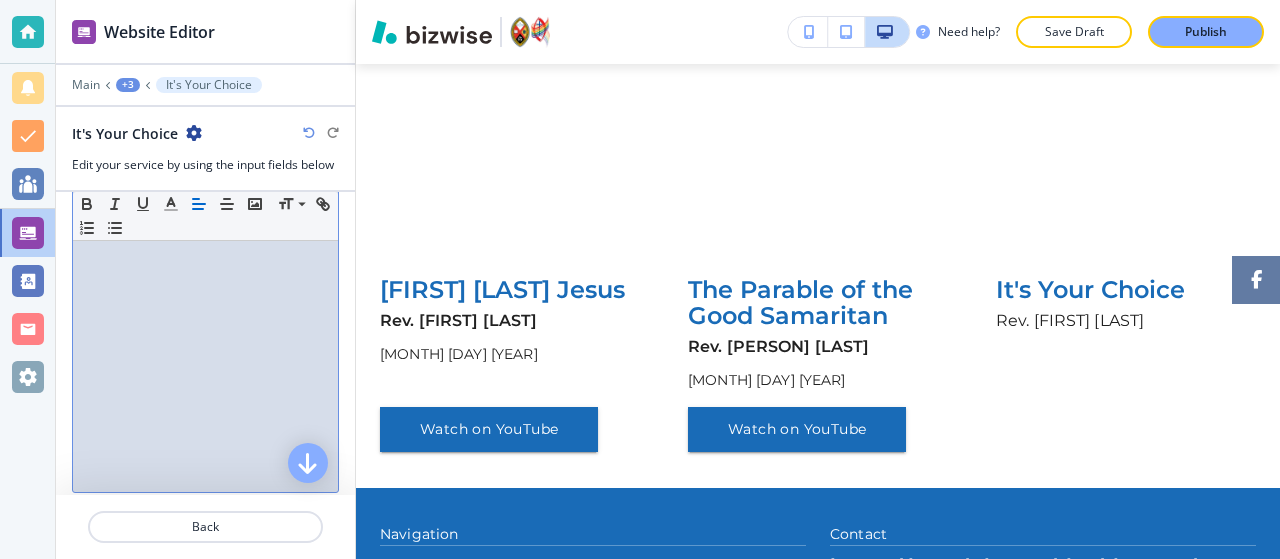 type 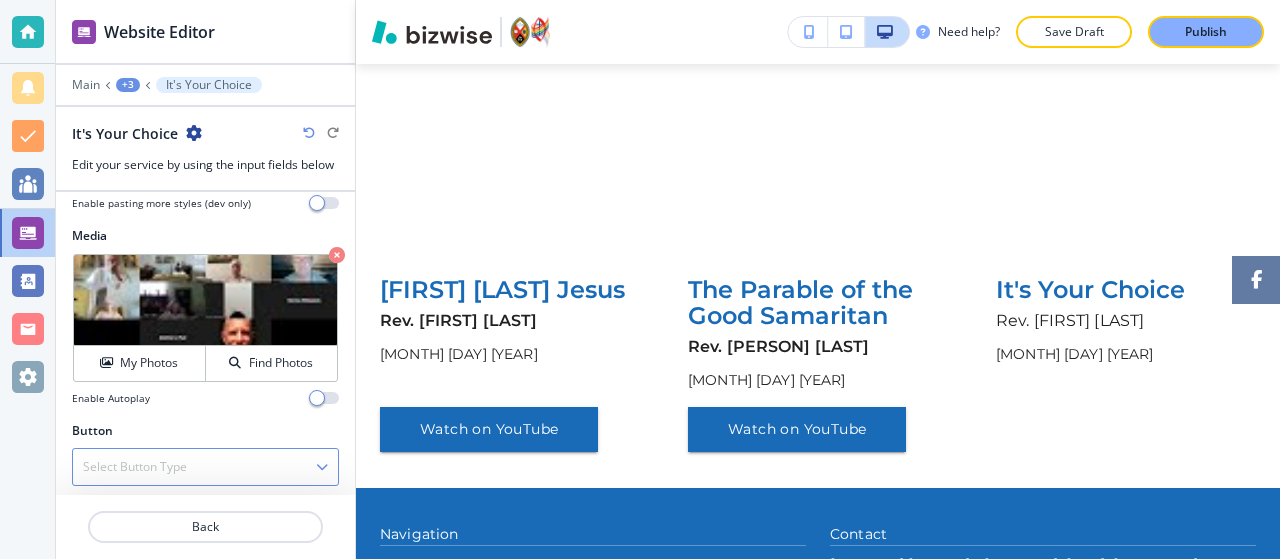 click on "Select Button Type" at bounding box center [205, 467] 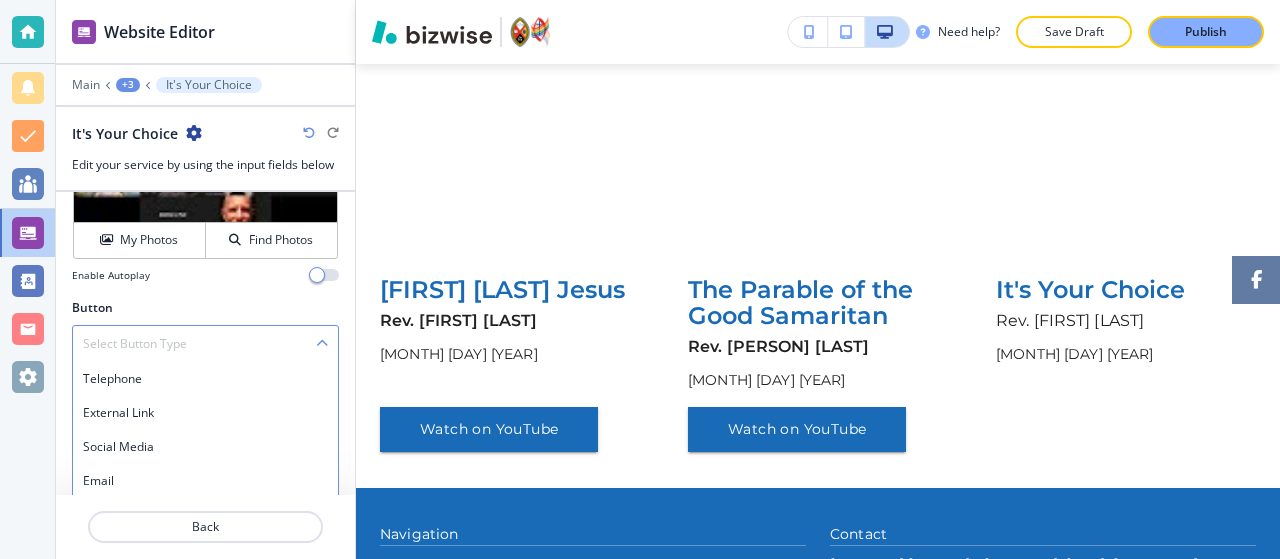 scroll, scrollTop: 853, scrollLeft: 0, axis: vertical 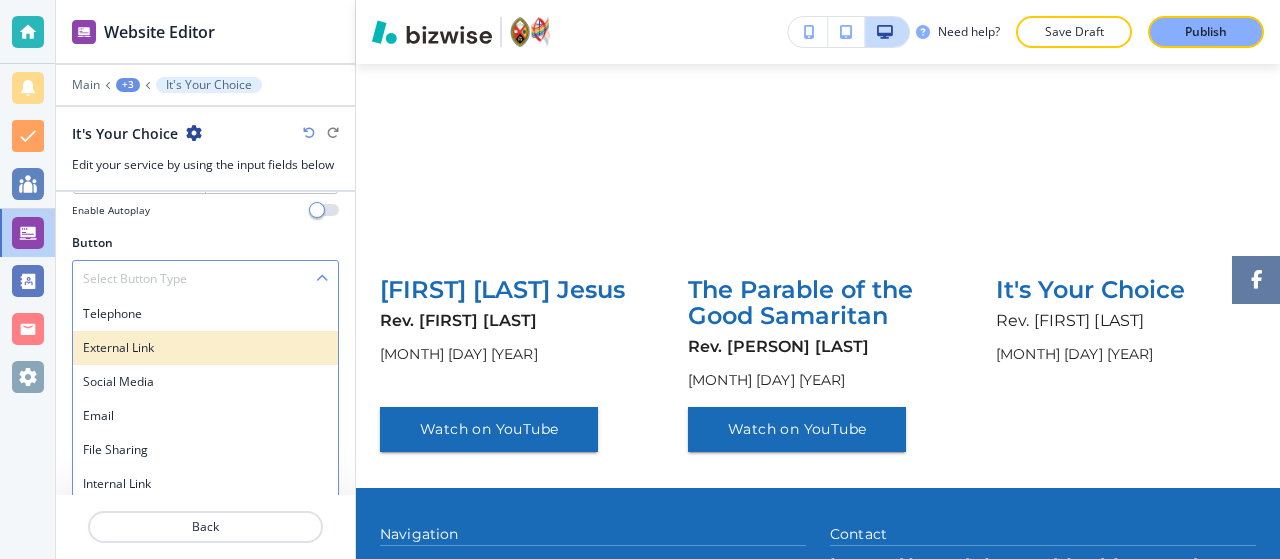 click on "External Link" at bounding box center (205, 348) 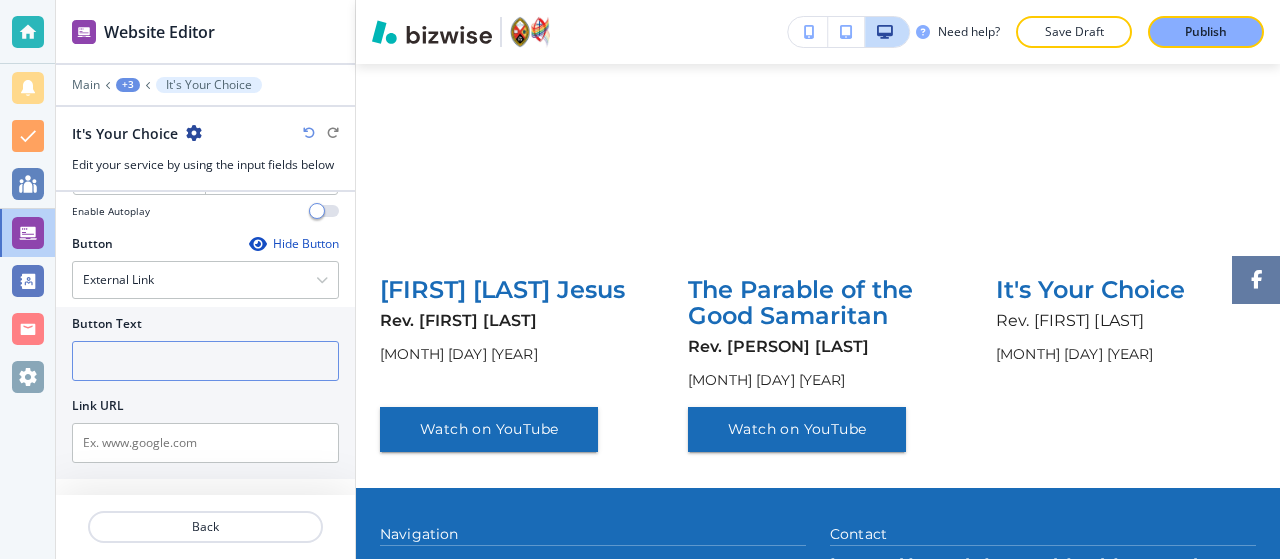 click at bounding box center (205, 361) 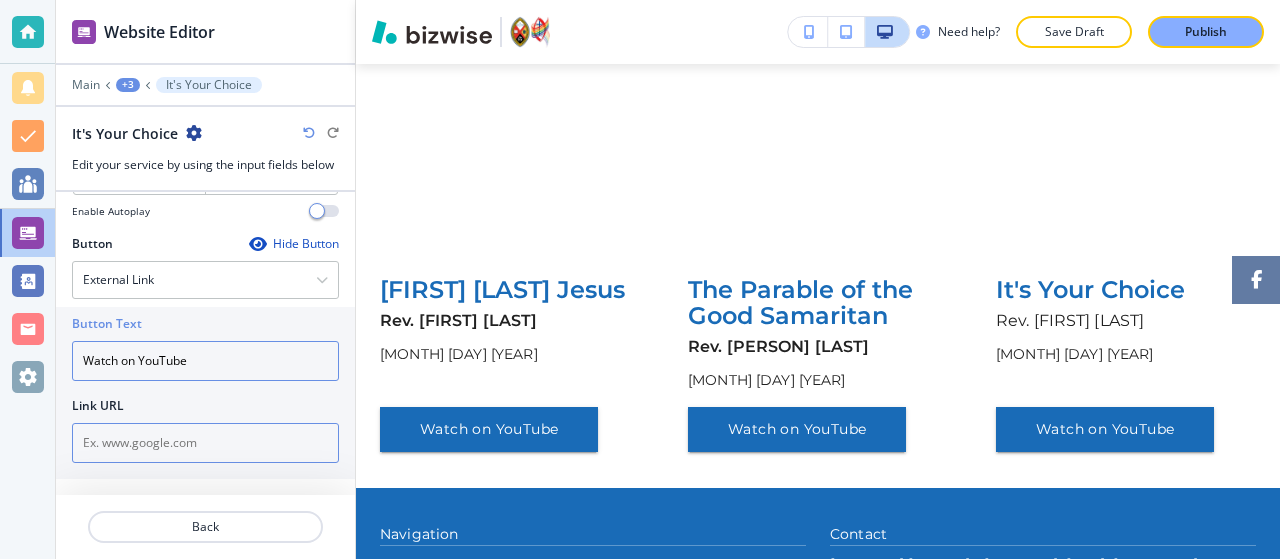 type on "Watch on YouTube" 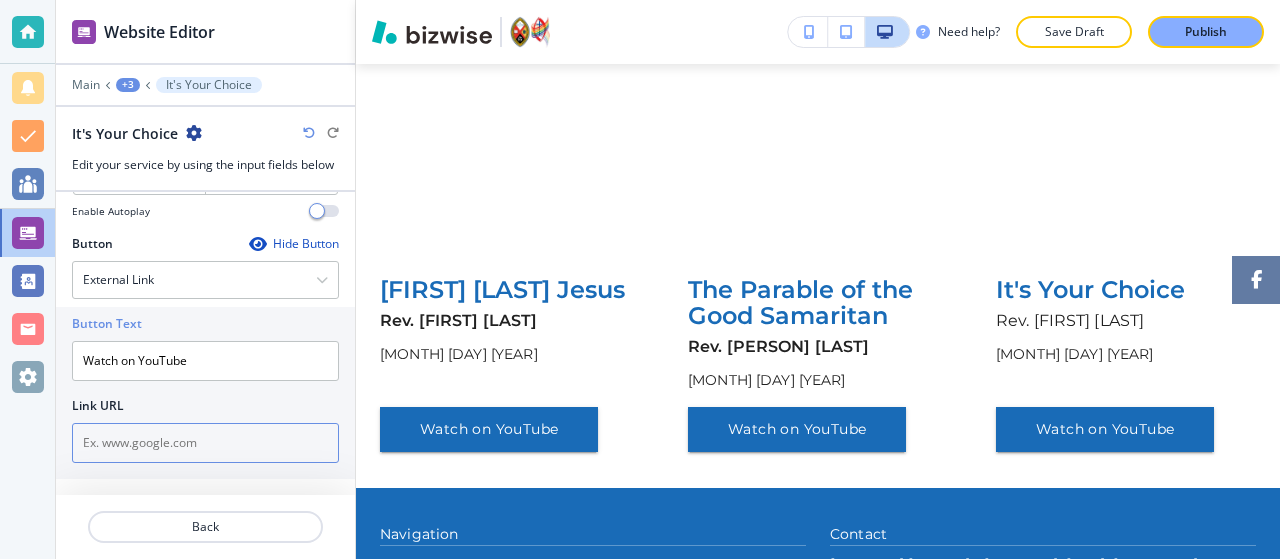 click at bounding box center [205, 443] 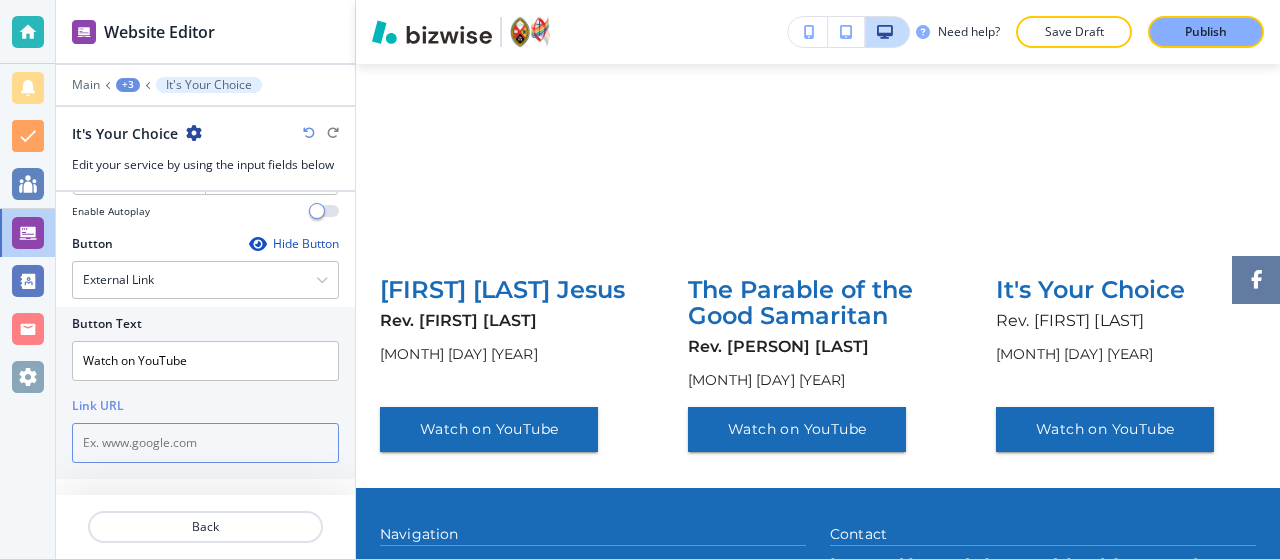 paste on "https://www.youtube.com/watch?v=LrSm3Zh4qD4" 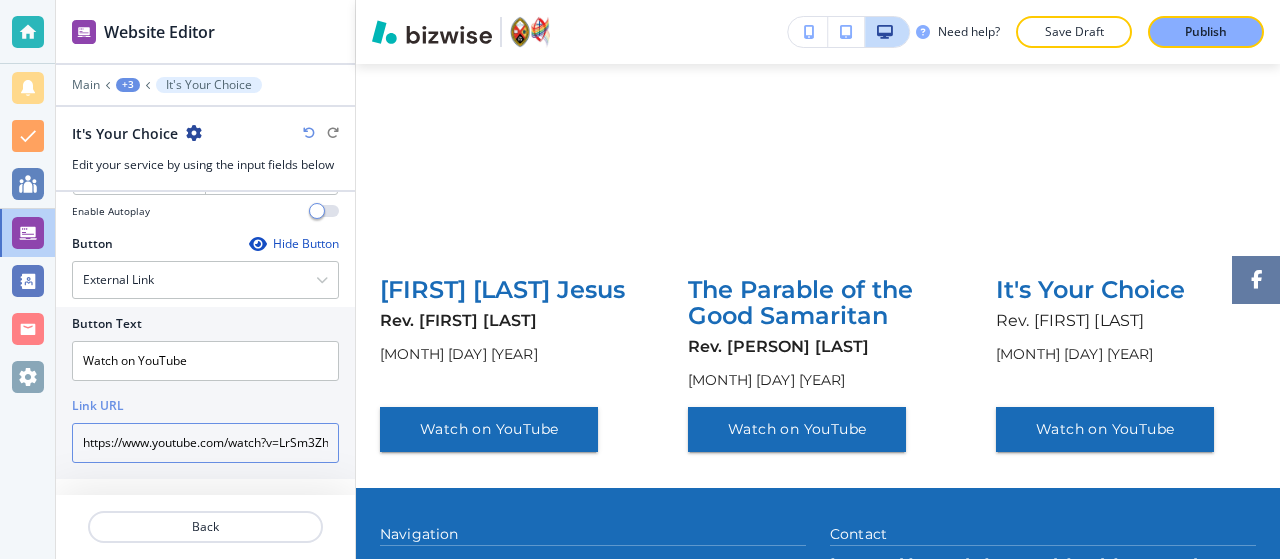 scroll, scrollTop: 0, scrollLeft: 50, axis: horizontal 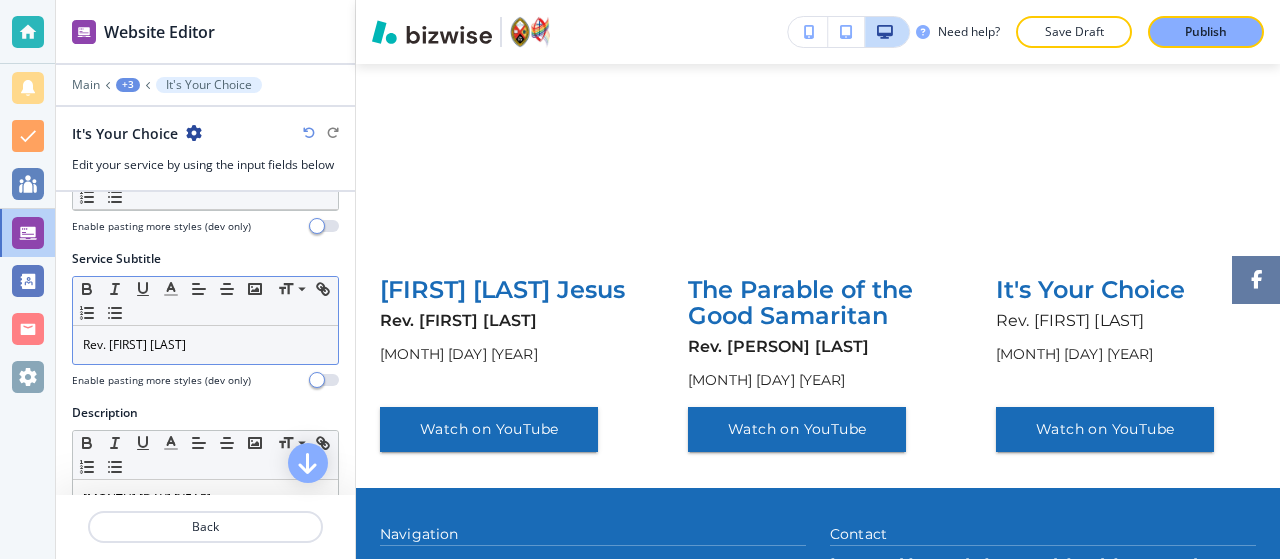 type on "https://www.youtube.com/watch?v=LrSm3Zh4qD4" 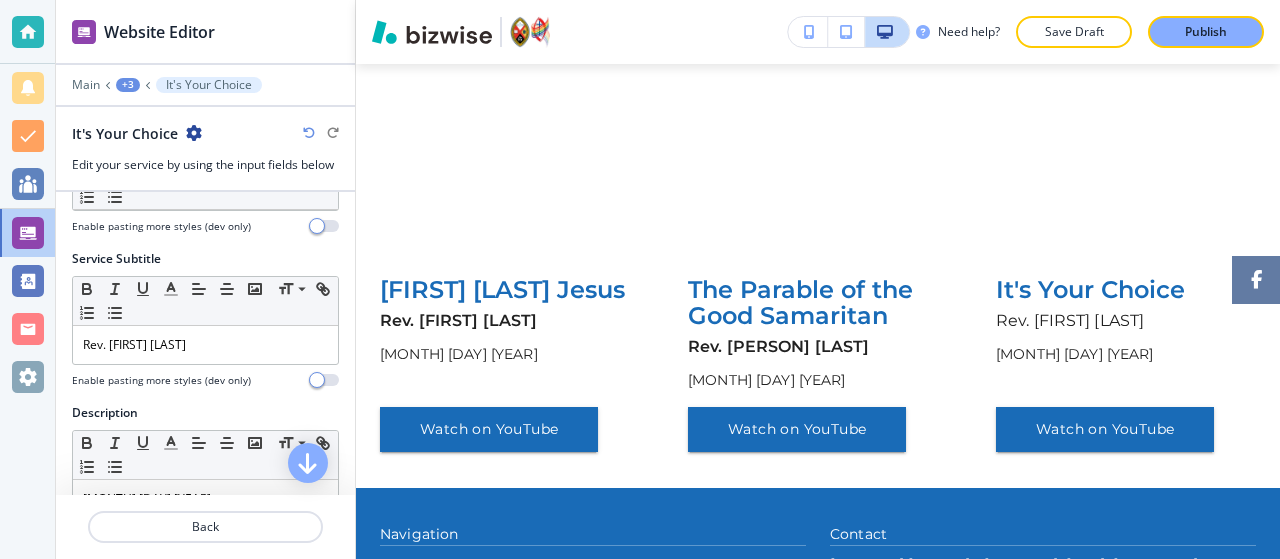 scroll, scrollTop: 0, scrollLeft: 0, axis: both 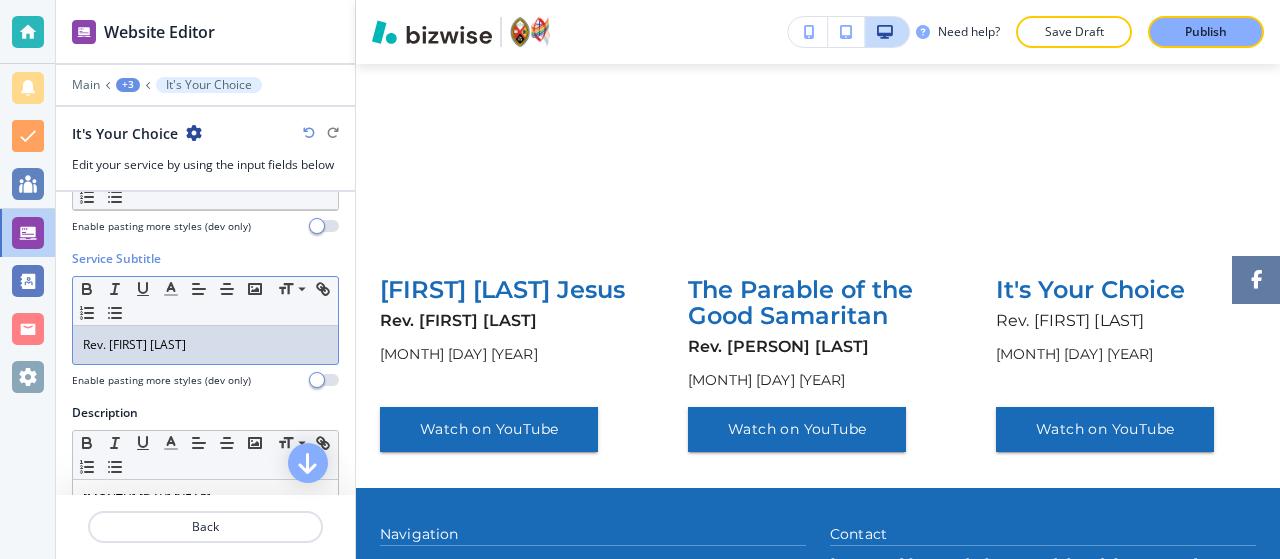 drag, startPoint x: 245, startPoint y: 338, endPoint x: 4, endPoint y: 329, distance: 241.16798 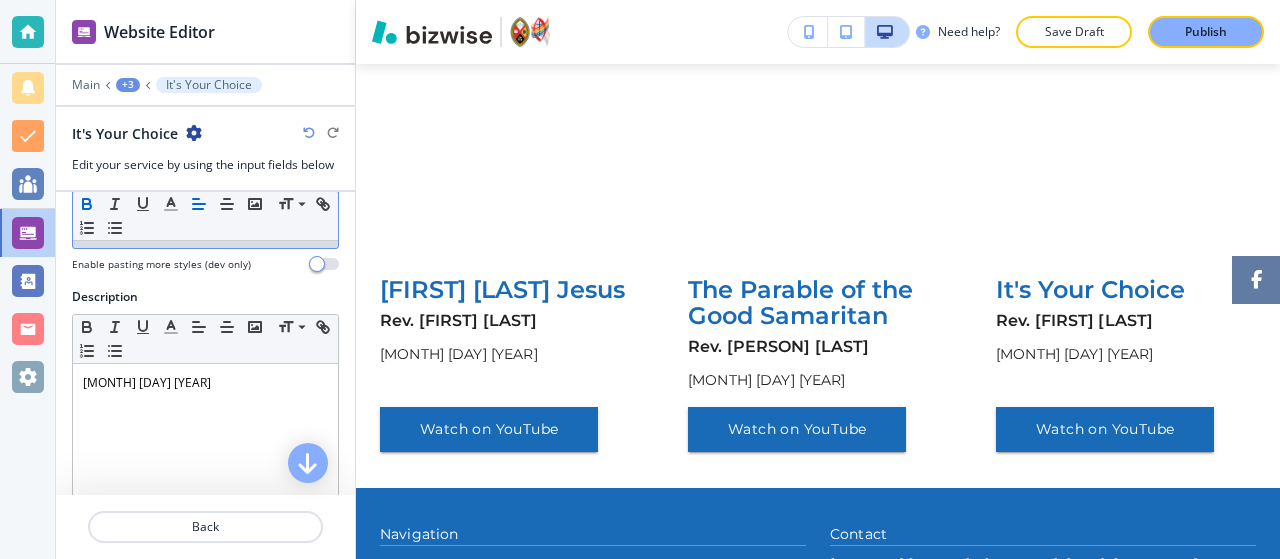 scroll, scrollTop: 372, scrollLeft: 0, axis: vertical 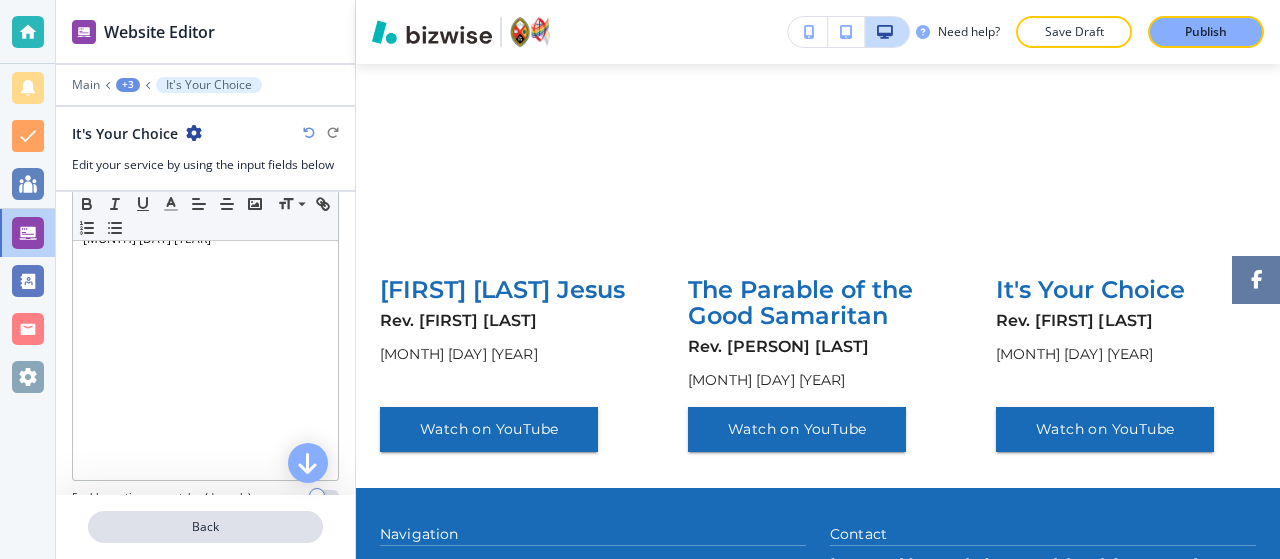 click on "Back" at bounding box center [205, 527] 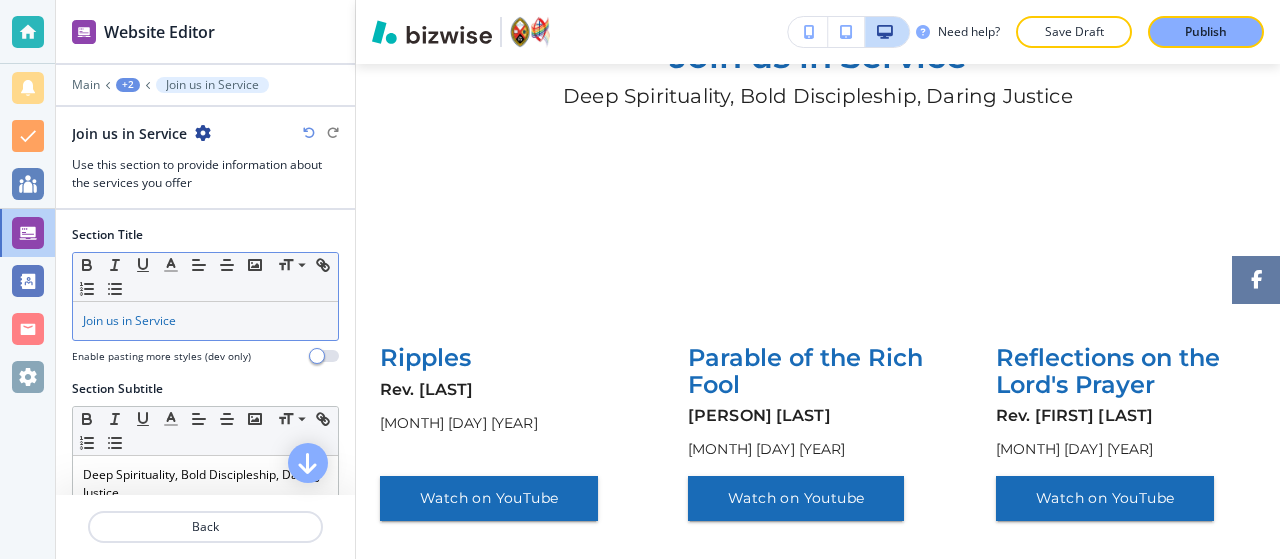 scroll, scrollTop: 100, scrollLeft: 0, axis: vertical 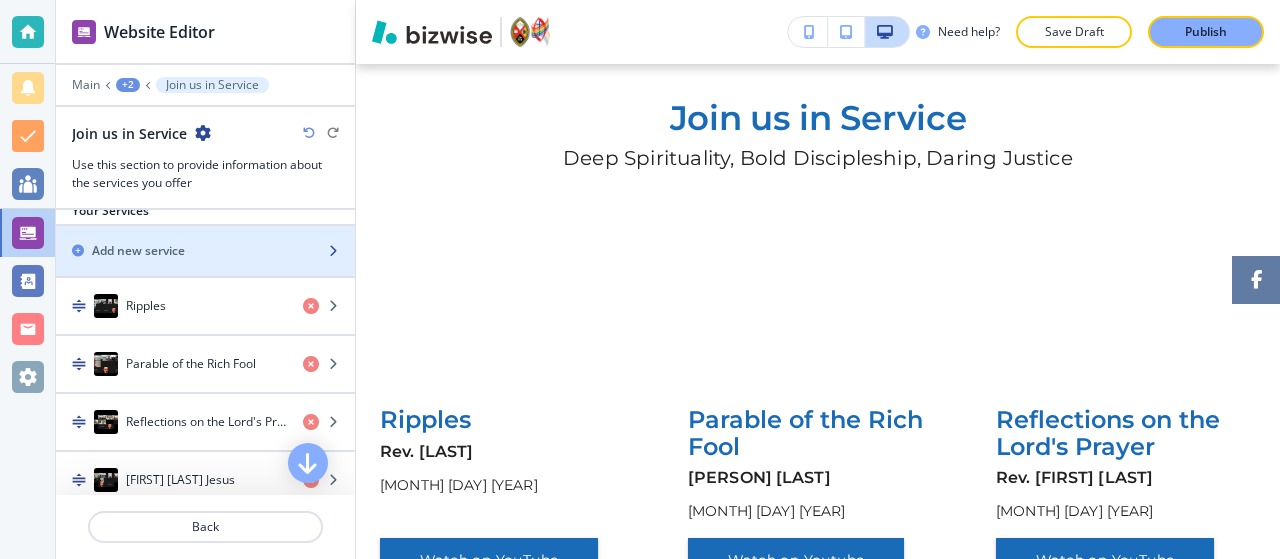 click on "Add new service" at bounding box center [138, 251] 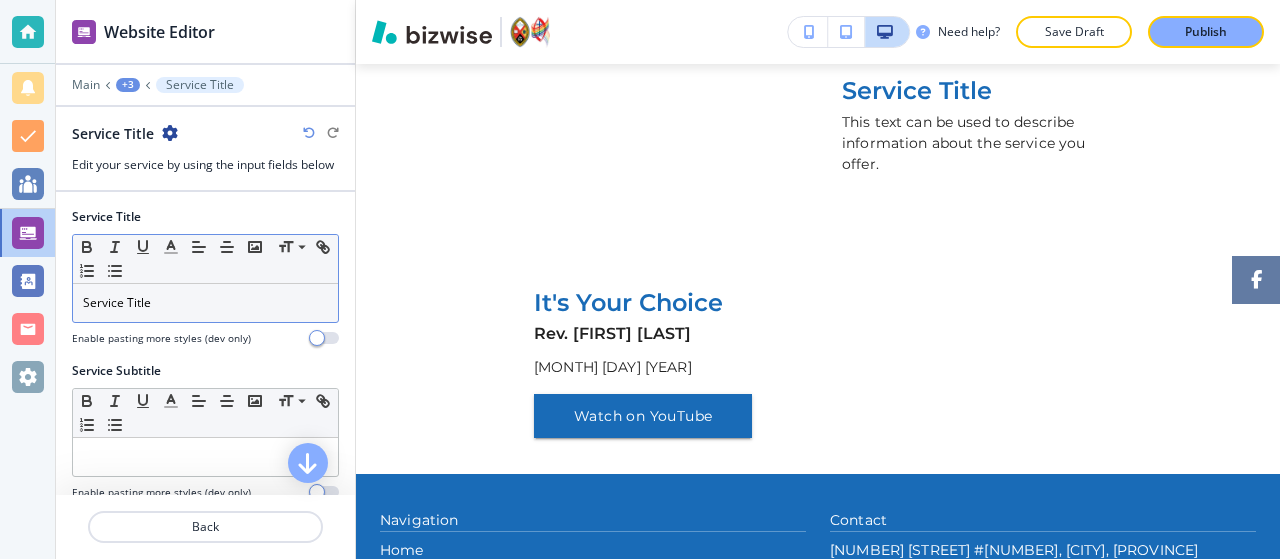 scroll, scrollTop: 1069, scrollLeft: 0, axis: vertical 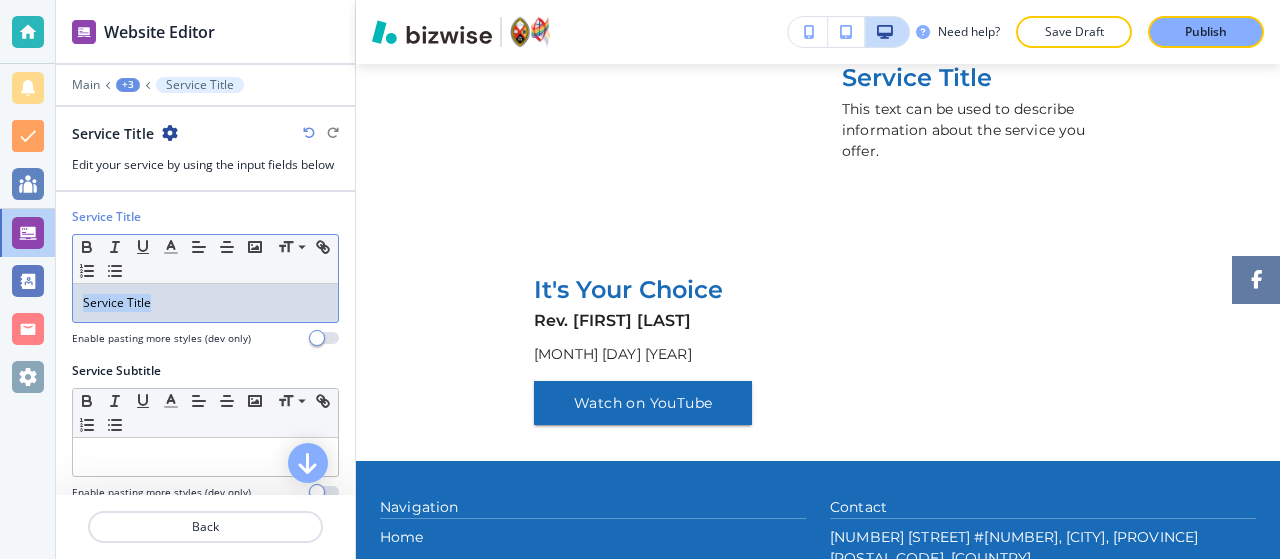 drag, startPoint x: 176, startPoint y: 305, endPoint x: 0, endPoint y: 236, distance: 189.04233 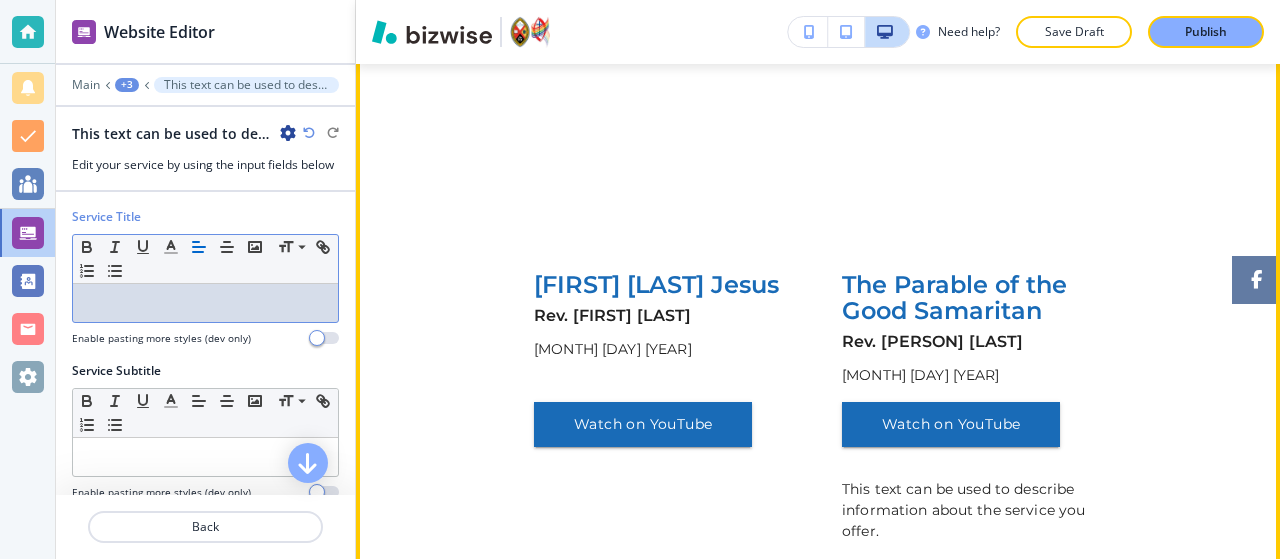 scroll, scrollTop: 669, scrollLeft: 0, axis: vertical 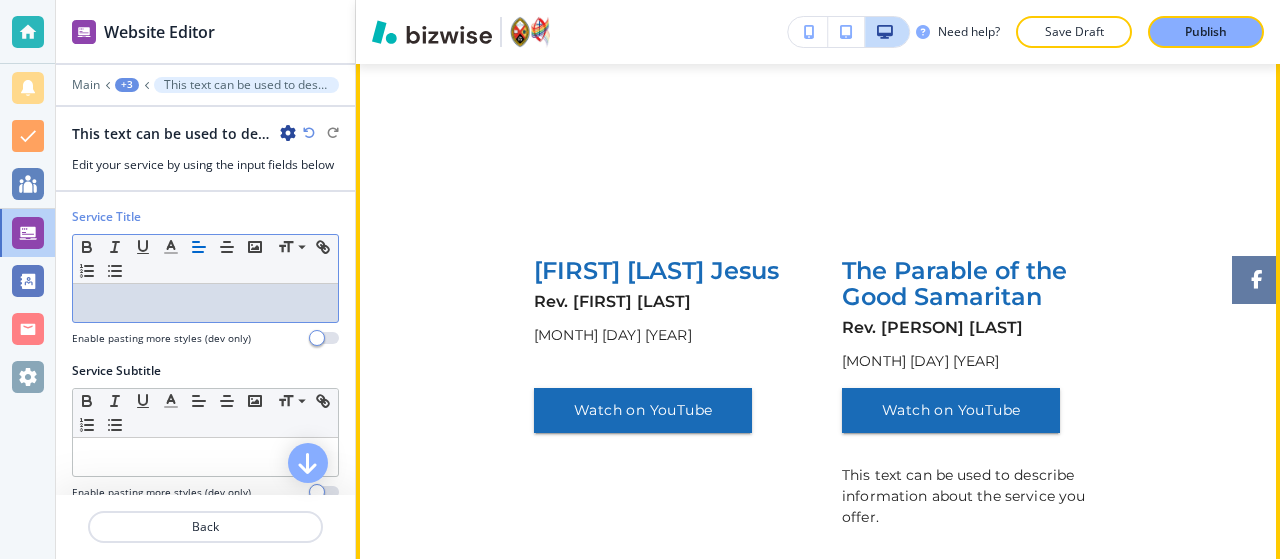 type 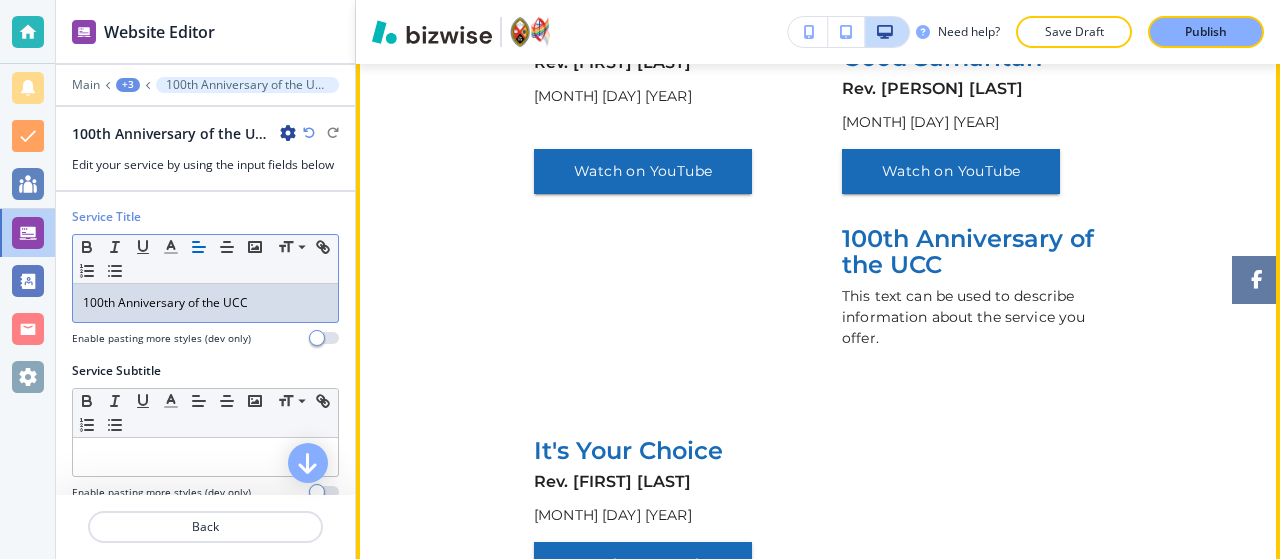 scroll, scrollTop: 1049, scrollLeft: 0, axis: vertical 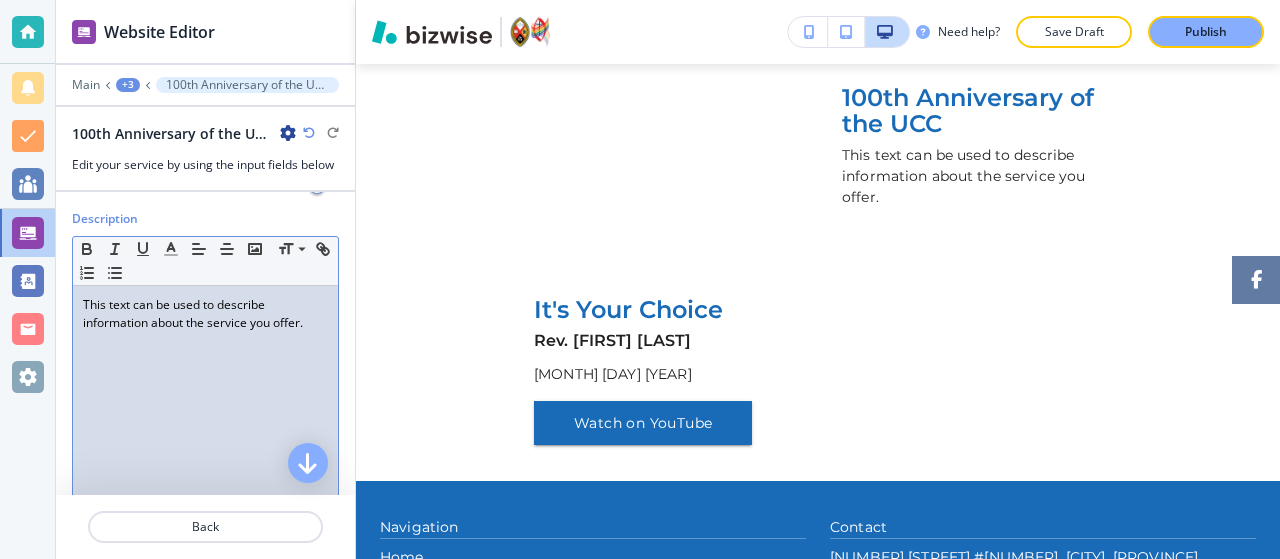 click on "This text can be used to describe information about the service you offer." at bounding box center (205, 416) 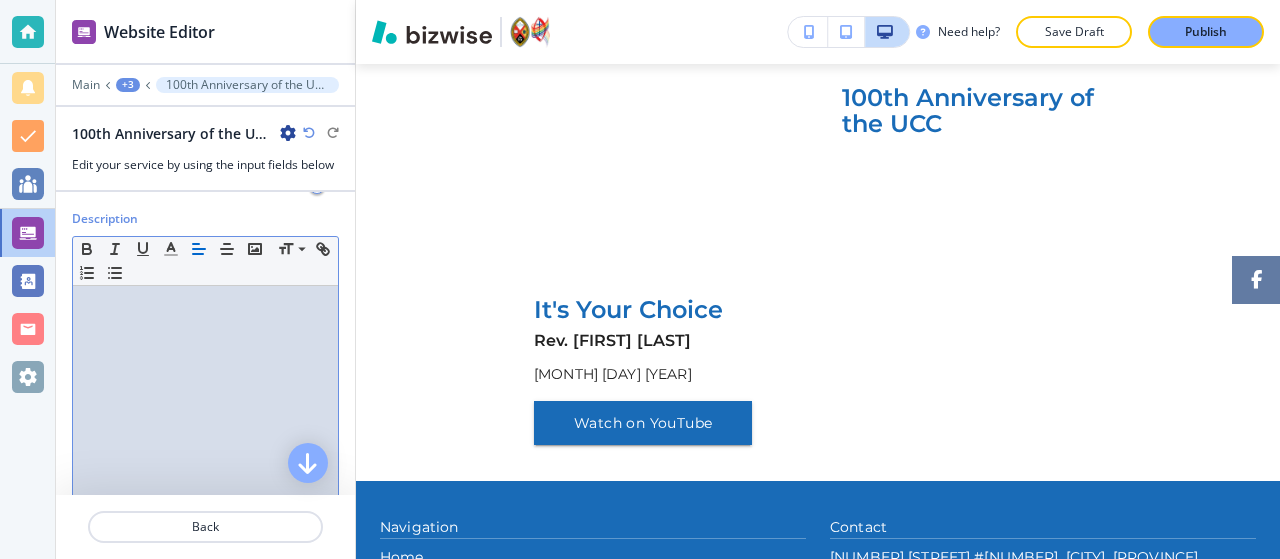 scroll, scrollTop: 6, scrollLeft: 0, axis: vertical 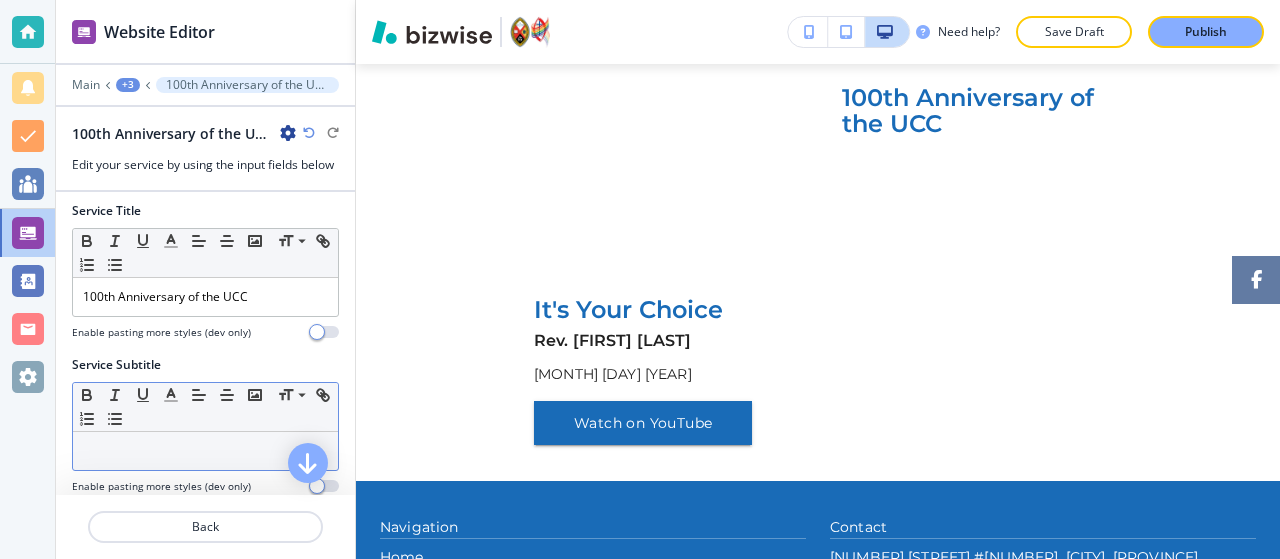 click at bounding box center (205, 451) 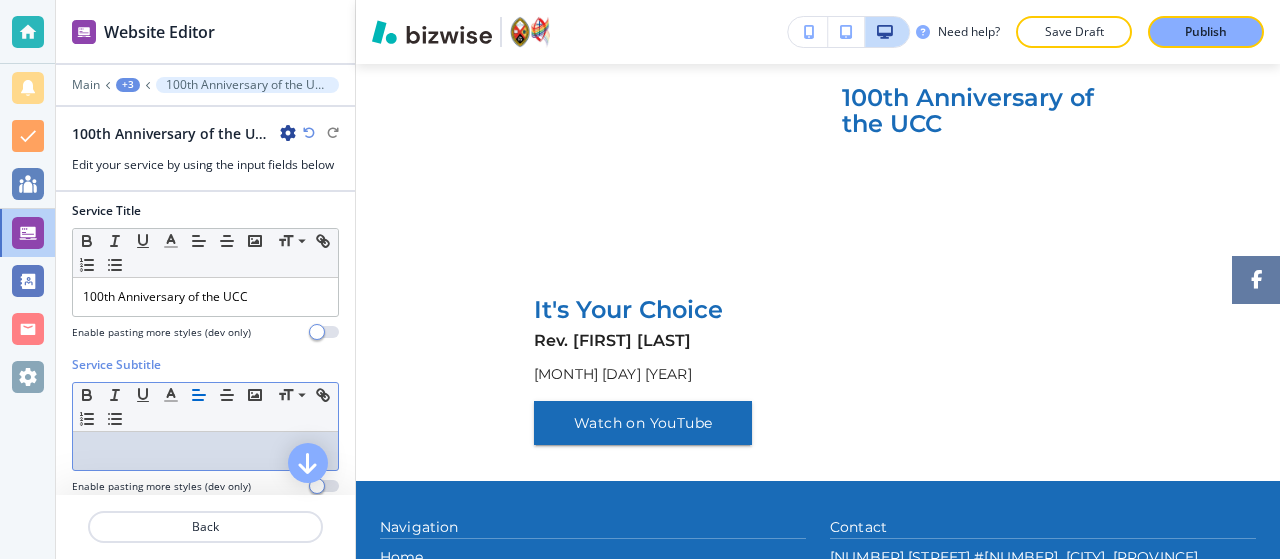 type 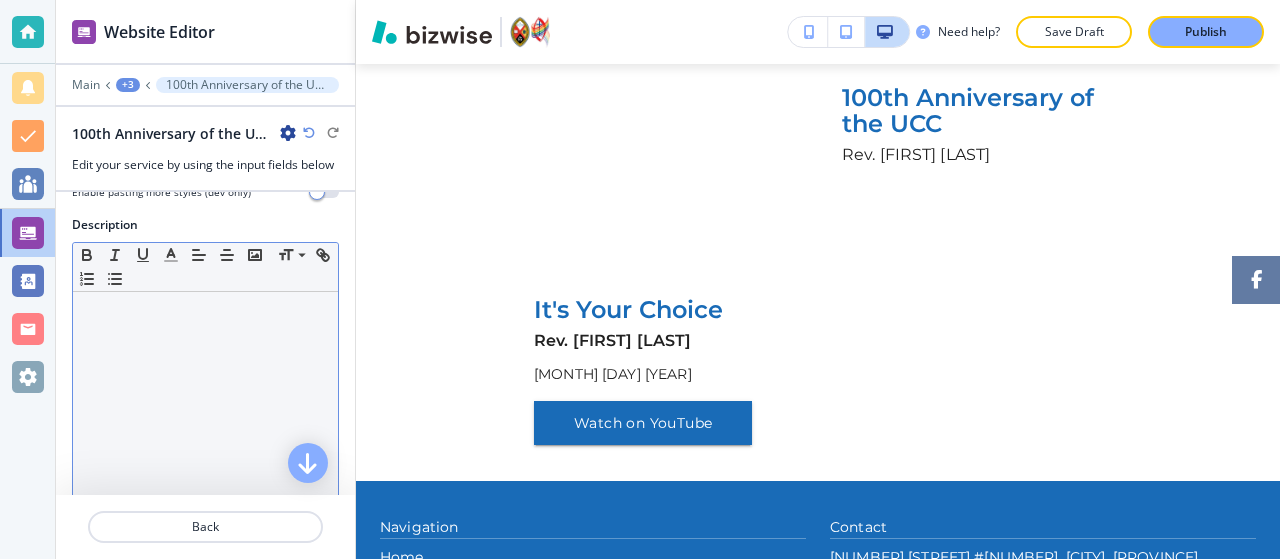 scroll, scrollTop: 300, scrollLeft: 0, axis: vertical 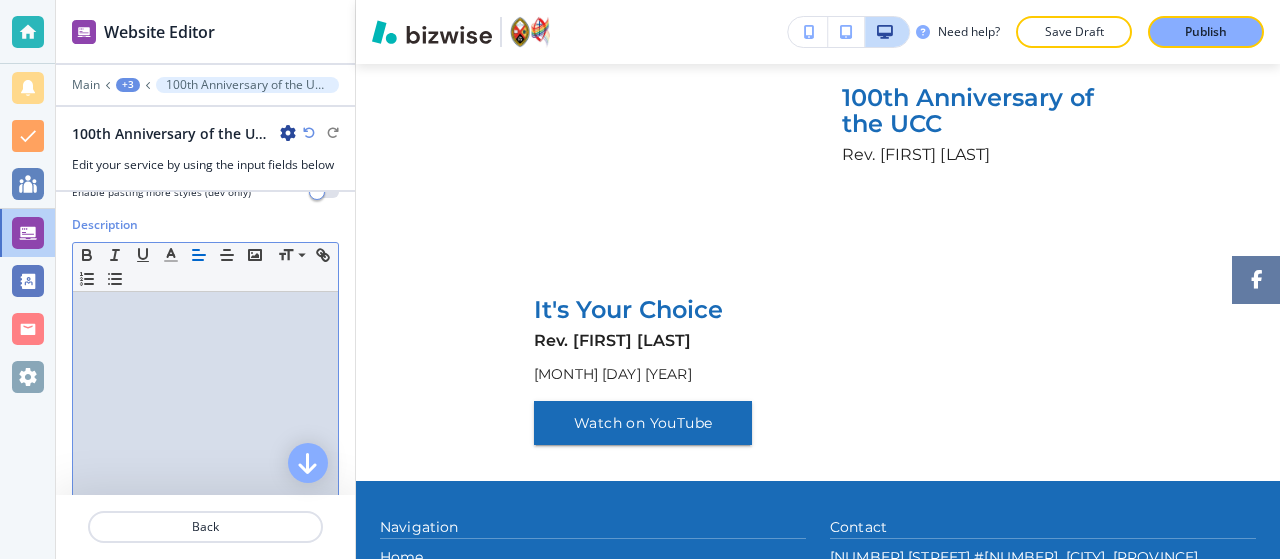 type 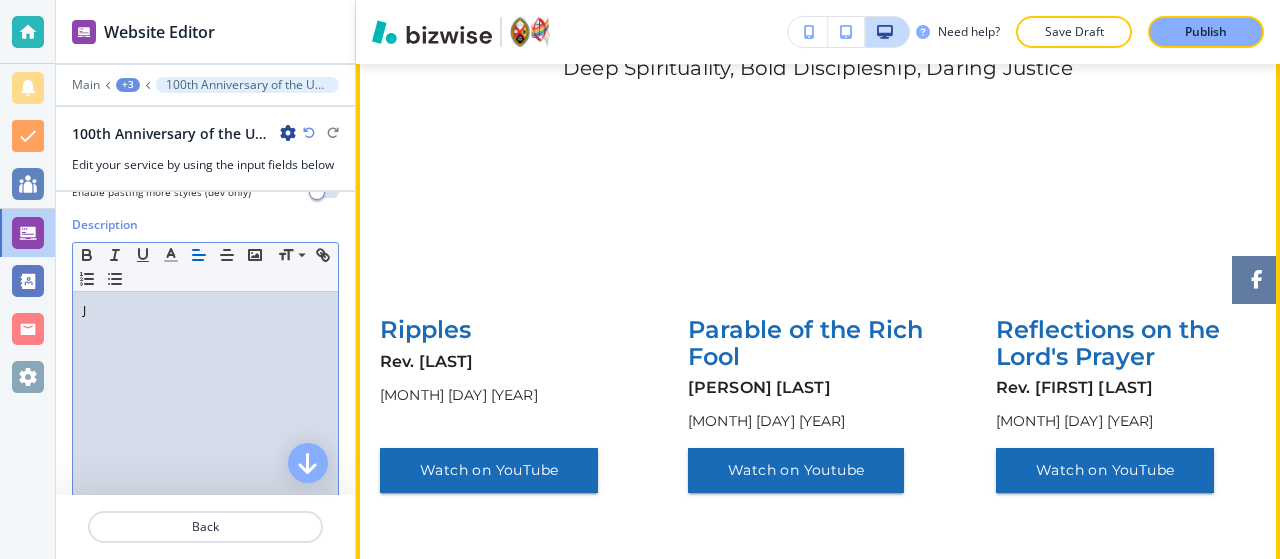 scroll, scrollTop: 162, scrollLeft: 0, axis: vertical 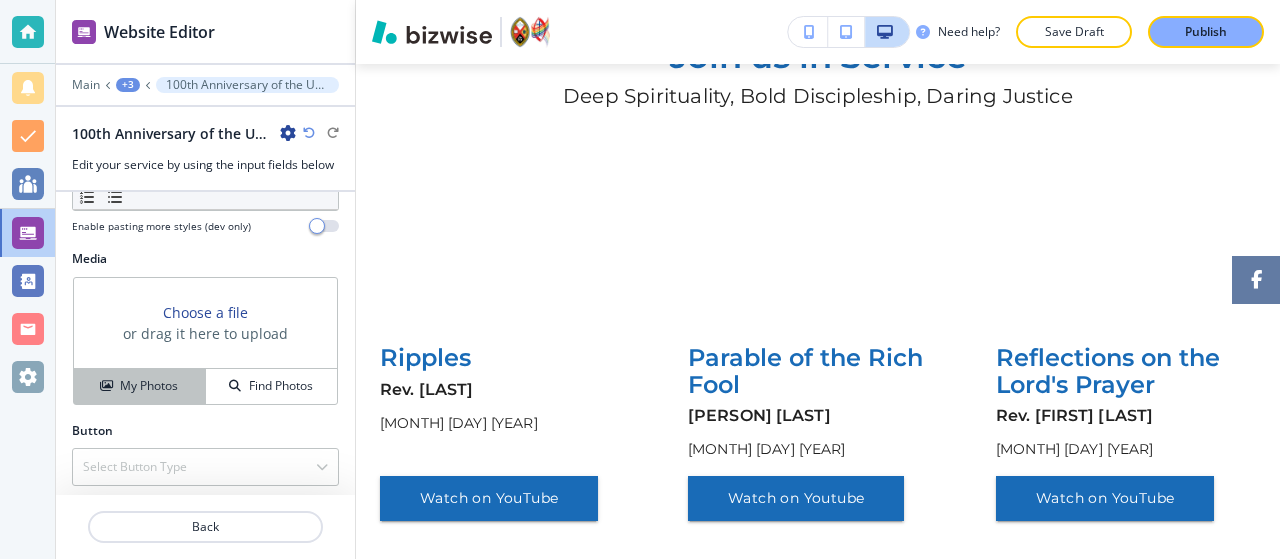 click on "My Photos" at bounding box center [140, 386] 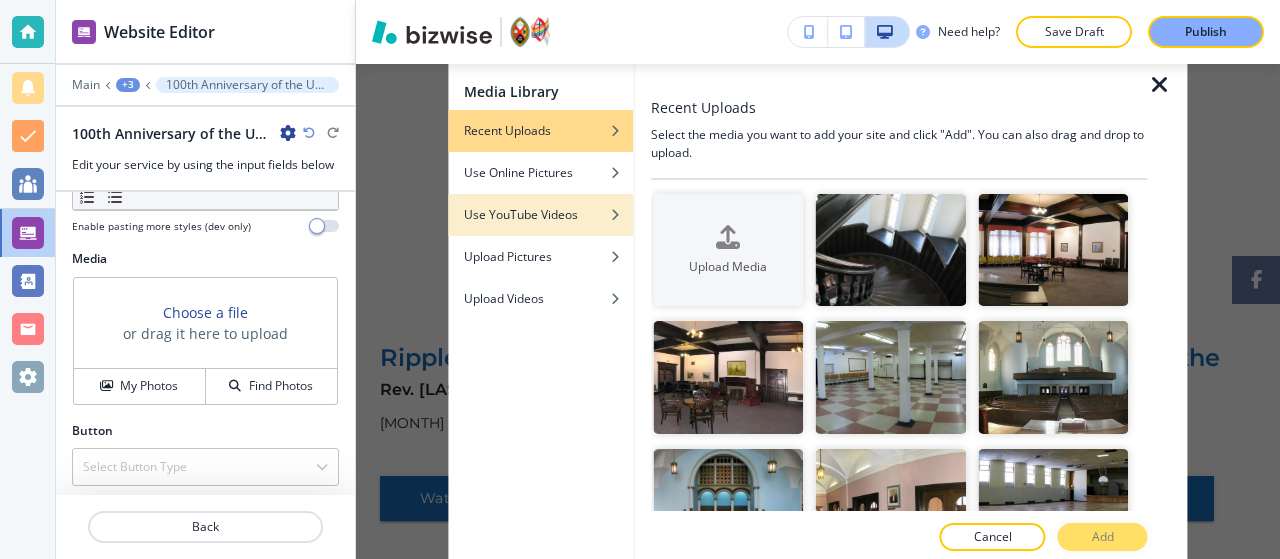 click on "Use YouTube Videos" at bounding box center [521, 215] 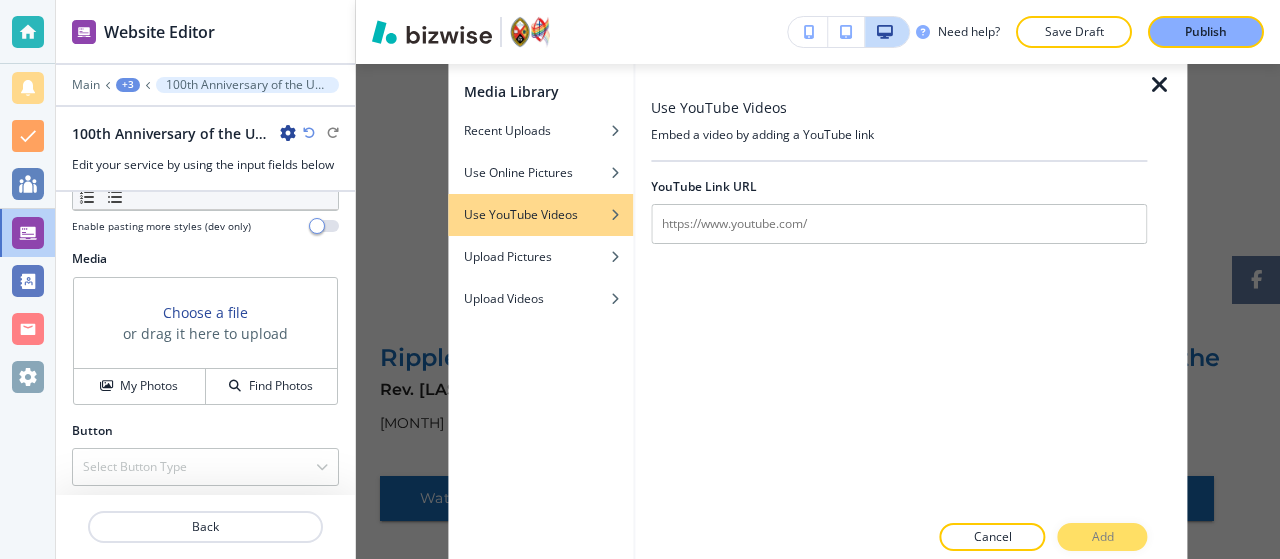 click on "YouTube Link URL" at bounding box center (899, 211) 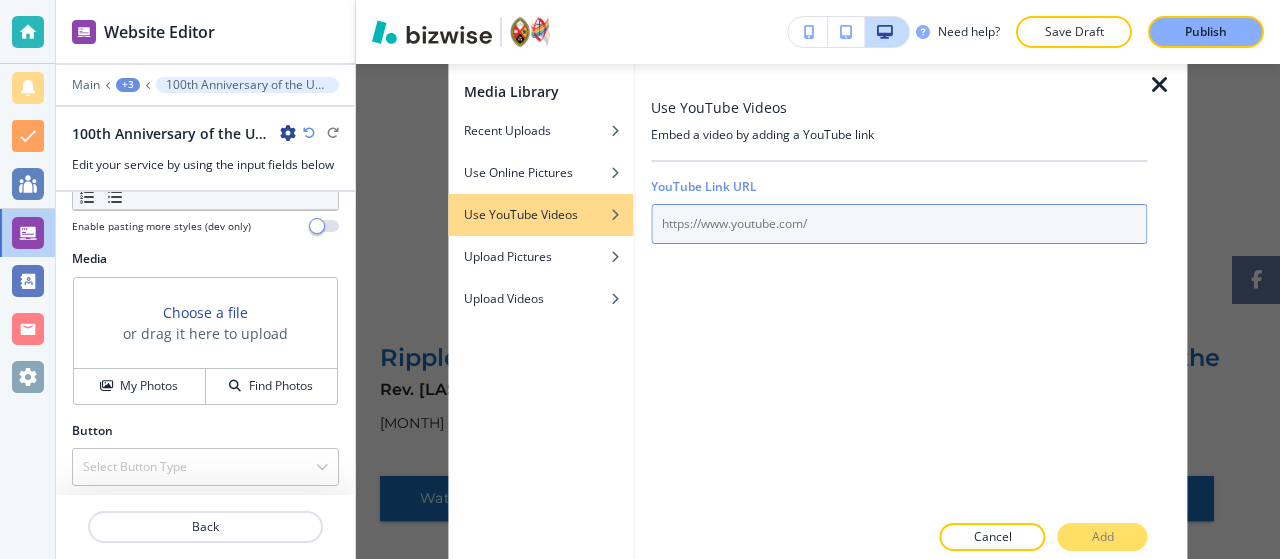 click at bounding box center (899, 224) 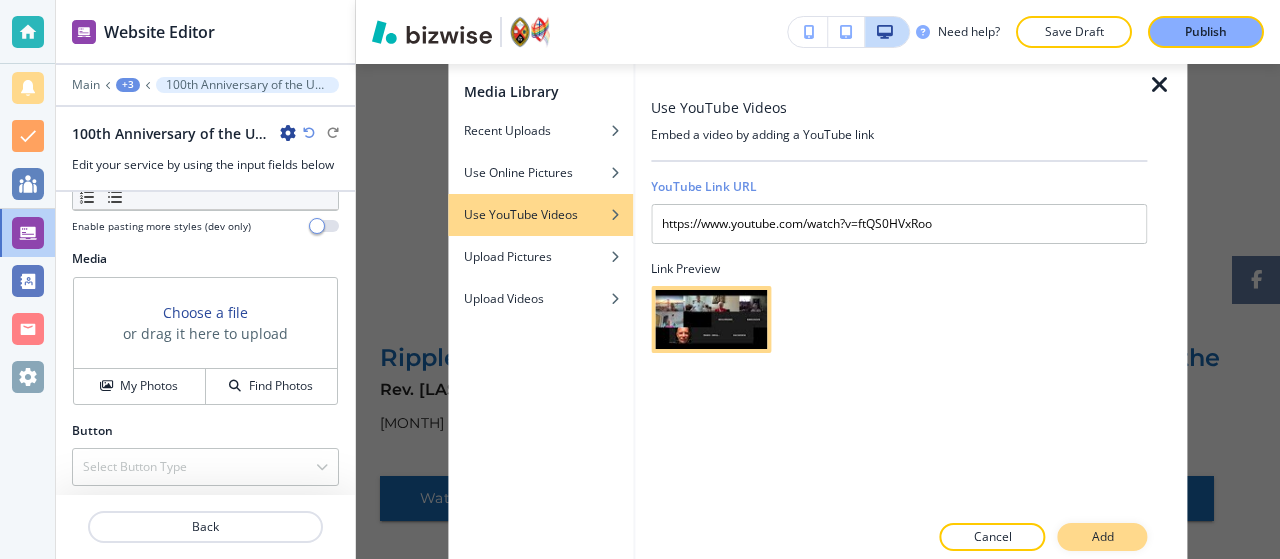 click on "Add" at bounding box center (1103, 537) 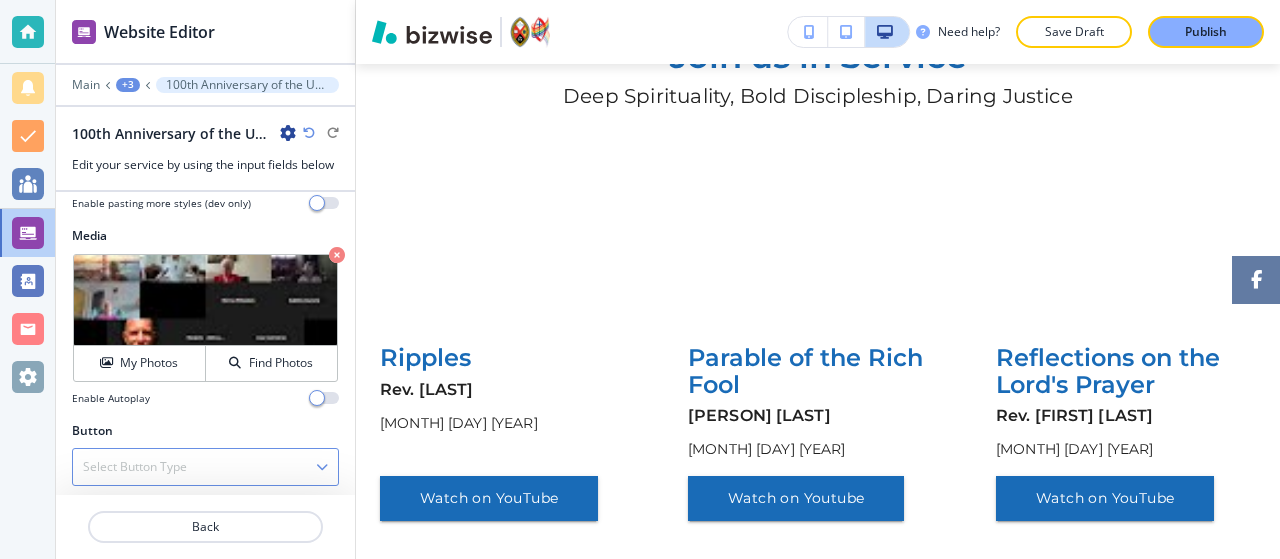 click on "Select Button Type" at bounding box center [135, 467] 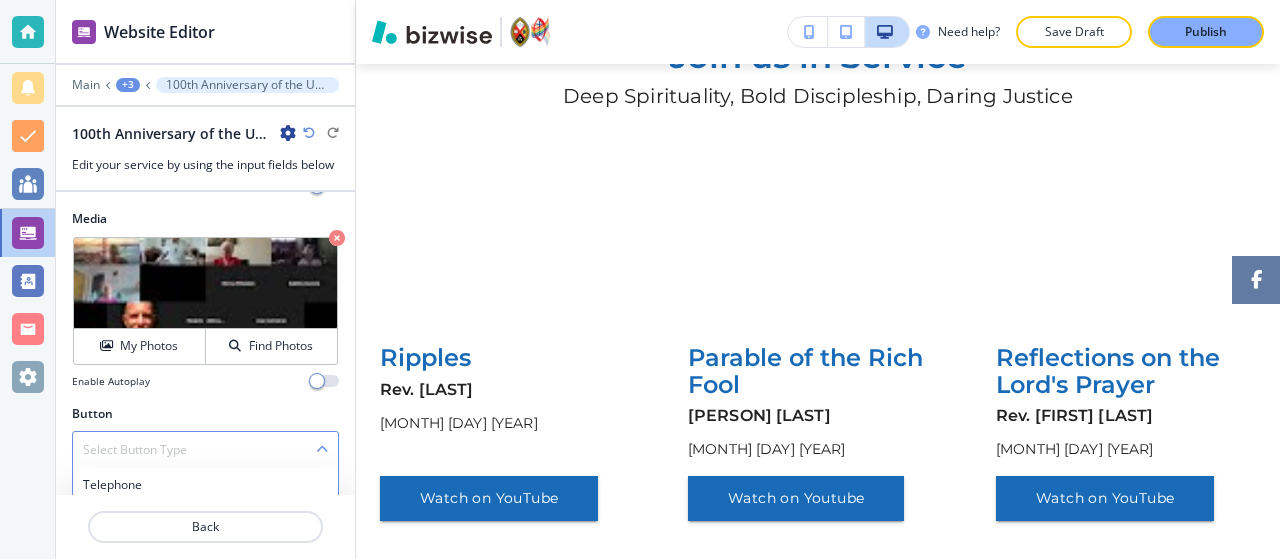 scroll, scrollTop: 853, scrollLeft: 0, axis: vertical 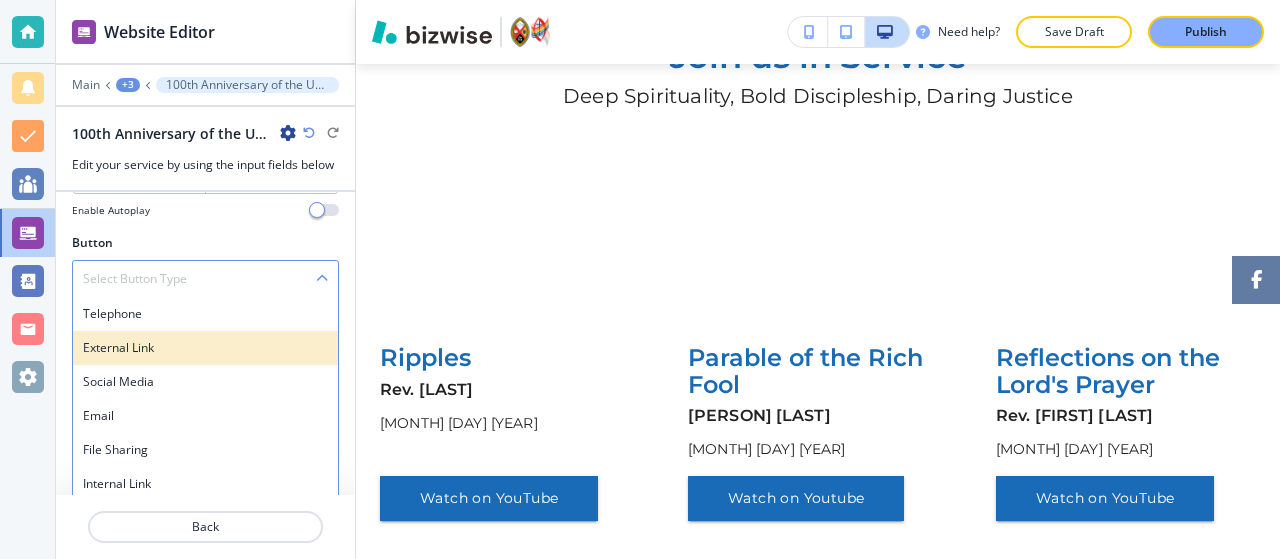 click on "External Link" at bounding box center (205, 348) 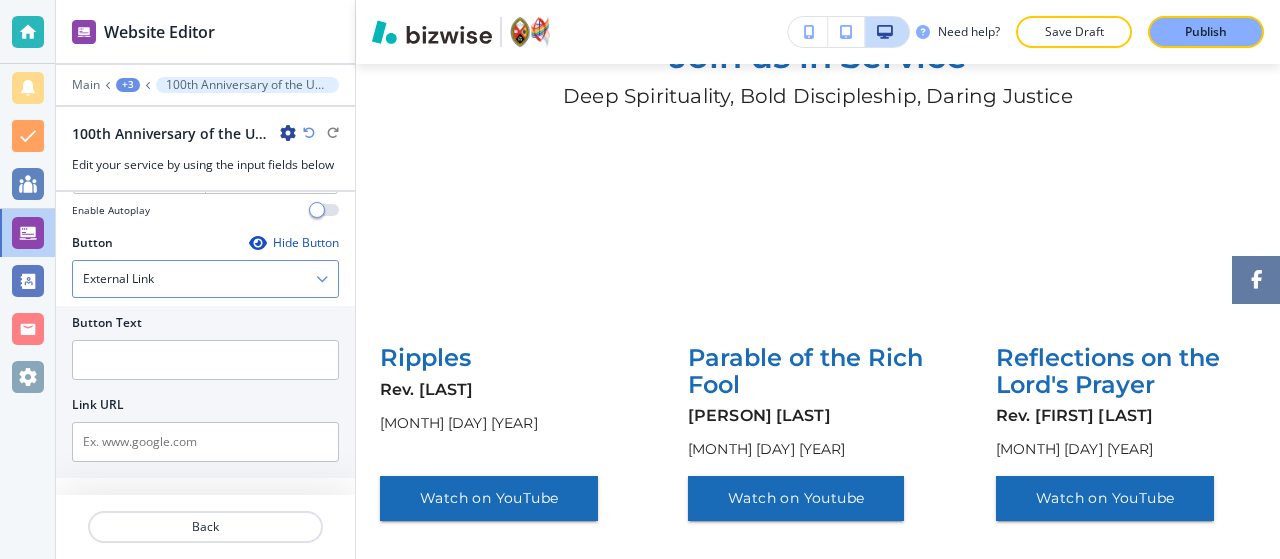 scroll, scrollTop: 852, scrollLeft: 0, axis: vertical 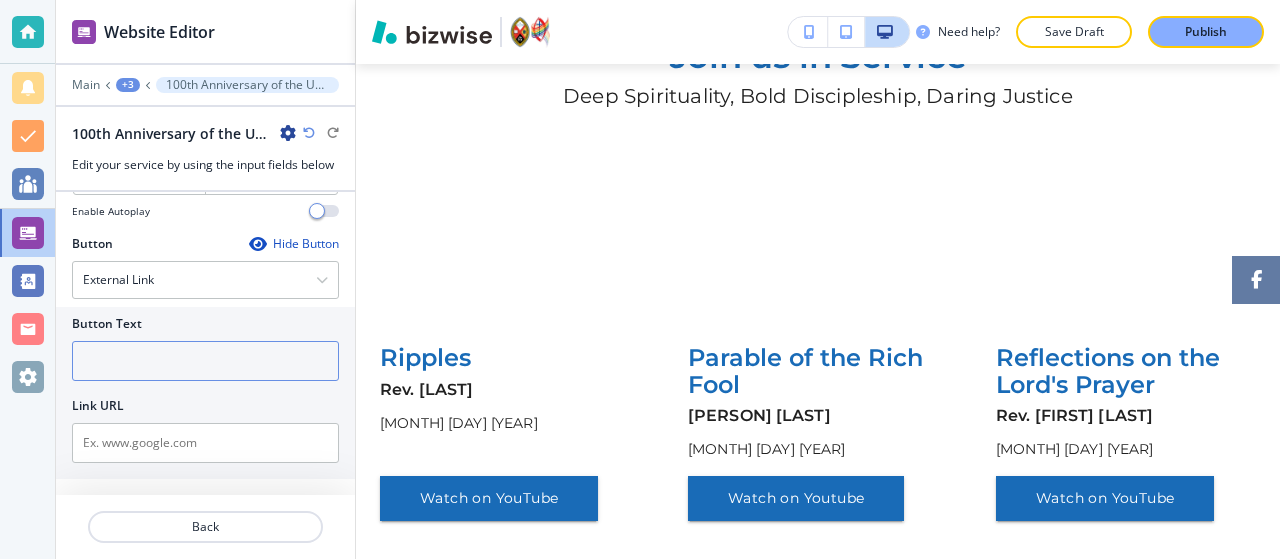 click at bounding box center (205, 361) 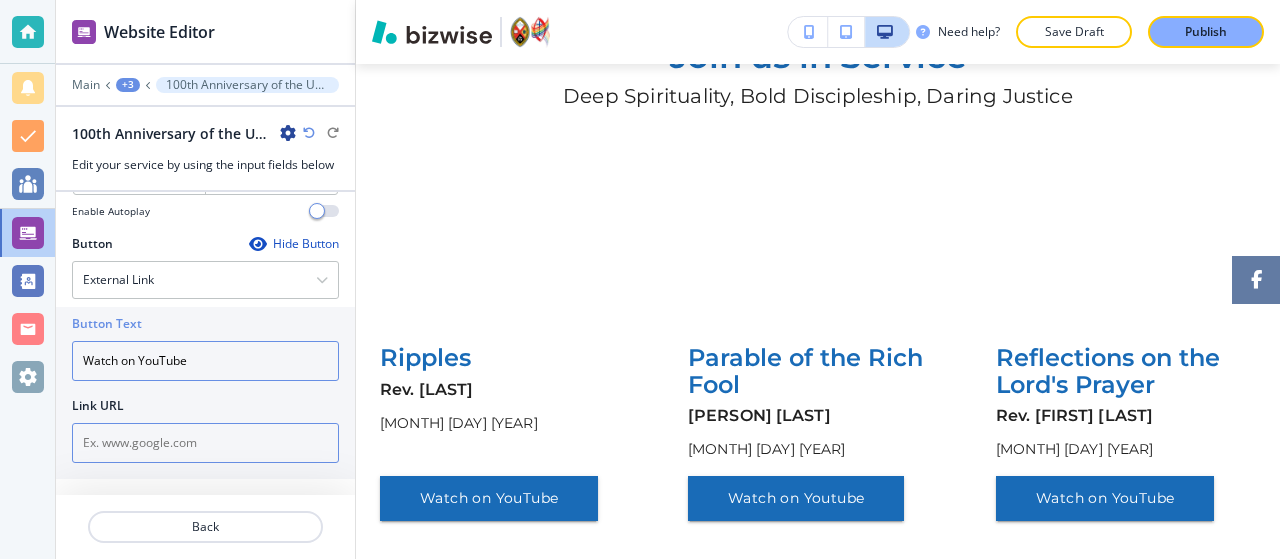 type on "Watch on YouTube" 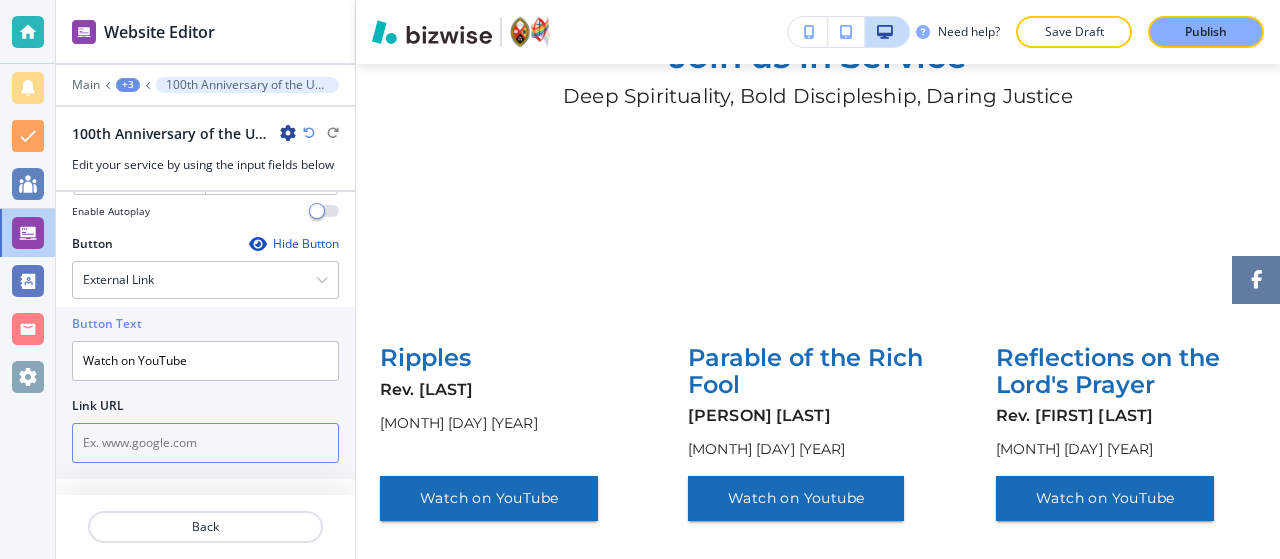 click at bounding box center (205, 443) 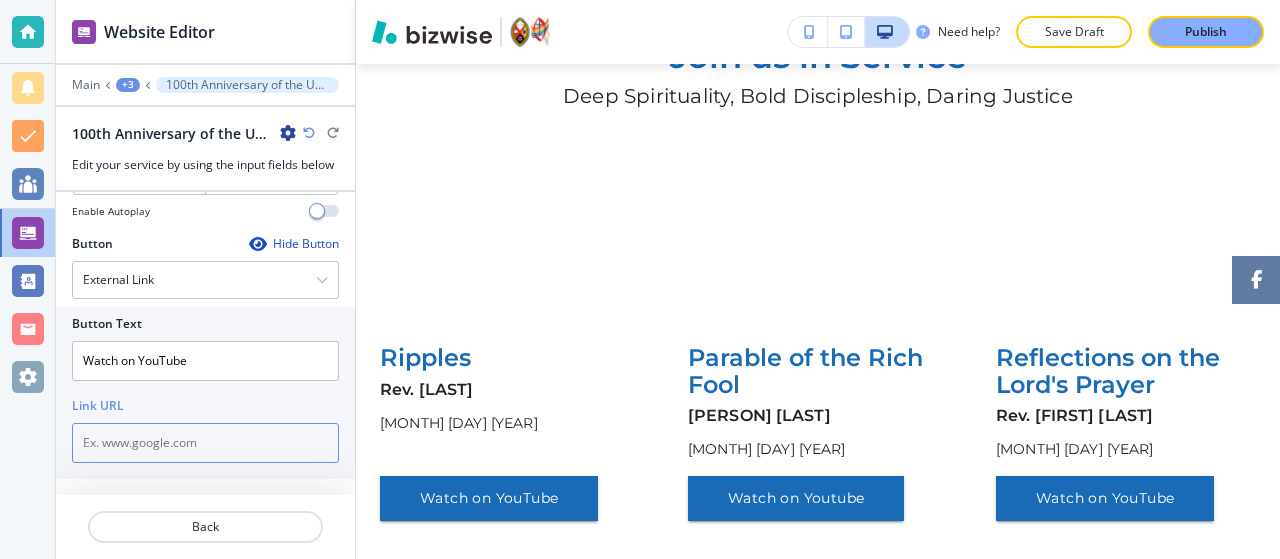 paste on "https://www.youtube.com/watch?v=ftQS0HVxRoo" 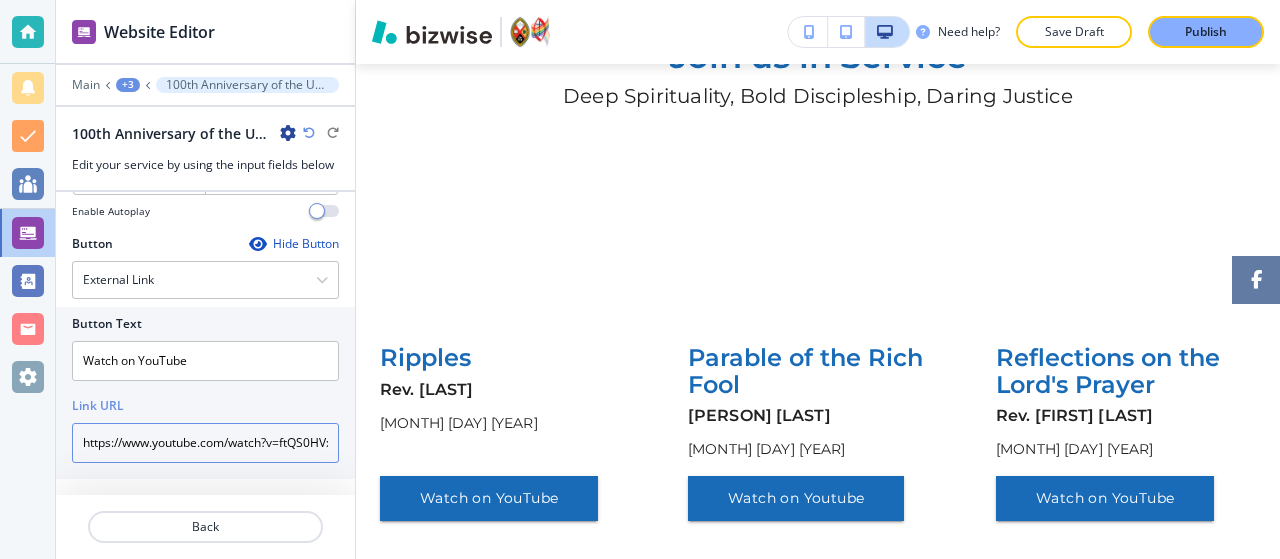 scroll, scrollTop: 0, scrollLeft: 46, axis: horizontal 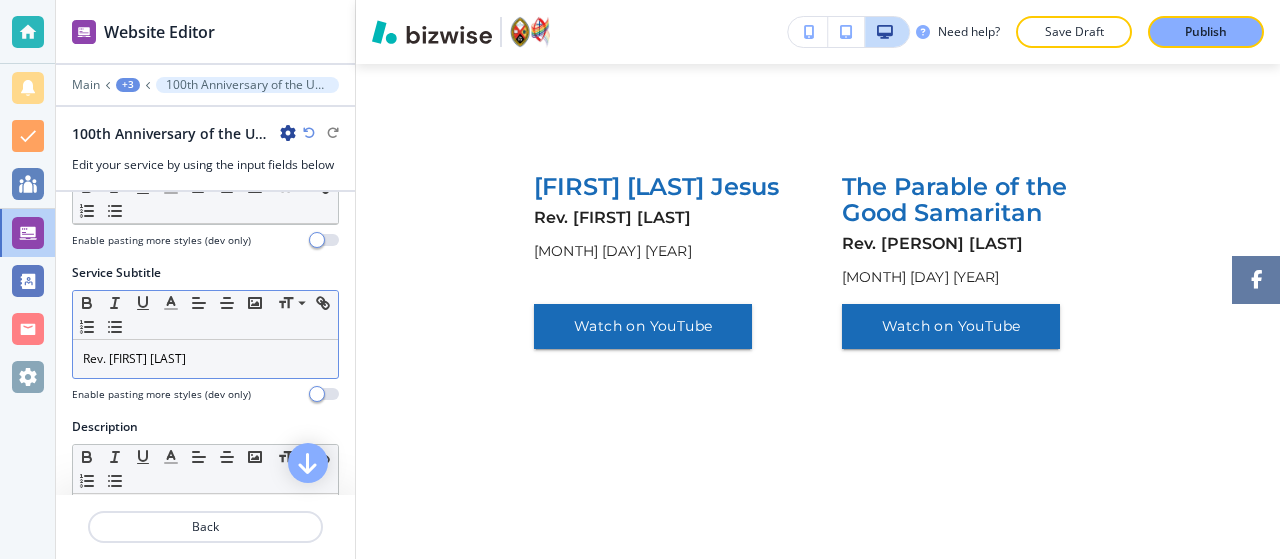 type on "https://www.youtube.com/watch?v=ftQS0HVxRoo" 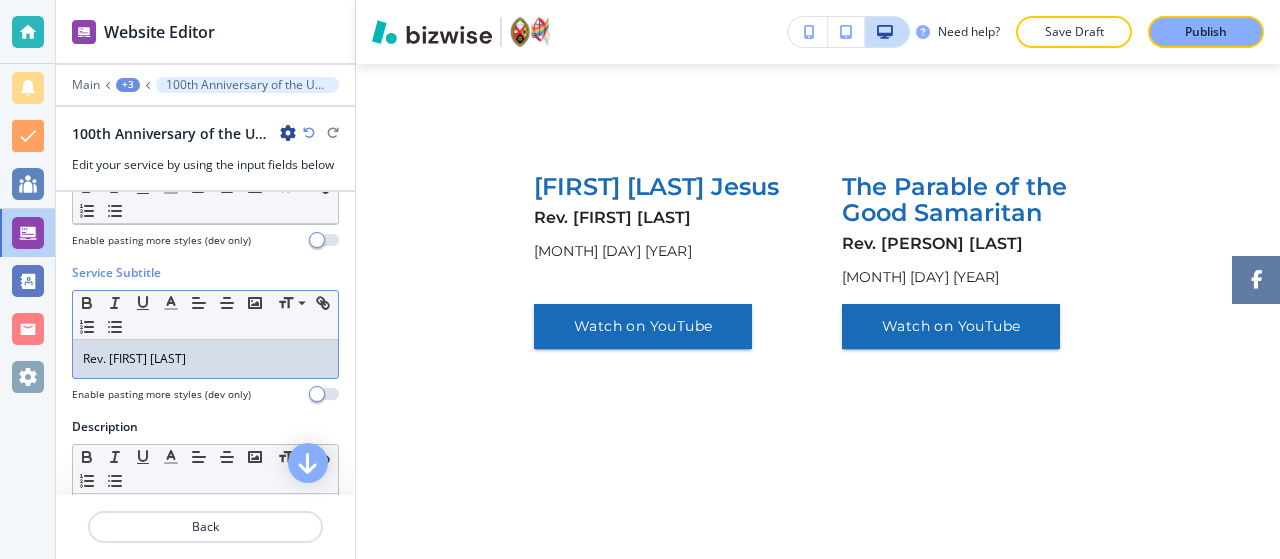 click on "Rev. [FIRST] [LAST]" at bounding box center [205, 359] 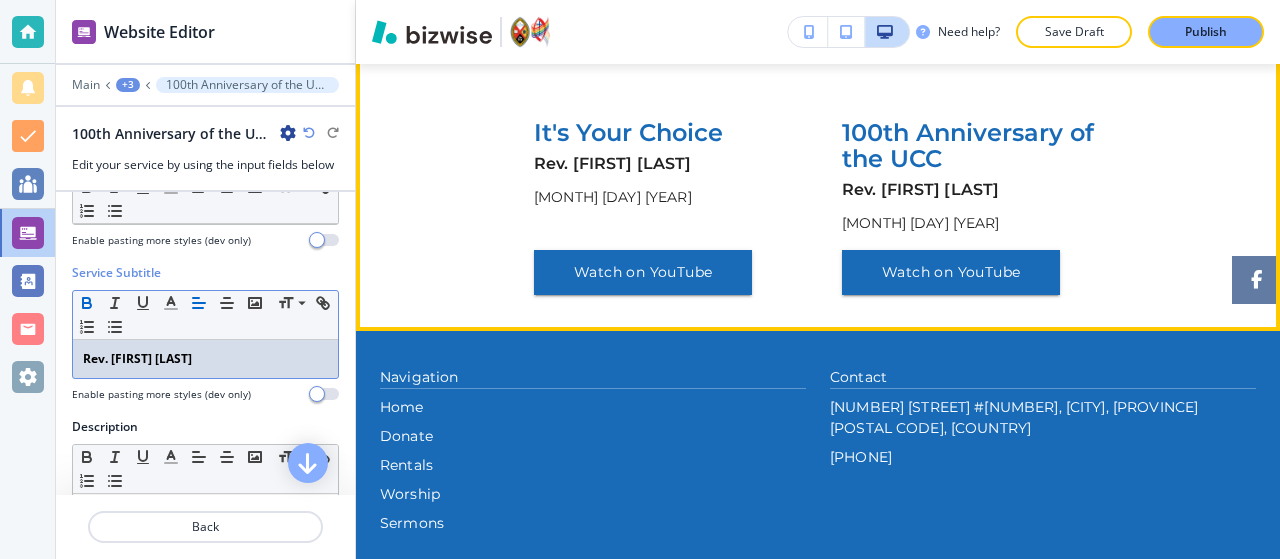 scroll, scrollTop: 1220, scrollLeft: 0, axis: vertical 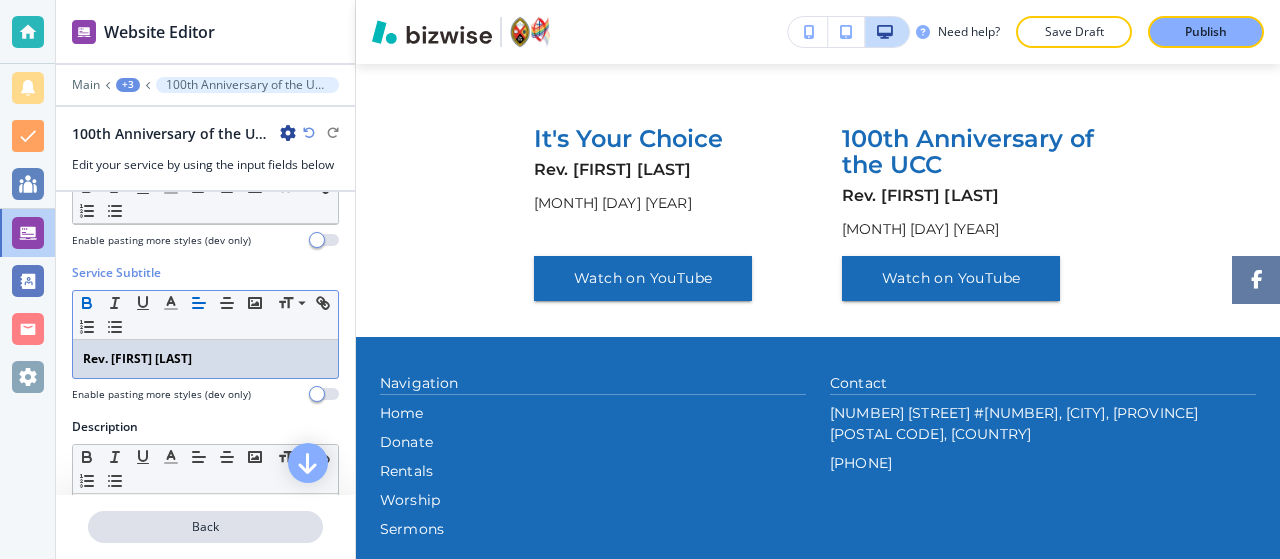 click on "Back" at bounding box center [205, 527] 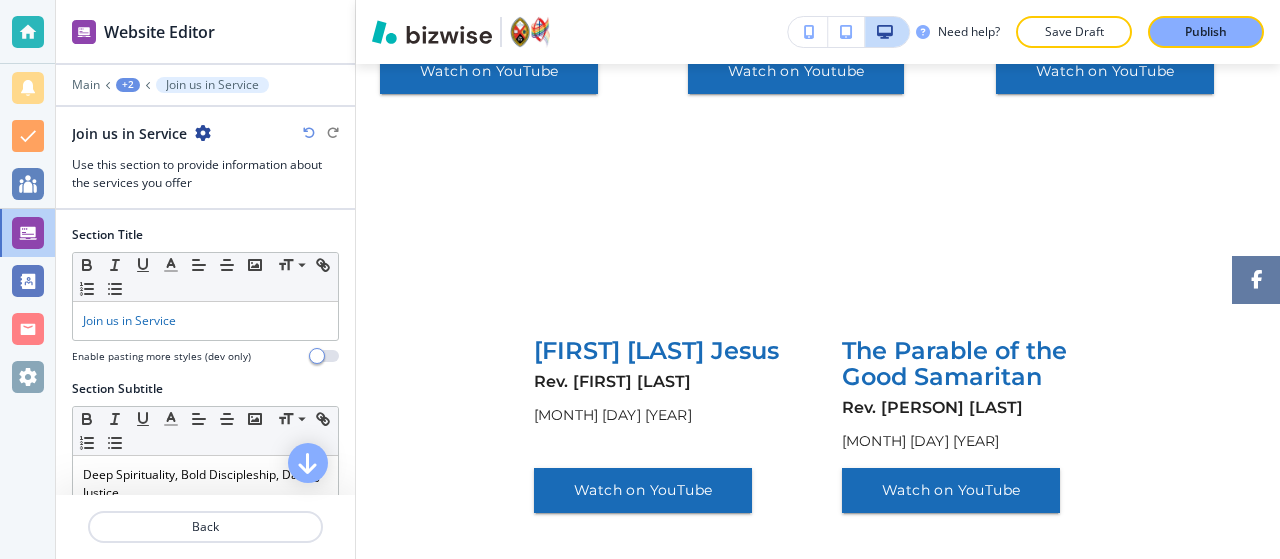 scroll, scrollTop: 298, scrollLeft: 0, axis: vertical 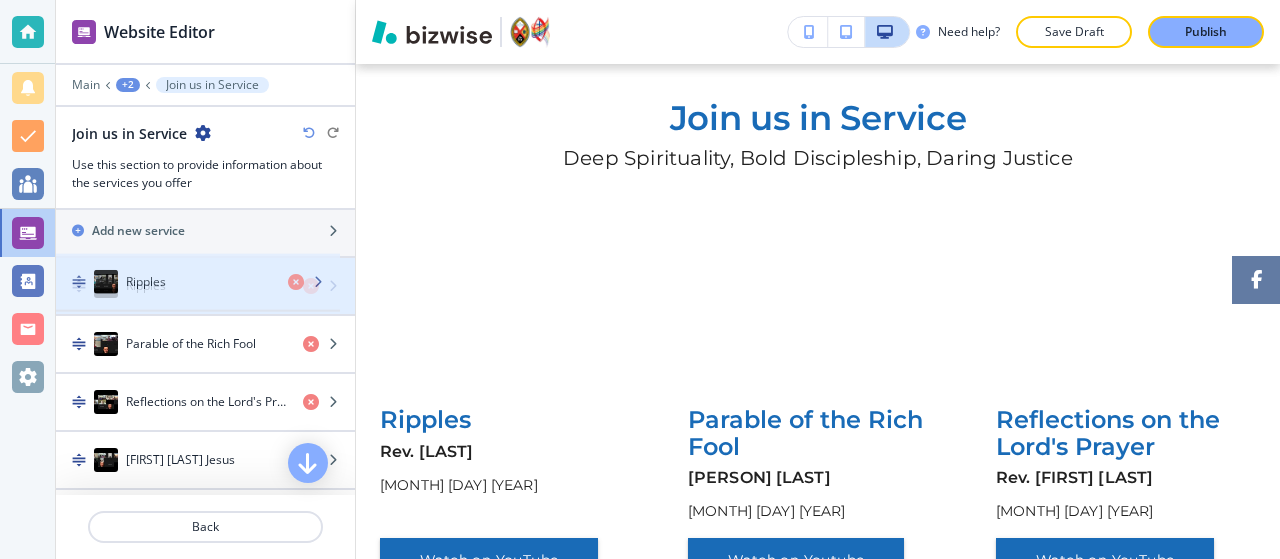 type 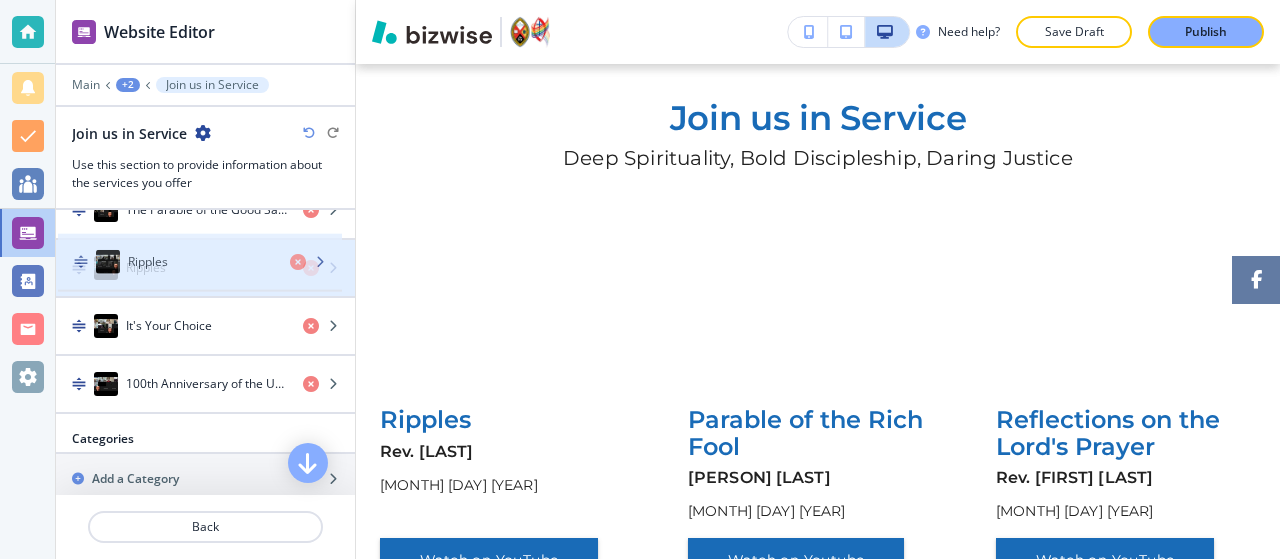 scroll, scrollTop: 976, scrollLeft: 0, axis: vertical 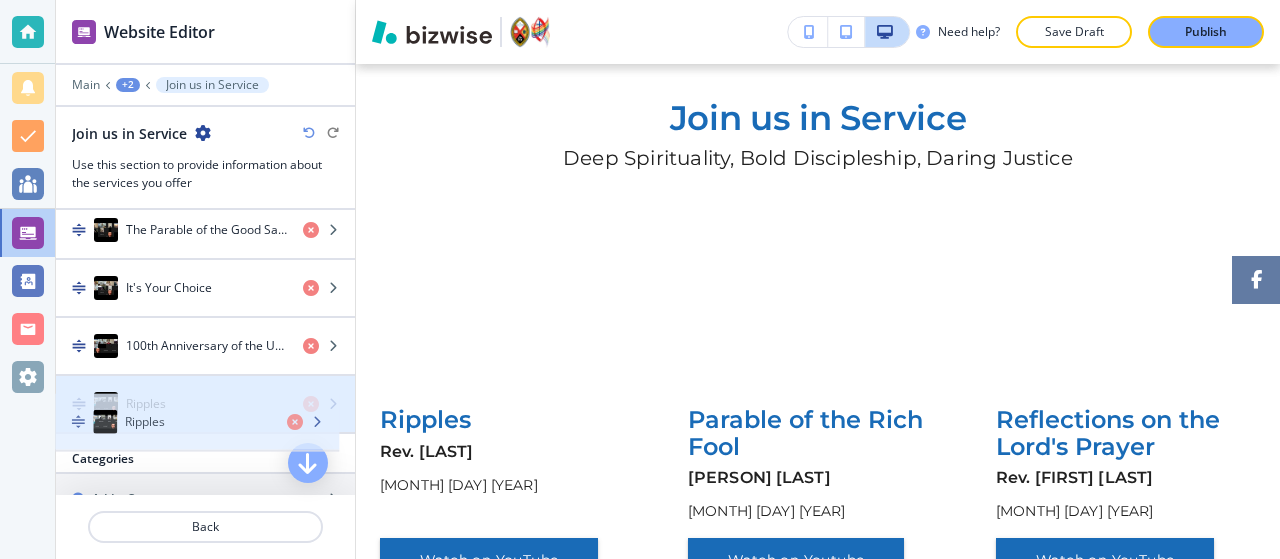 drag, startPoint x: 178, startPoint y: 266, endPoint x: 176, endPoint y: 405, distance: 139.01439 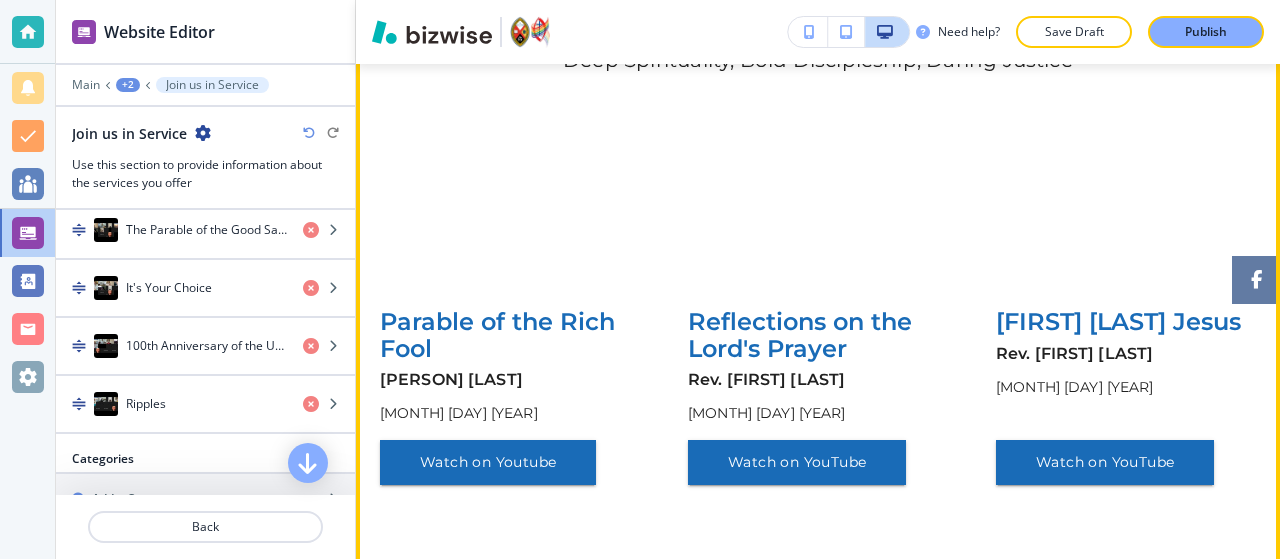 scroll, scrollTop: 0, scrollLeft: 0, axis: both 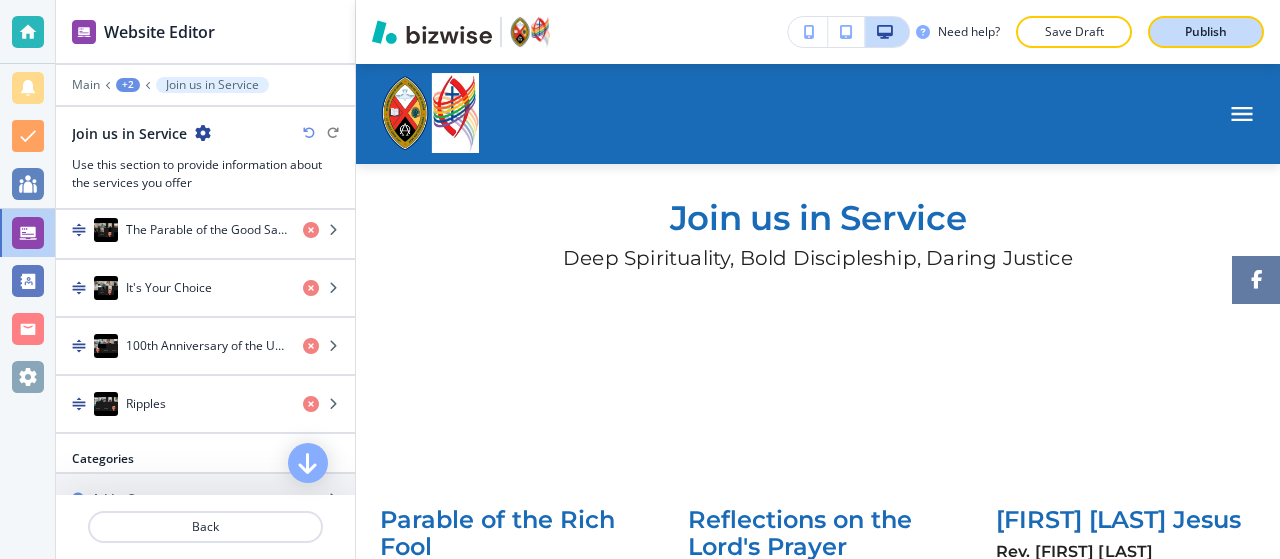 click on "Publish" at bounding box center [1206, 32] 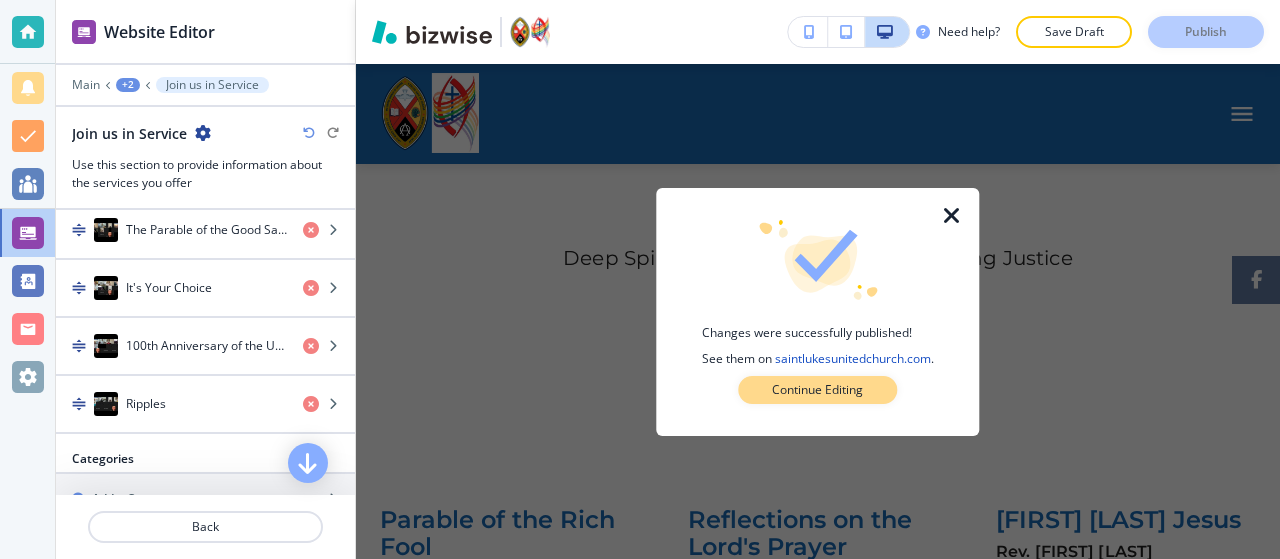 click on "Continue Editing" at bounding box center [817, 390] 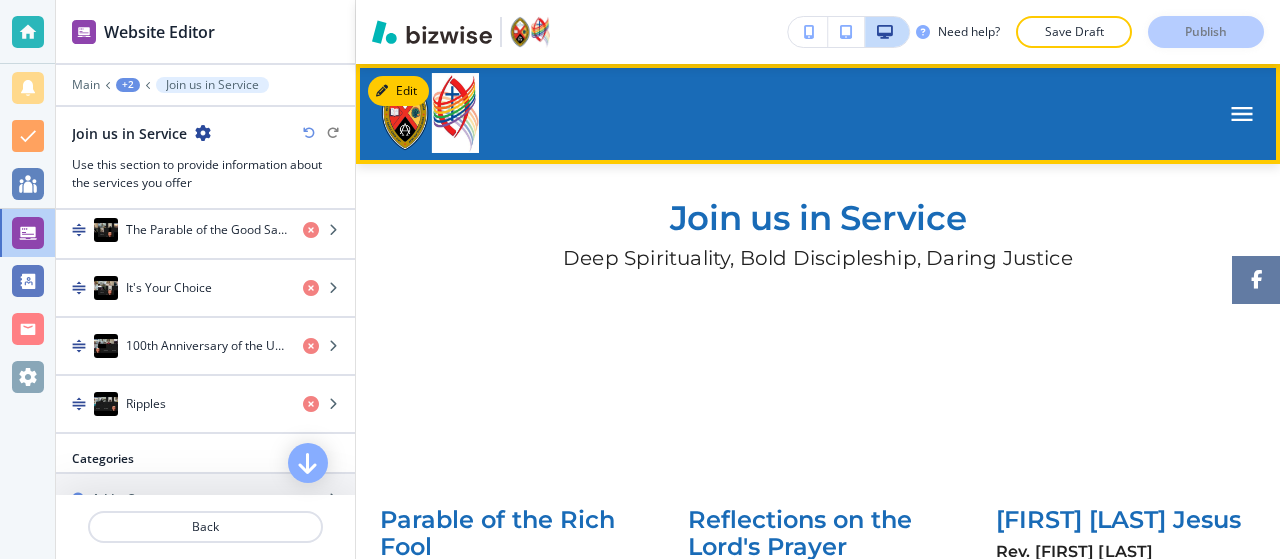 click at bounding box center (818, 114) 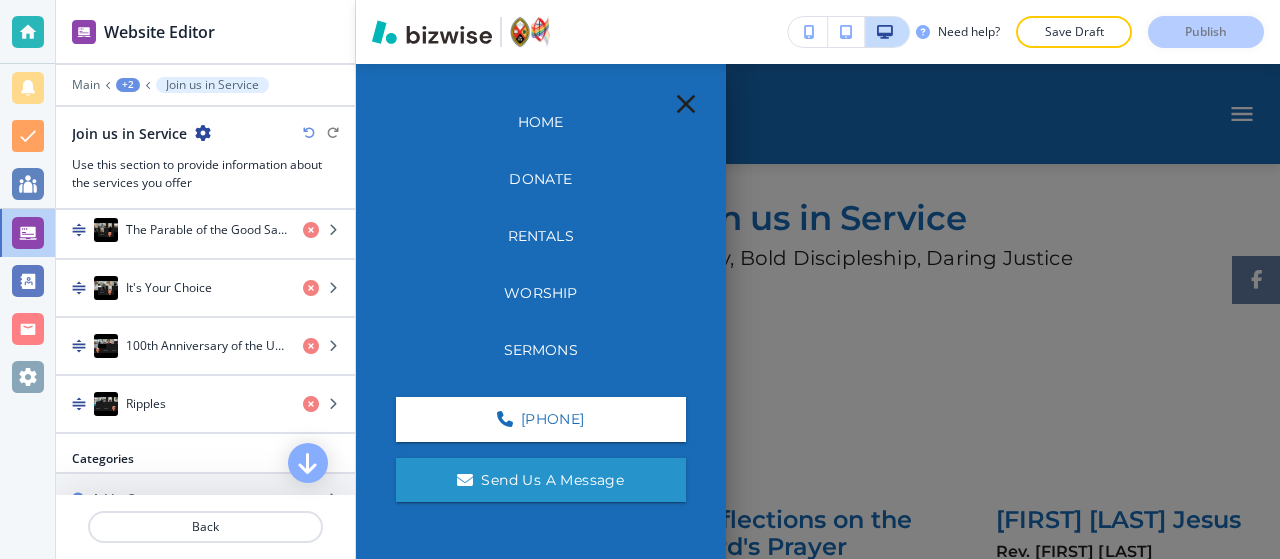click 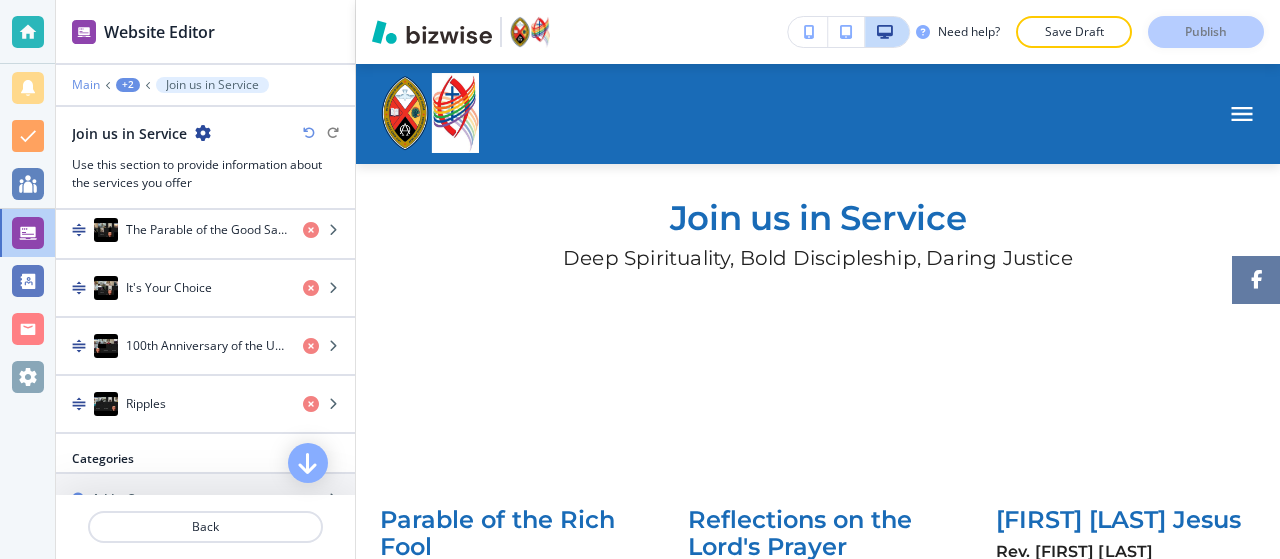 click on "Main" at bounding box center (86, 85) 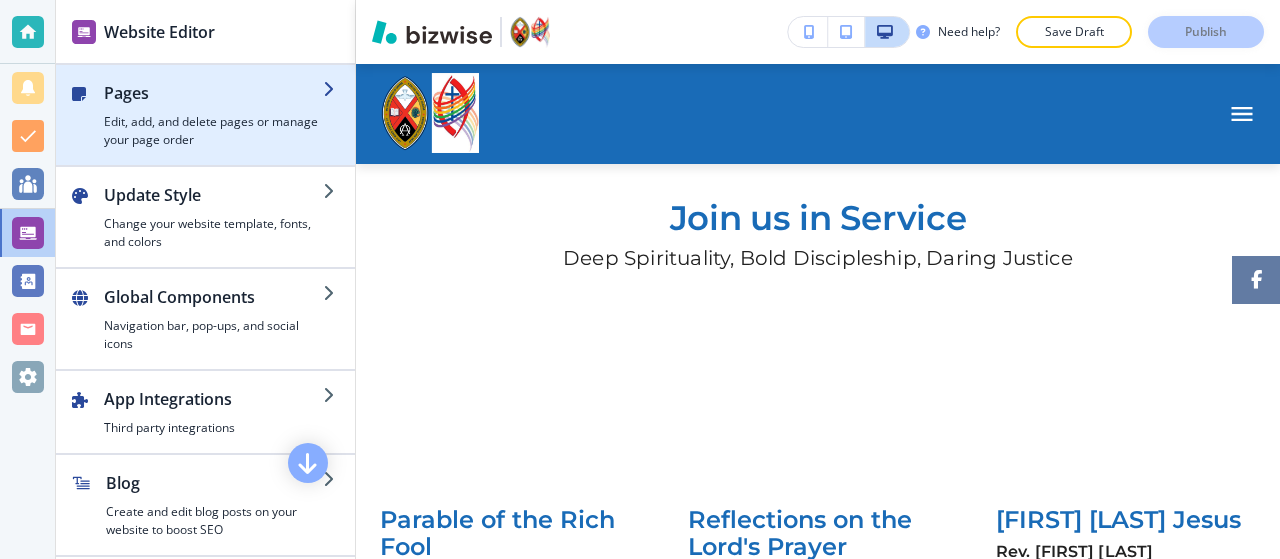 click at bounding box center [96, 115] 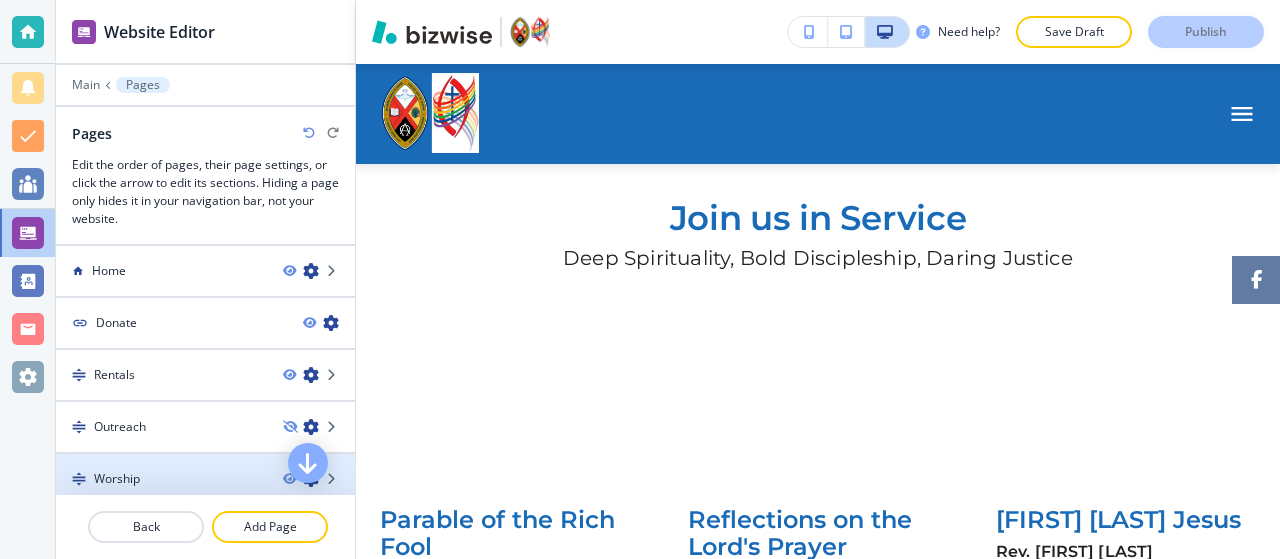 scroll, scrollTop: 164, scrollLeft: 0, axis: vertical 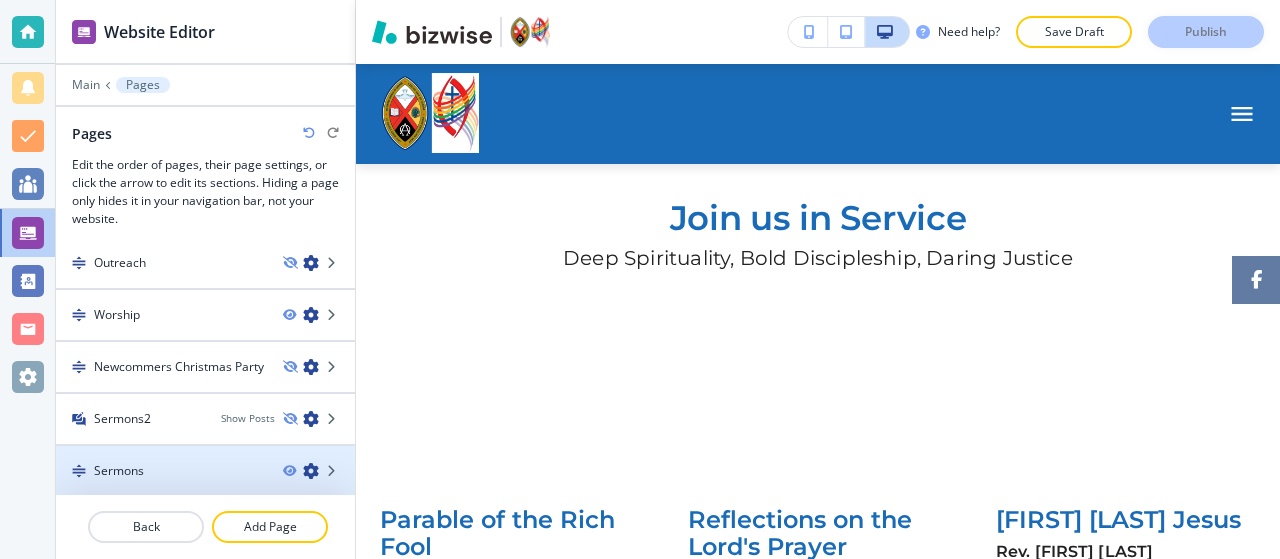 click at bounding box center (319, 471) 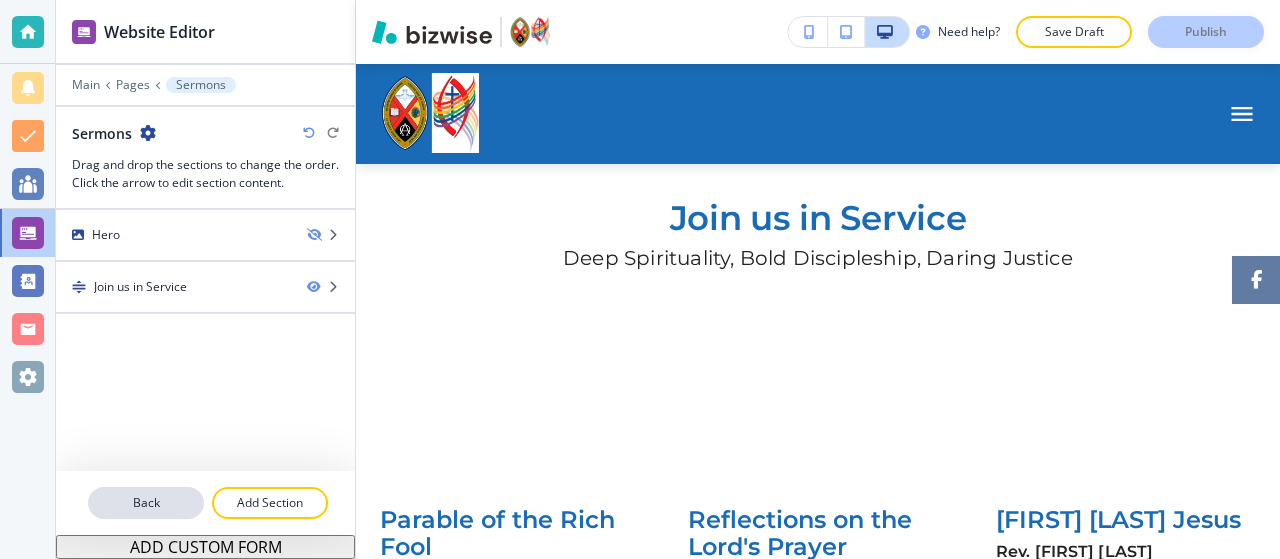 click on "Back" at bounding box center [146, 503] 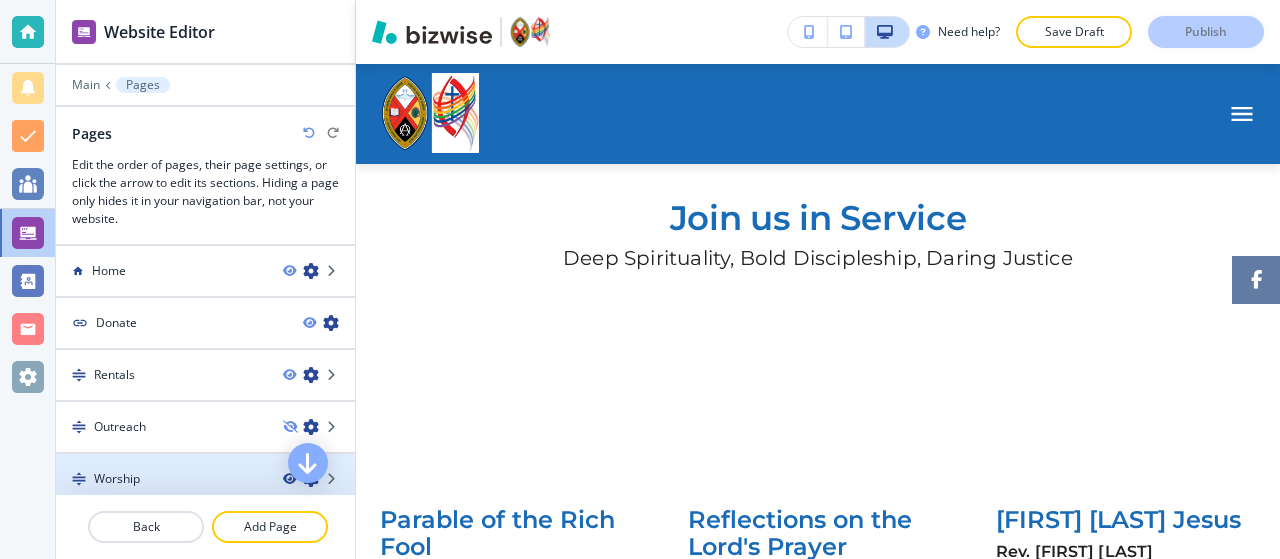 click at bounding box center [289, 479] 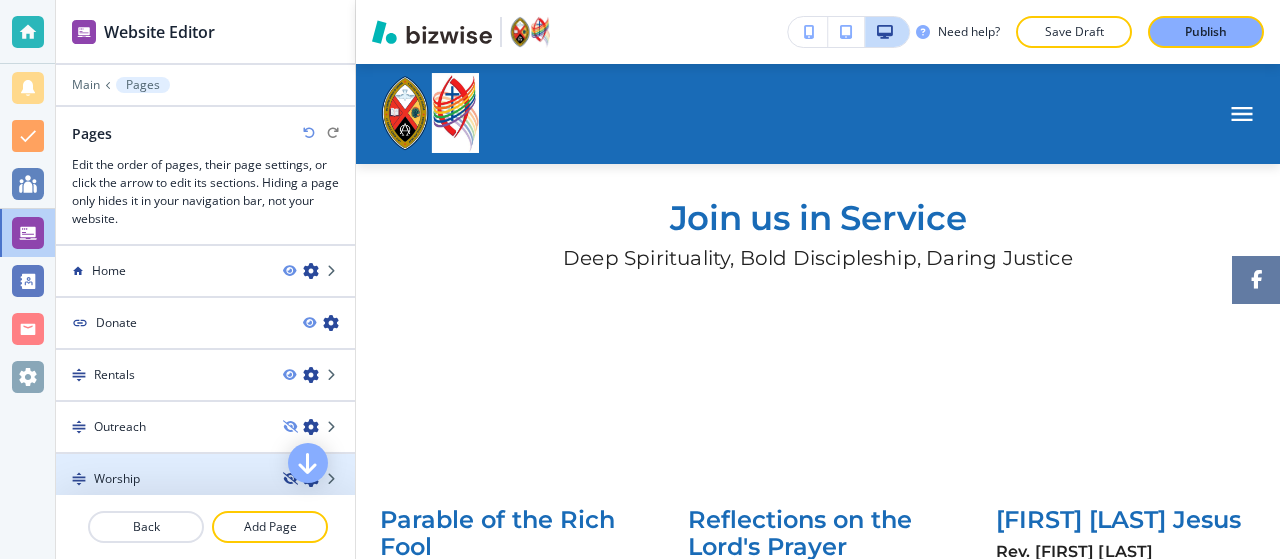 click at bounding box center (289, 479) 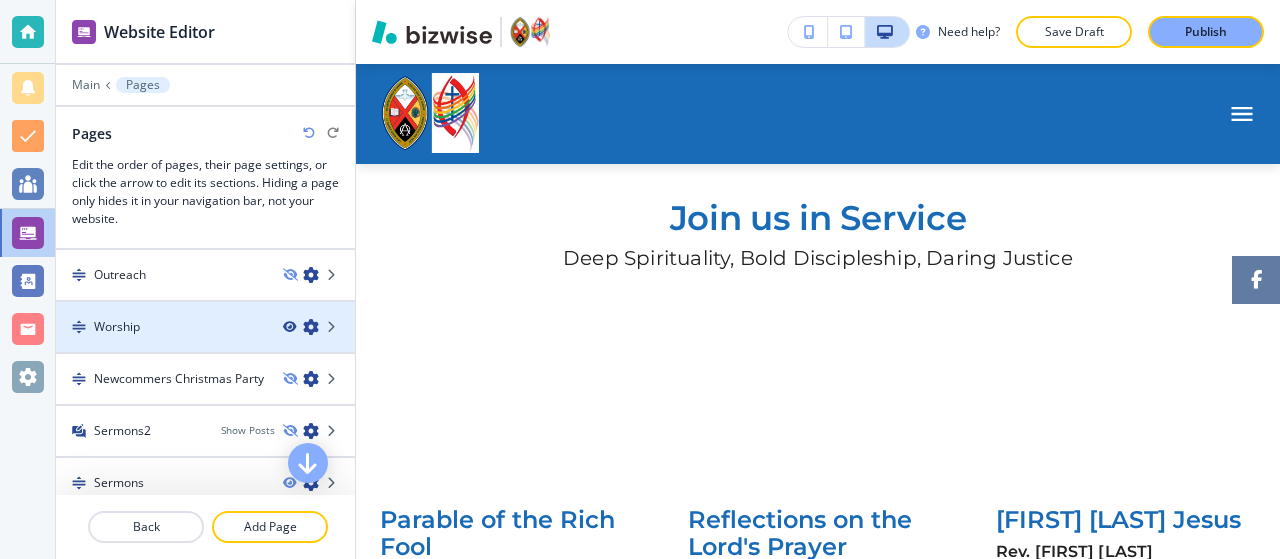 scroll, scrollTop: 164, scrollLeft: 0, axis: vertical 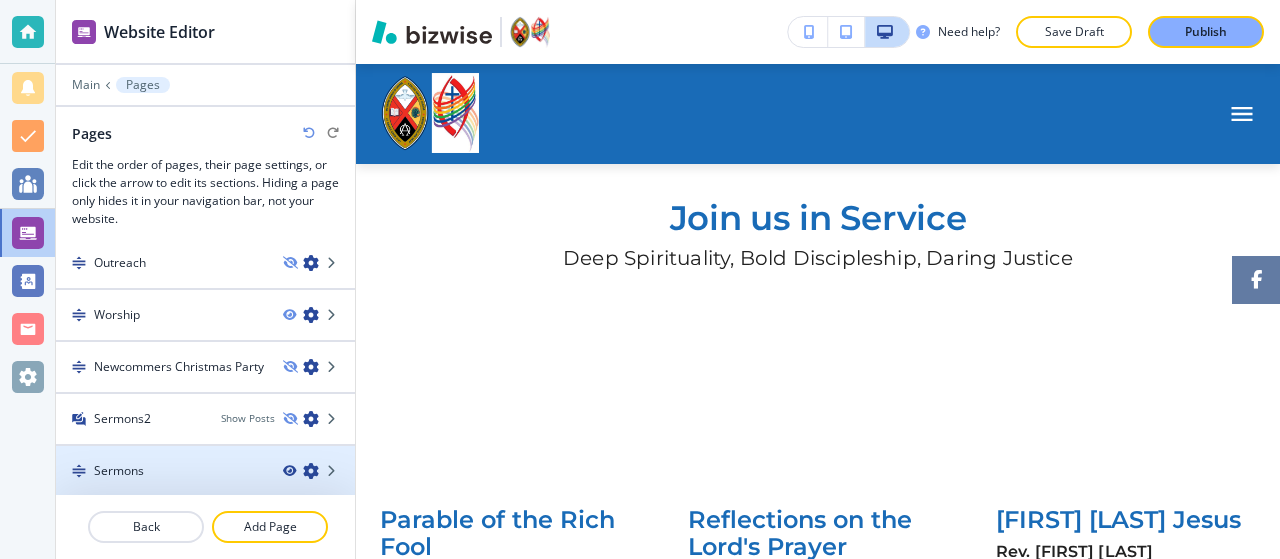 click at bounding box center (289, 471) 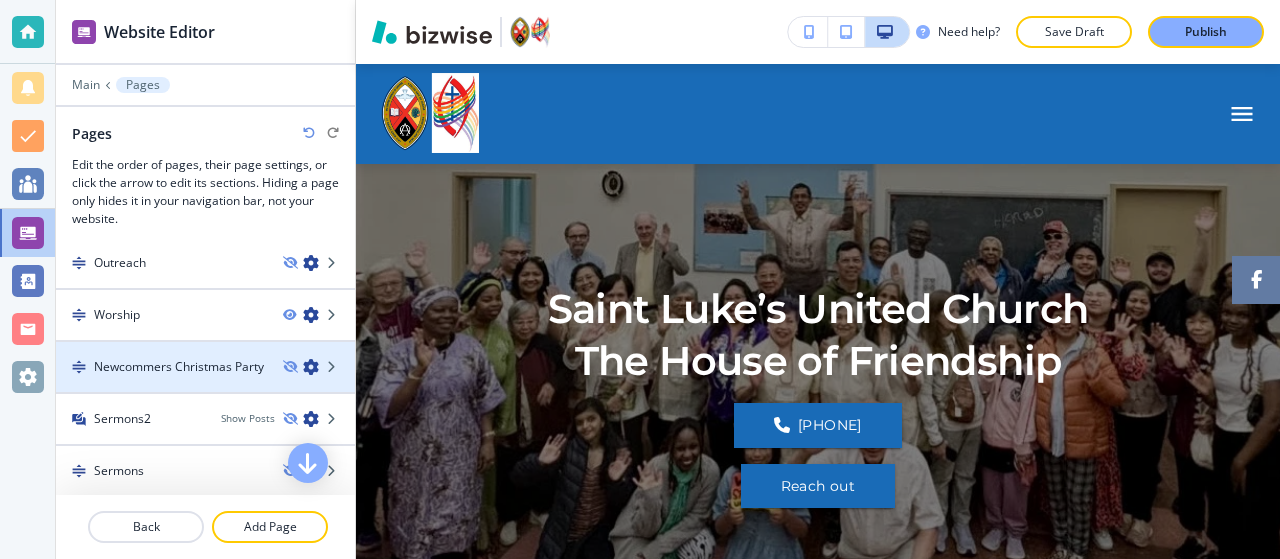 scroll, scrollTop: 0, scrollLeft: 0, axis: both 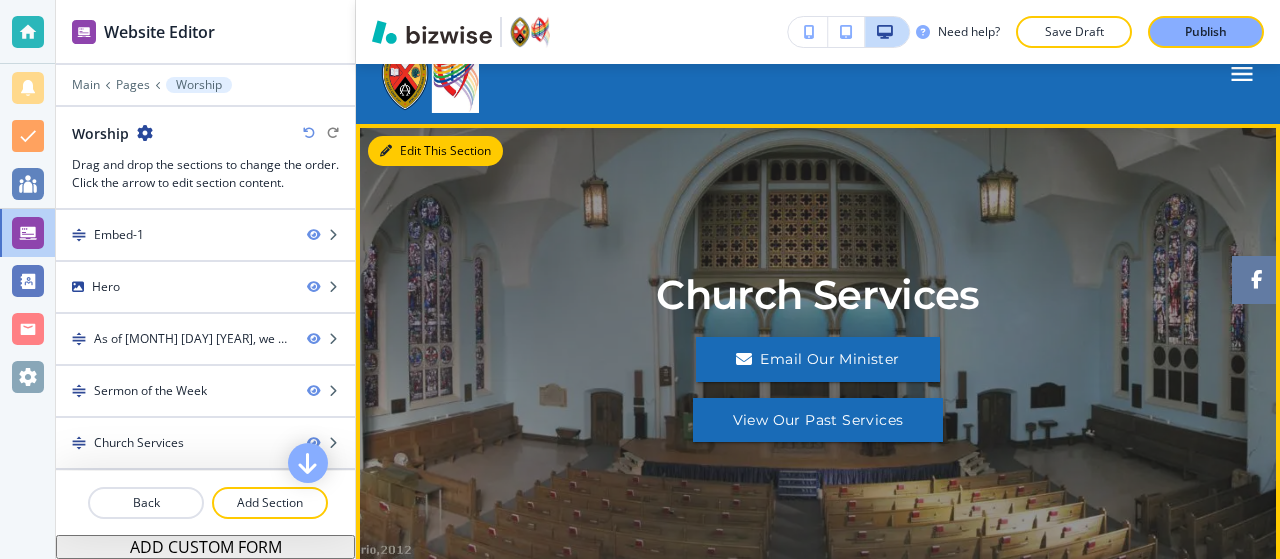 click on "Edit This Section" at bounding box center [435, 151] 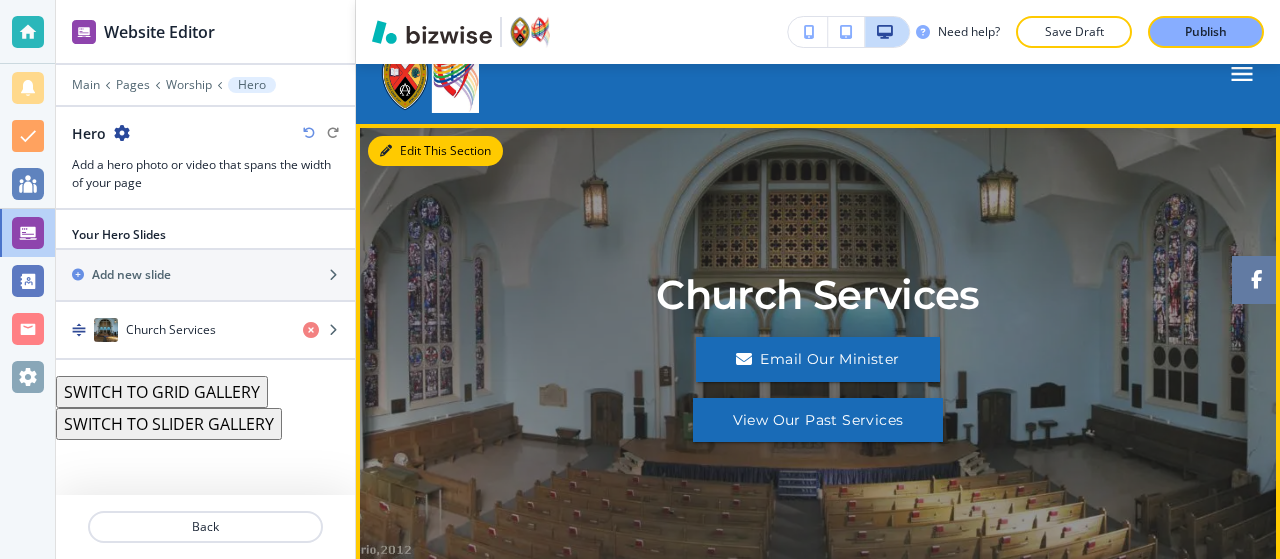 scroll, scrollTop: 100, scrollLeft: 0, axis: vertical 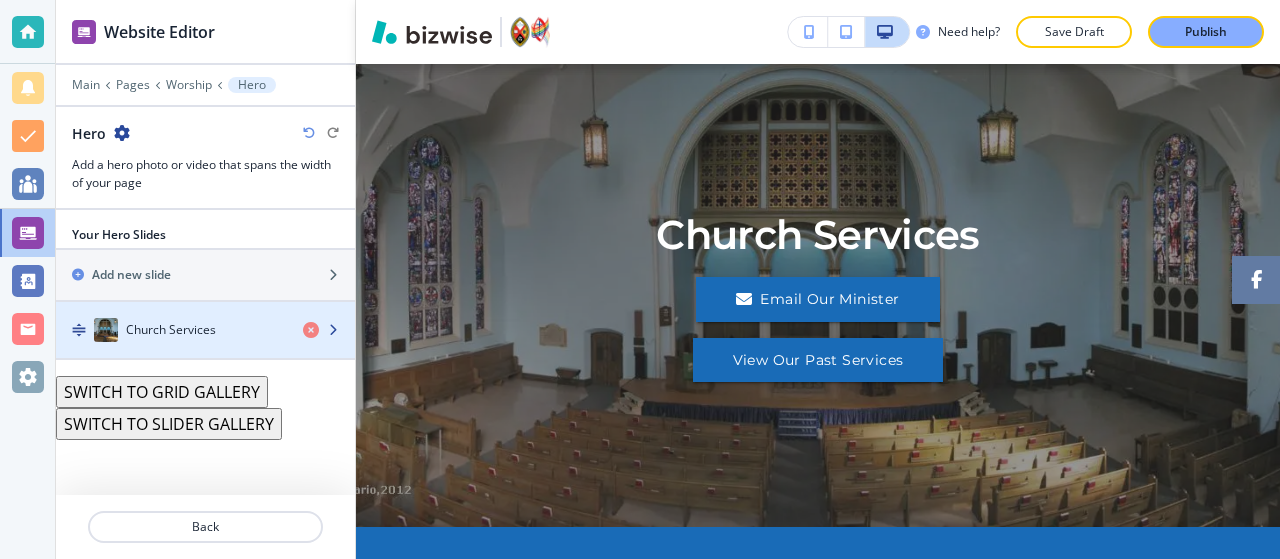 click at bounding box center (205, 350) 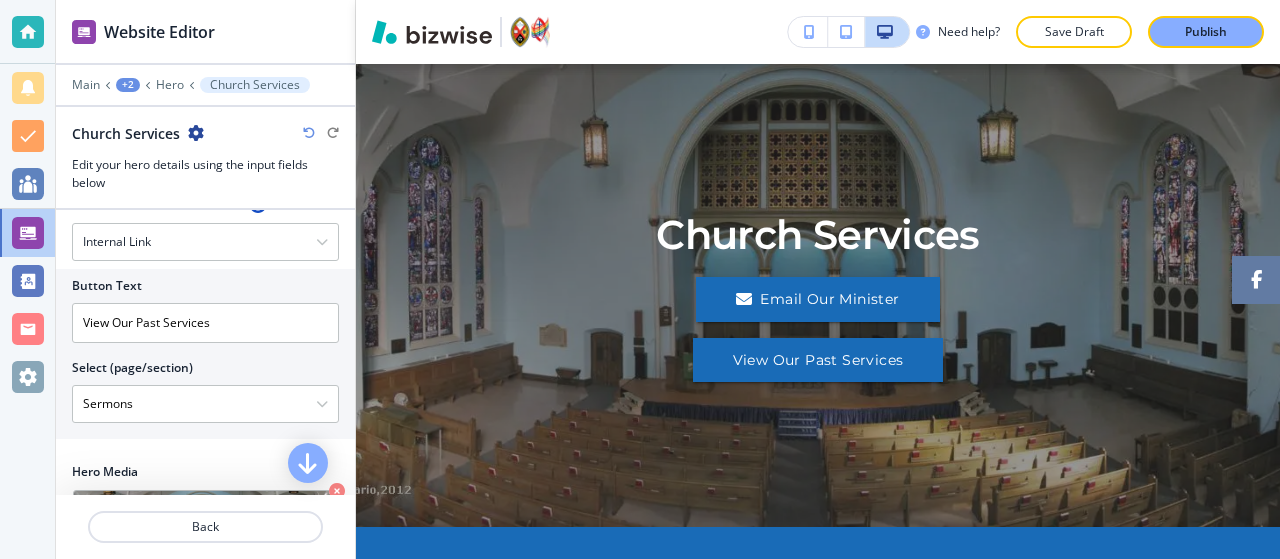 scroll, scrollTop: 626, scrollLeft: 0, axis: vertical 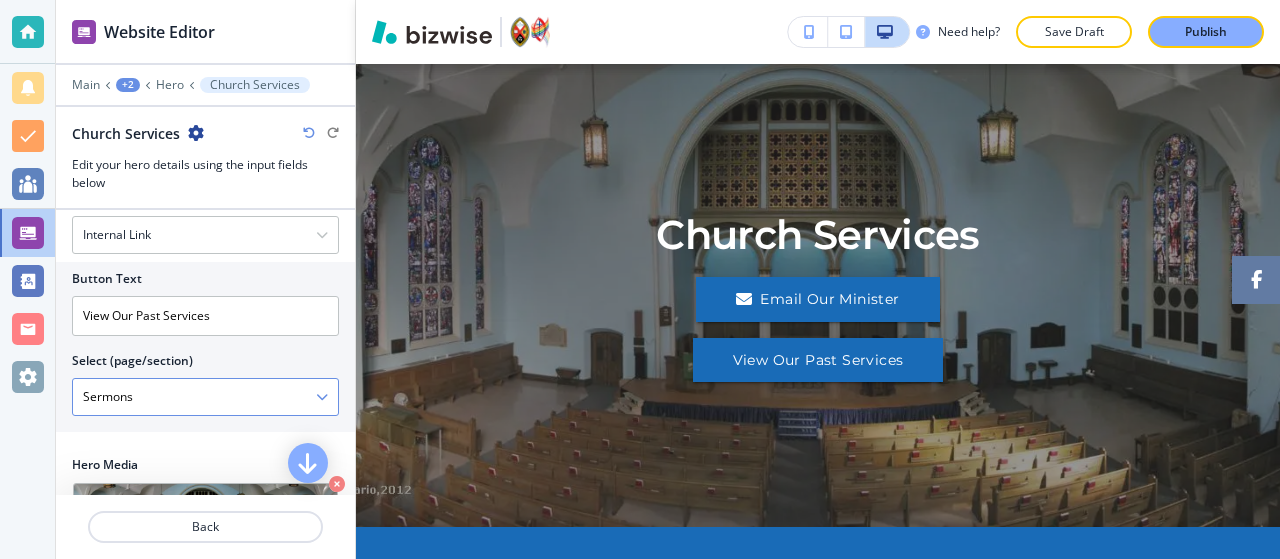 click on "Sermons" at bounding box center [194, 397] 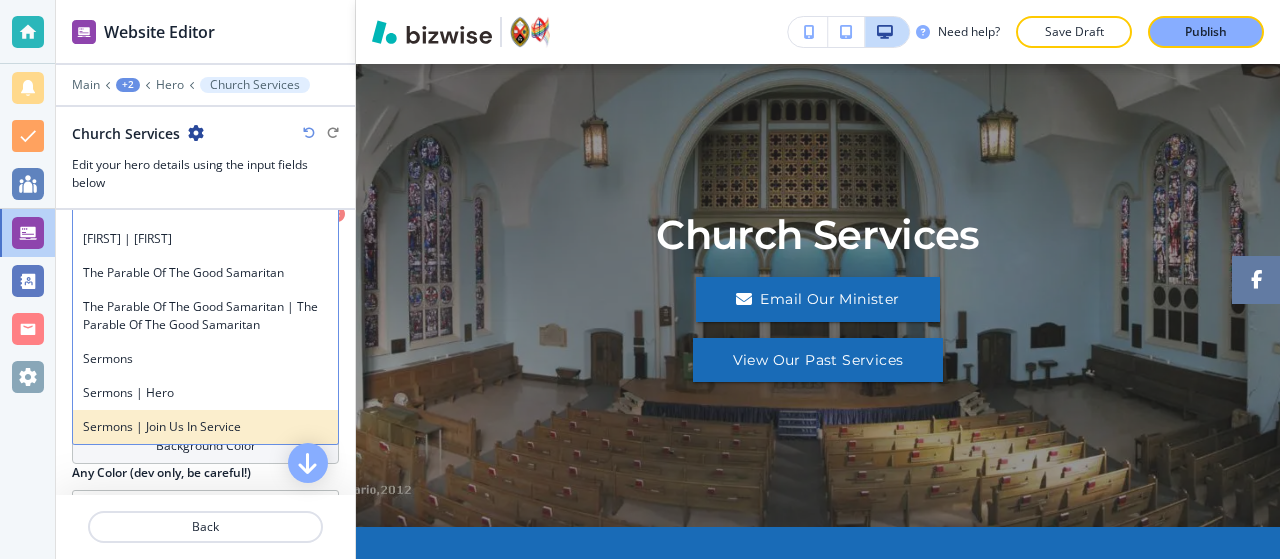 click on "Sermons | Join us in Service" at bounding box center (205, 427) 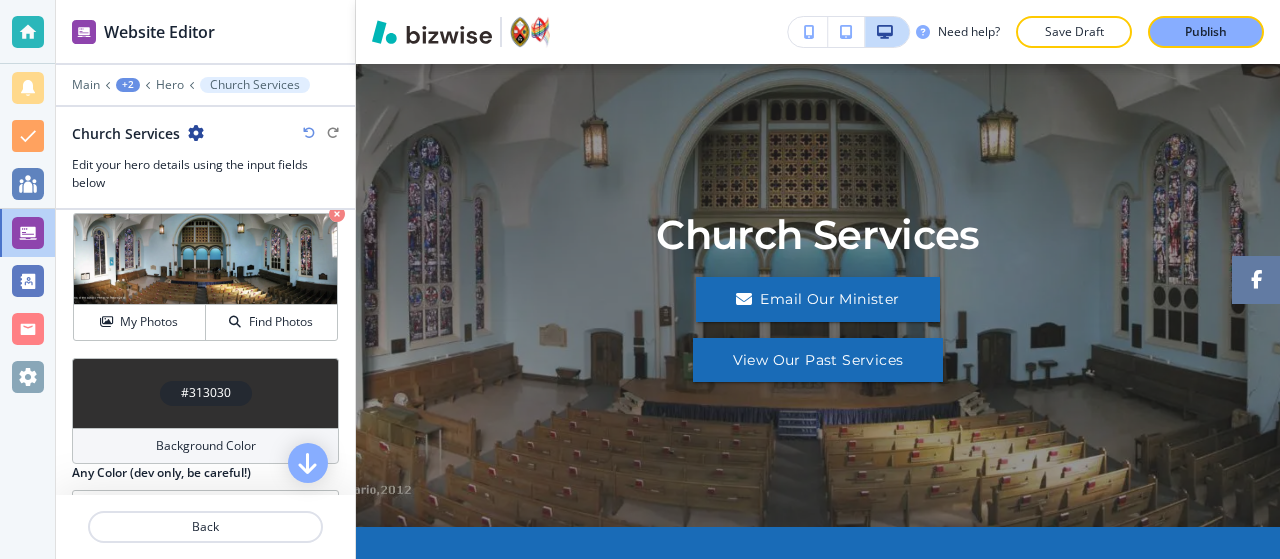 type on "Sermons | Join us in Service" 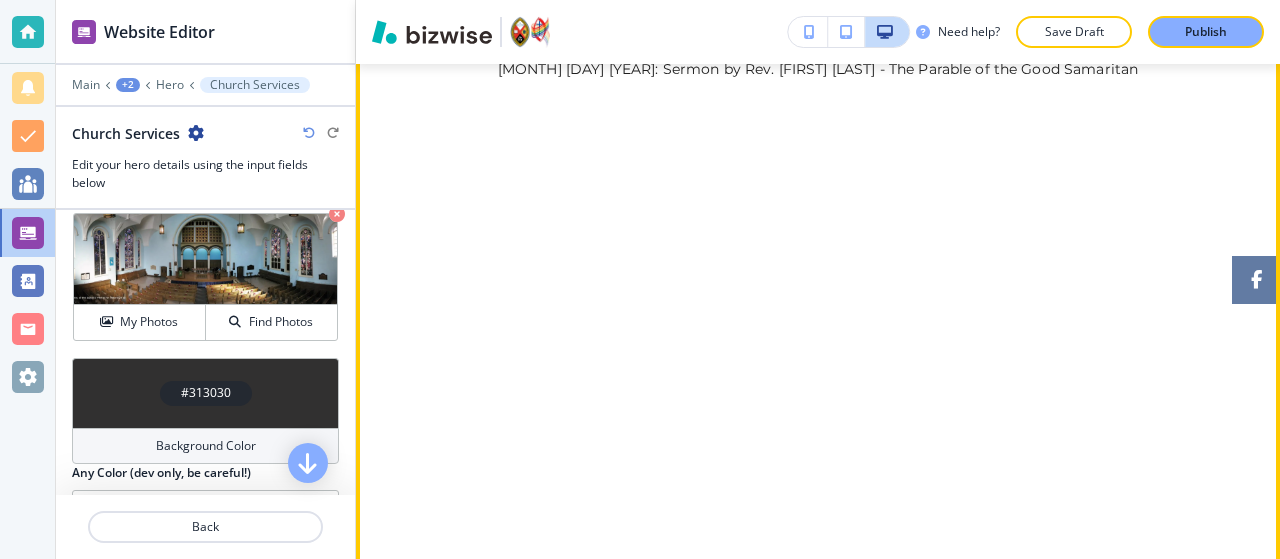 scroll, scrollTop: 753, scrollLeft: 0, axis: vertical 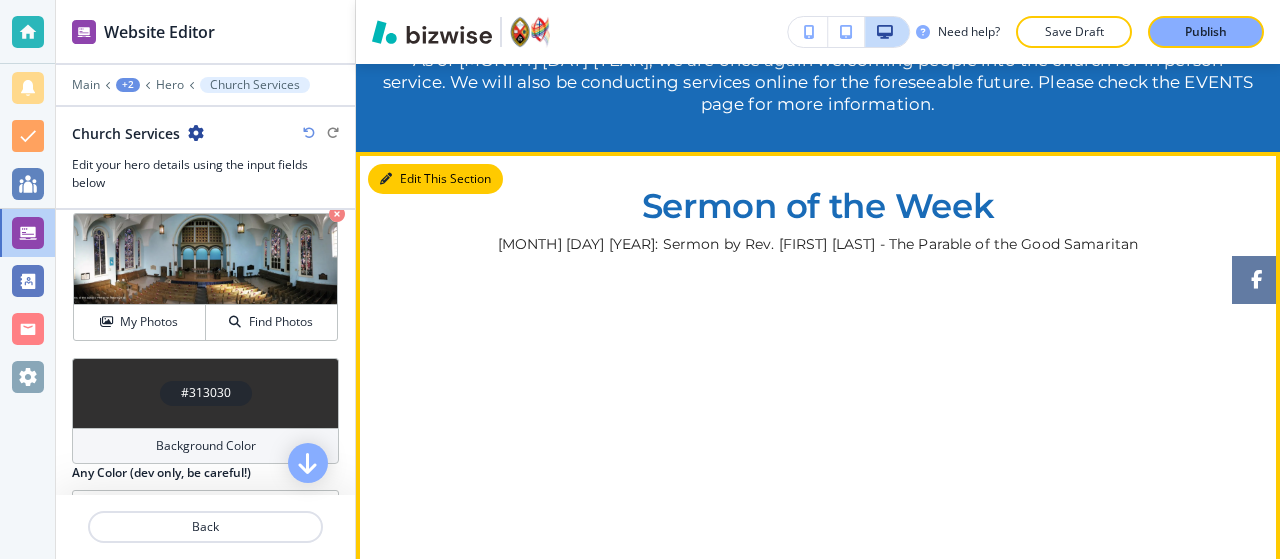 click on "Edit This Section" at bounding box center (435, 179) 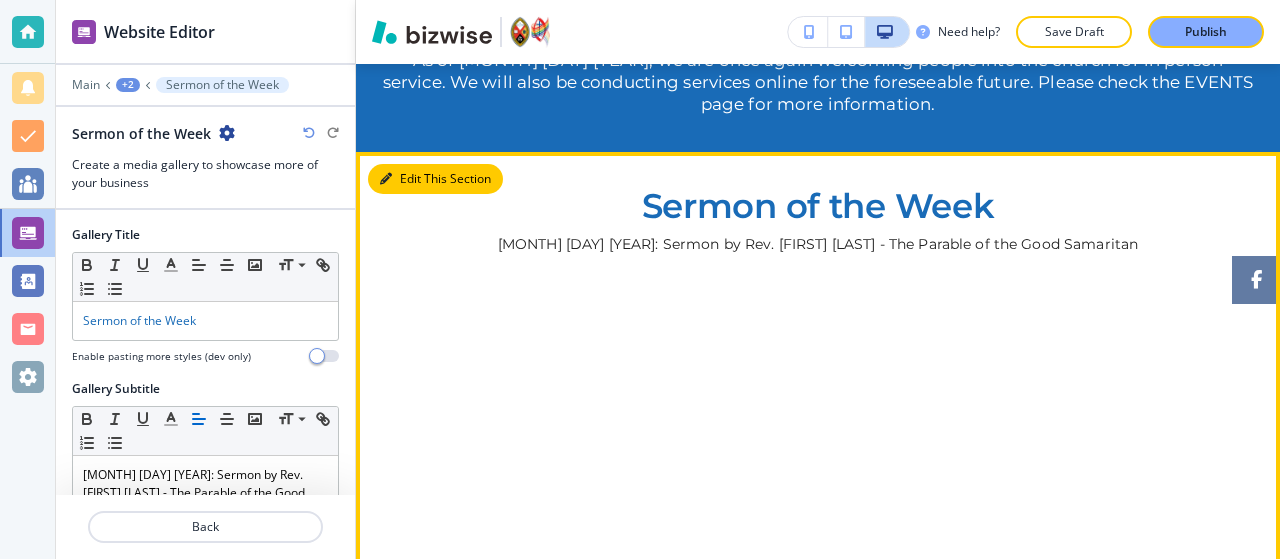 scroll, scrollTop: 700, scrollLeft: 0, axis: vertical 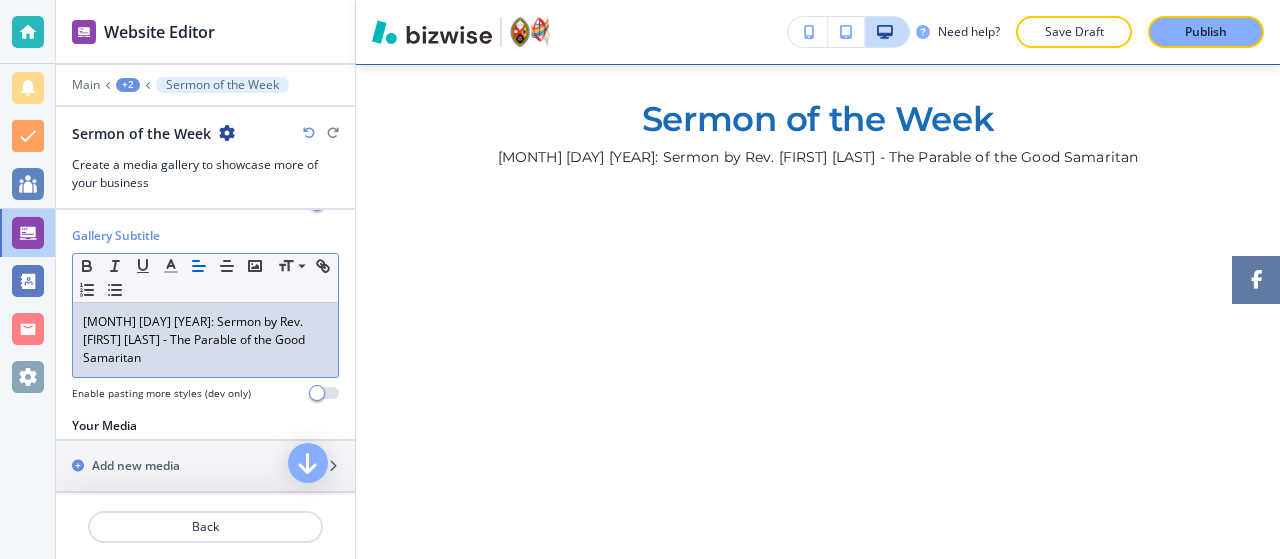 drag, startPoint x: 182, startPoint y: 363, endPoint x: 104, endPoint y: 311, distance: 93.74433 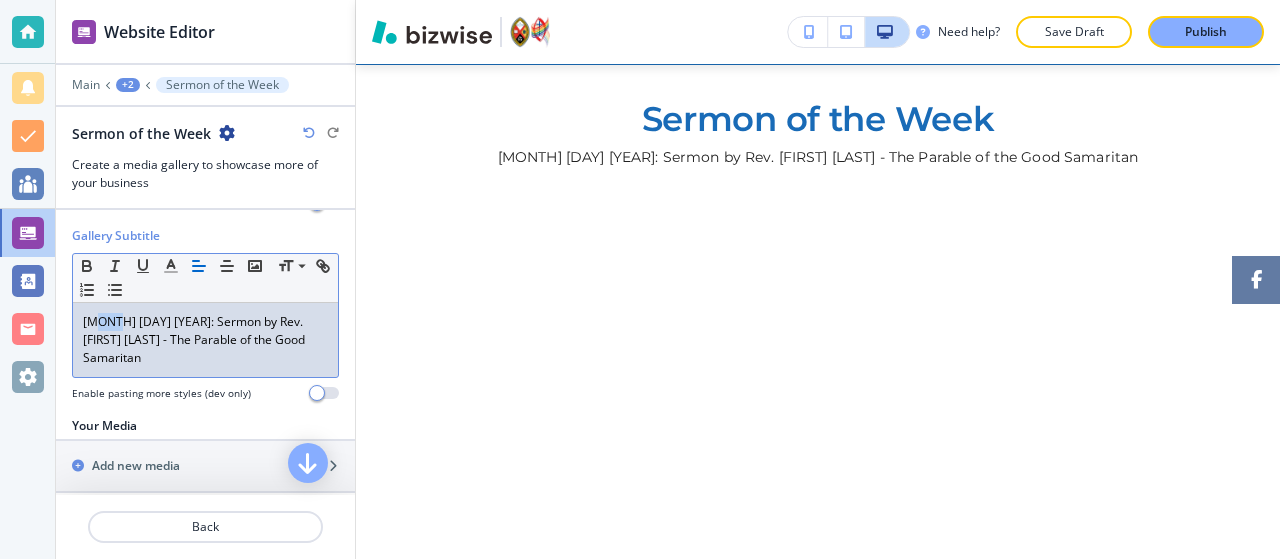 click on "[MONTH] [DAY] [YEAR]: Sermon by Rev. [FIRST] [LAST] - The Parable of the Good Samaritan" at bounding box center [205, 340] 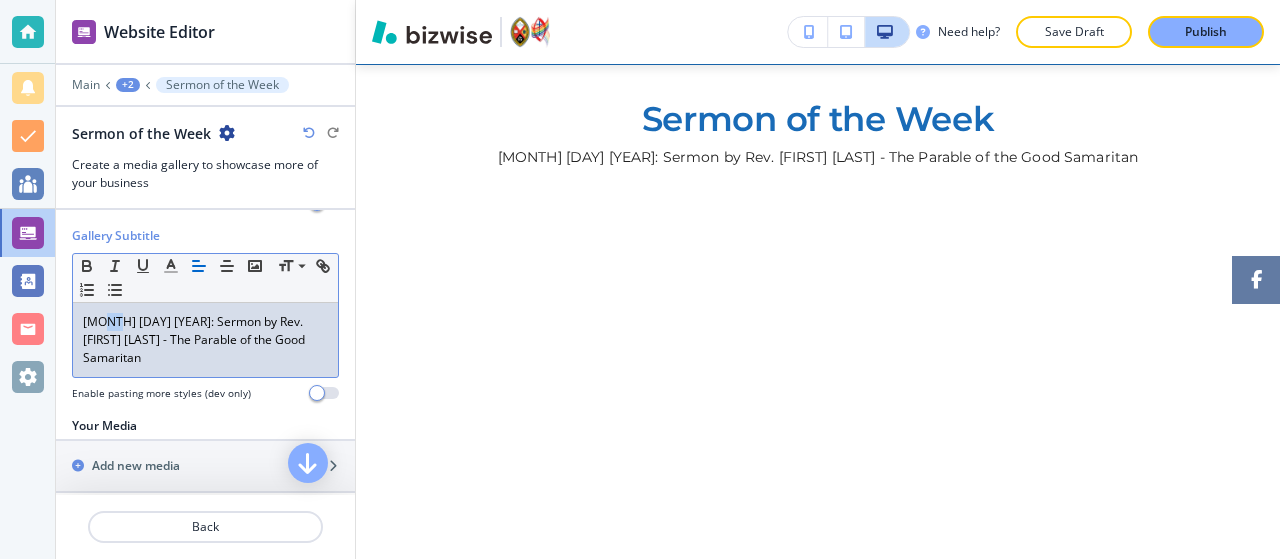 click on "[MONTH] [DAY] [YEAR]: Sermon by Rev. [FIRST] [LAST] - The Parable of the Good Samaritan" at bounding box center [205, 340] 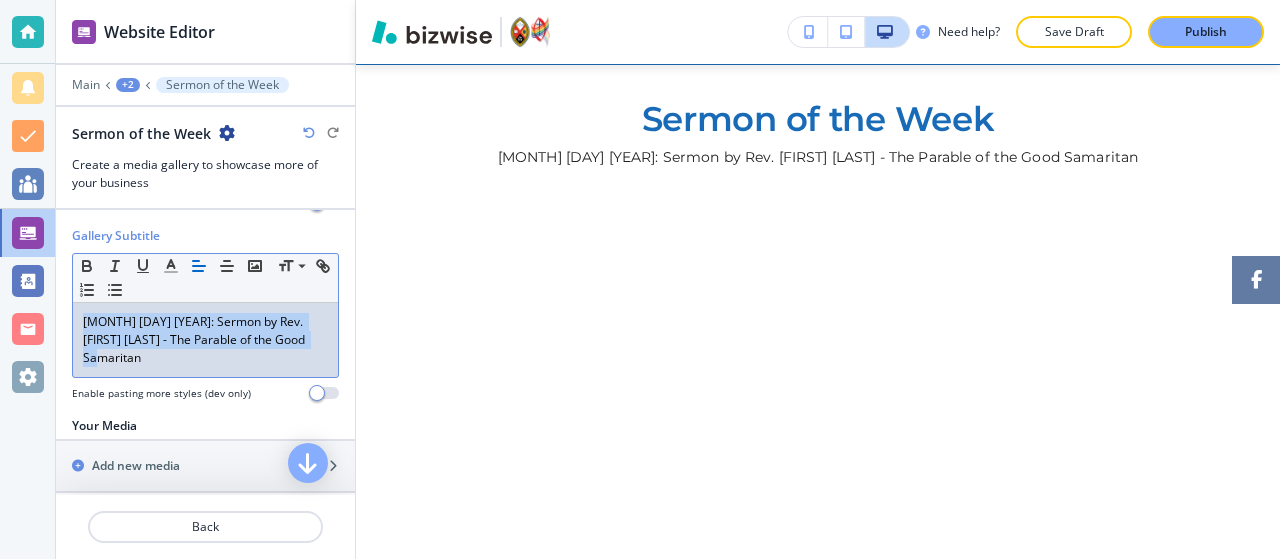drag, startPoint x: 77, startPoint y: 316, endPoint x: 248, endPoint y: 415, distance: 197.59048 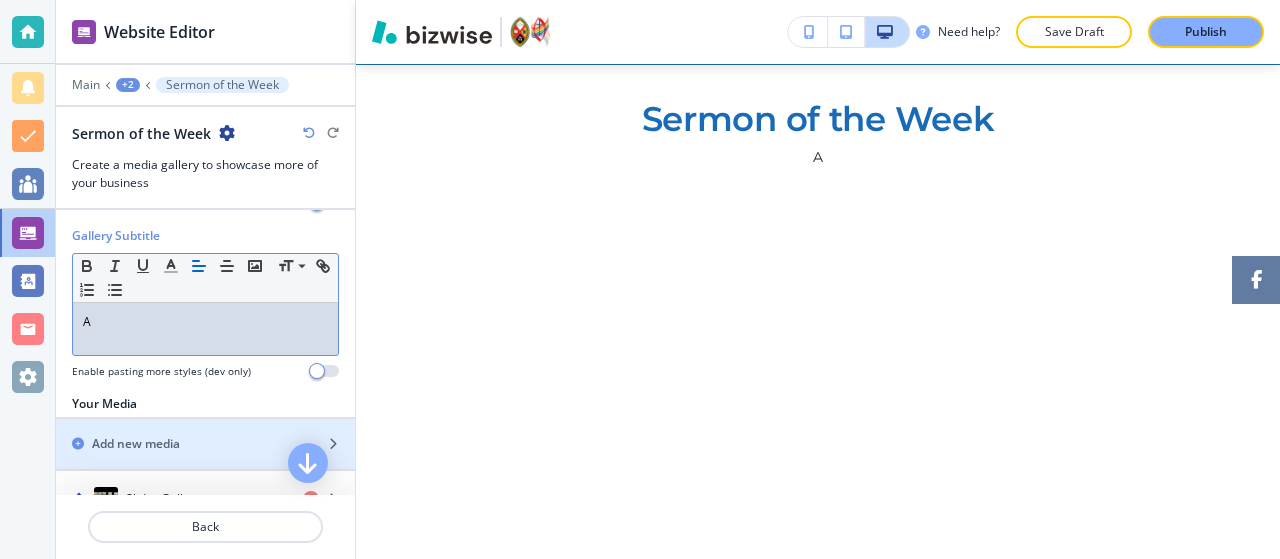 type 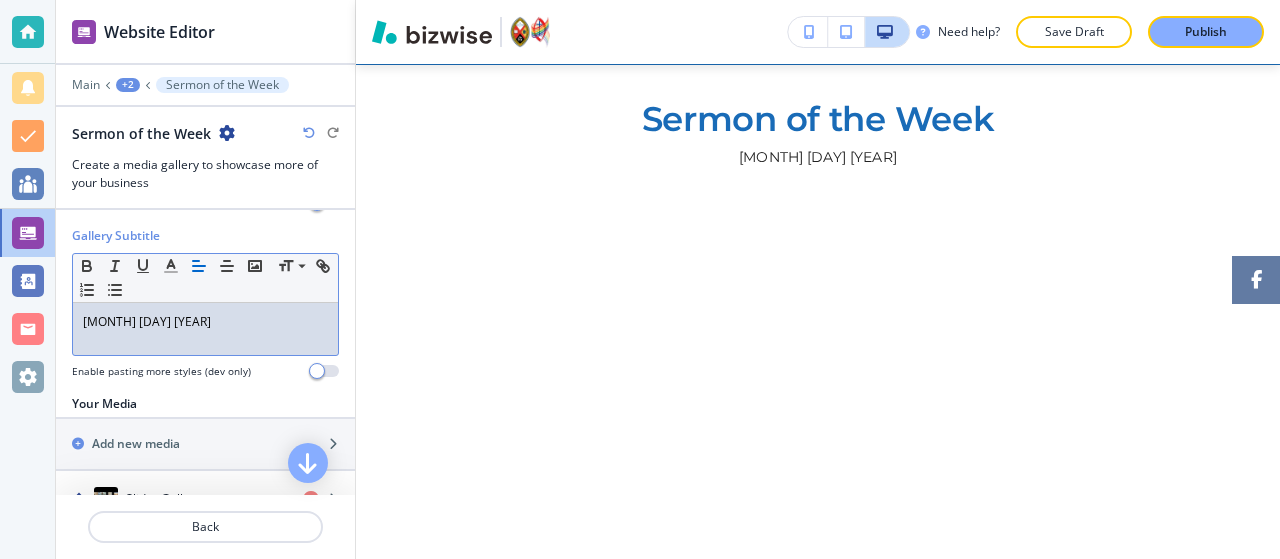 click on "[MONTH] [DAY] [YEAR]" at bounding box center (205, 329) 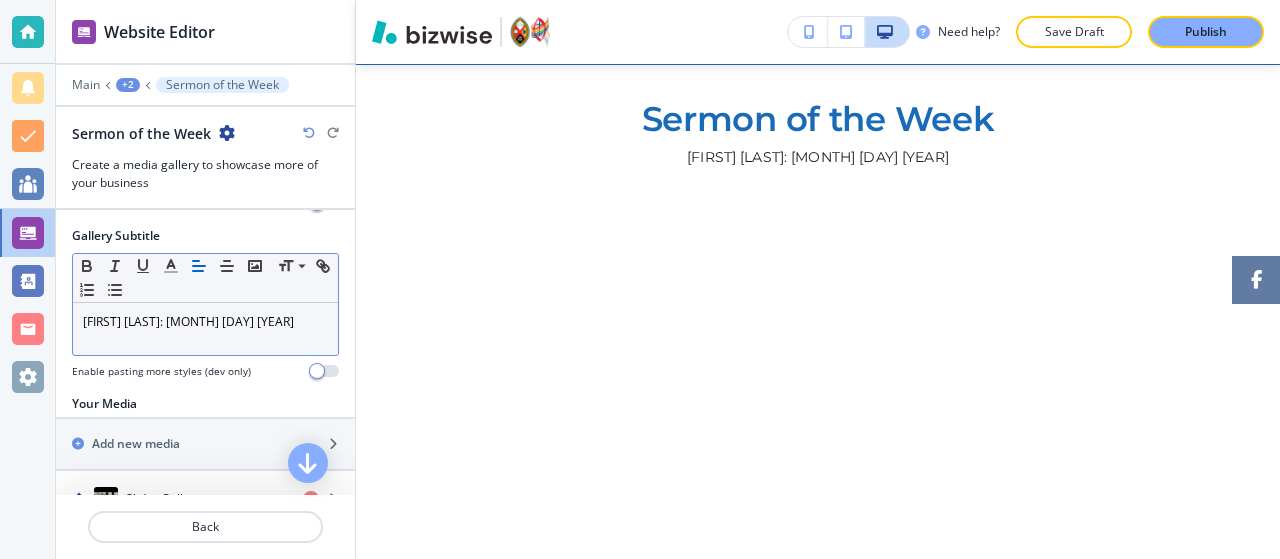 click on "[FIRST] [LAST]: [MONTH] [DAY] [YEAR]" at bounding box center [205, 322] 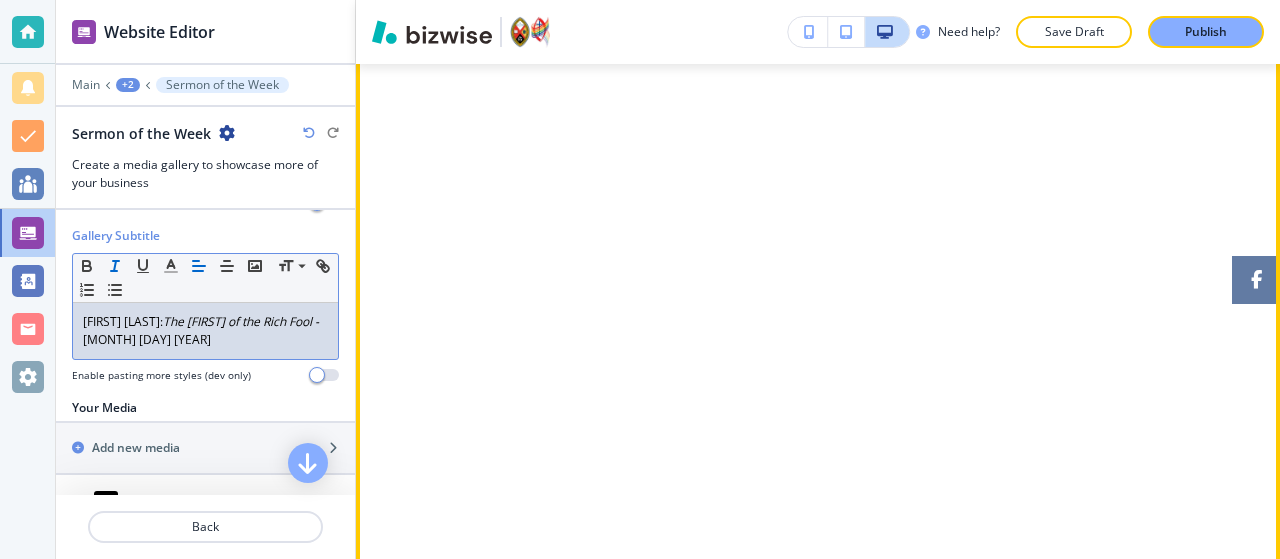 scroll, scrollTop: 820, scrollLeft: 0, axis: vertical 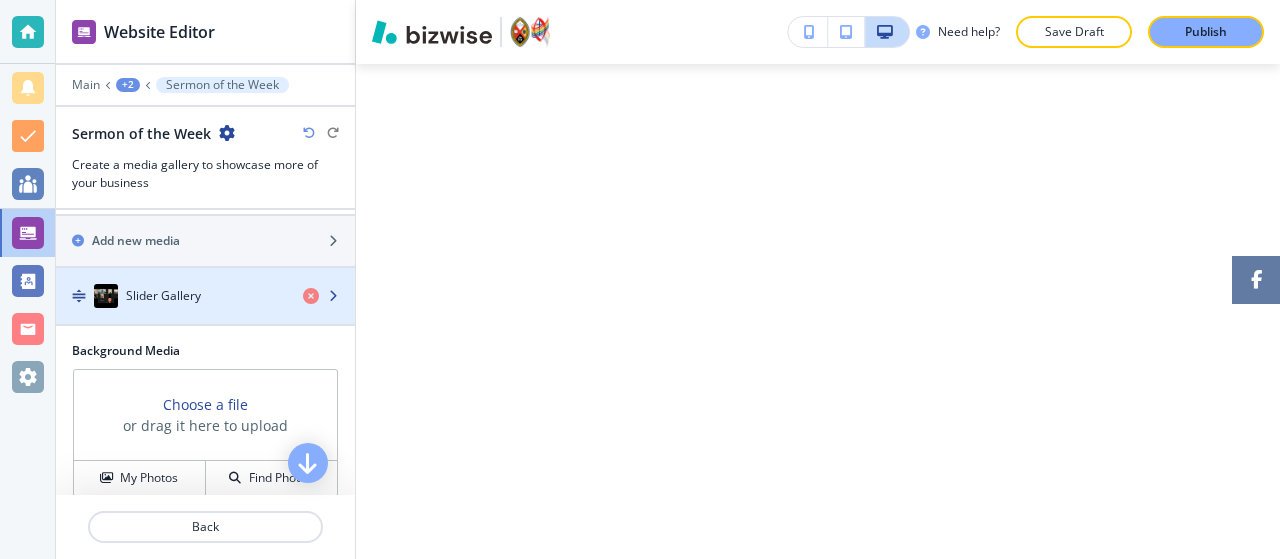 click on "Slider Gallery" at bounding box center (163, 296) 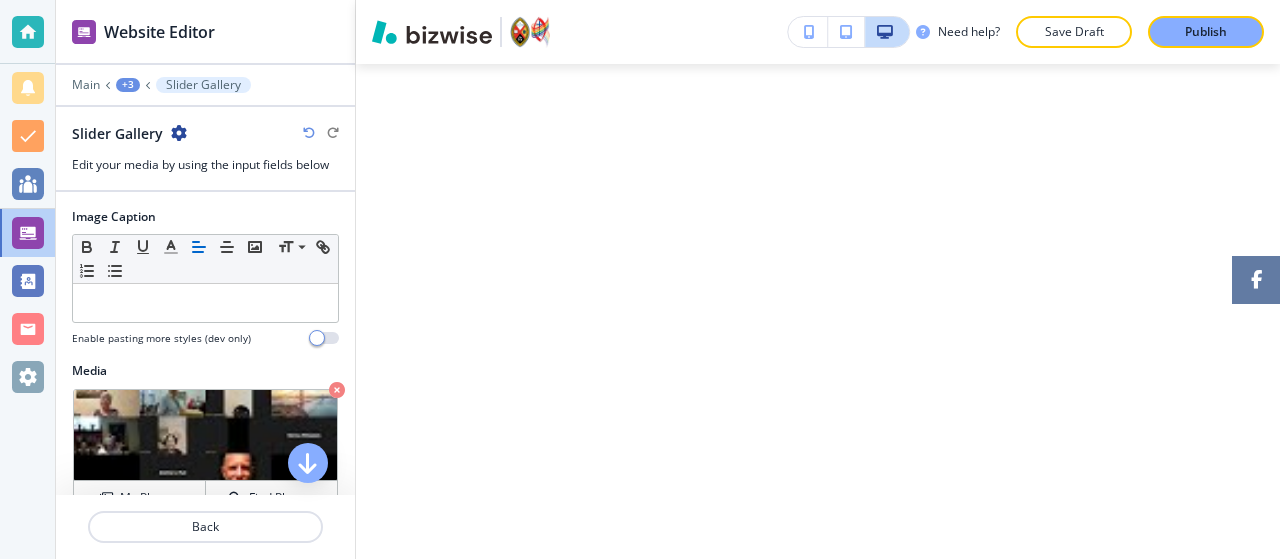 scroll, scrollTop: 802, scrollLeft: 0, axis: vertical 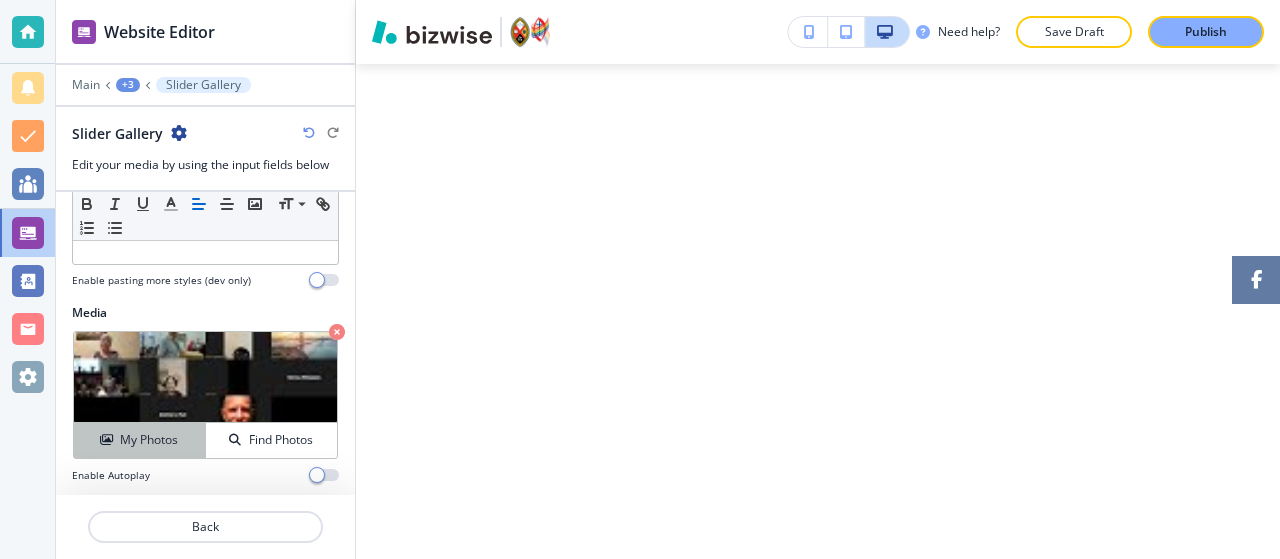 click on "My Photos" at bounding box center [139, 440] 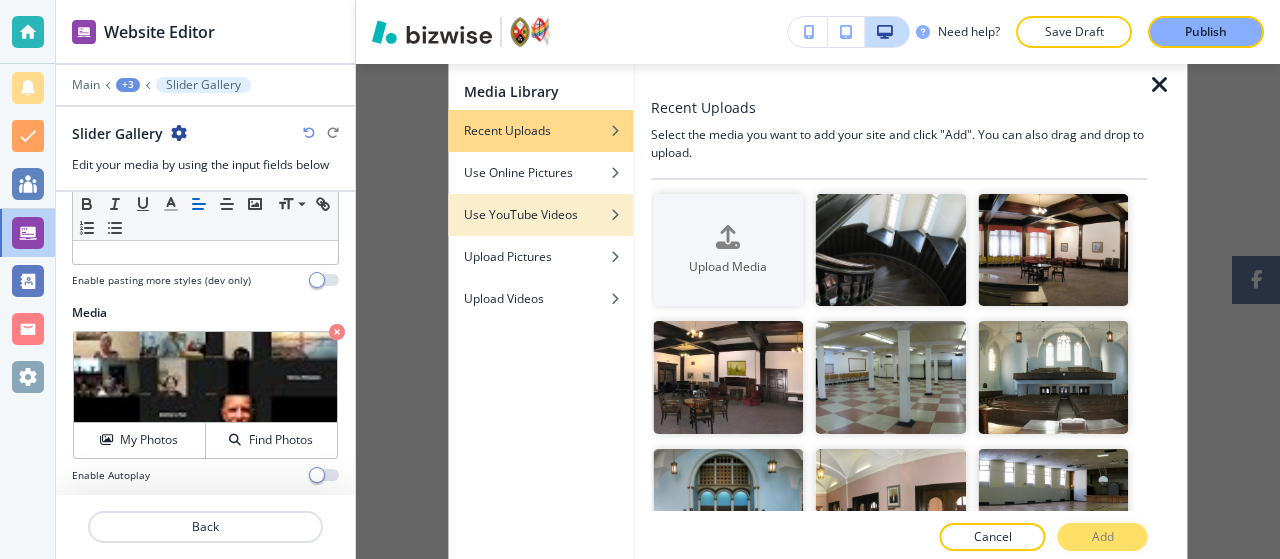 click on "Use YouTube Videos" at bounding box center (521, 215) 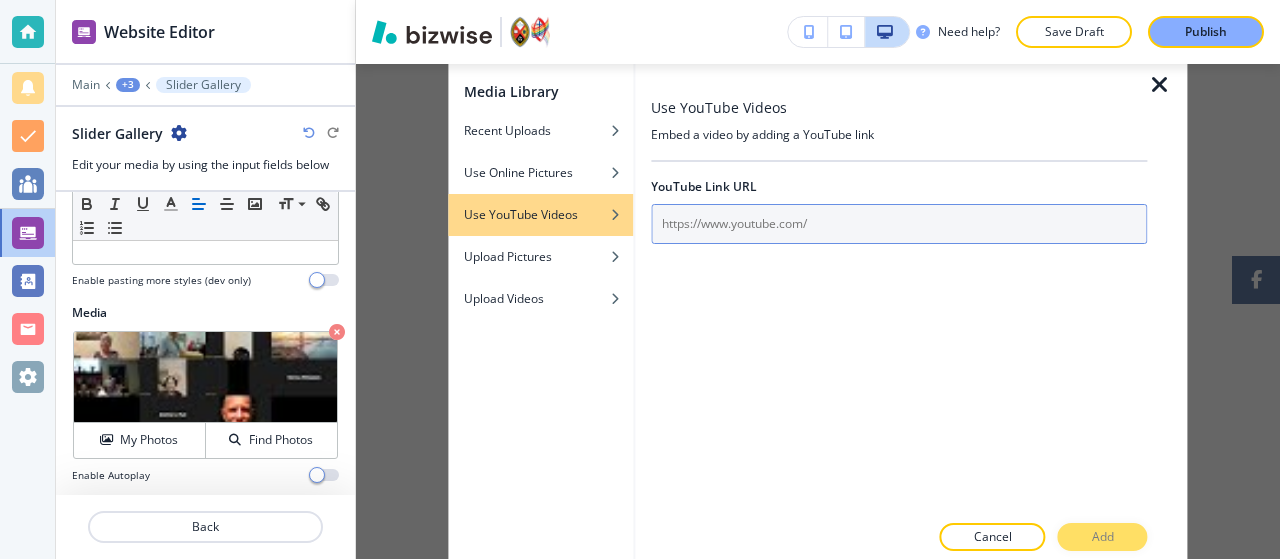 click at bounding box center (899, 224) 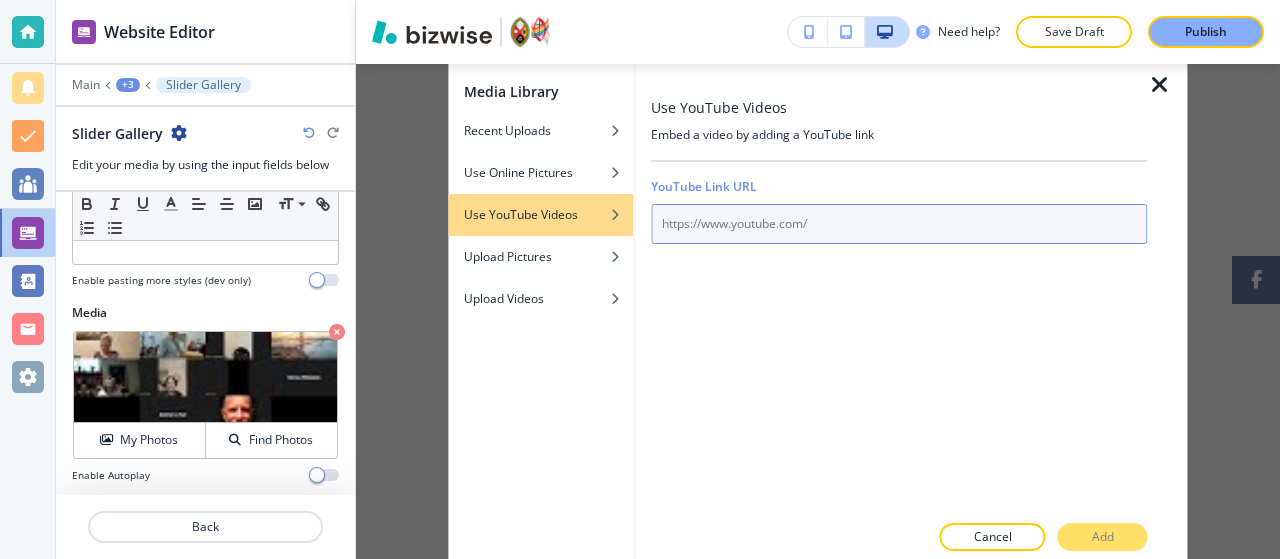 paste on "https://www.youtube.com/watch?v=aK-tnA8oJFs" 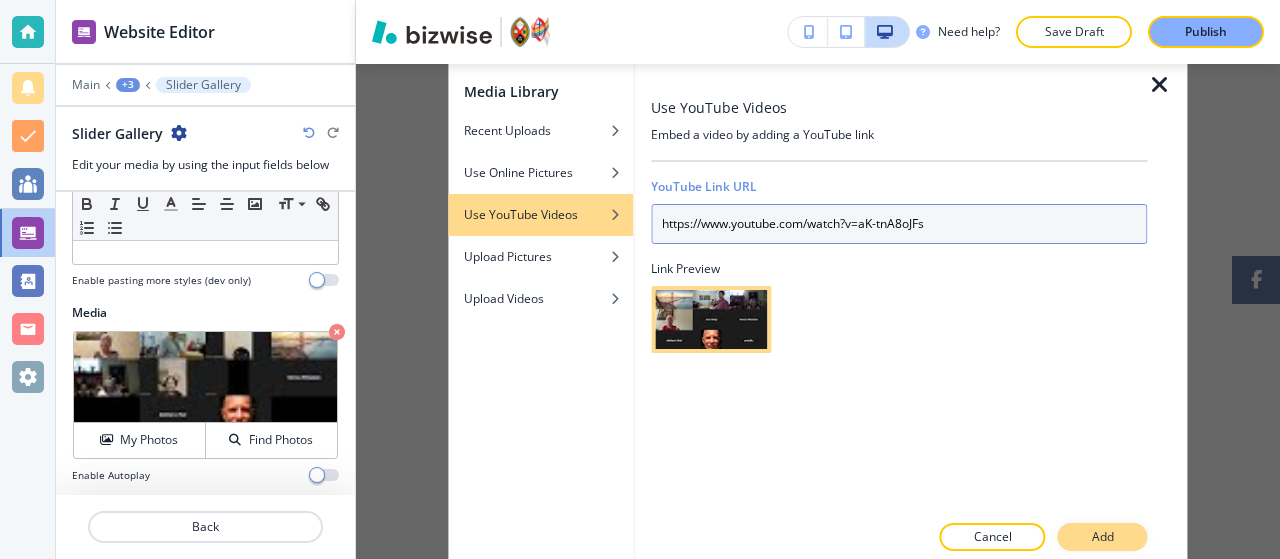 type on "https://www.youtube.com/watch?v=aK-tnA8oJFs" 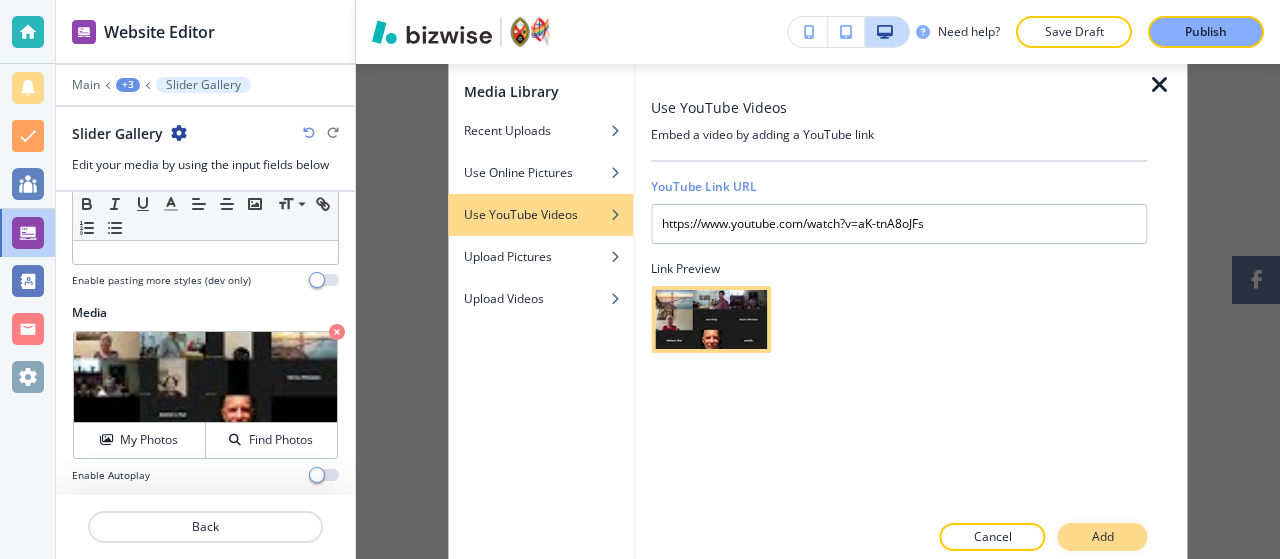 click on "Add" at bounding box center (1103, 537) 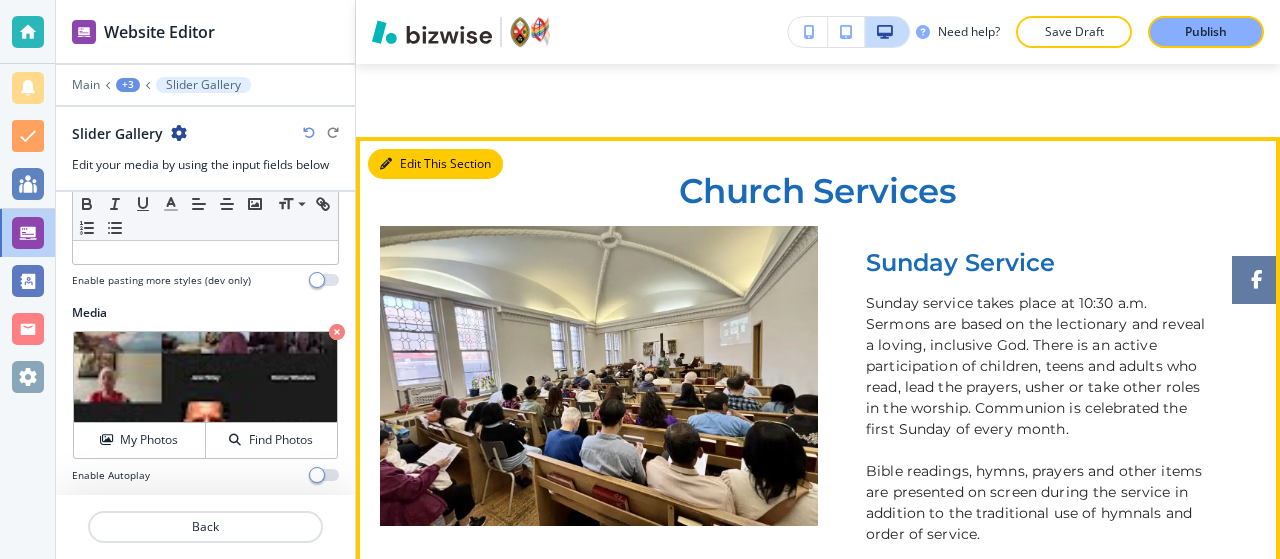 click on "Edit This Section" at bounding box center [435, 164] 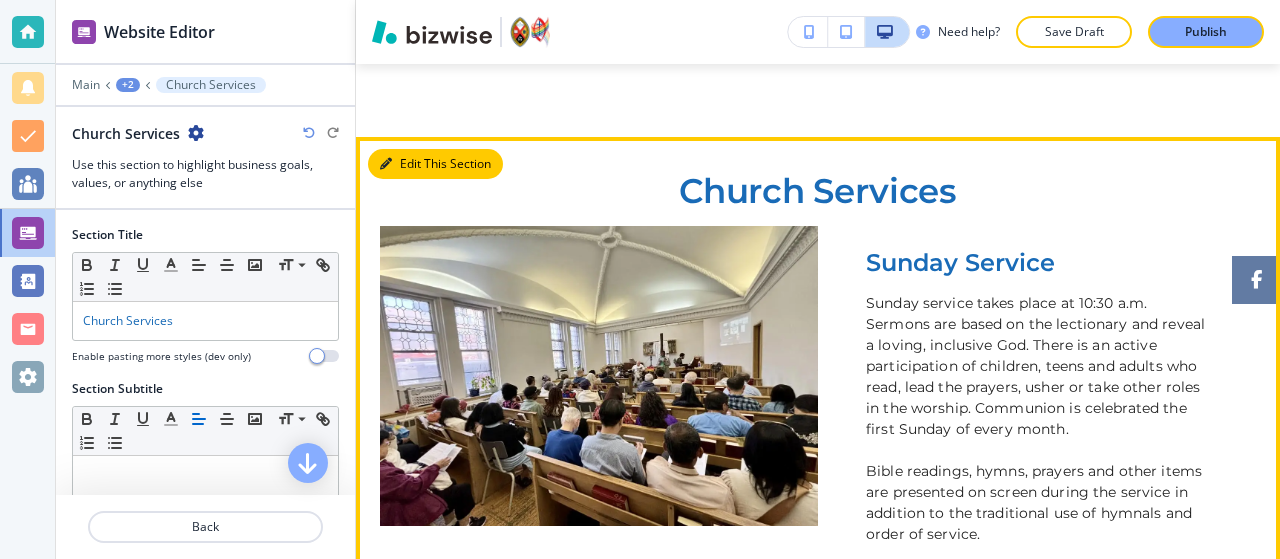scroll, scrollTop: 1468, scrollLeft: 0, axis: vertical 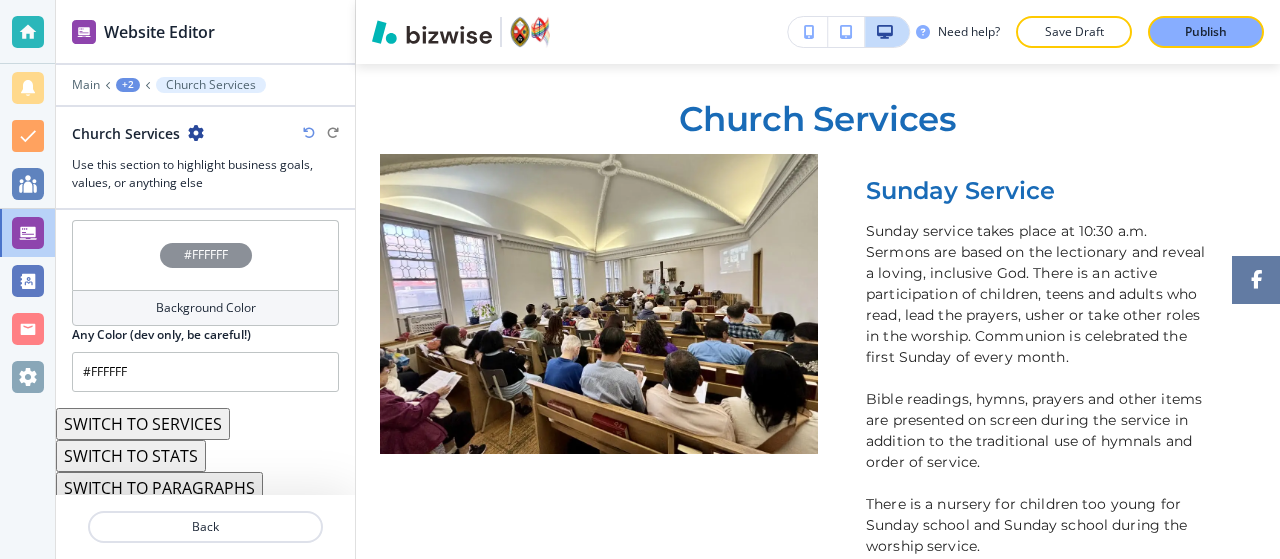 click on "Any Color (dev only, be careful!)" at bounding box center [161, 335] 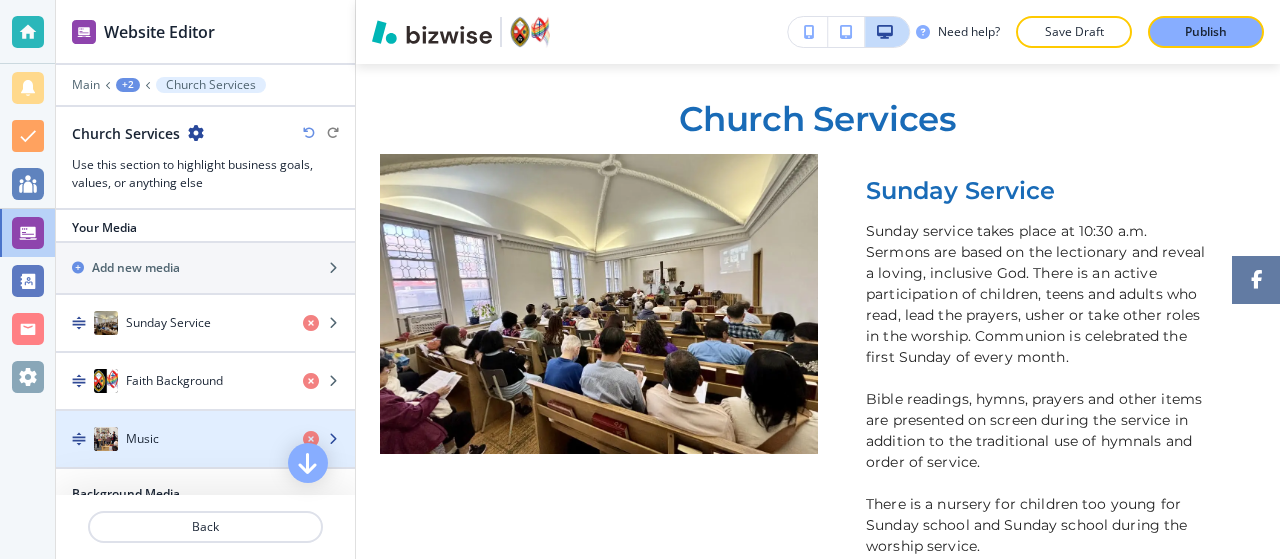 scroll, scrollTop: 319, scrollLeft: 0, axis: vertical 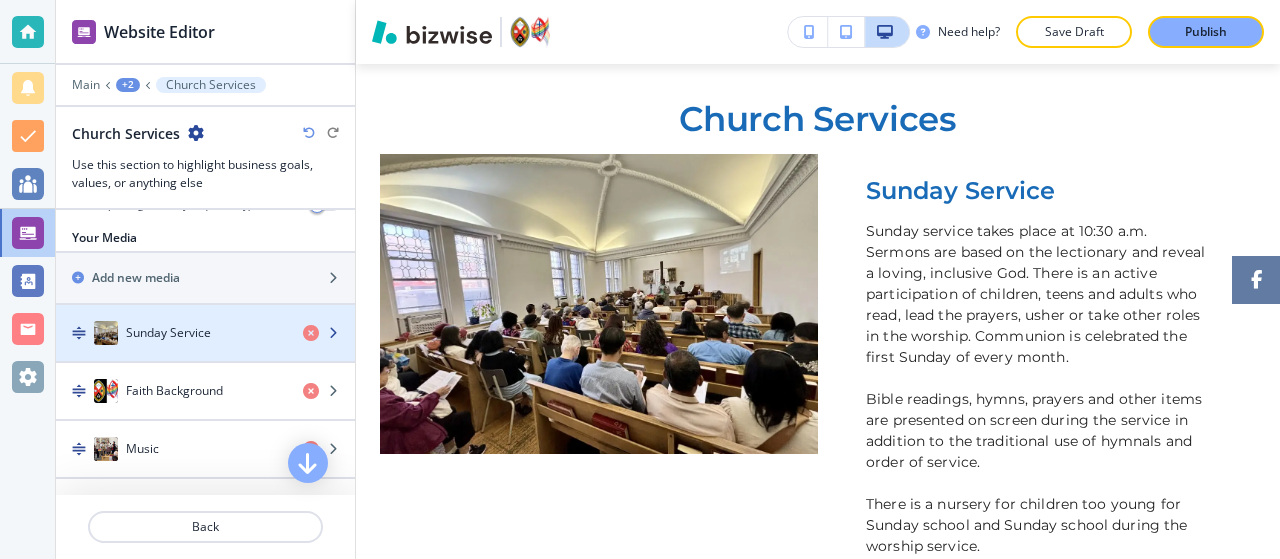 click on "Sunday Service" at bounding box center [171, 333] 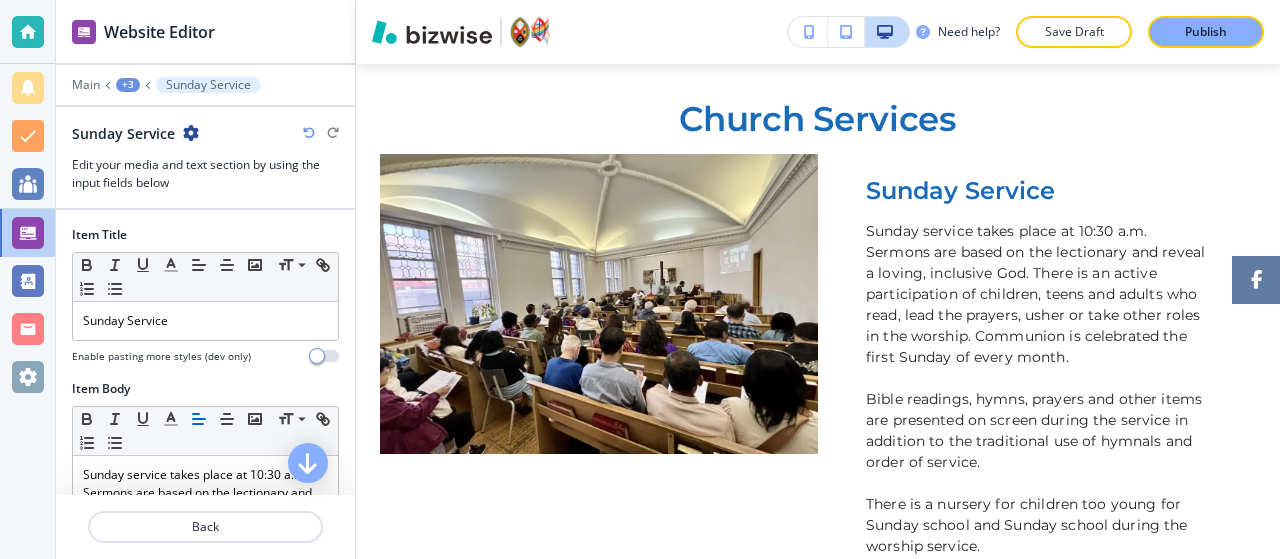scroll, scrollTop: 1557, scrollLeft: 0, axis: vertical 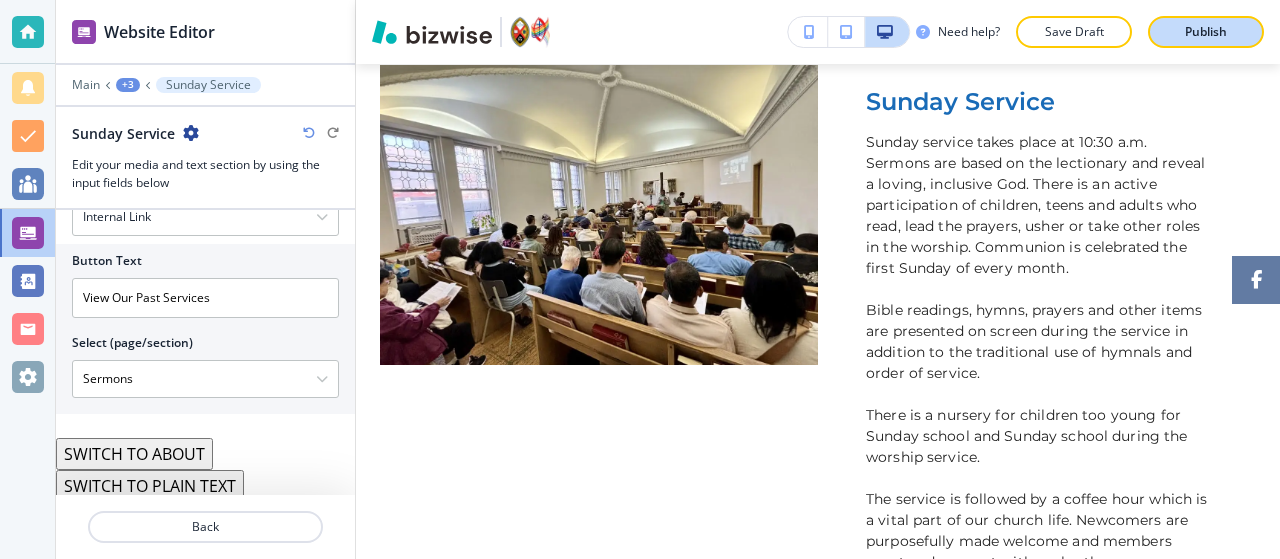 click on "Publish" at bounding box center (1206, 32) 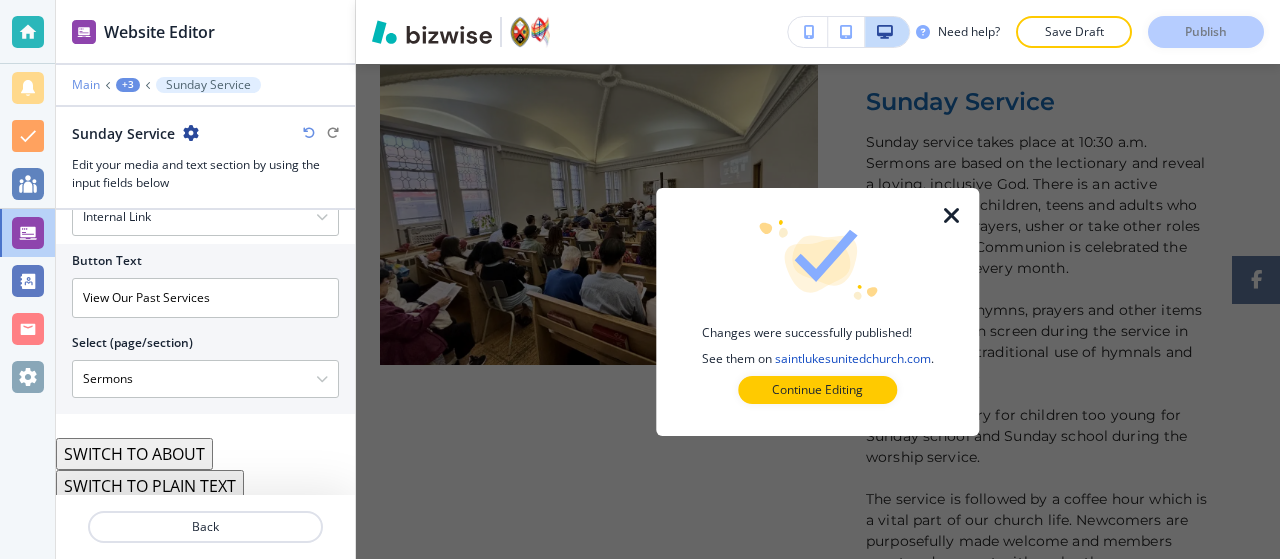 click on "Main" at bounding box center (86, 85) 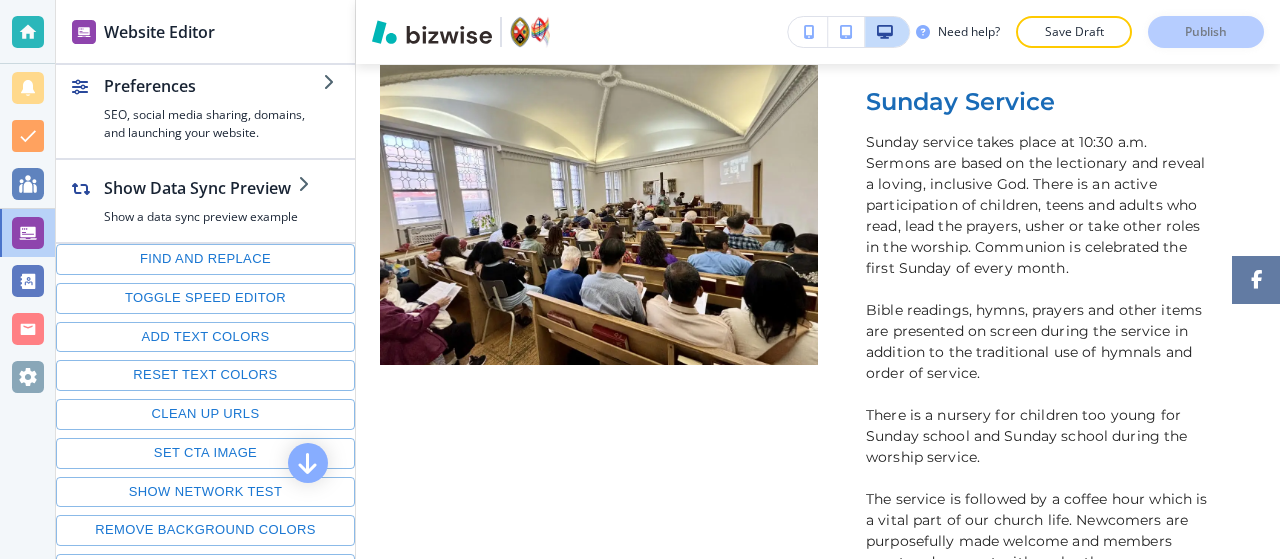 scroll, scrollTop: 146, scrollLeft: 0, axis: vertical 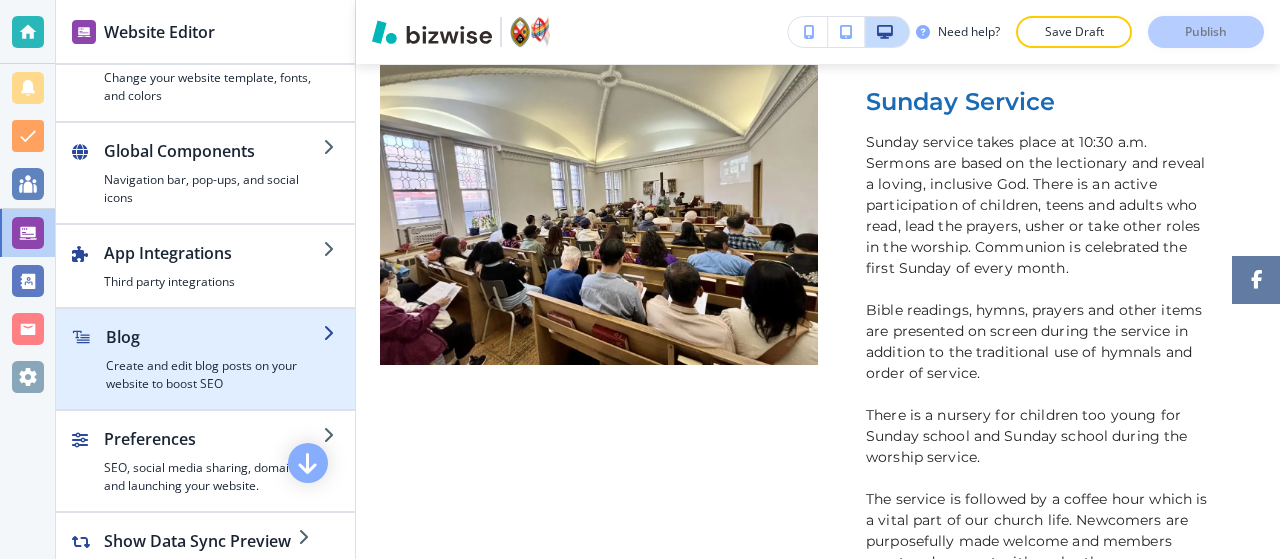 click at bounding box center (205, 401) 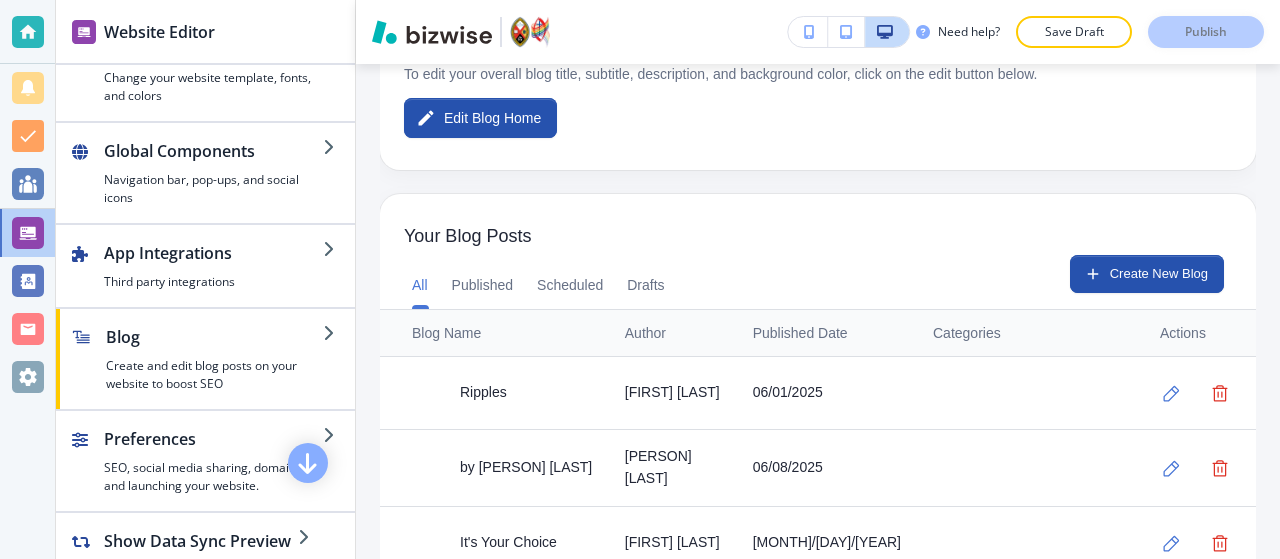 scroll, scrollTop: 658, scrollLeft: 0, axis: vertical 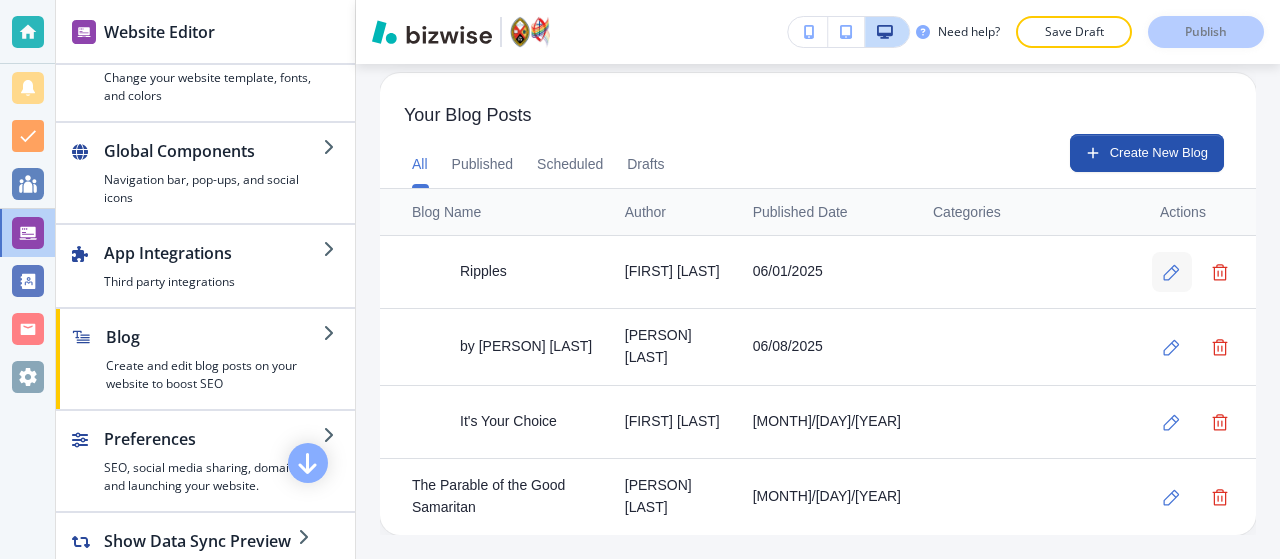click 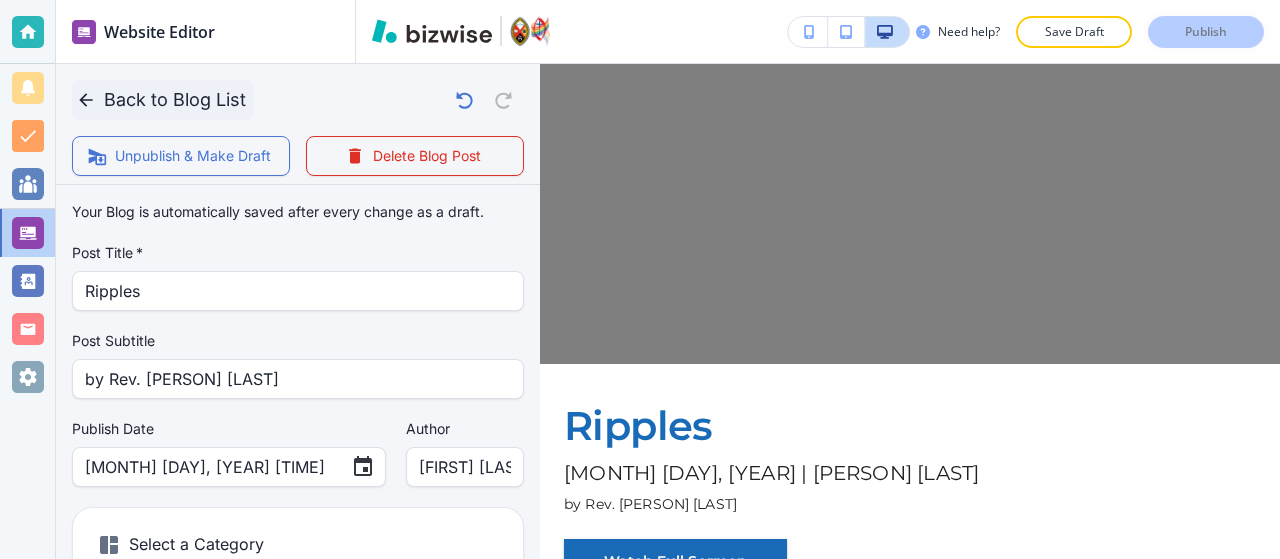 click 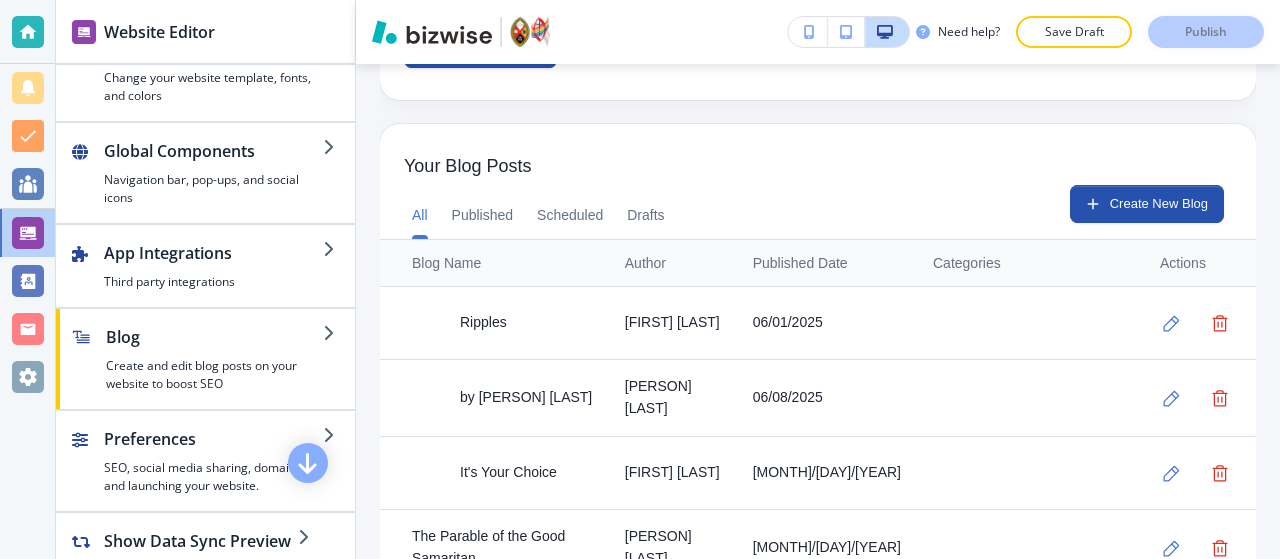 scroll, scrollTop: 658, scrollLeft: 0, axis: vertical 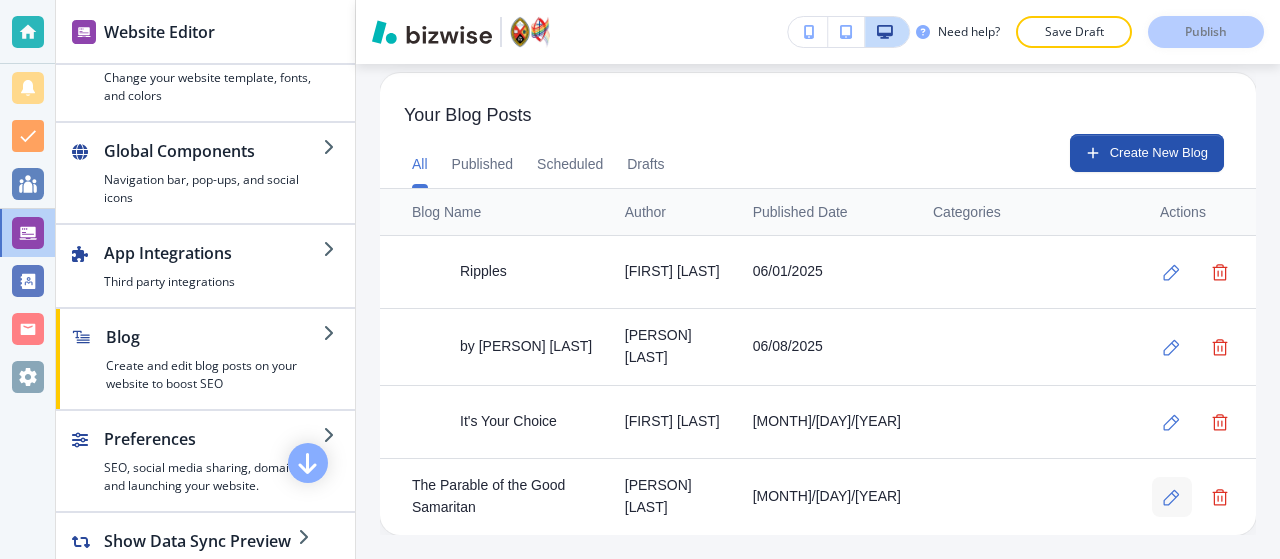 click at bounding box center [1172, 497] 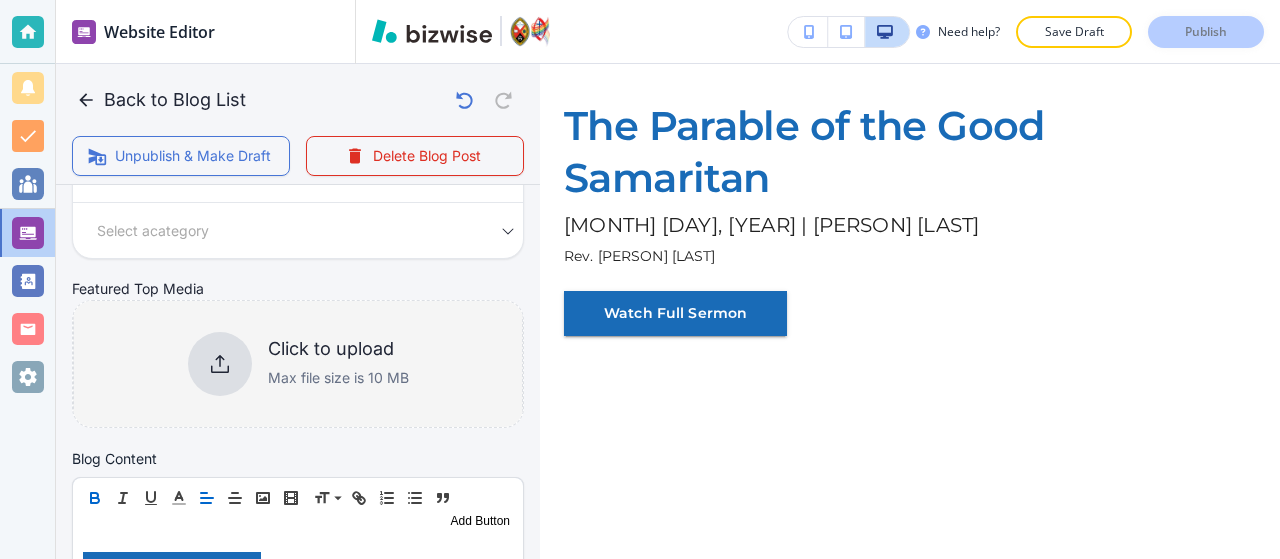 scroll, scrollTop: 413, scrollLeft: 0, axis: vertical 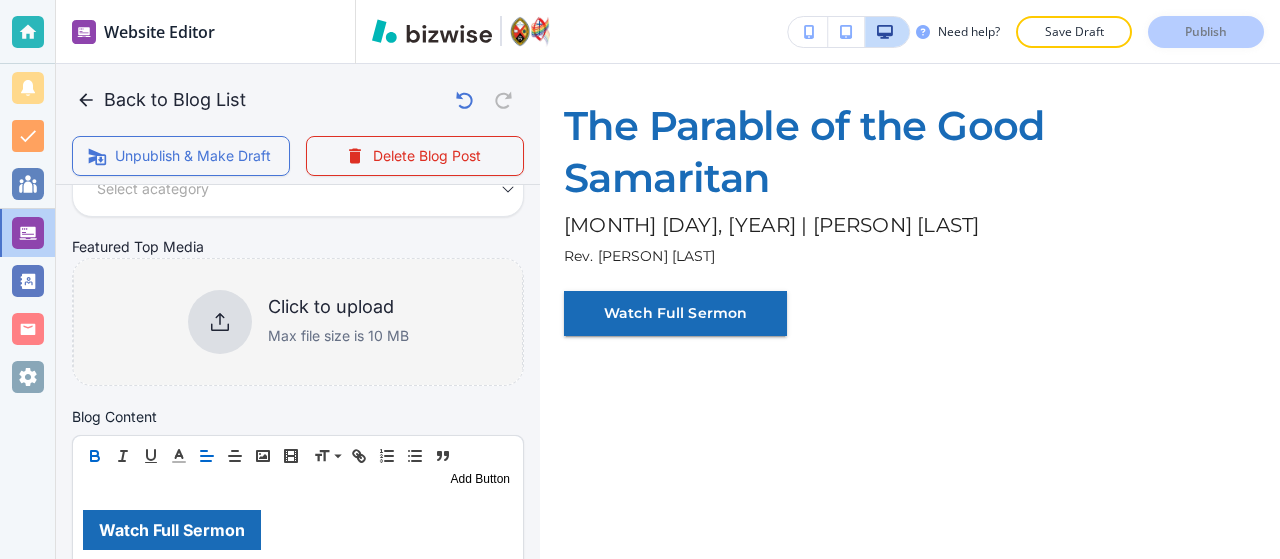 click on "Max file size is 10 MB" at bounding box center [338, 336] 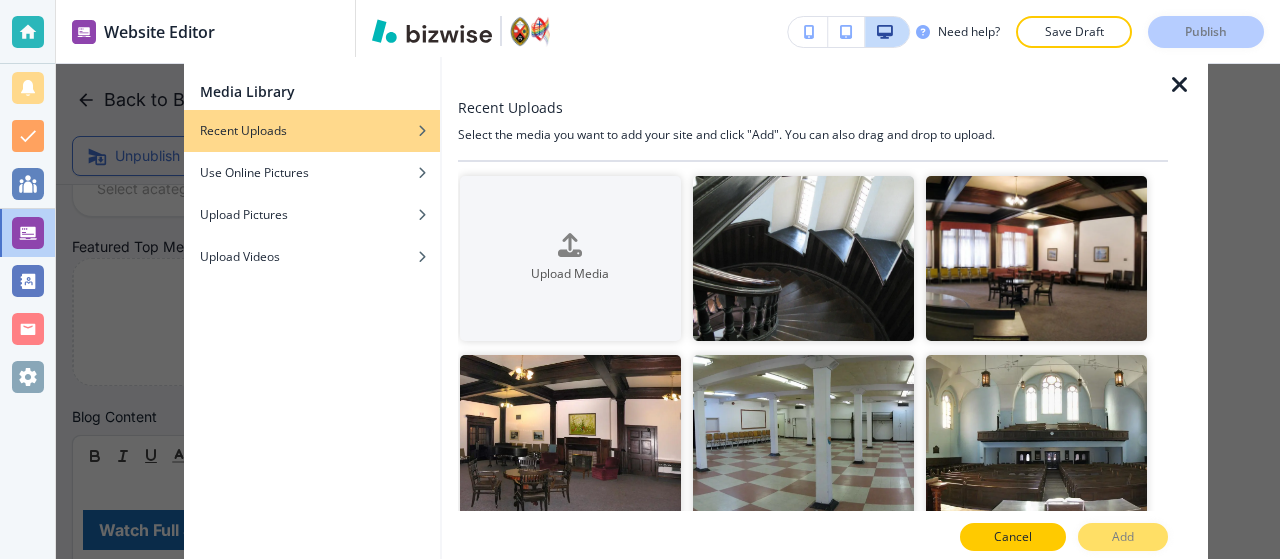 click on "Cancel" at bounding box center (1013, 537) 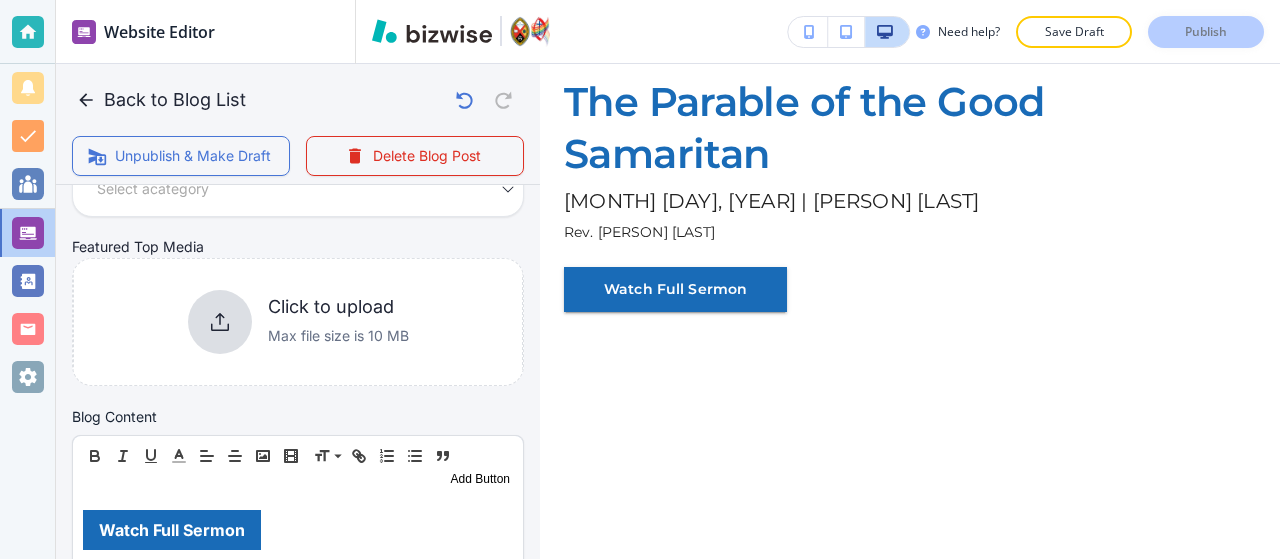 scroll, scrollTop: 0, scrollLeft: 0, axis: both 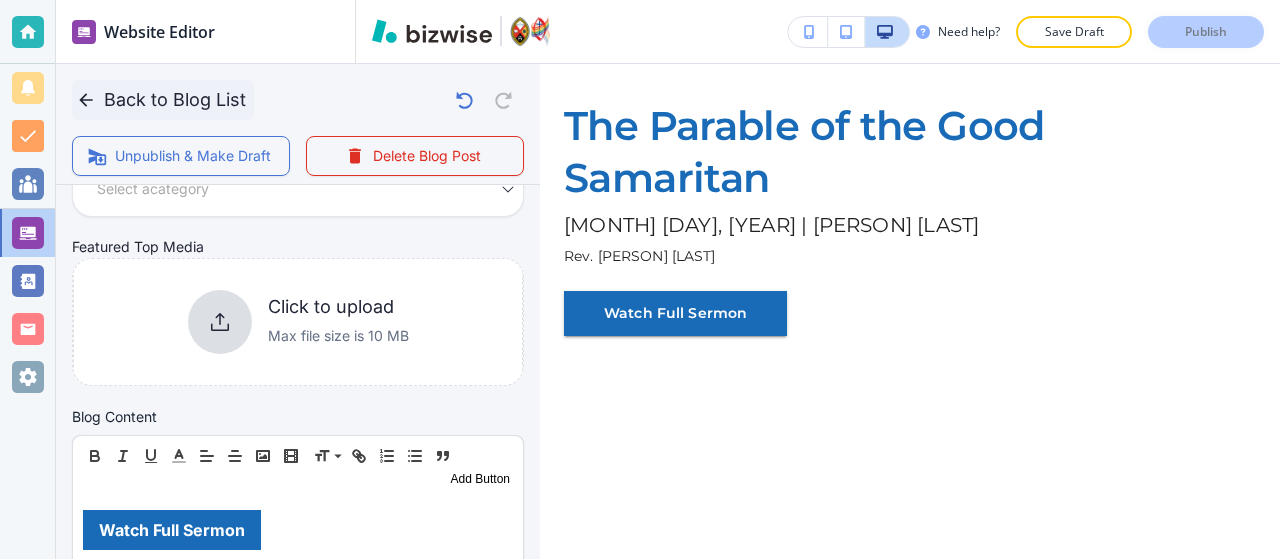 click 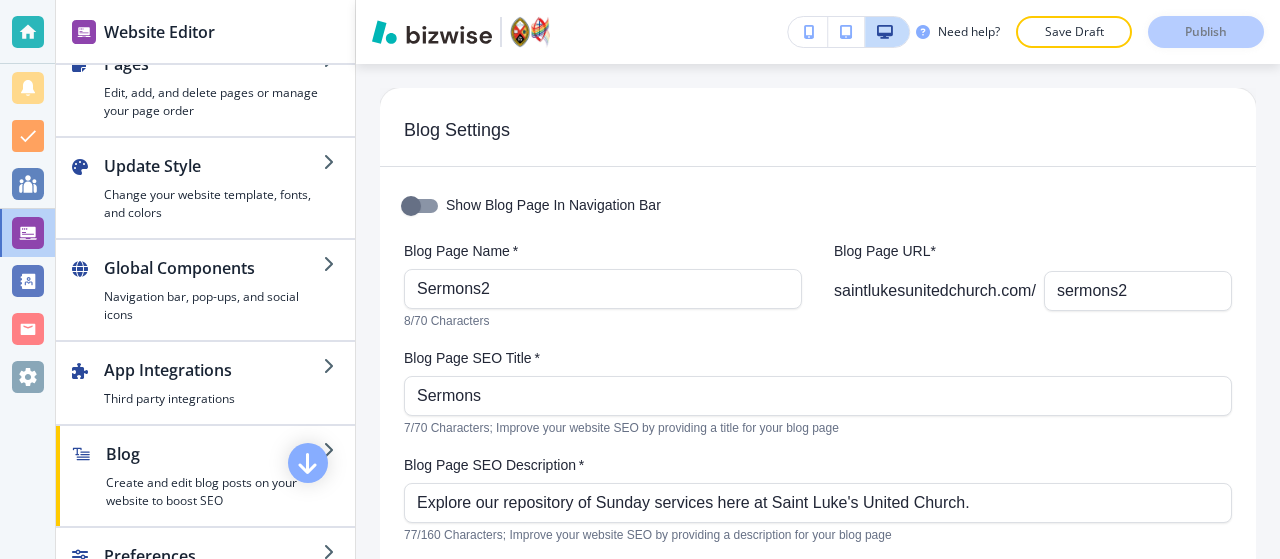 scroll, scrollTop: 0, scrollLeft: 0, axis: both 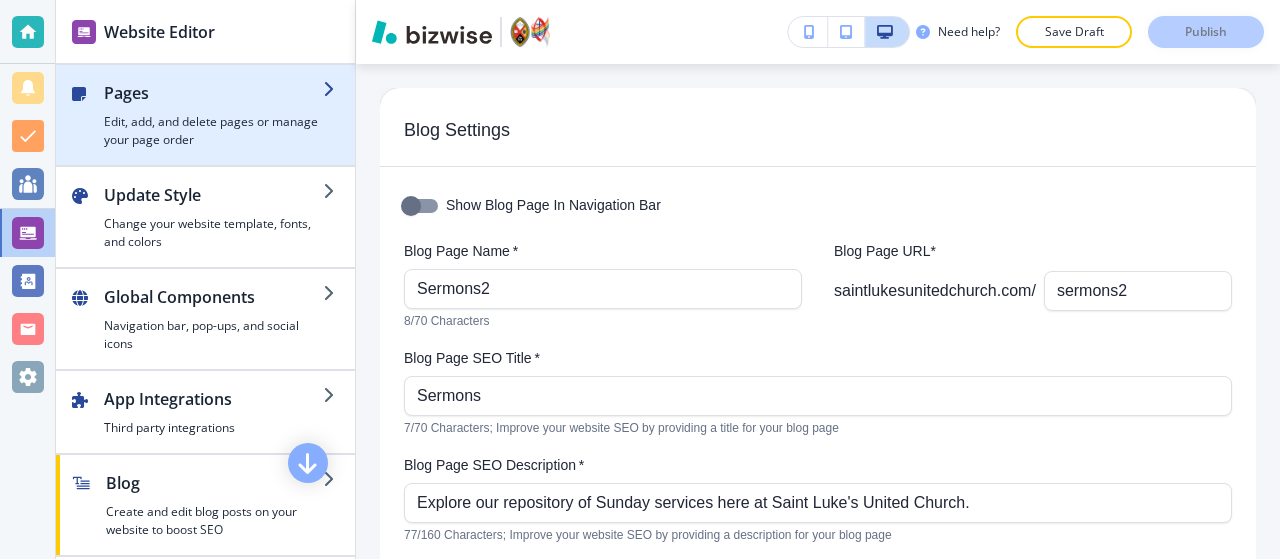 click on "Edit, add, and delete pages or manage your page order" at bounding box center (213, 131) 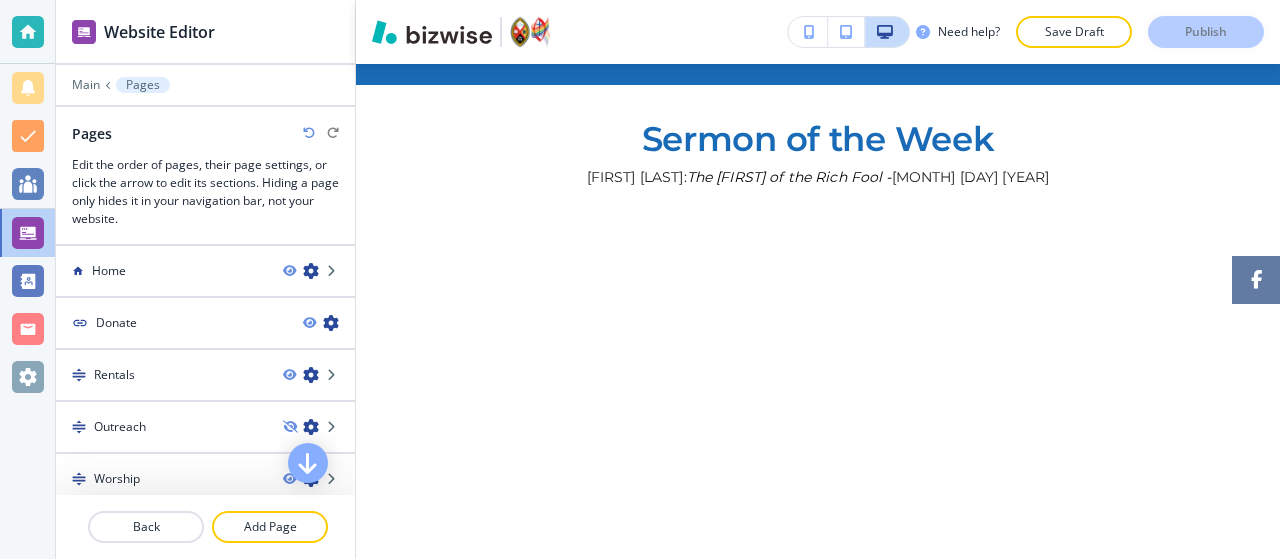 scroll, scrollTop: 206, scrollLeft: 0, axis: vertical 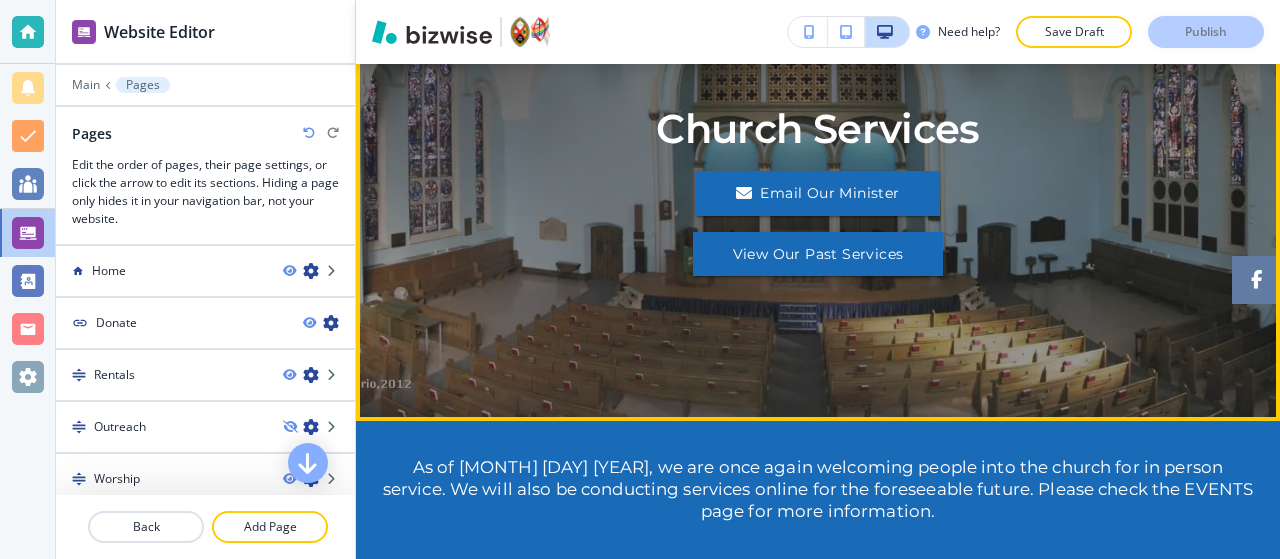 click on "Edit Edit Church Services Email Our Minister View Our Past Services Edit As of [MONTH] [DAY] [YEAR], we are once again welcoming people into the church for in person service. We will also be conducting services online for the foreseeable future. Please check the EVENTS page for more information. Edit Sermon of the Week [PERSON] [LAST]:  The Parable of the Rich Fool -  [MONTH] [DAY] [YEAR]       Edit Church Services Sunday Service Sunday service takes place at [TIME] a.m. Sermons are based on the lectionary and reveal a loving, inclusive God. There is an active participation of children, teens and adults who read, lead the prayers, usher or take other roles in the worship. Communion is celebrated the first Sunday of every month. Bible readings, hymns, prayers and other items are presented on screen during the service in addition to the traditional use of hymnals and order of service.   There is a nursery for children too young for Sunday school and Sunday school during the worship service. View Our Past Services Music" at bounding box center [818, 2683] 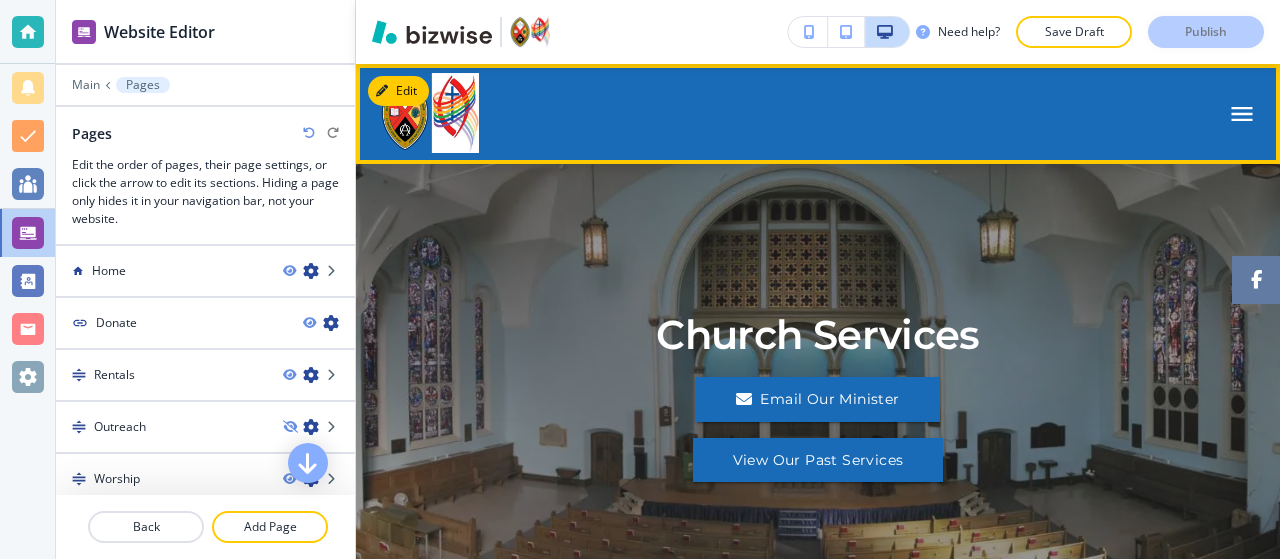 click 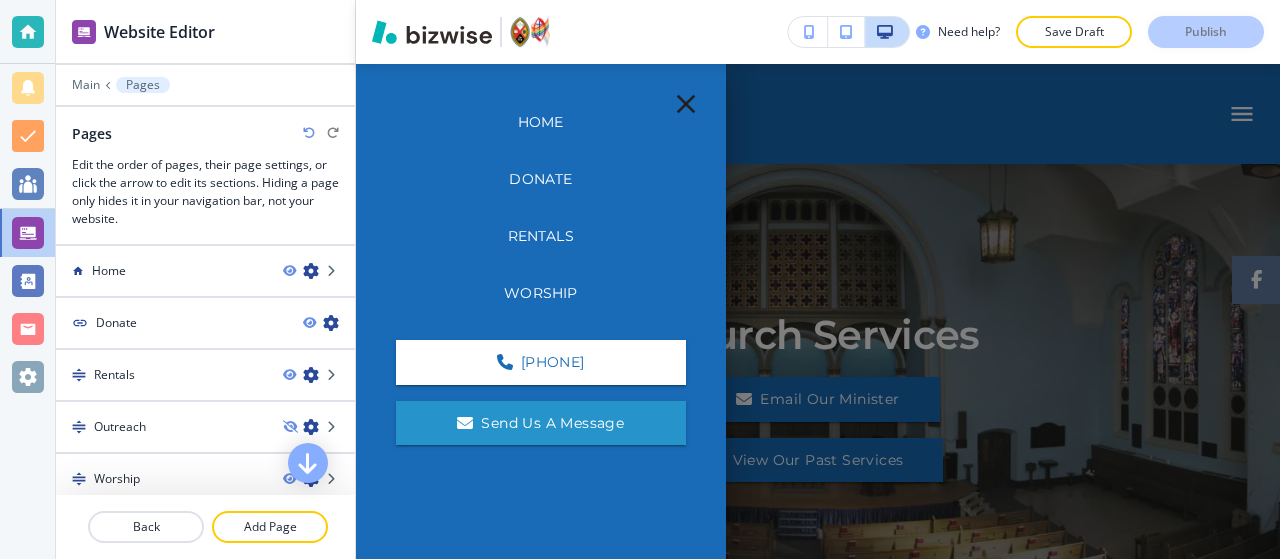 click on "Home" at bounding box center (541, 122) 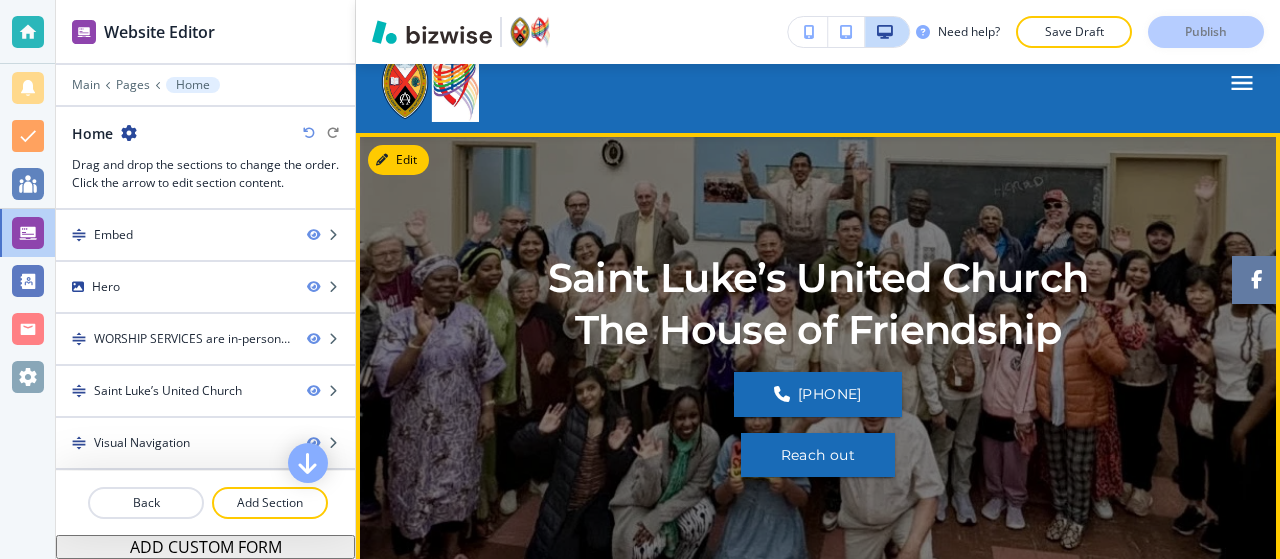 scroll, scrollTop: 33, scrollLeft: 0, axis: vertical 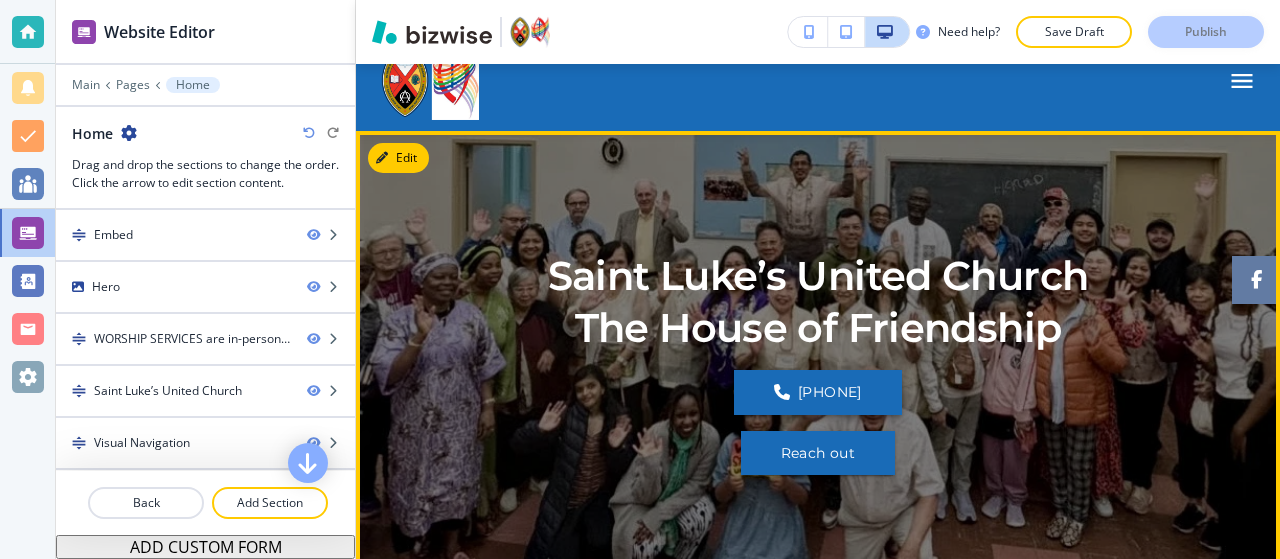 drag, startPoint x: 972, startPoint y: 450, endPoint x: 750, endPoint y: 388, distance: 230.49512 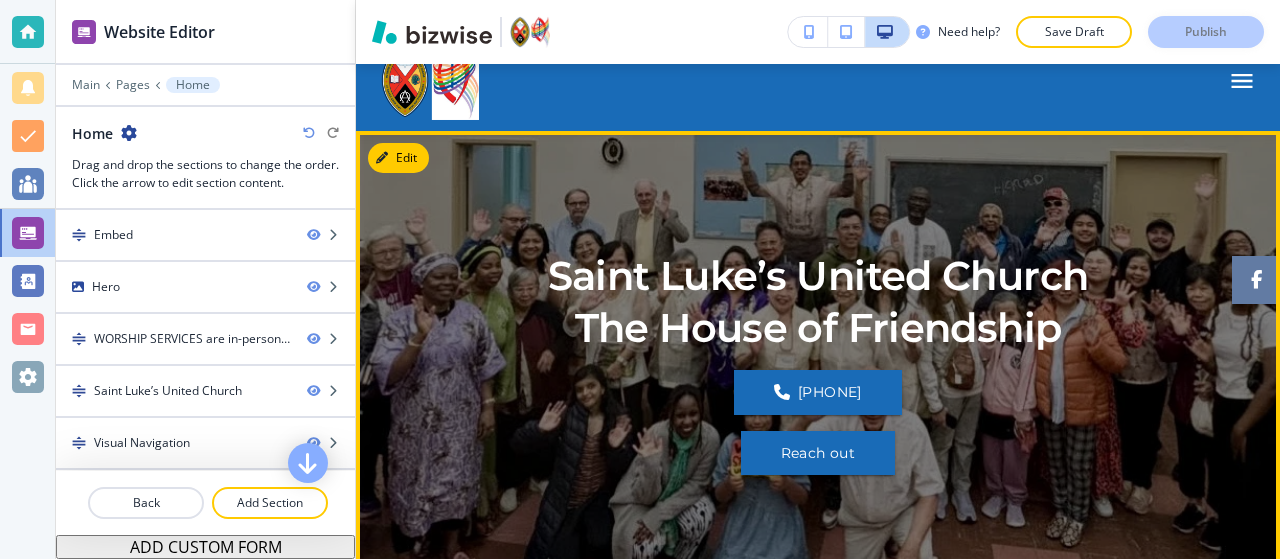 drag, startPoint x: 750, startPoint y: 388, endPoint x: 1188, endPoint y: 431, distance: 440.10568 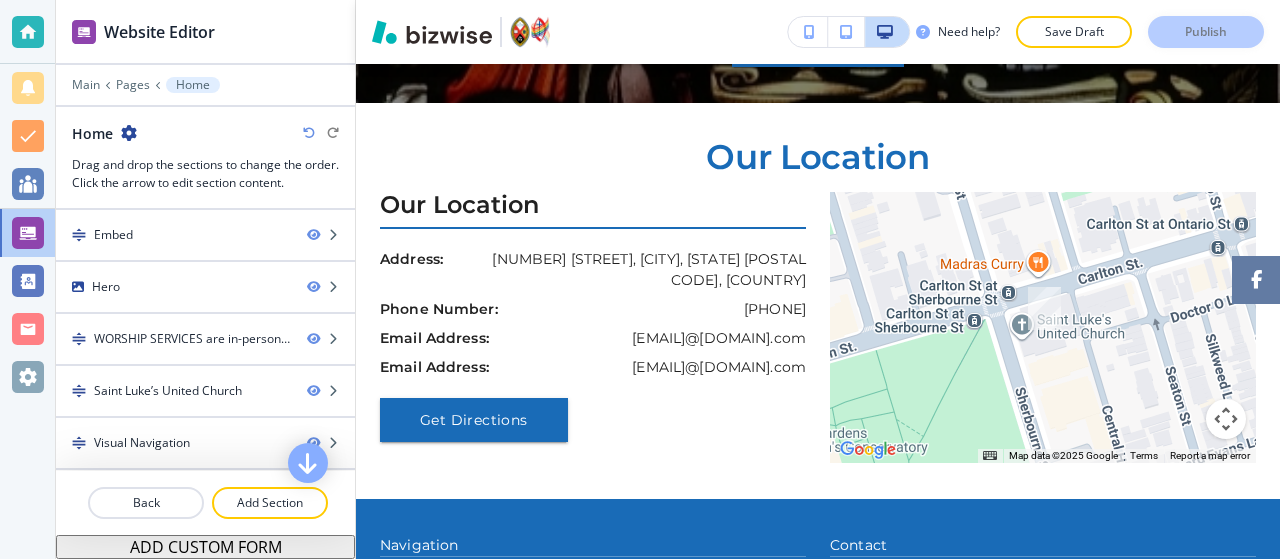 scroll, scrollTop: 1926, scrollLeft: 0, axis: vertical 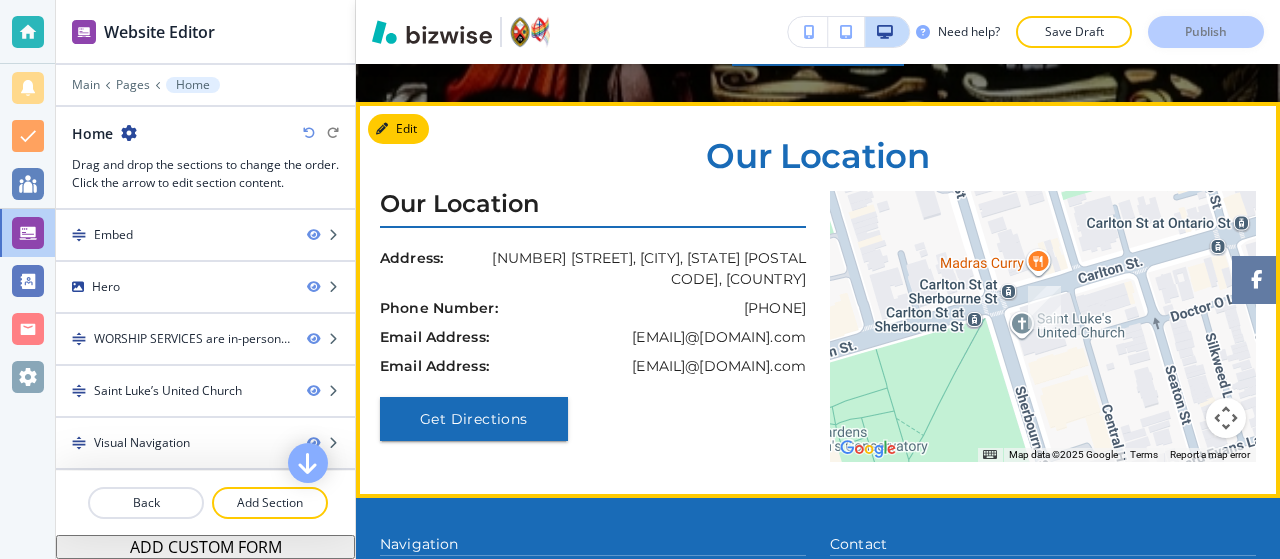 drag, startPoint x: 808, startPoint y: 303, endPoint x: 652, endPoint y: 303, distance: 156 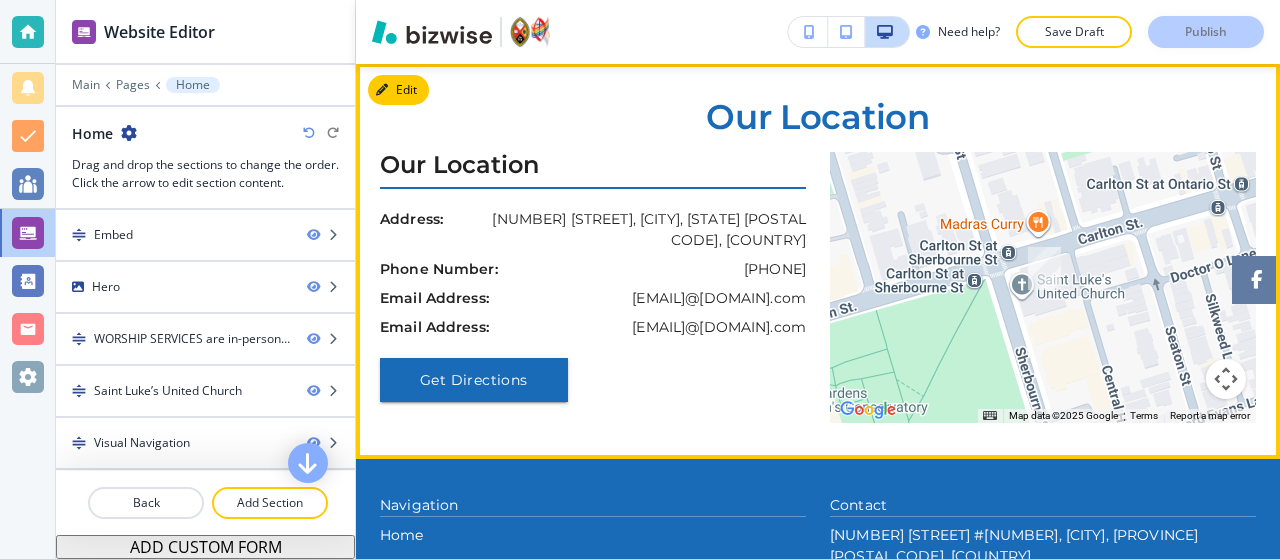 scroll, scrollTop: 1966, scrollLeft: 0, axis: vertical 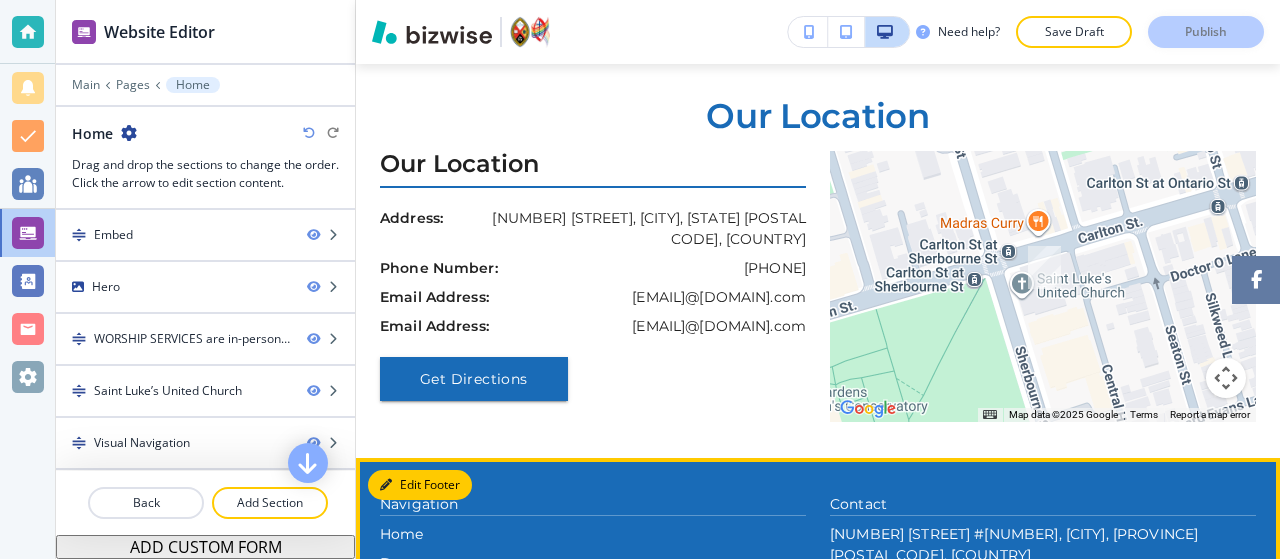 click on "Edit Footer" at bounding box center (420, 485) 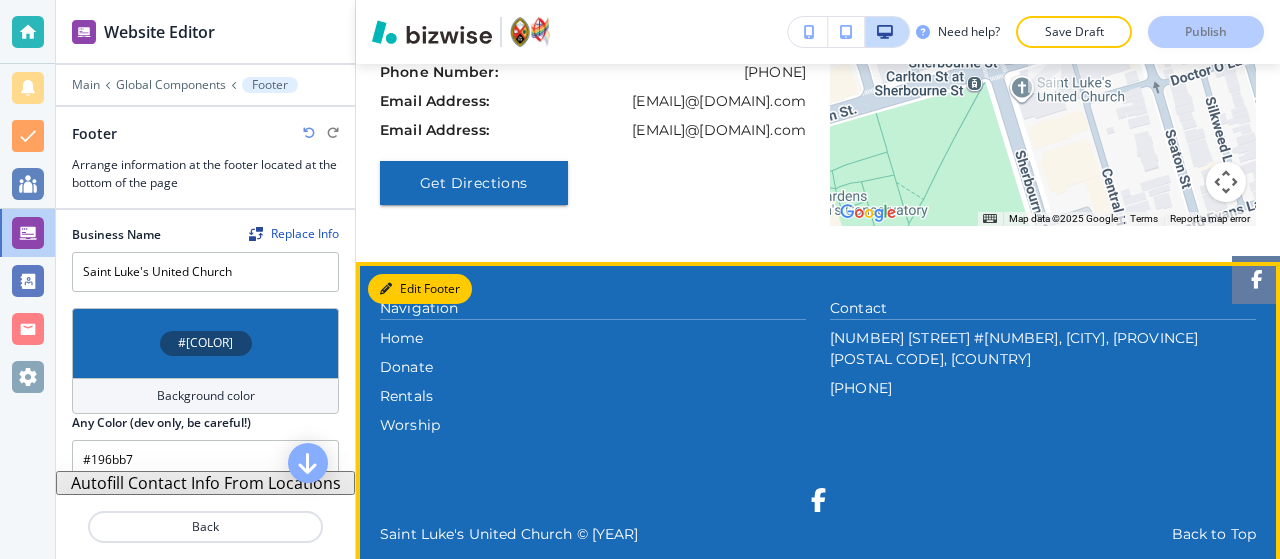 scroll, scrollTop: 2186, scrollLeft: 0, axis: vertical 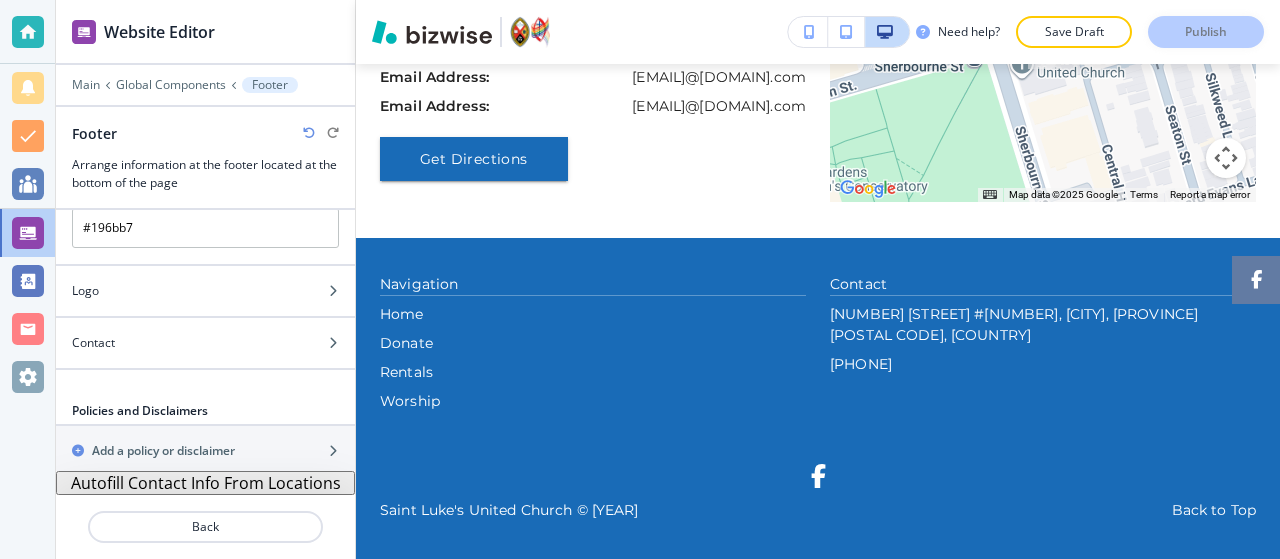 click on "Contact" at bounding box center [183, 343] 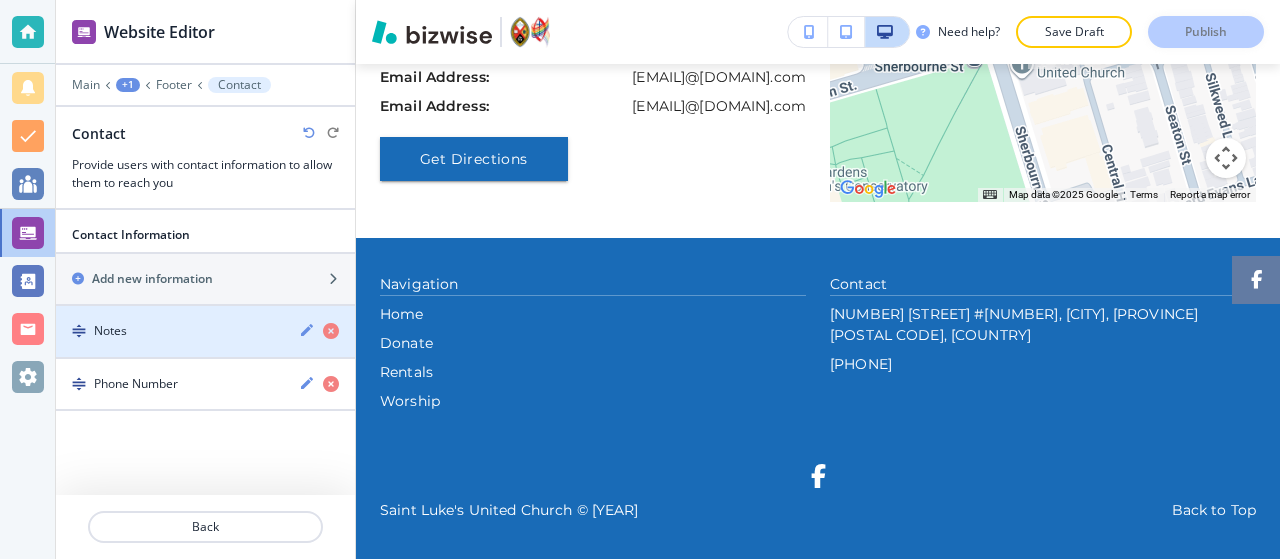 click on "Notes" at bounding box center (169, 331) 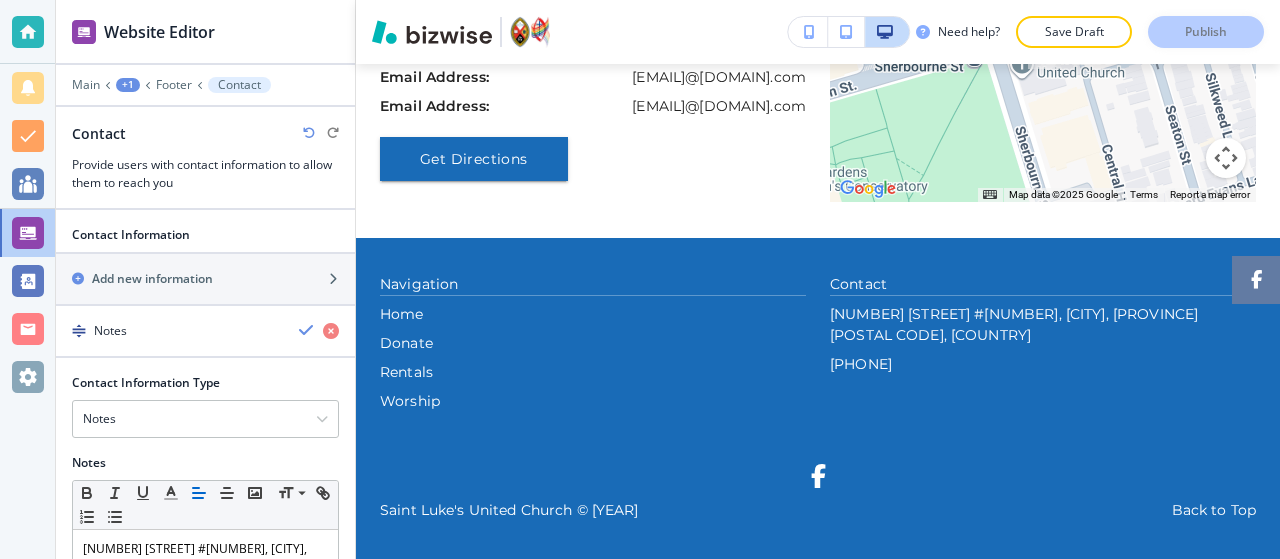 scroll, scrollTop: 178, scrollLeft: 0, axis: vertical 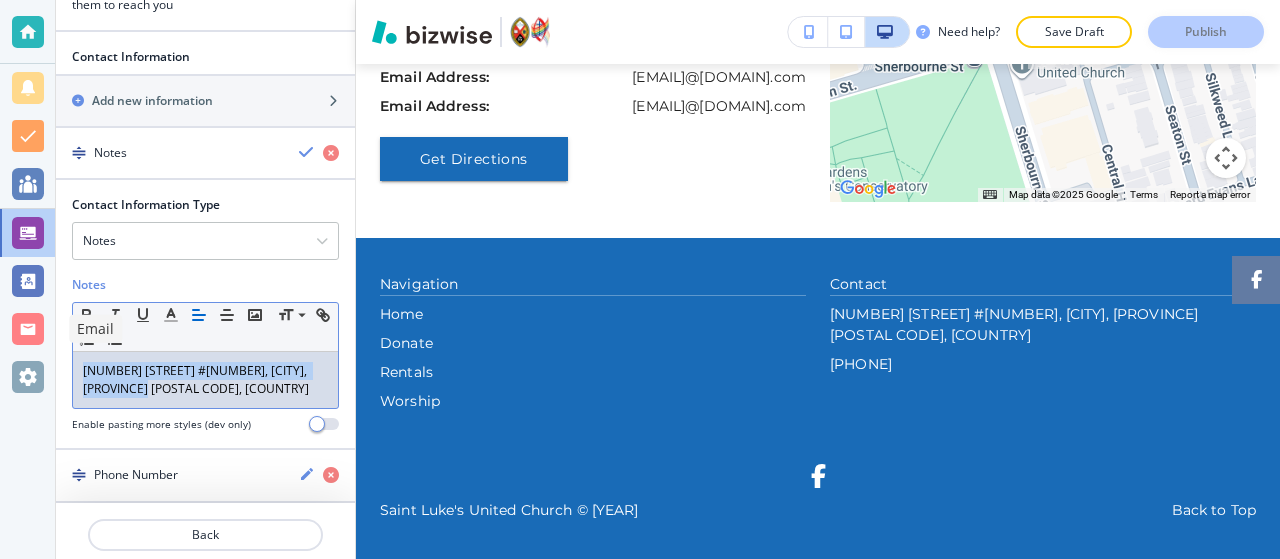 drag, startPoint x: 204, startPoint y: 381, endPoint x: 0, endPoint y: 308, distance: 216.66795 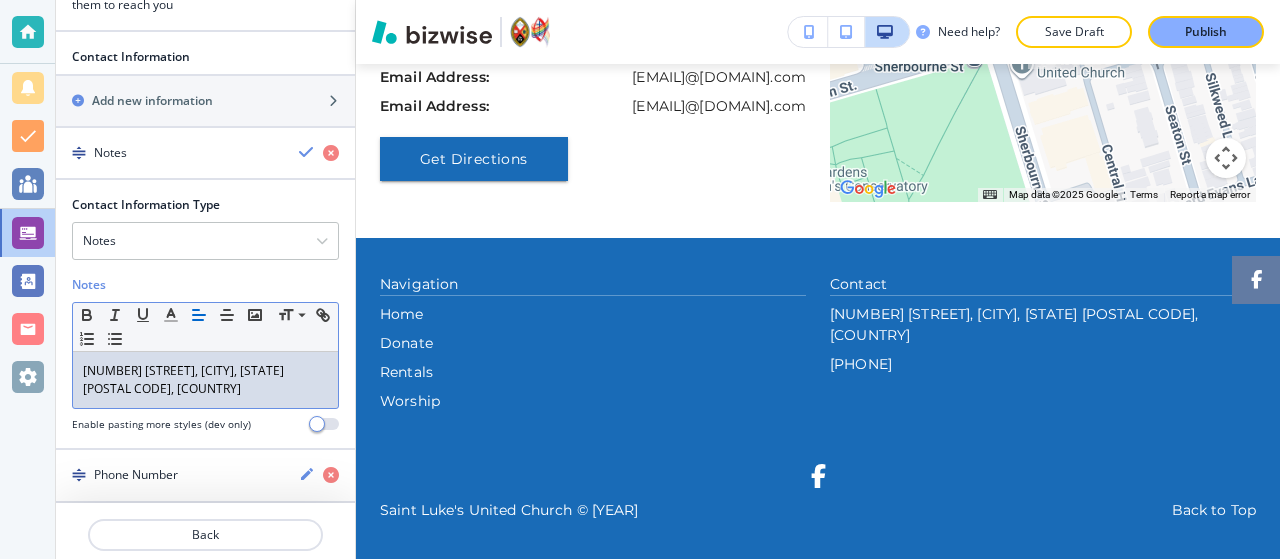 drag, startPoint x: 147, startPoint y: 368, endPoint x: 185, endPoint y: 395, distance: 46.615448 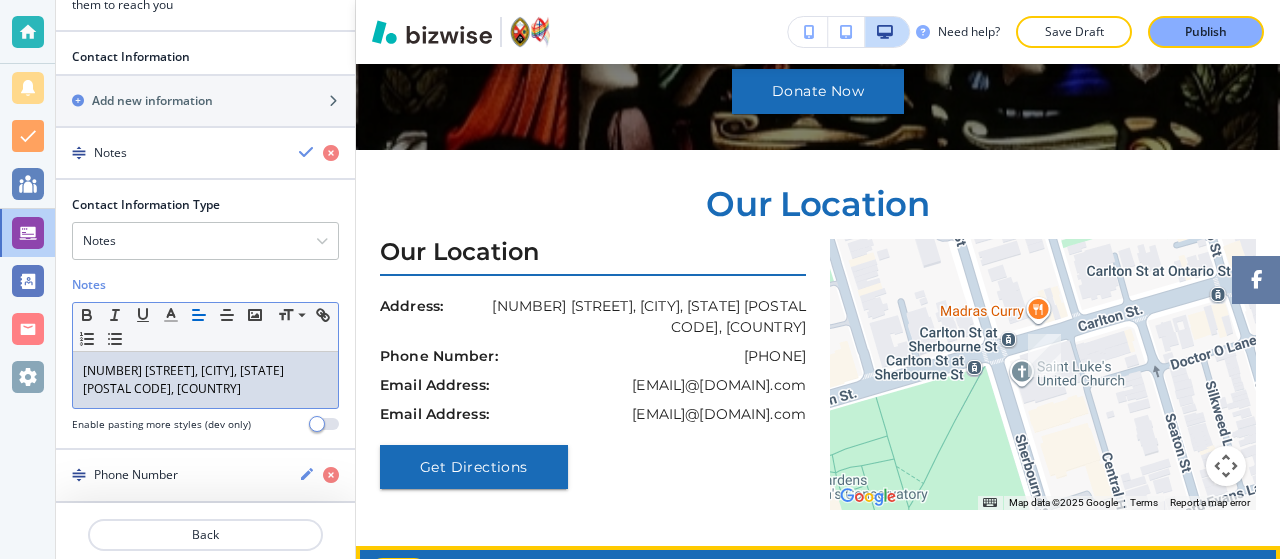 scroll, scrollTop: 1899, scrollLeft: 0, axis: vertical 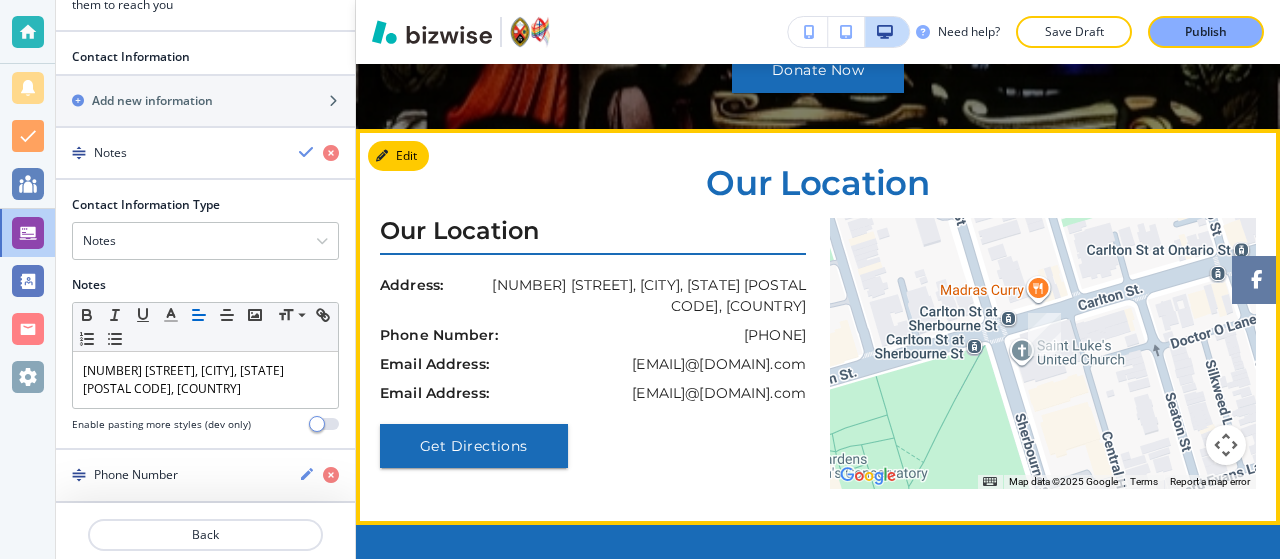 drag, startPoint x: 800, startPoint y: 324, endPoint x: 681, endPoint y: 339, distance: 119.94165 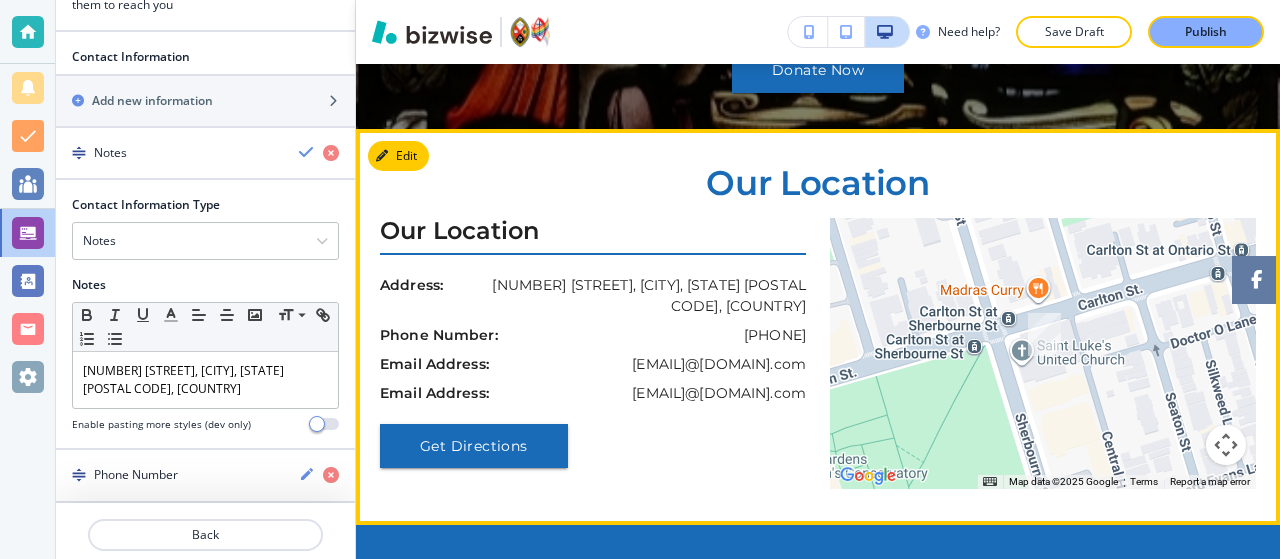 copy on "[PHONE]" 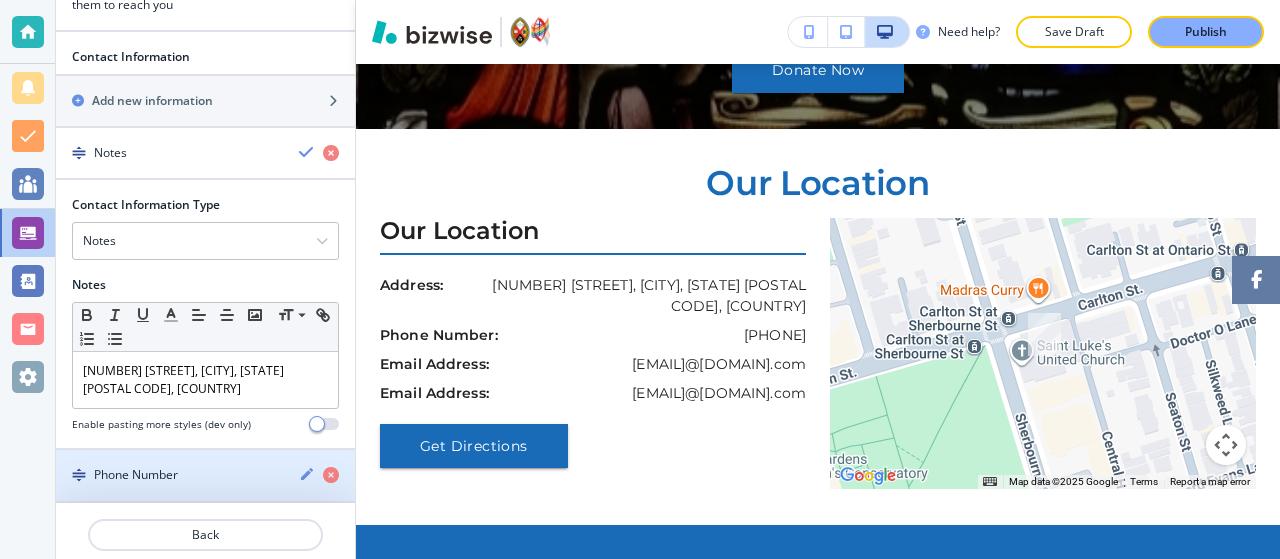 click 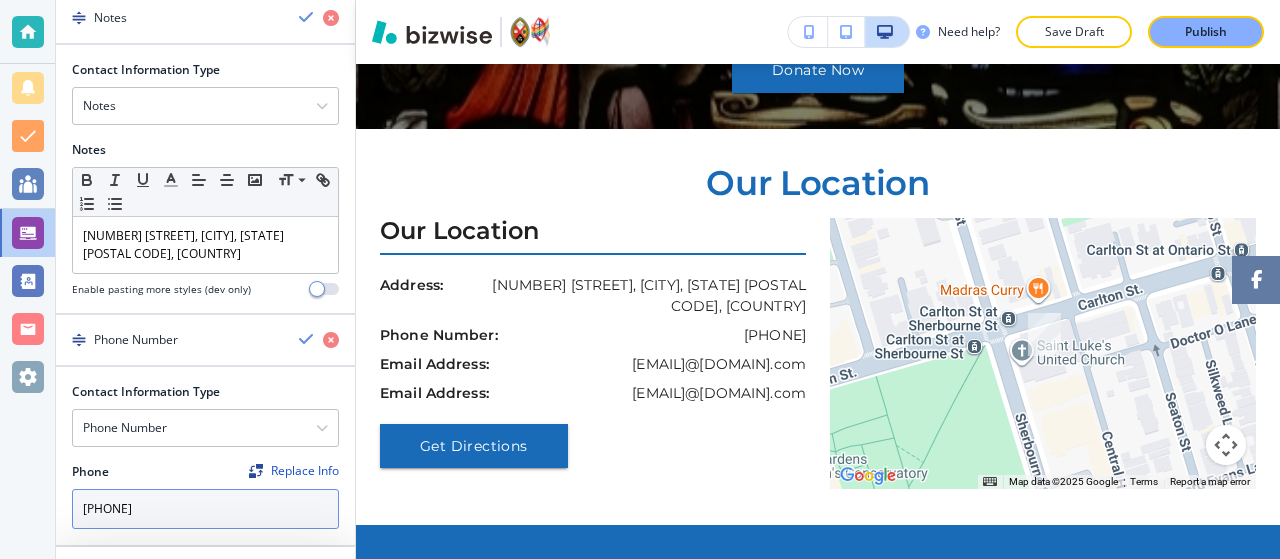 scroll, scrollTop: 324, scrollLeft: 0, axis: vertical 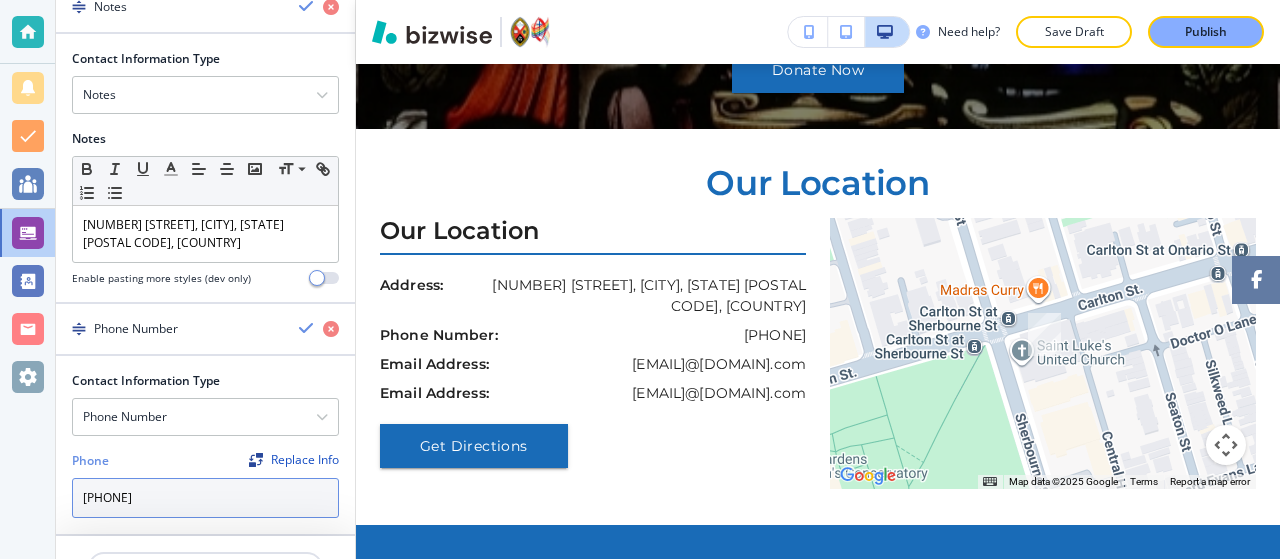 click on "[PHONE]" at bounding box center (205, 498) 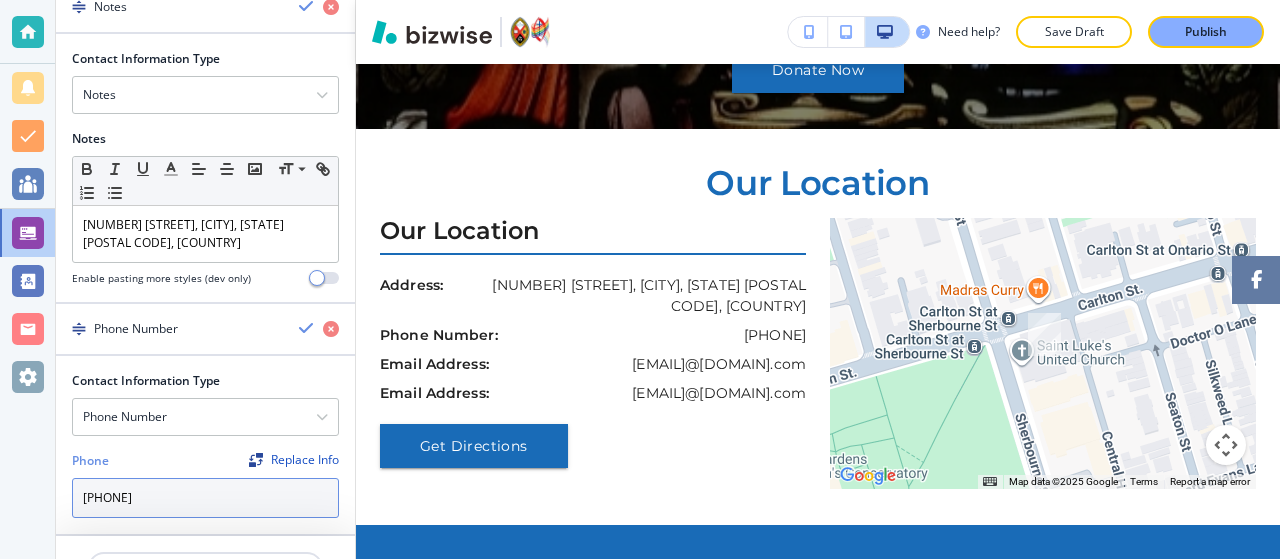 paste on "[PHONE]" 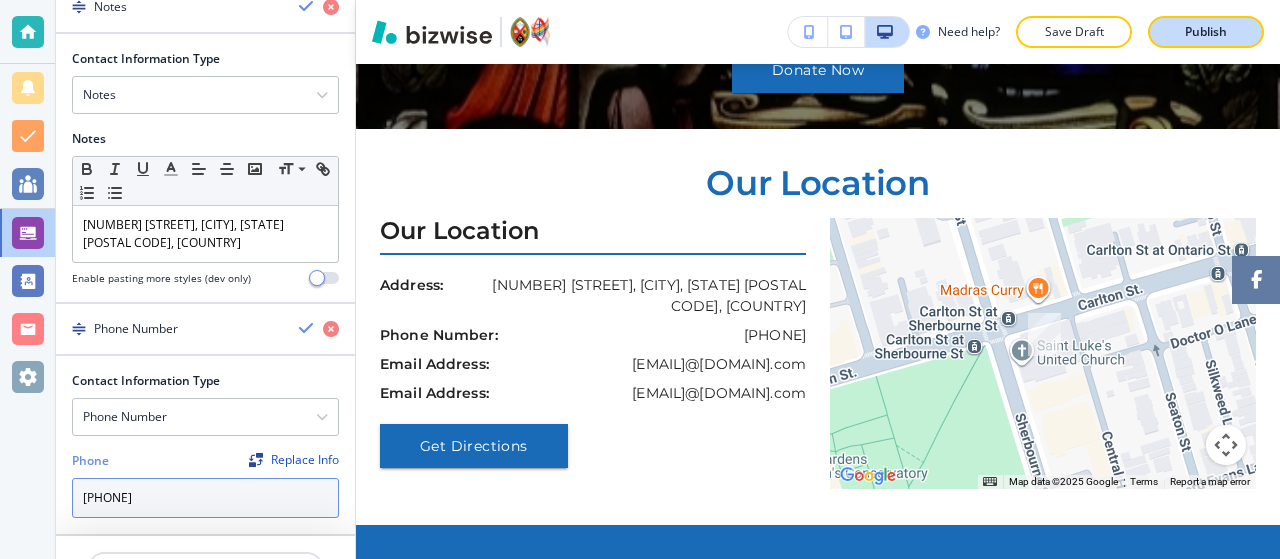 type on "[PHONE]" 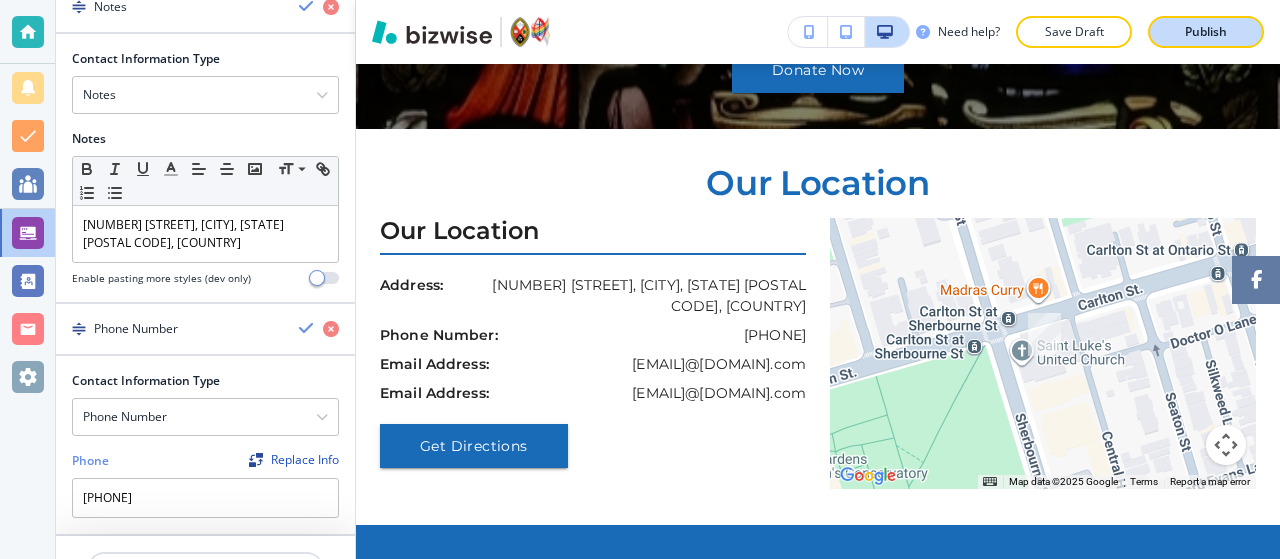click on "Publish" at bounding box center (1206, 32) 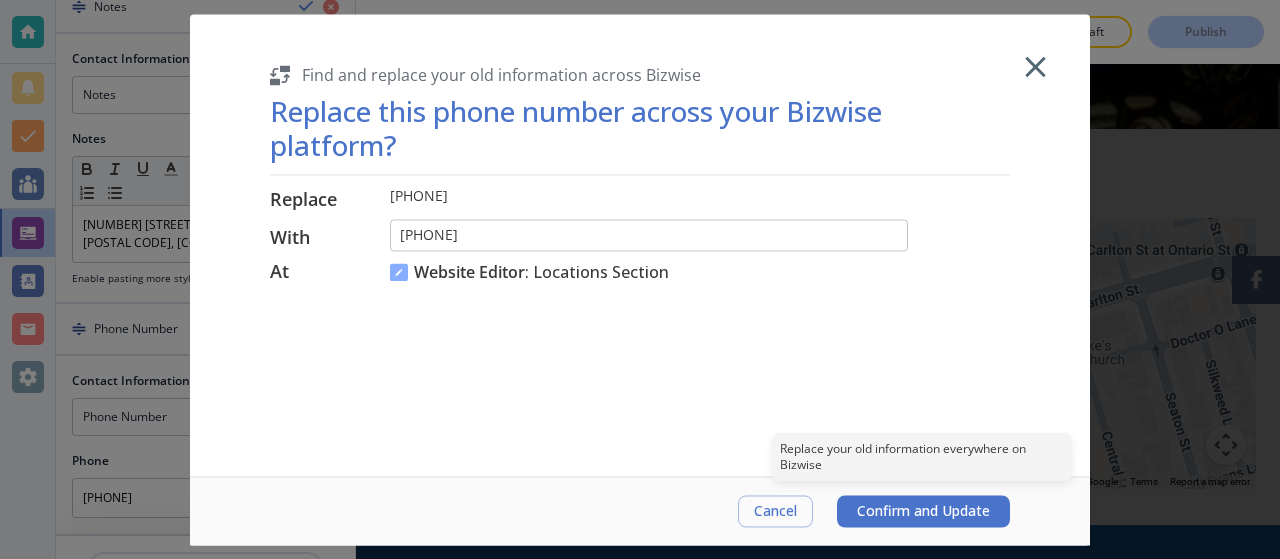 click on "Confirm and Update" at bounding box center [923, 511] 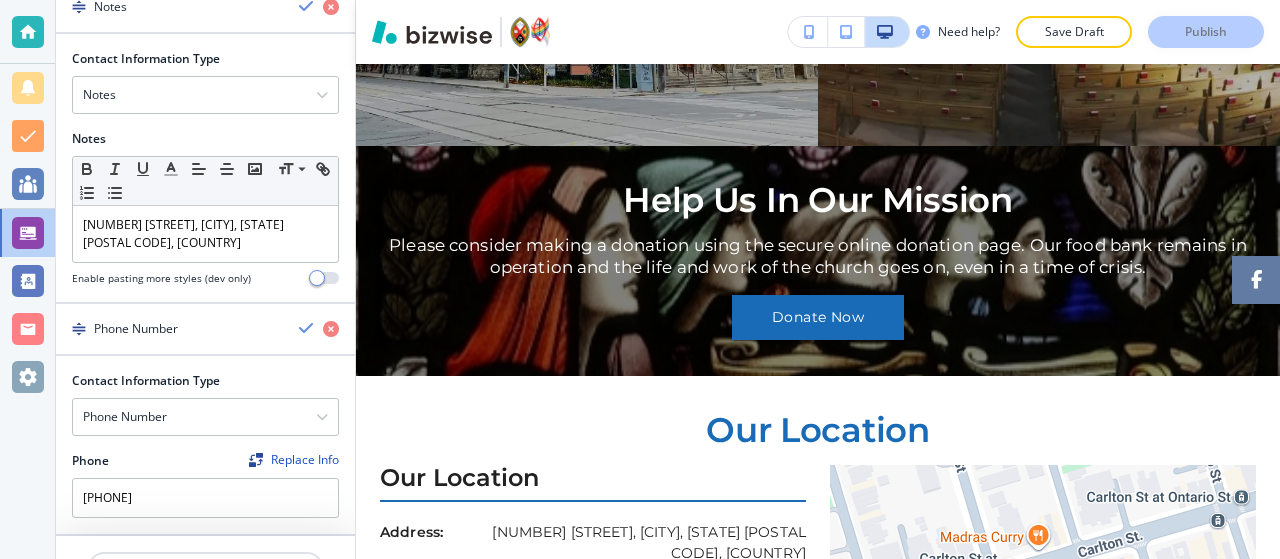 scroll, scrollTop: 2186, scrollLeft: 0, axis: vertical 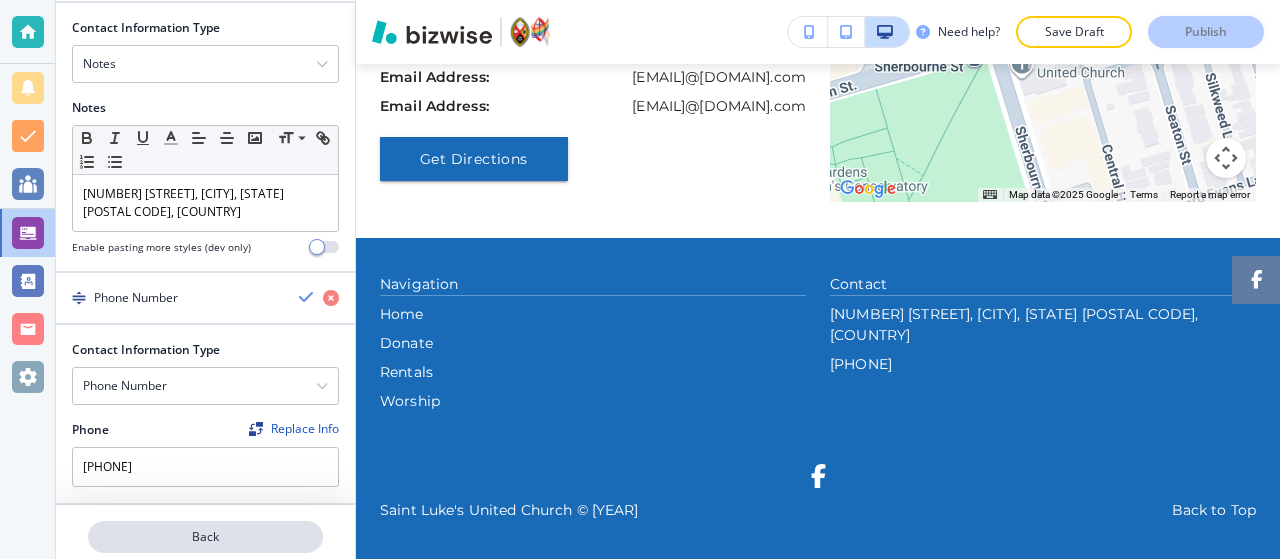 click on "Back" at bounding box center [205, 537] 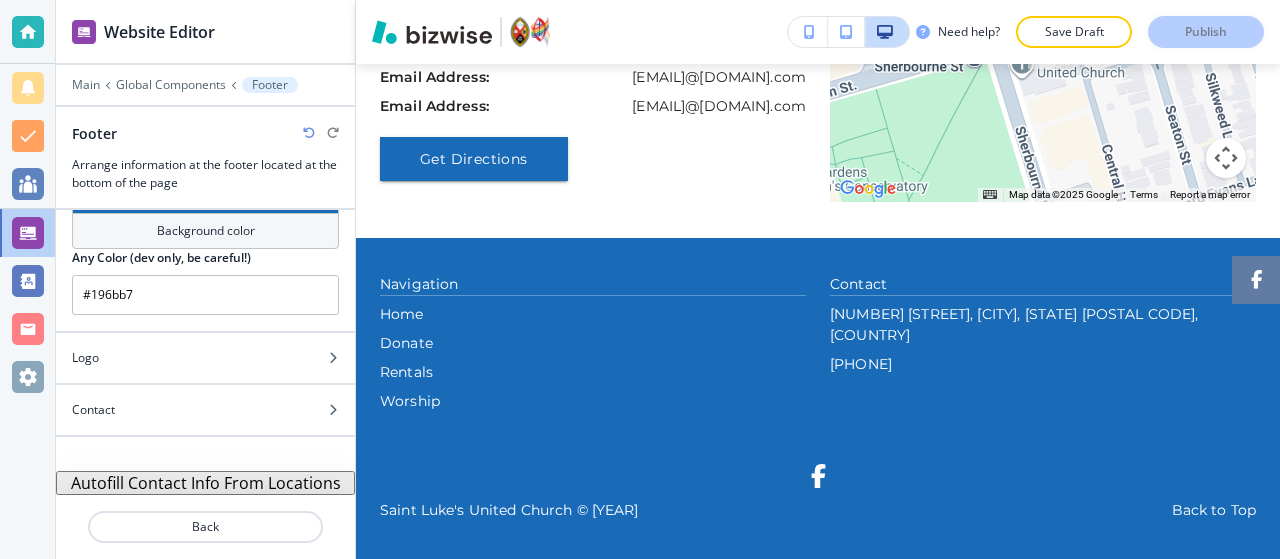 scroll, scrollTop: 232, scrollLeft: 0, axis: vertical 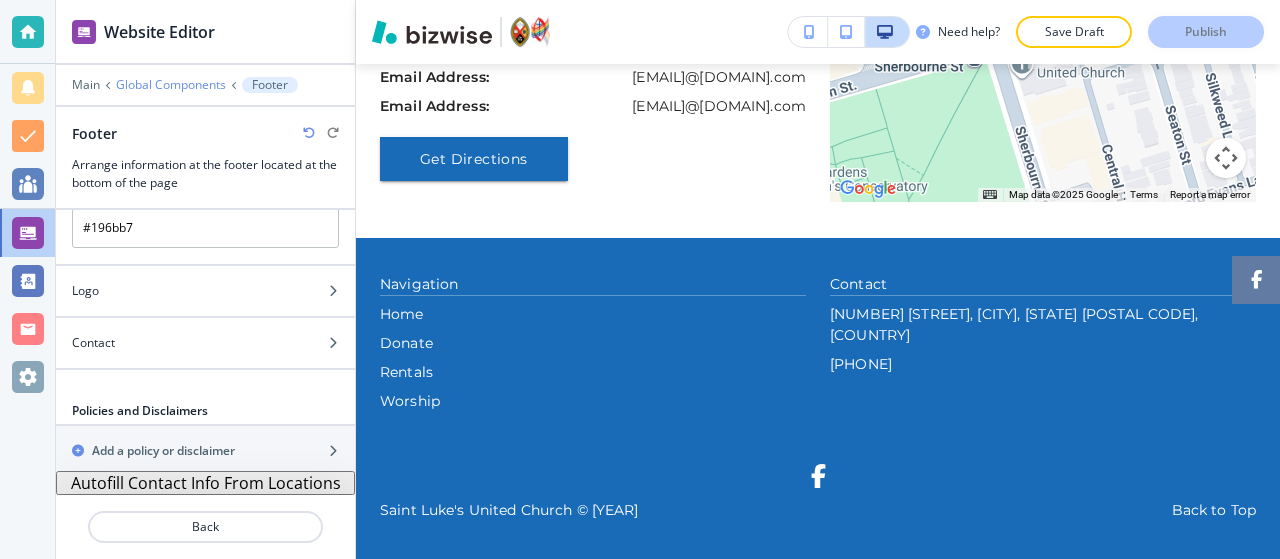 click on "Global Components" at bounding box center [171, 85] 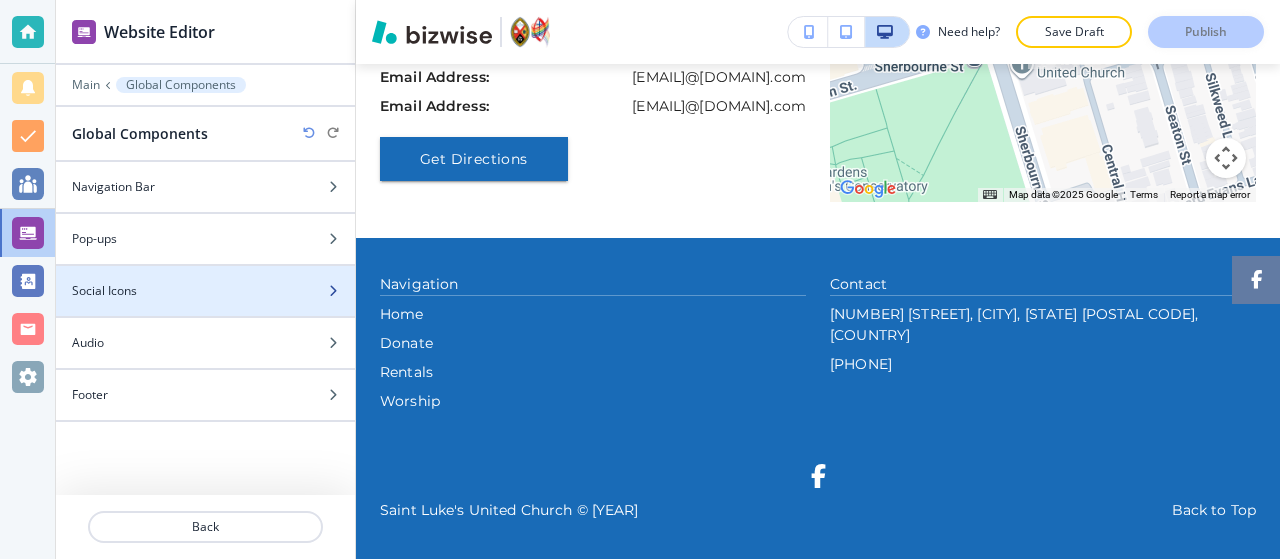 click on "Social Icons" at bounding box center (183, 291) 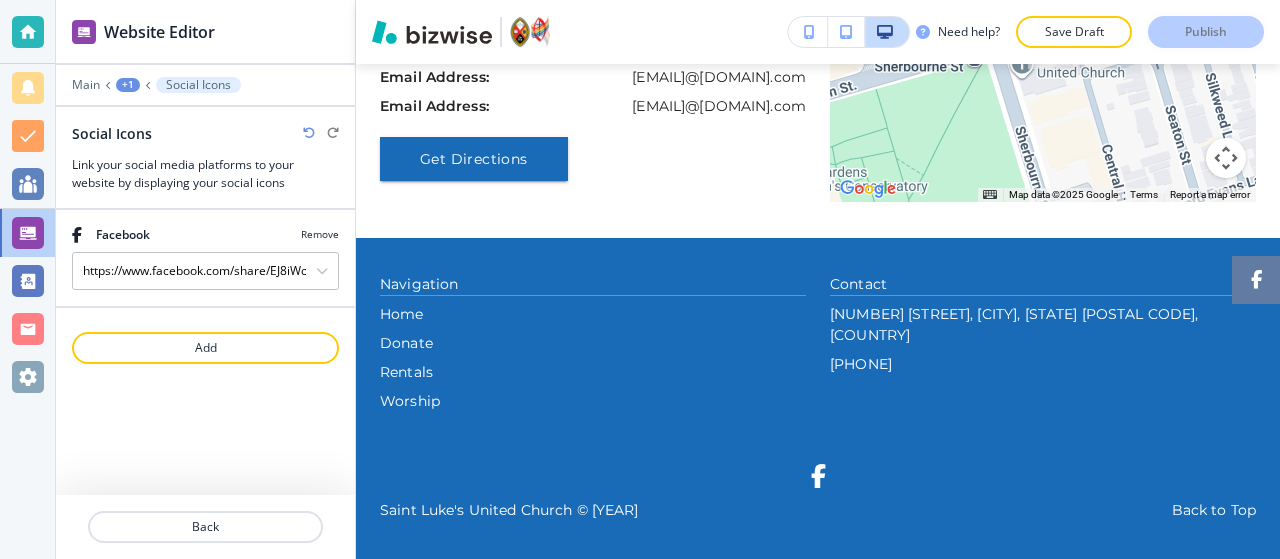 click on "Website Editor Main +1 Social Icons Social Icons Link your social media platforms to your website by displaying your social icons Facebook Remove https://www.facebook.com/share/EJ8iWcdbcmZ7Jx2G/ Manage Social Media Accounts Add Back" at bounding box center [205, 279] 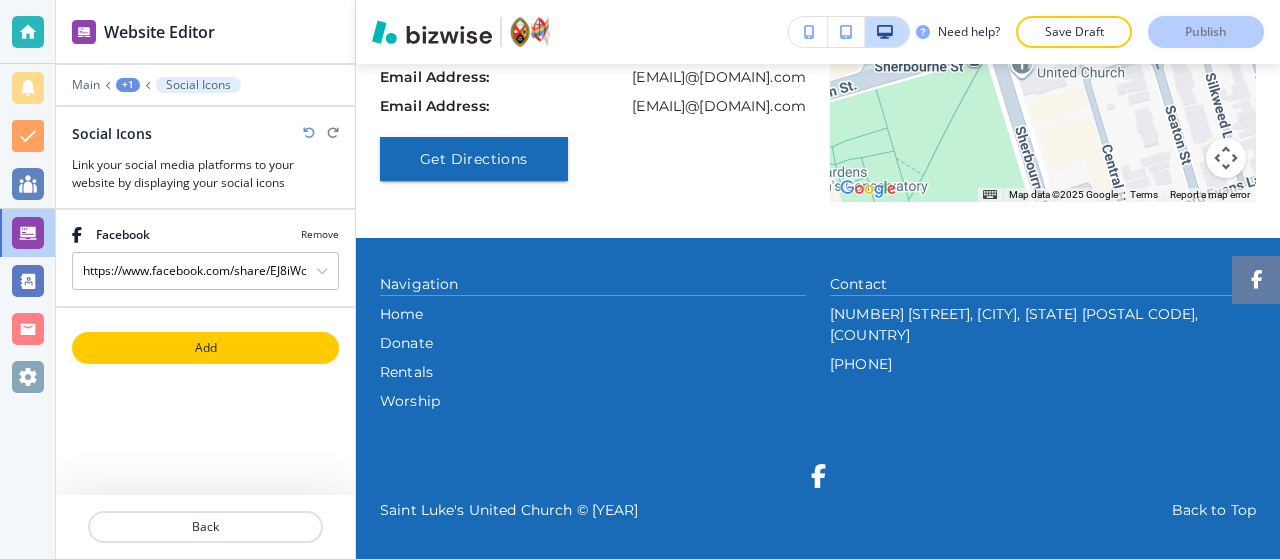 click on "Add" at bounding box center (205, 348) 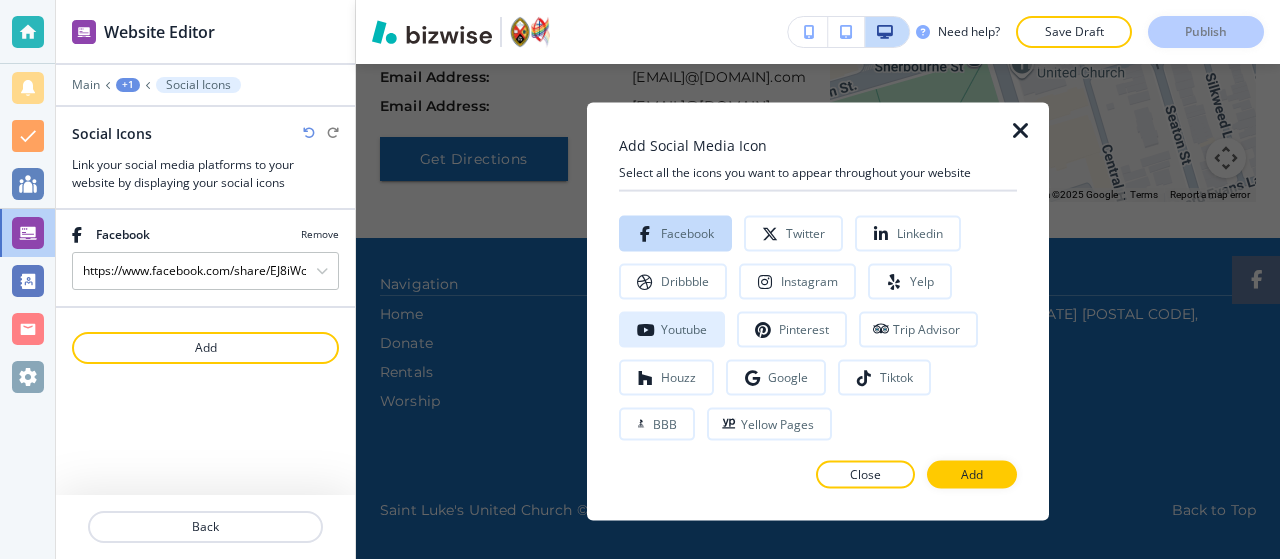 click on "Youtube" at bounding box center [672, 329] 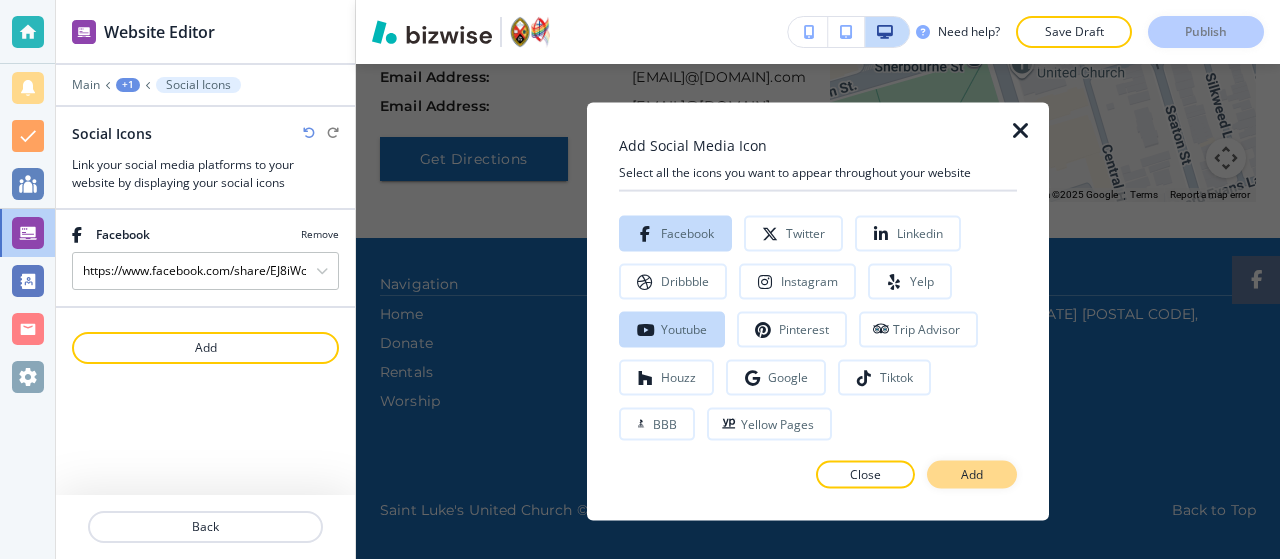 click on "Add" at bounding box center (972, 475) 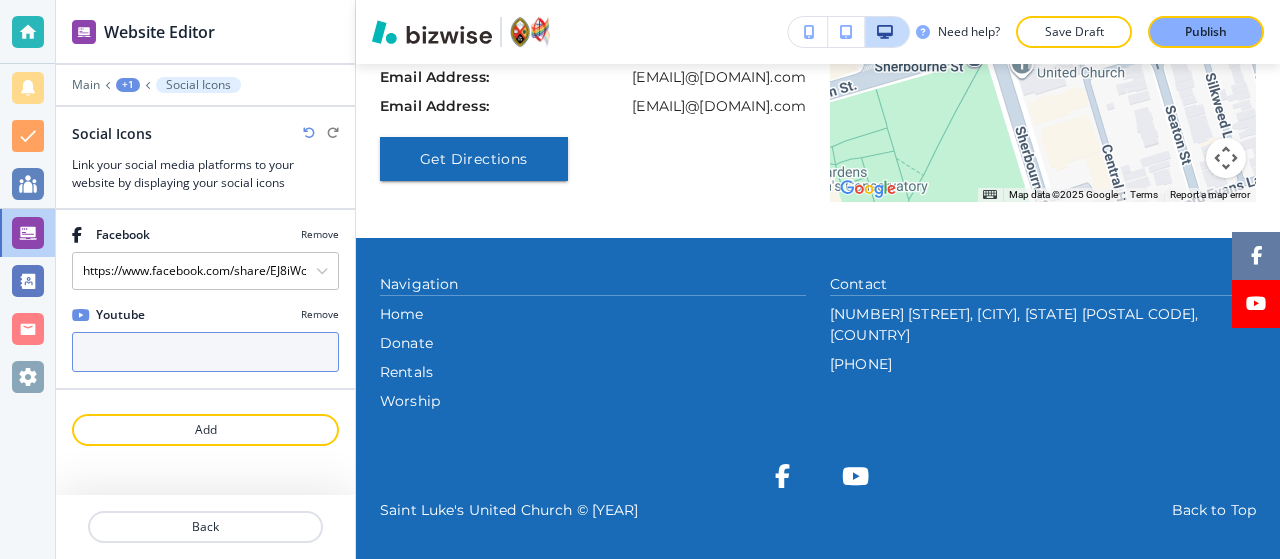 click at bounding box center (205, 352) 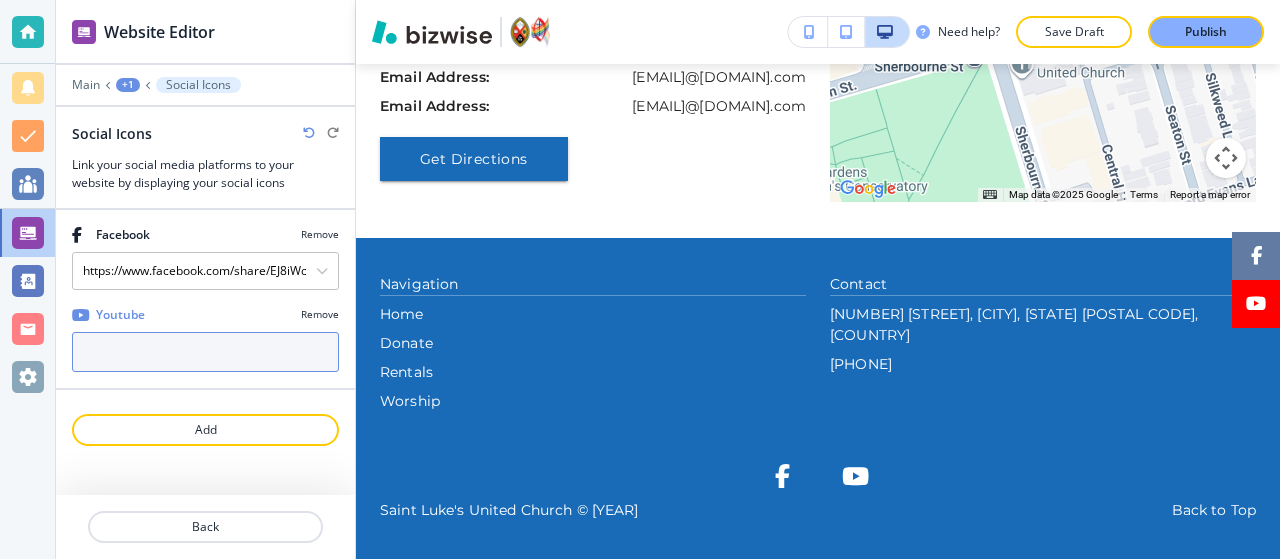 paste on "https://www.youtube.com/@SaintLukesUnitedChurchToronto" 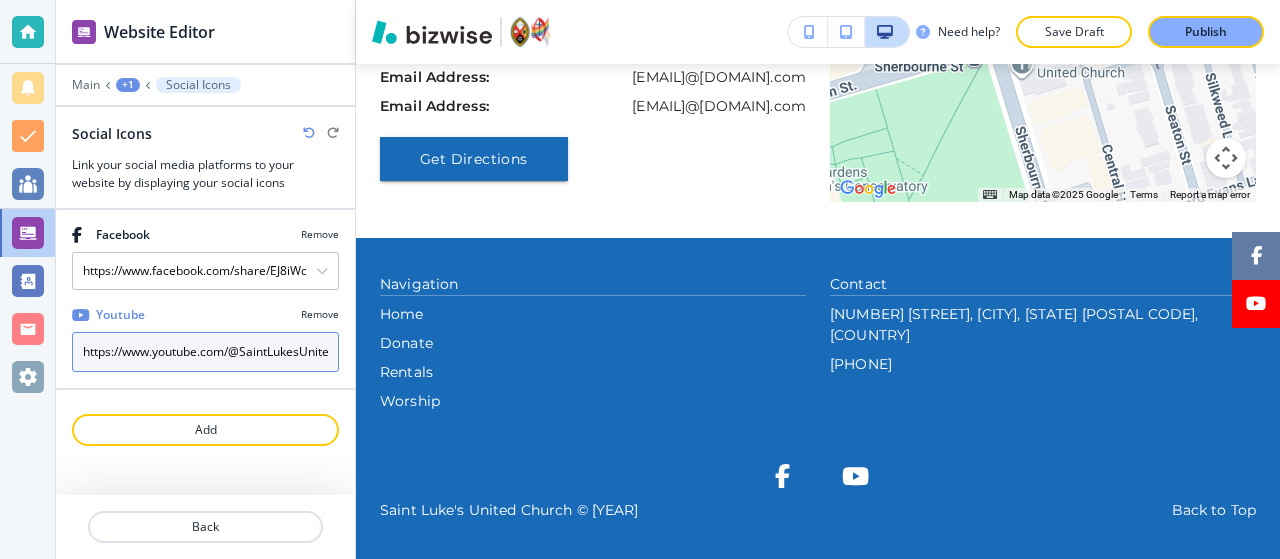 scroll, scrollTop: 0, scrollLeft: 97, axis: horizontal 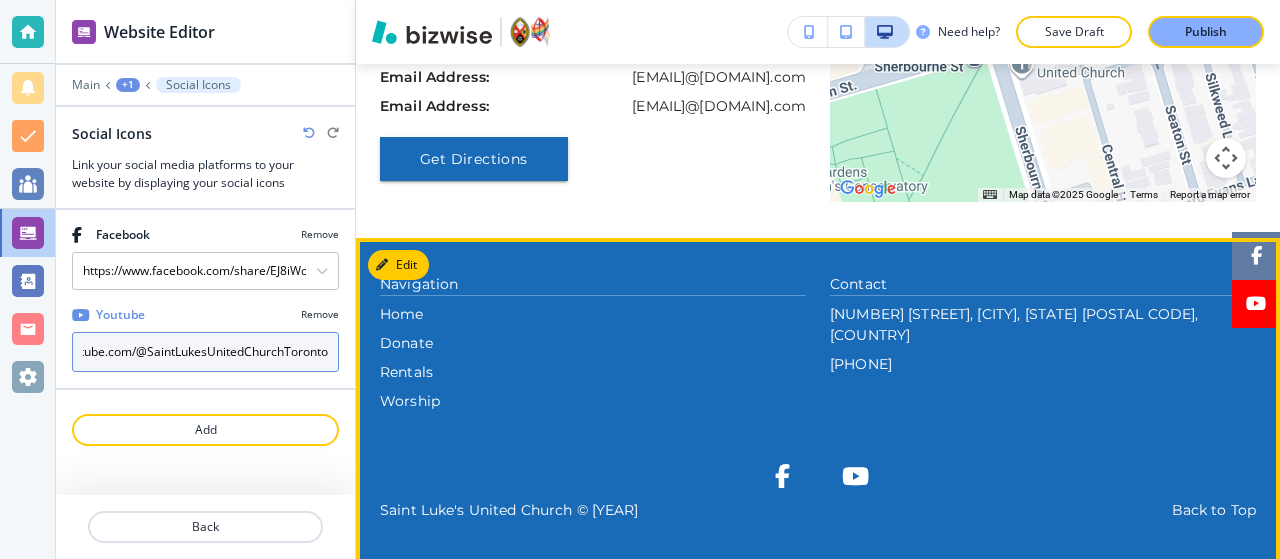 type on "https://www.youtube.com/@SaintLukesUnitedChurchToronto" 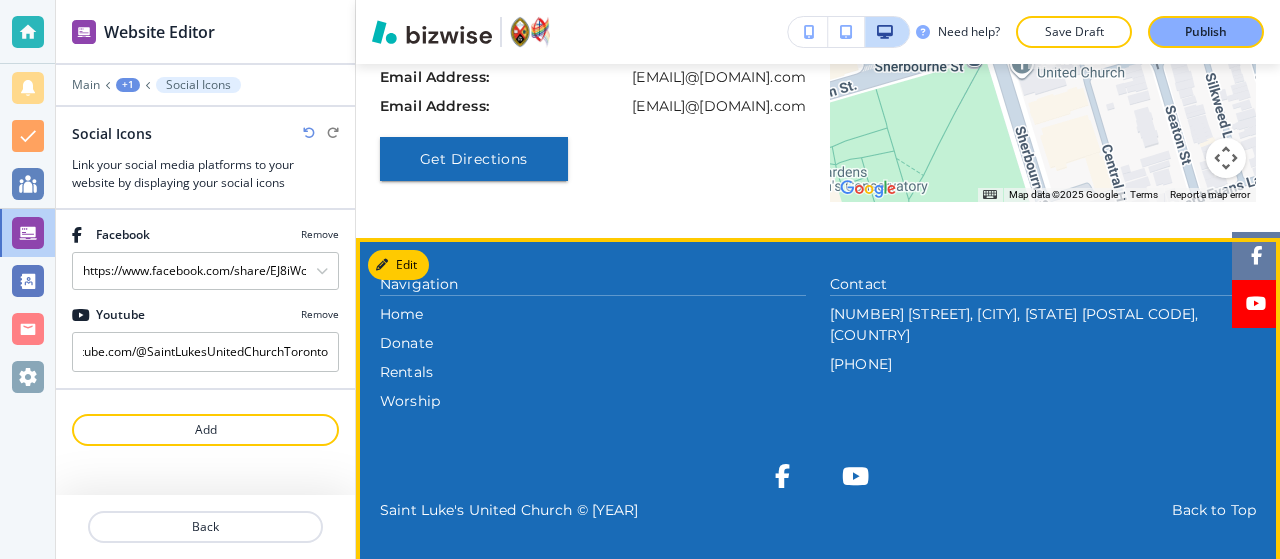 click on "Home Donate Rentals Worship" at bounding box center [593, 358] 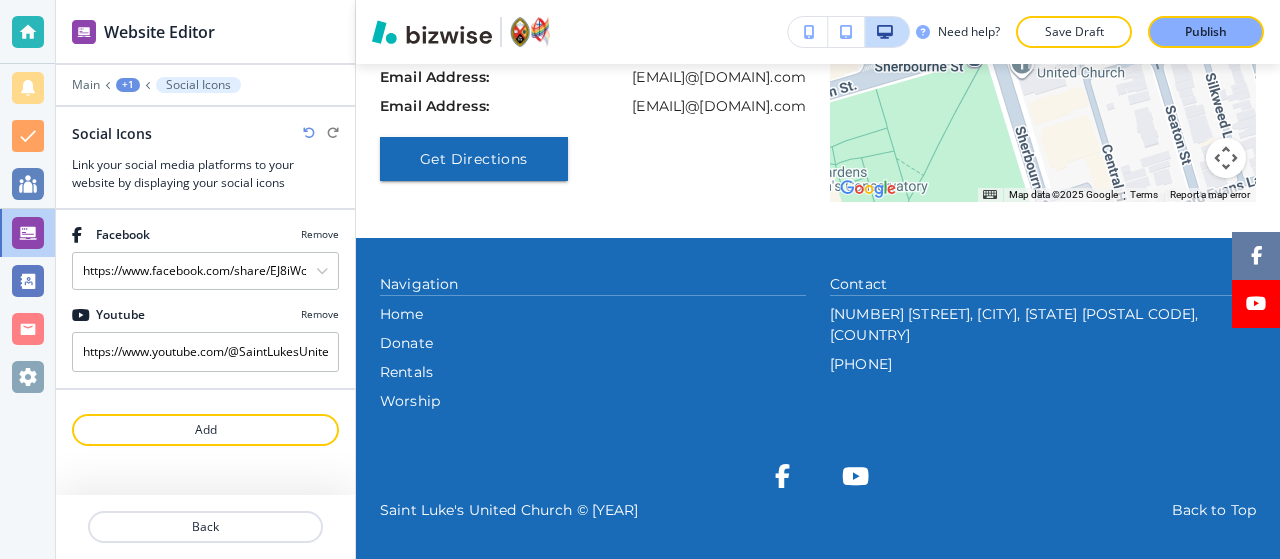 click on "Need help? Save Draft Publish" at bounding box center [818, 32] 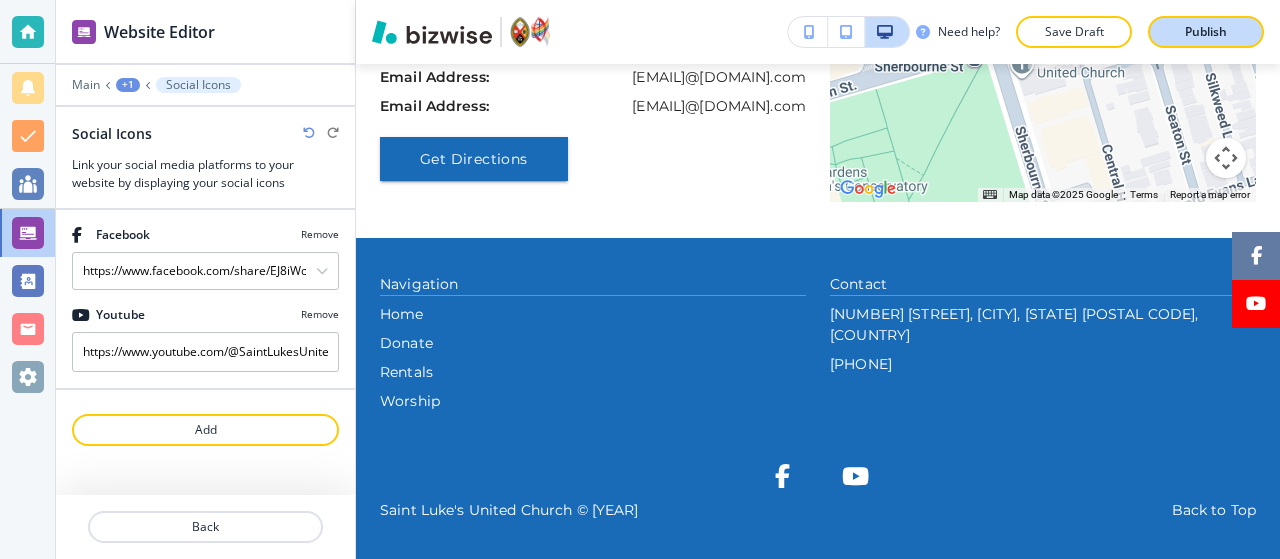 click on "Publish" at bounding box center [1206, 32] 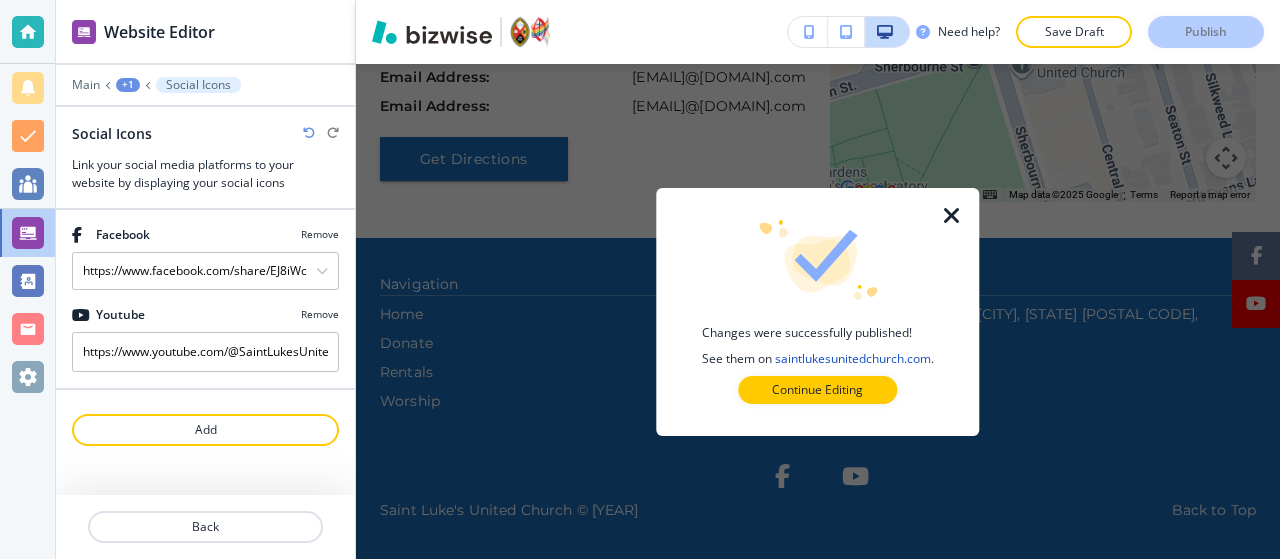 click at bounding box center (817, 420) 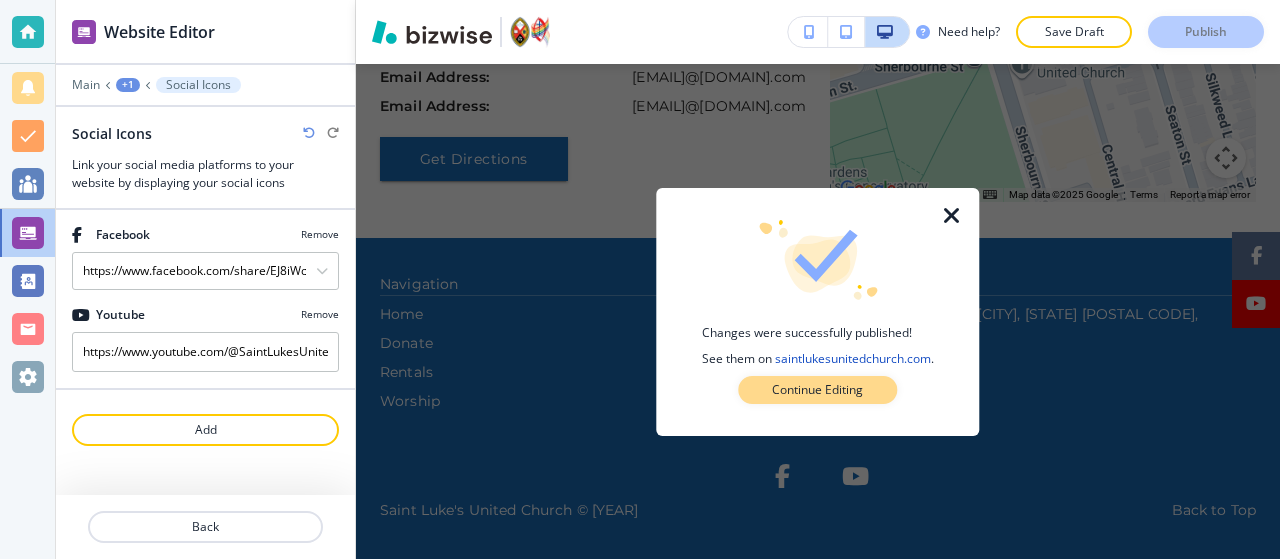 click on "Continue Editing" at bounding box center (817, 390) 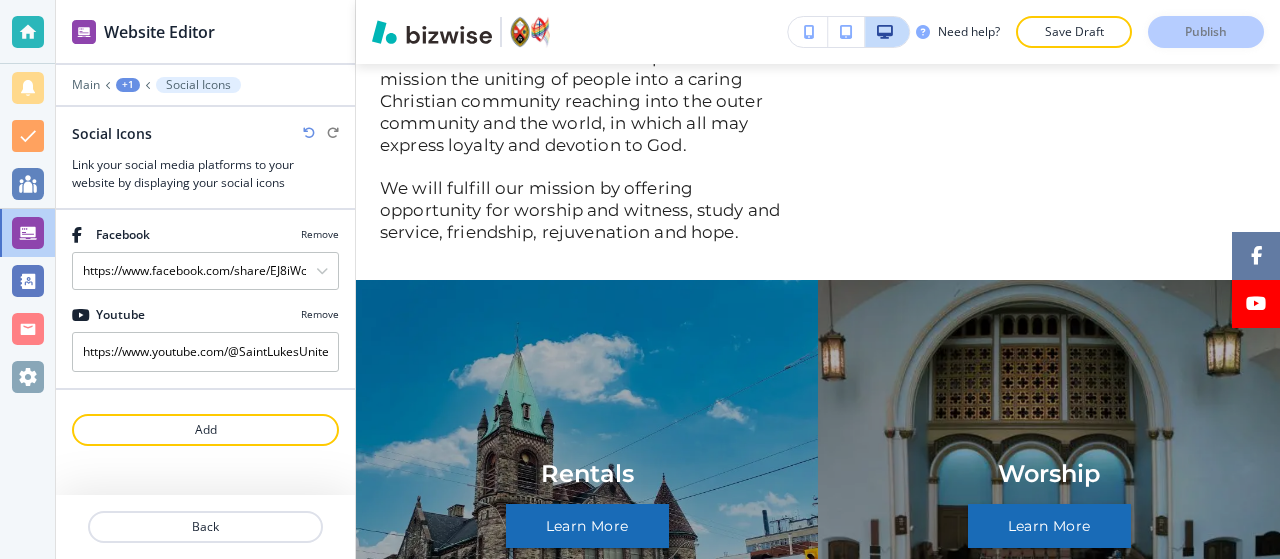 scroll, scrollTop: 0, scrollLeft: 0, axis: both 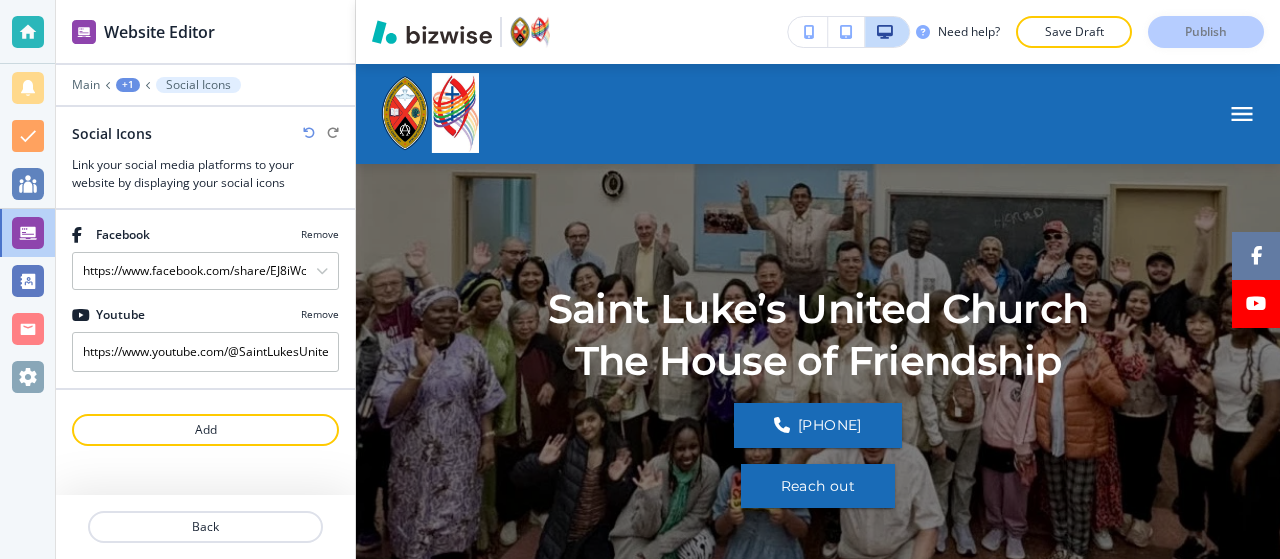 click on "+1" at bounding box center [128, 85] 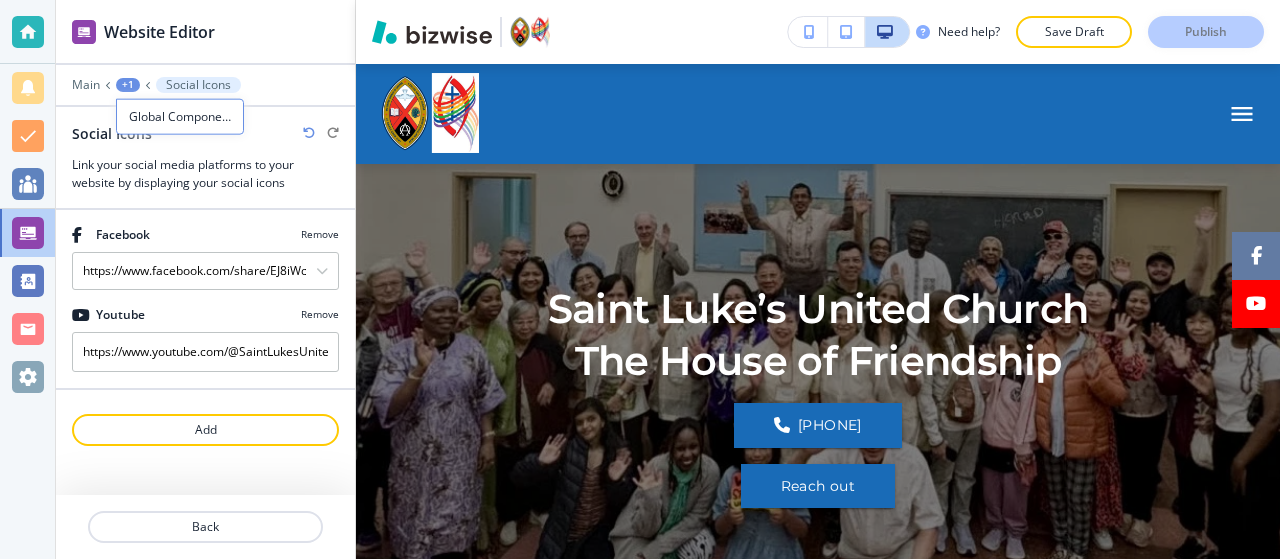 click at bounding box center [205, 71] 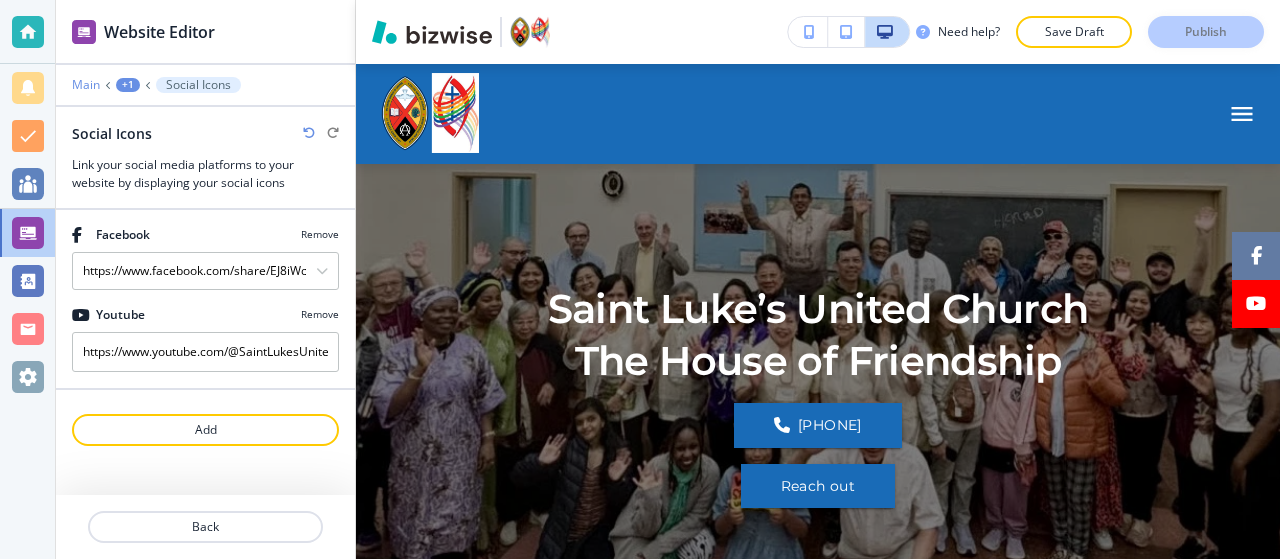 click on "Main" at bounding box center [86, 85] 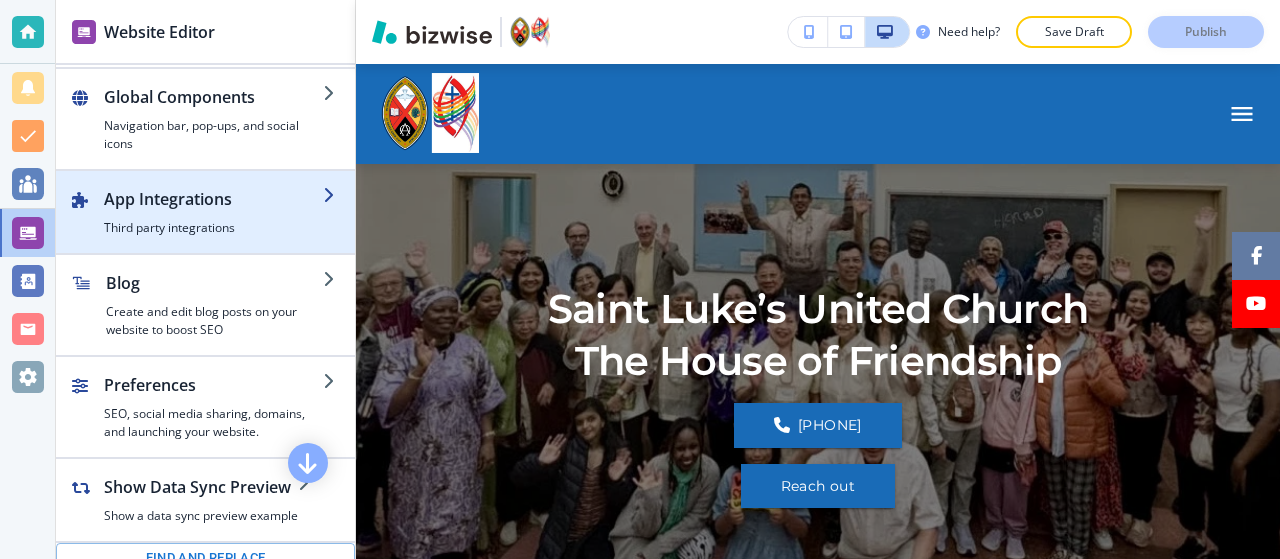 scroll, scrollTop: 0, scrollLeft: 0, axis: both 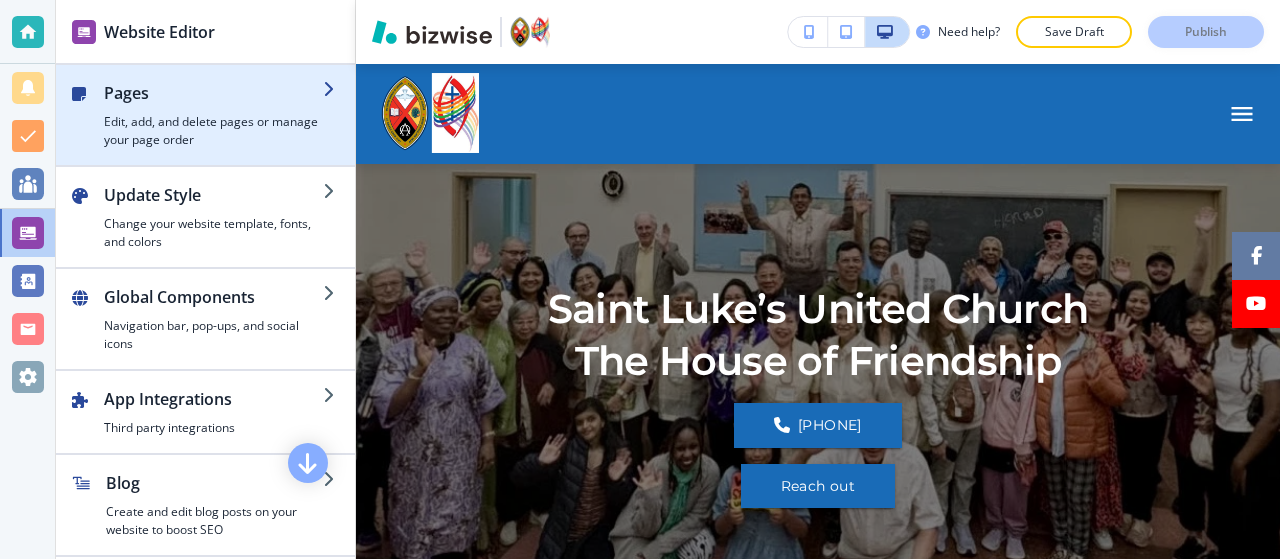 click on "Pages" at bounding box center [213, 93] 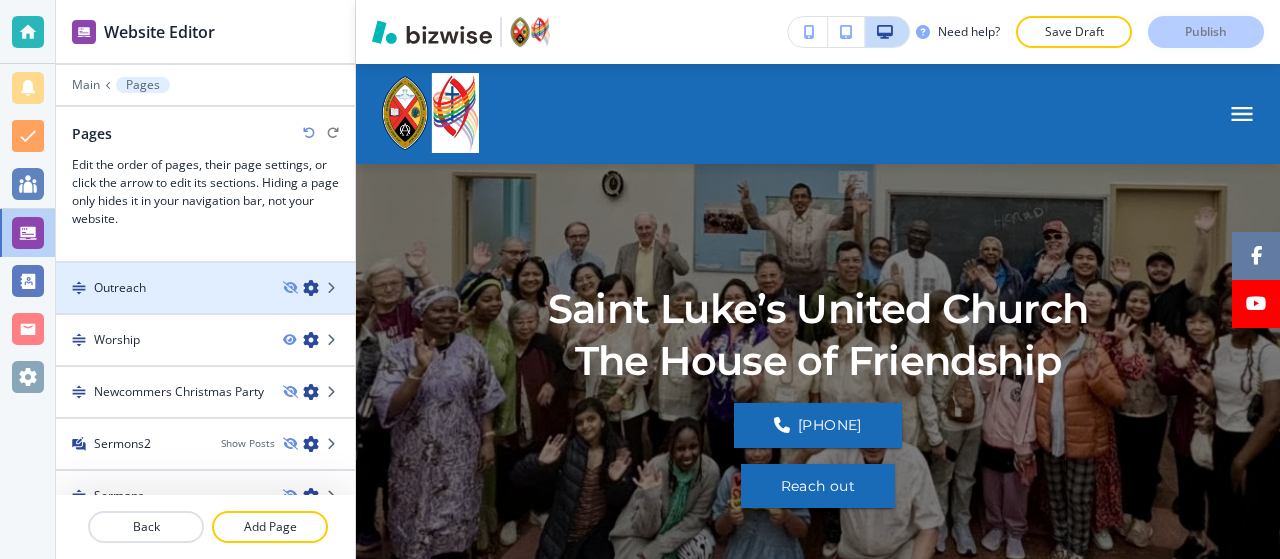 scroll, scrollTop: 164, scrollLeft: 0, axis: vertical 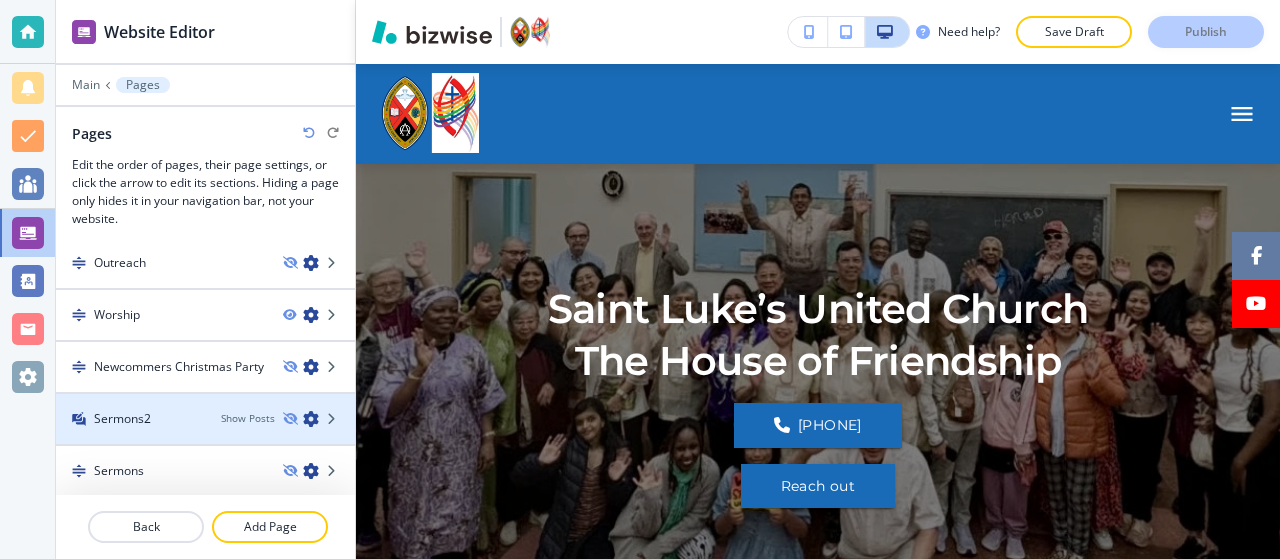 click at bounding box center [311, 419] 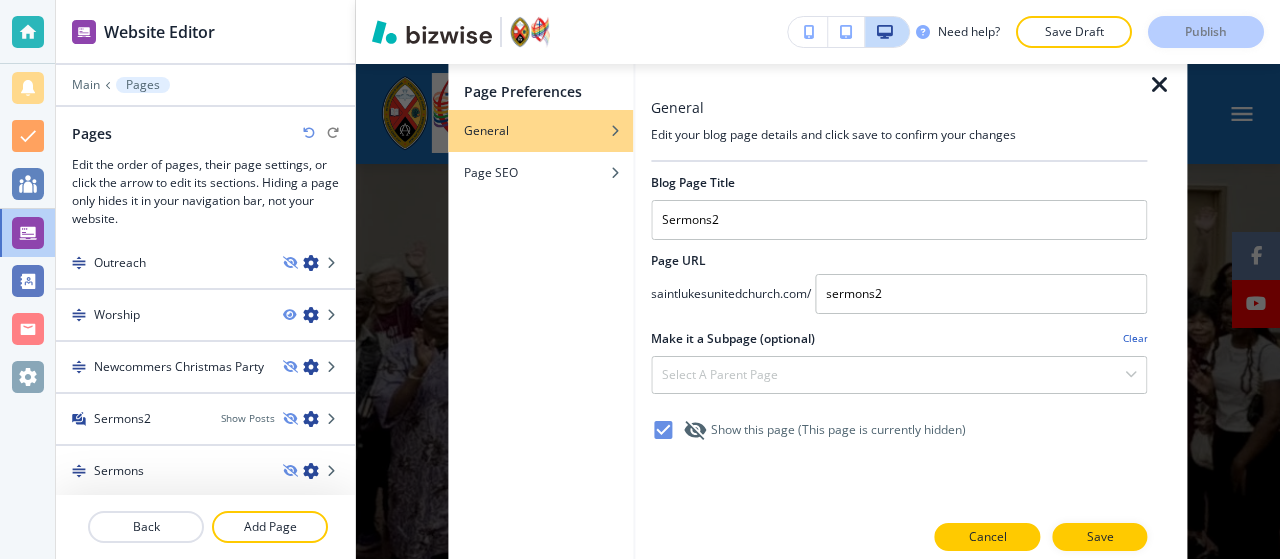 click on "Cancel" at bounding box center (988, 537) 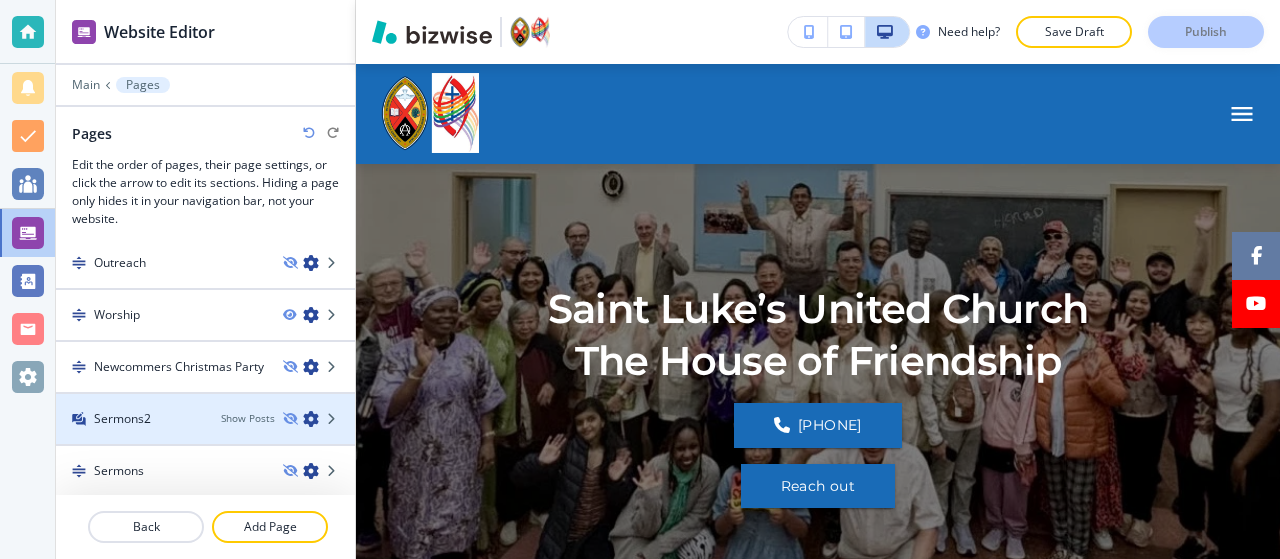click at bounding box center (311, 419) 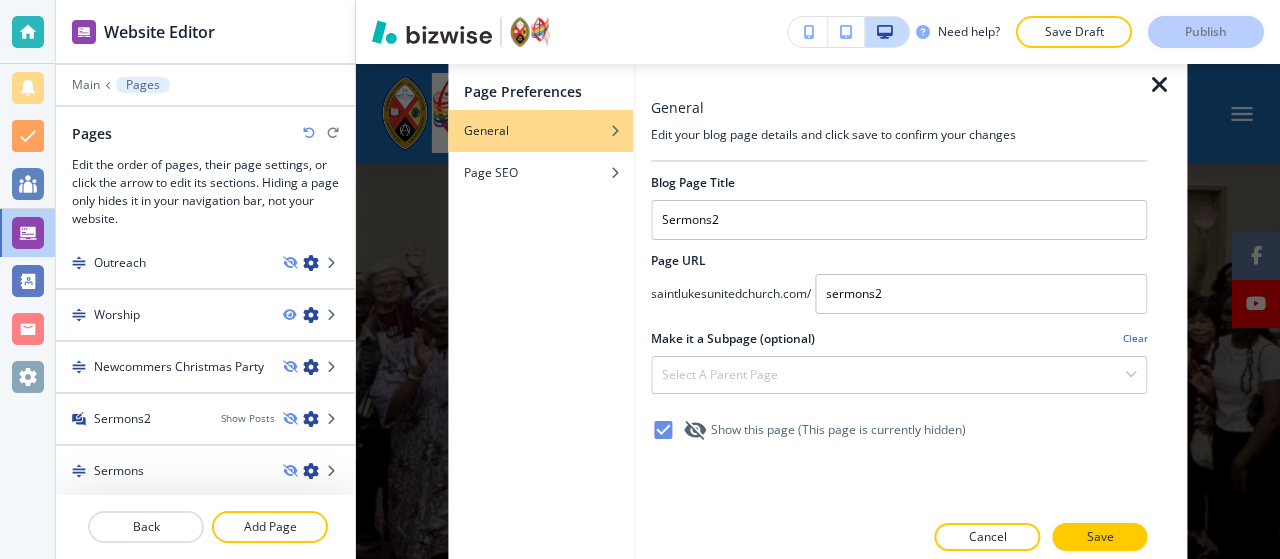 click on "Cancel" at bounding box center [988, 537] 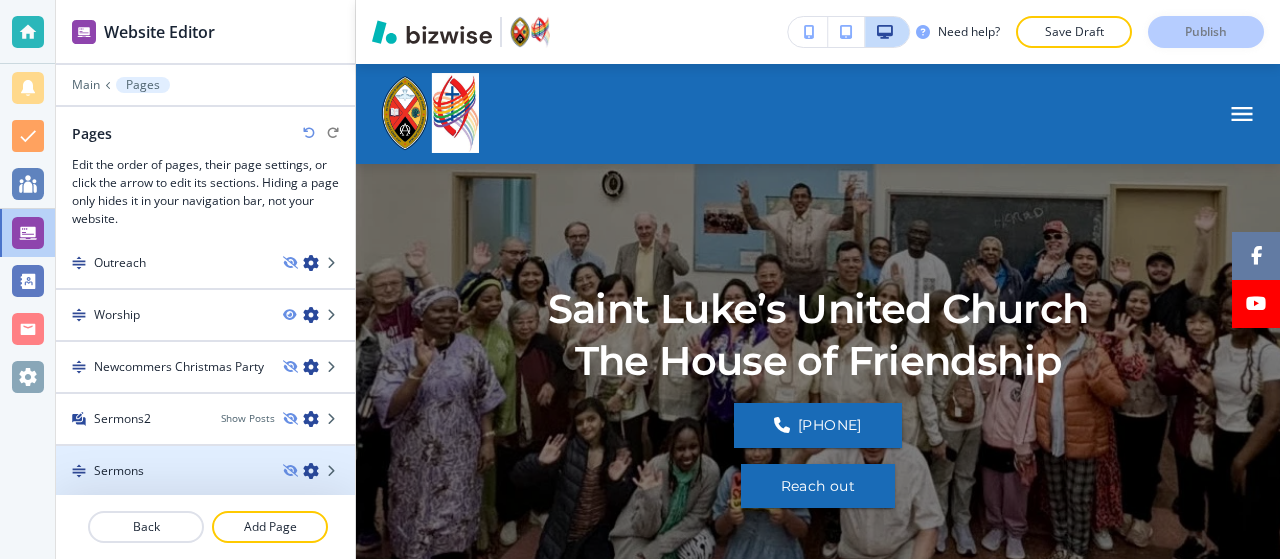 click on "Sermons" at bounding box center [161, 471] 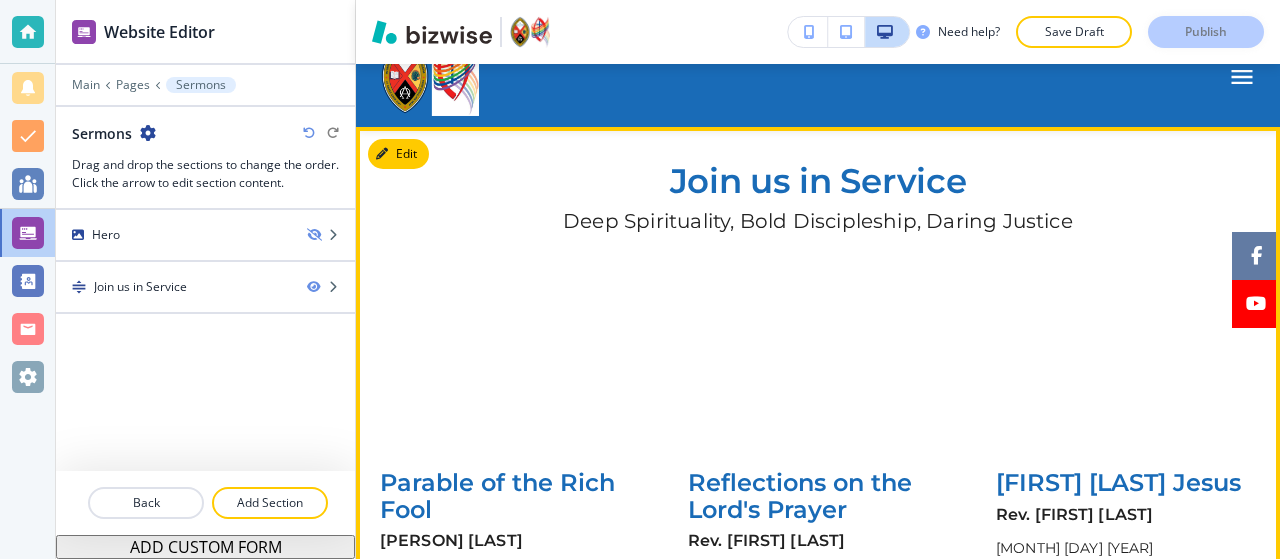 scroll, scrollTop: 6, scrollLeft: 0, axis: vertical 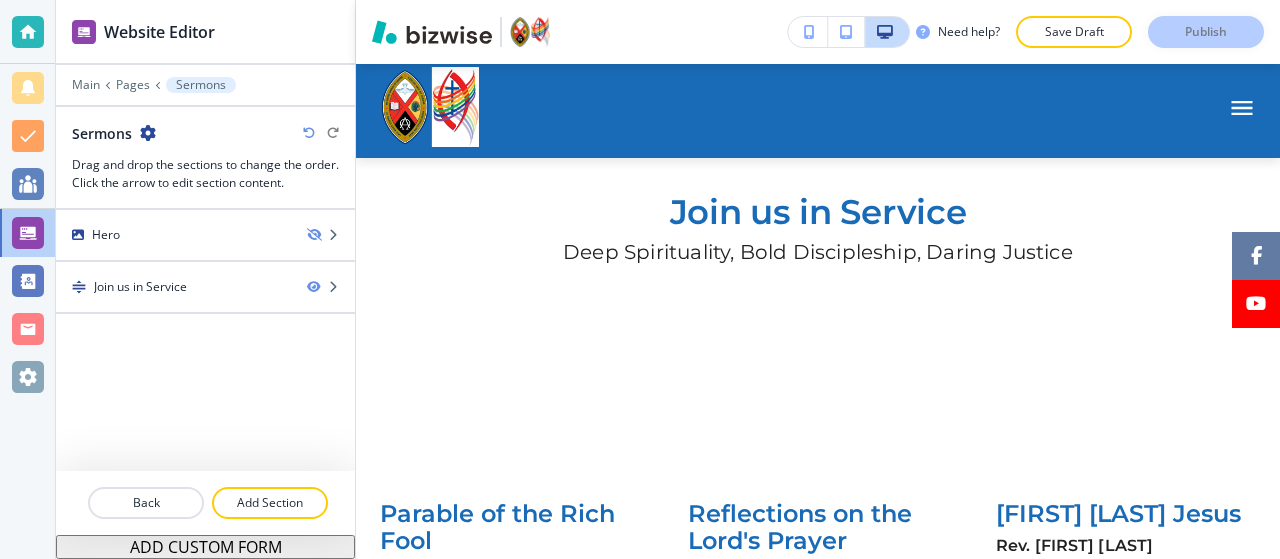 click at bounding box center (205, 150) 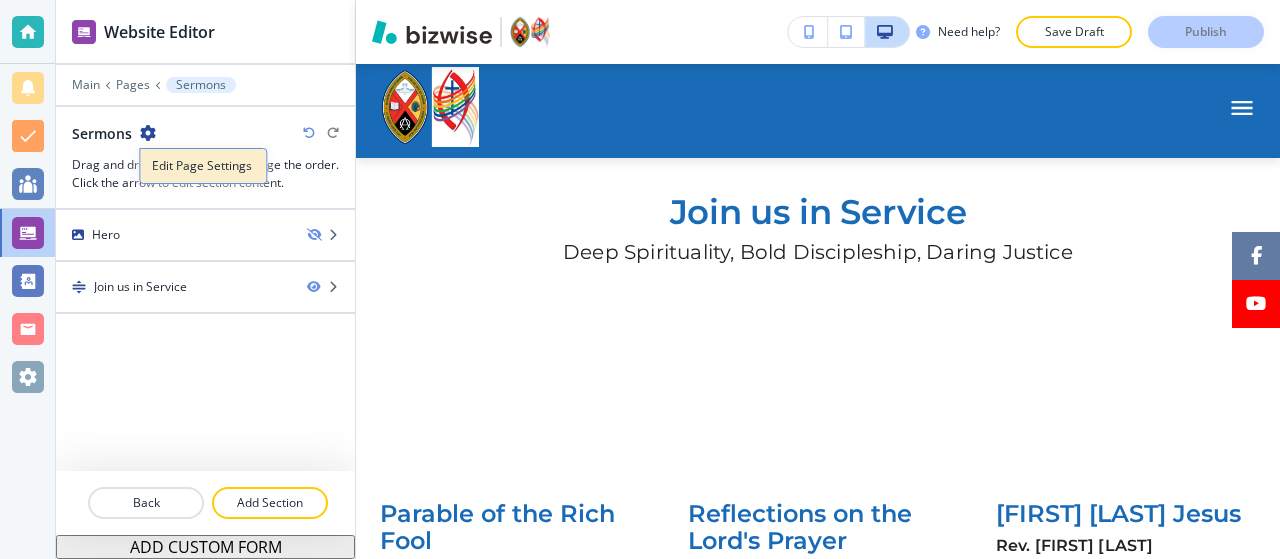click on "Edit Page Settings" at bounding box center (203, 166) 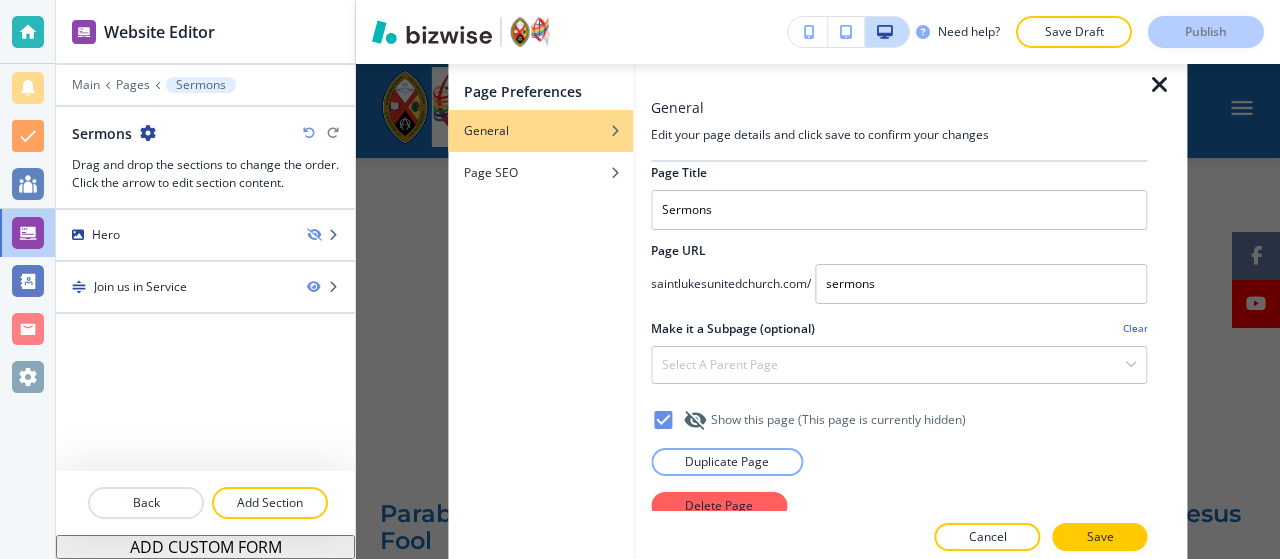 scroll, scrollTop: 16, scrollLeft: 0, axis: vertical 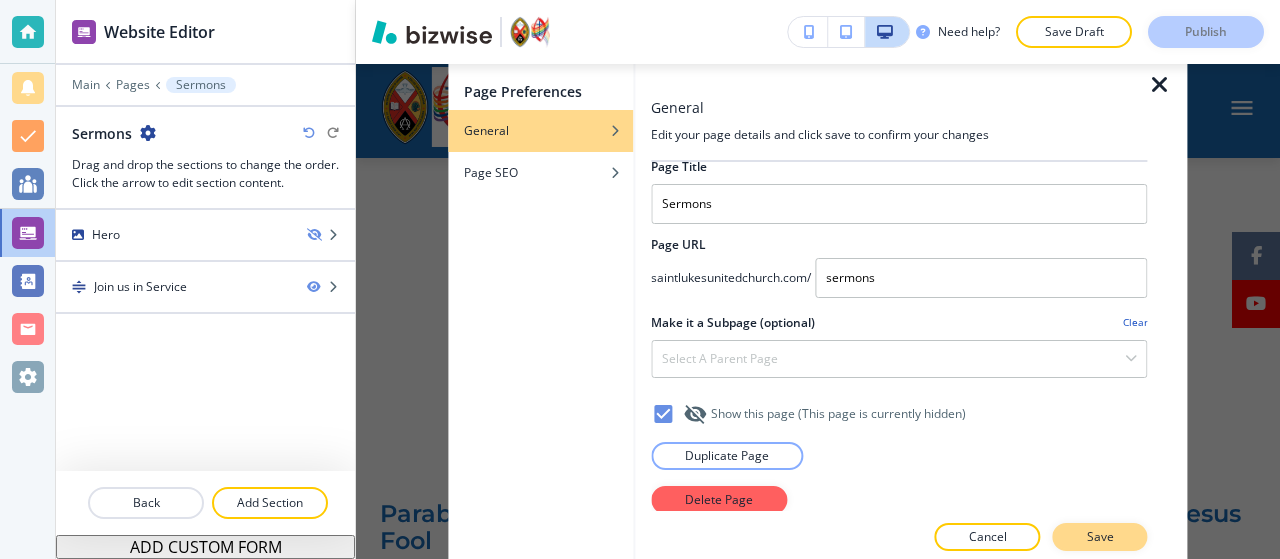 click on "Save" at bounding box center (1100, 537) 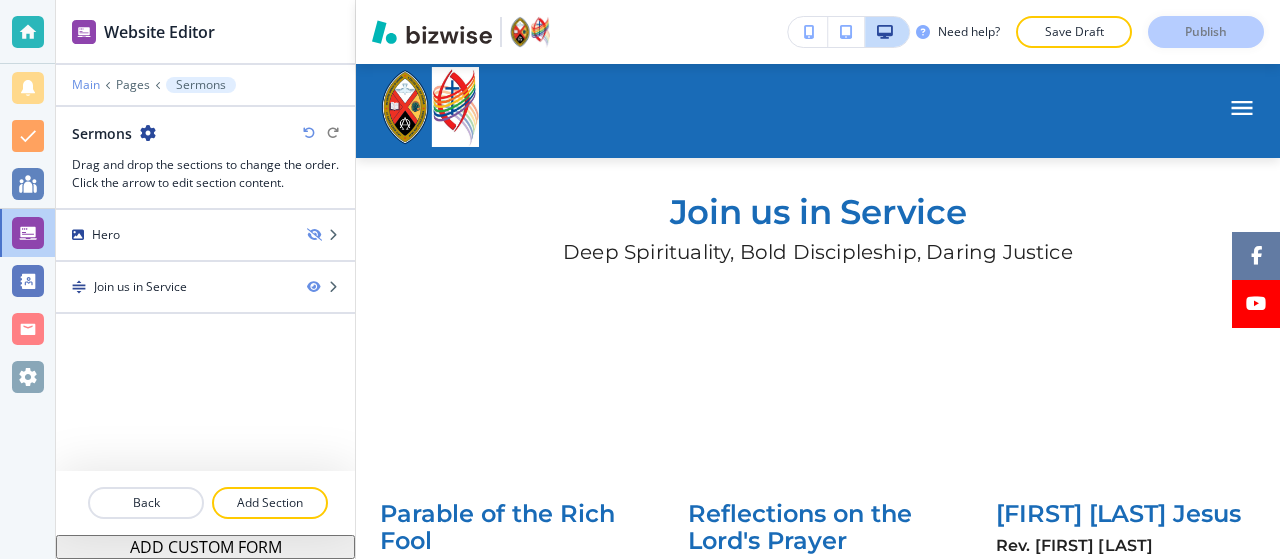 click on "Main" at bounding box center [86, 85] 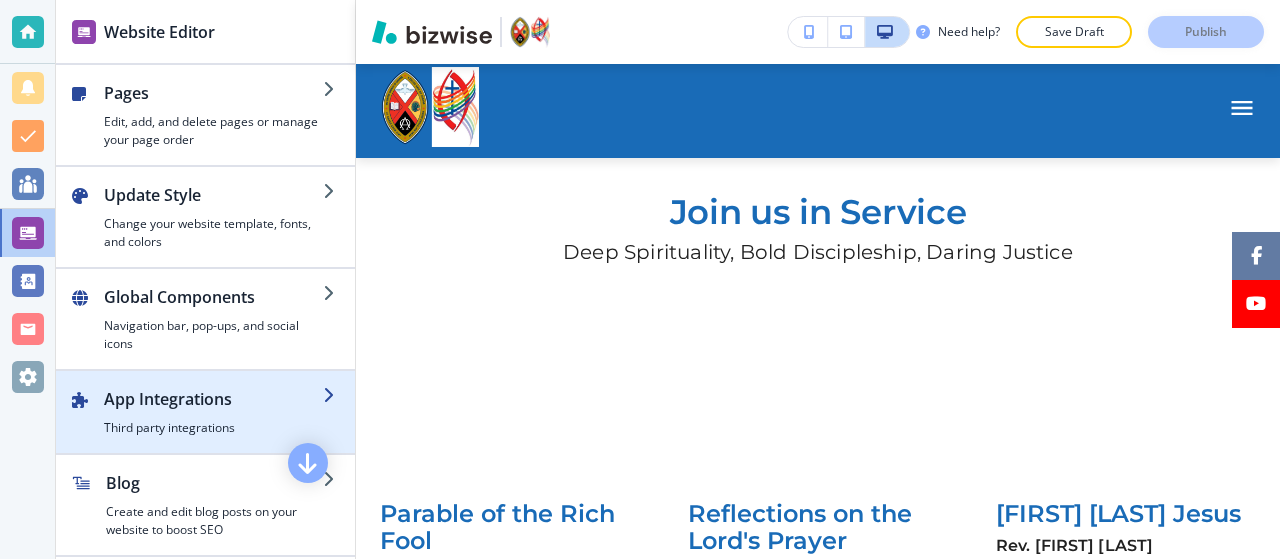 scroll, scrollTop: 512, scrollLeft: 0, axis: vertical 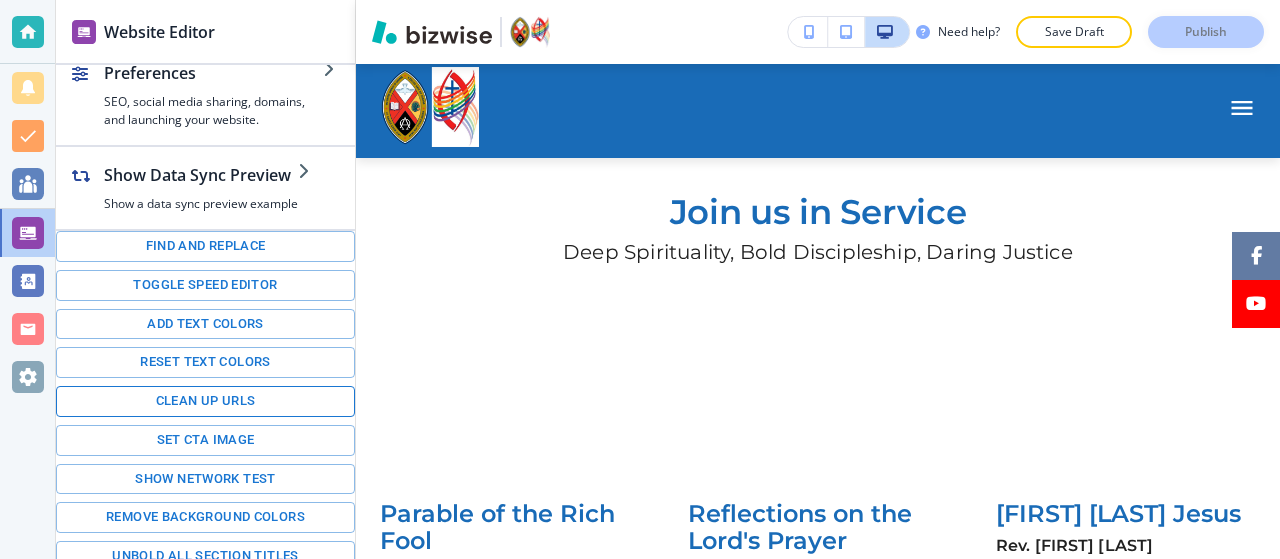 click on "Clean up URLs" at bounding box center (205, 401) 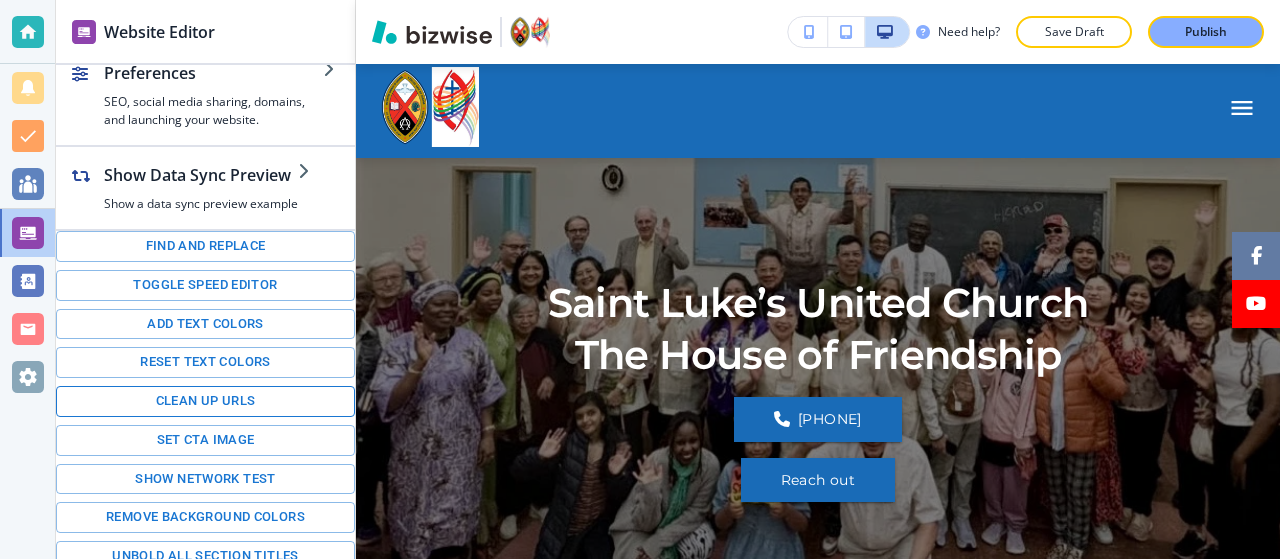 scroll, scrollTop: 0, scrollLeft: 0, axis: both 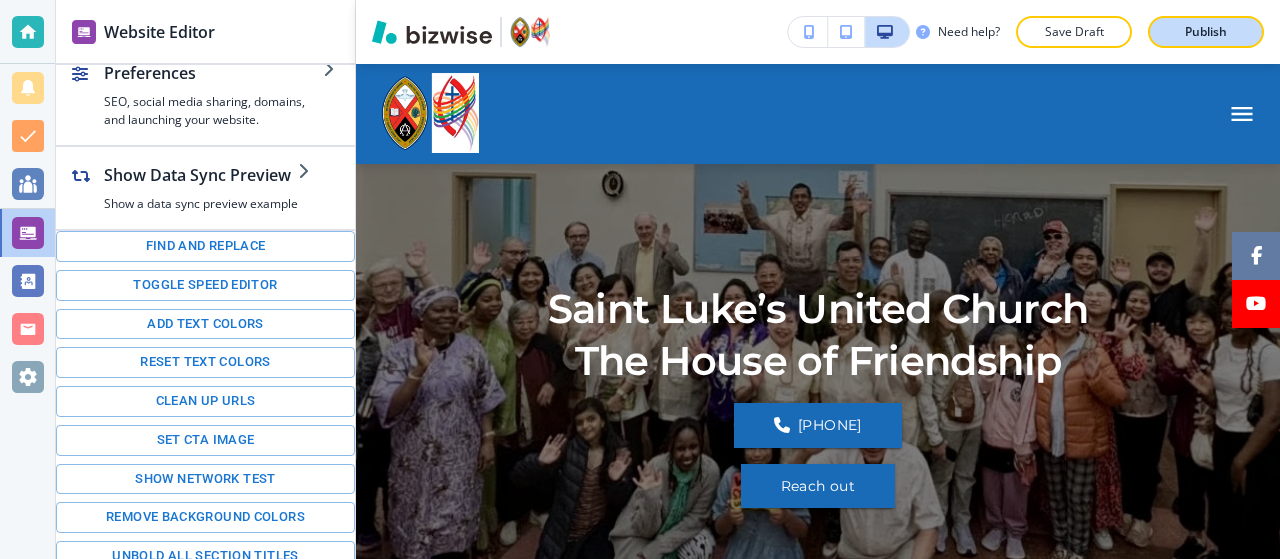 click on "Publish" at bounding box center (1206, 32) 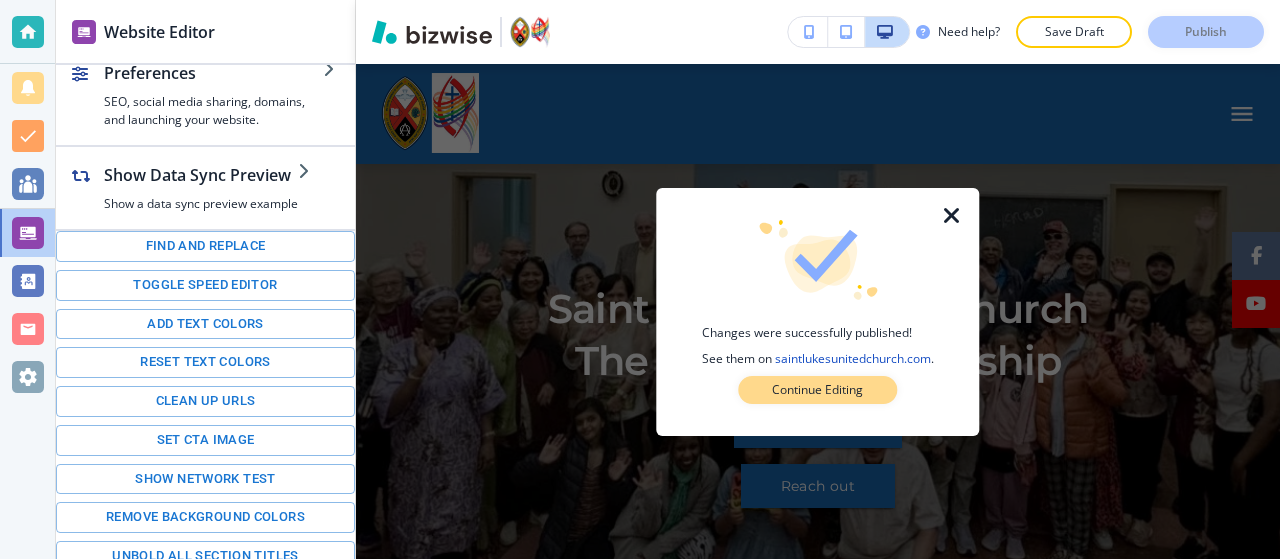 click on "Continue Editing" at bounding box center [817, 390] 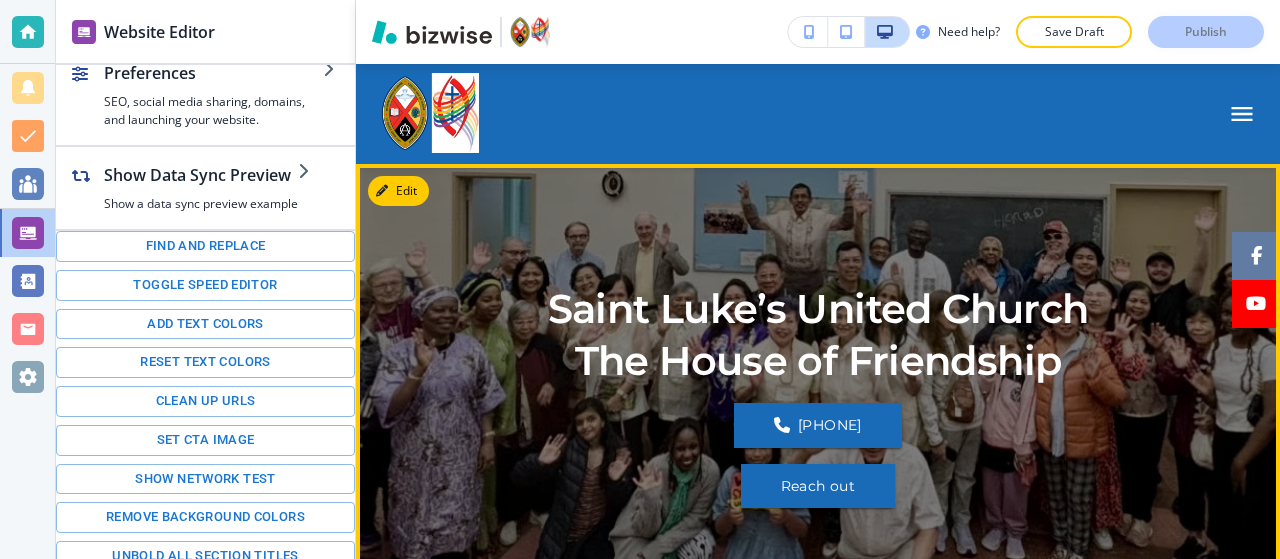 scroll, scrollTop: 0, scrollLeft: 0, axis: both 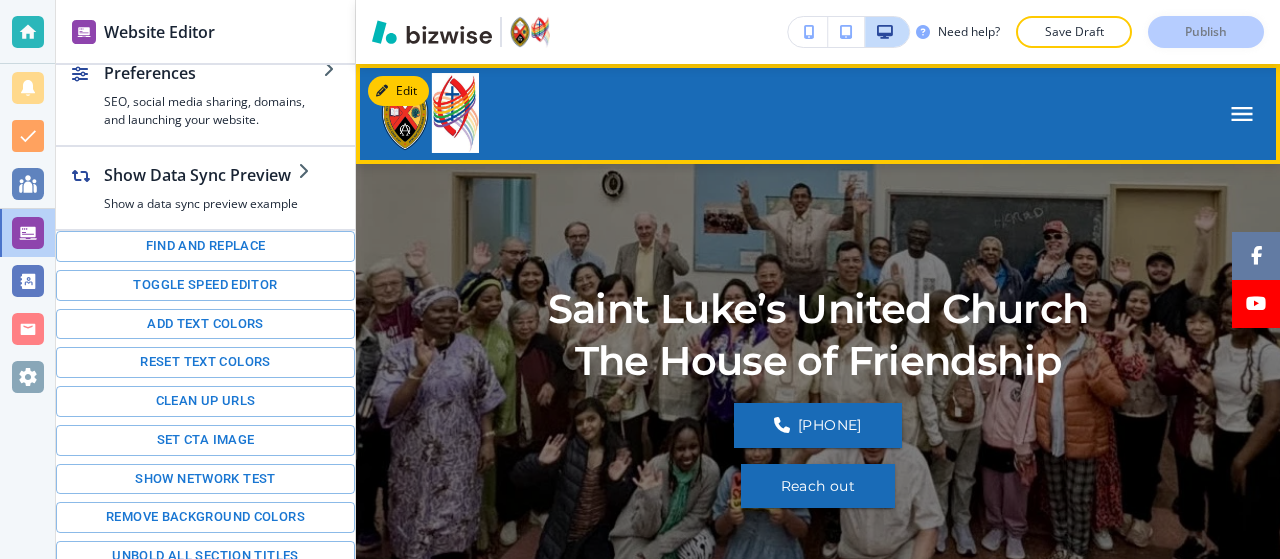click 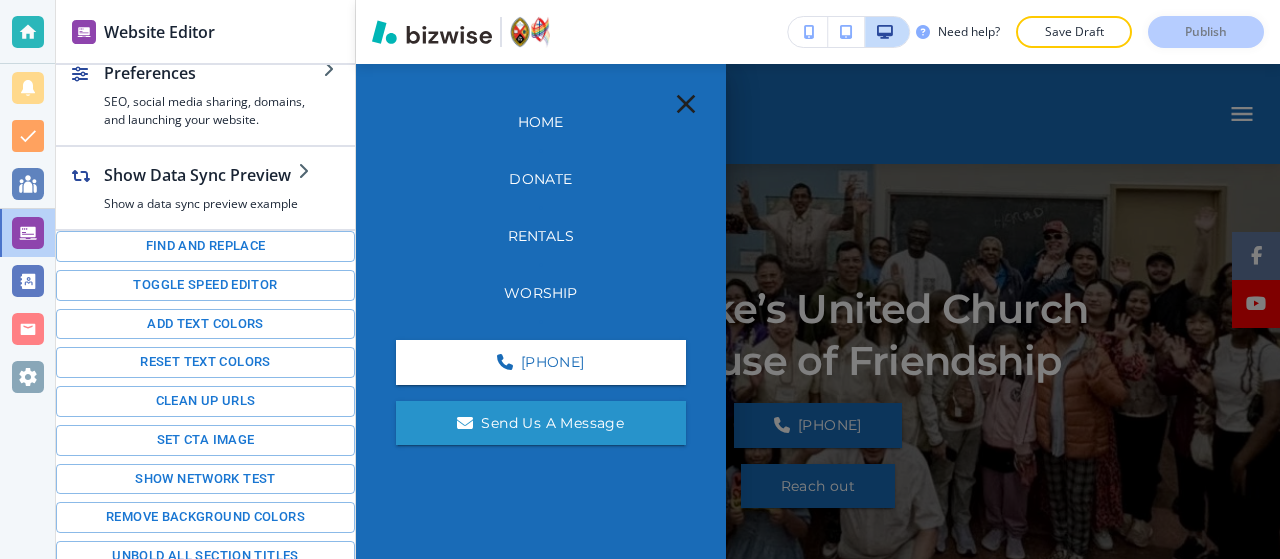 click on "Worship" at bounding box center (540, 293) 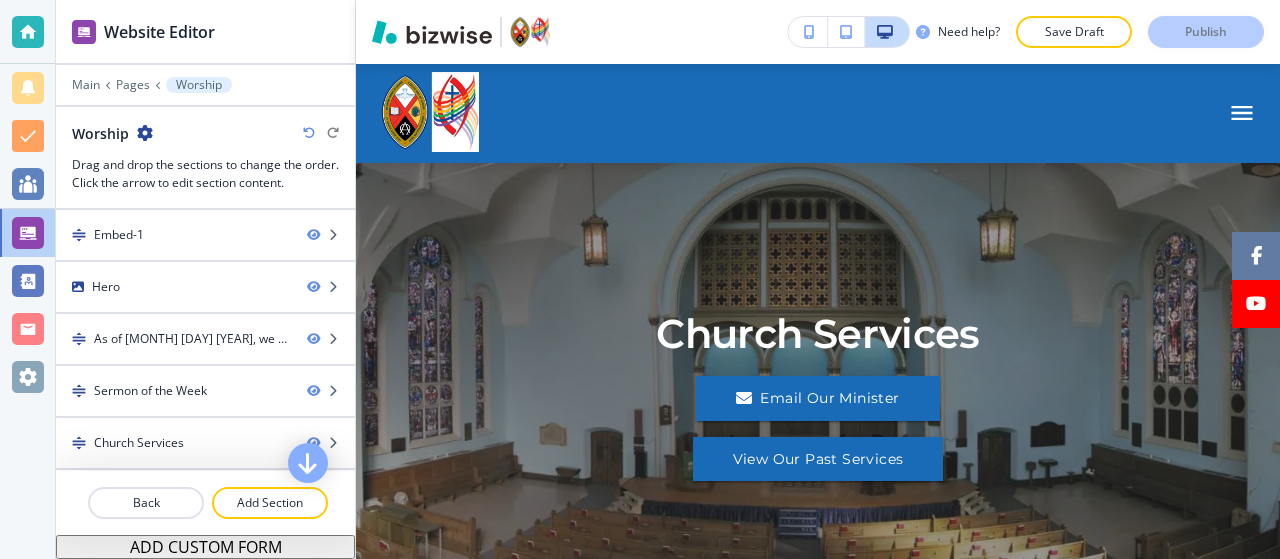 scroll, scrollTop: 0, scrollLeft: 0, axis: both 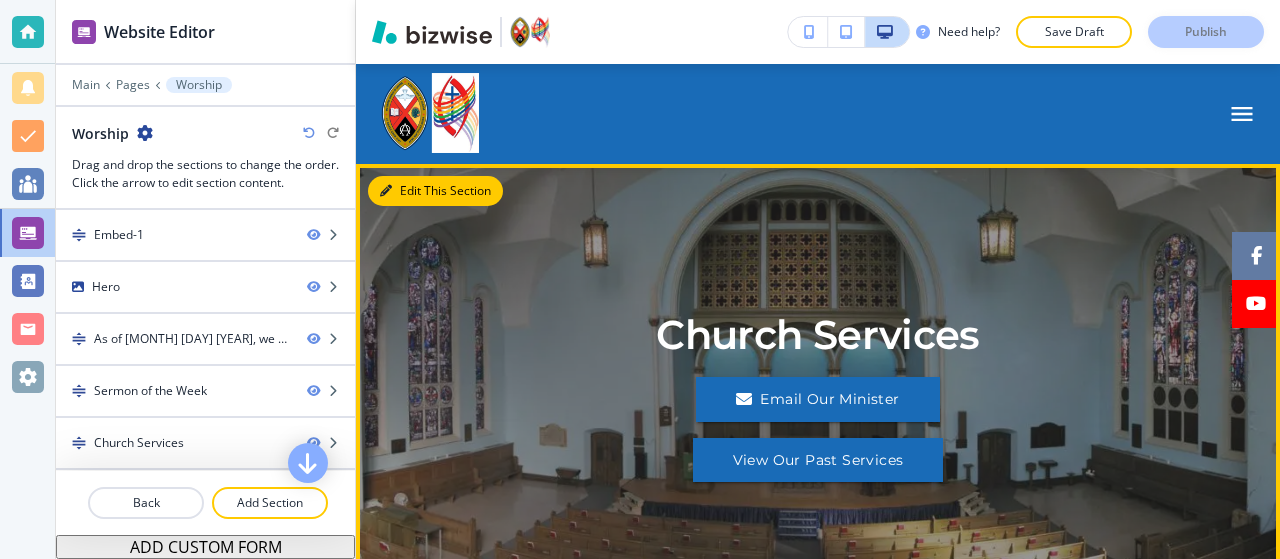 click on "Edit This Section" at bounding box center [435, 191] 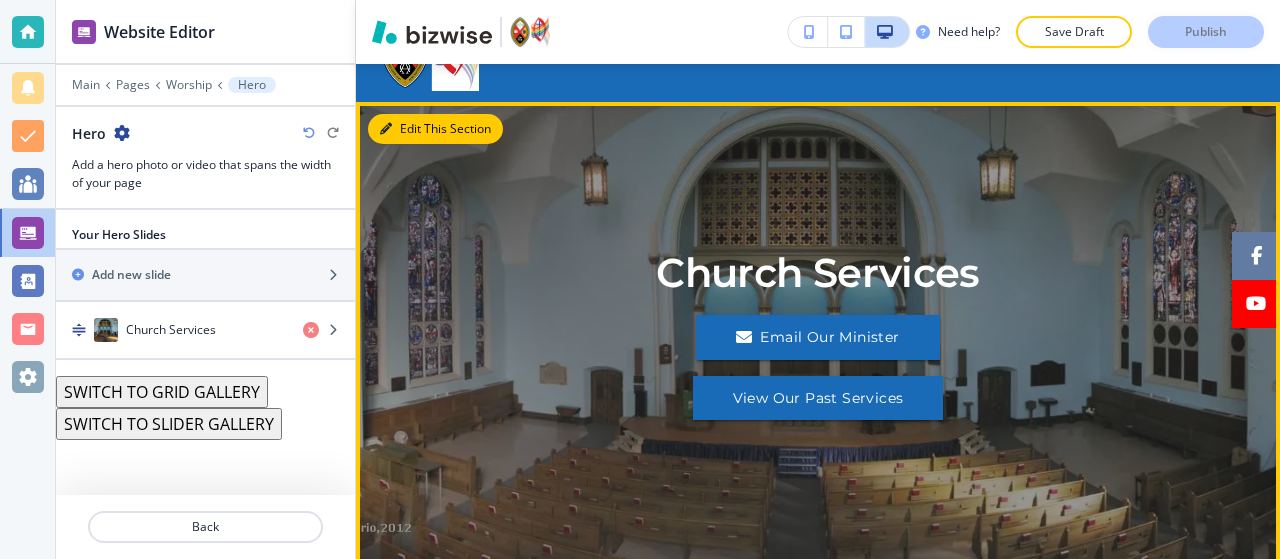 scroll, scrollTop: 100, scrollLeft: 0, axis: vertical 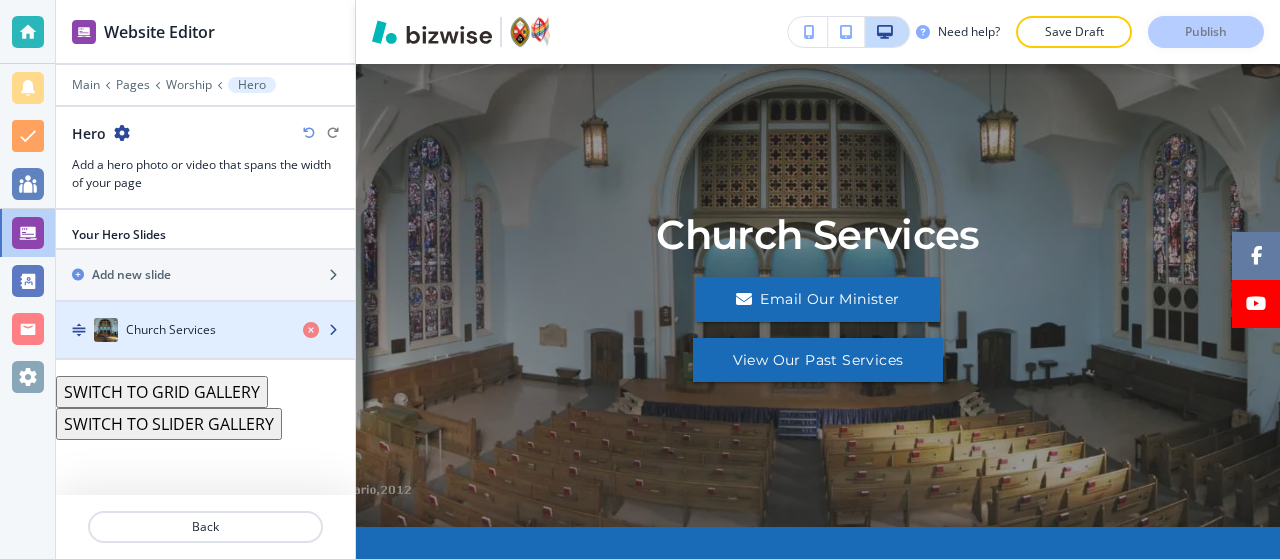 click on "Church Services" at bounding box center (171, 330) 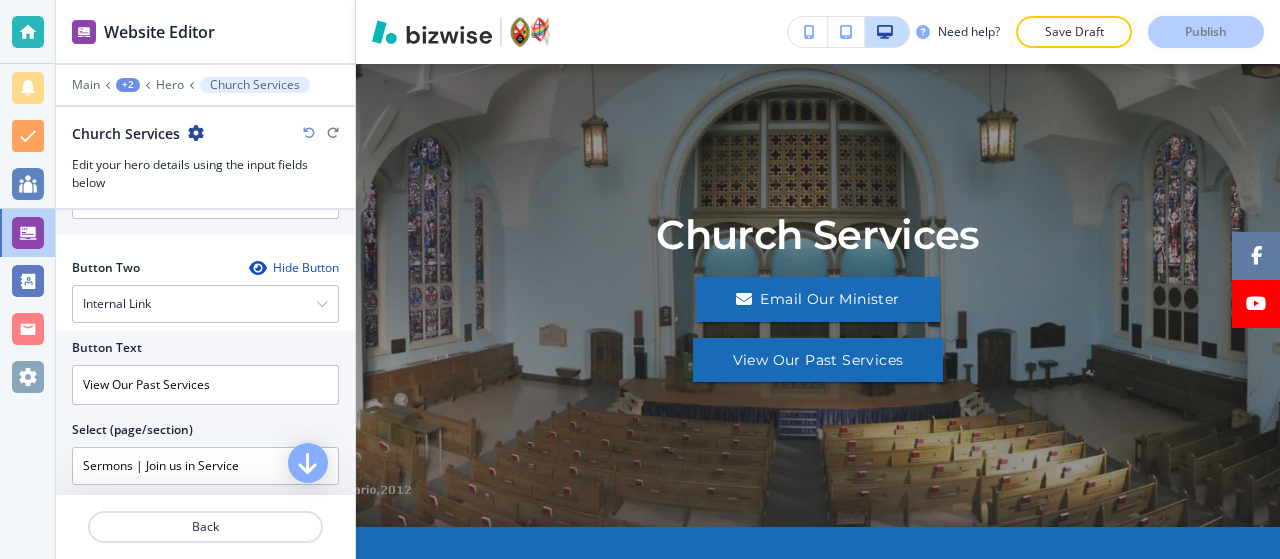 scroll, scrollTop: 590, scrollLeft: 0, axis: vertical 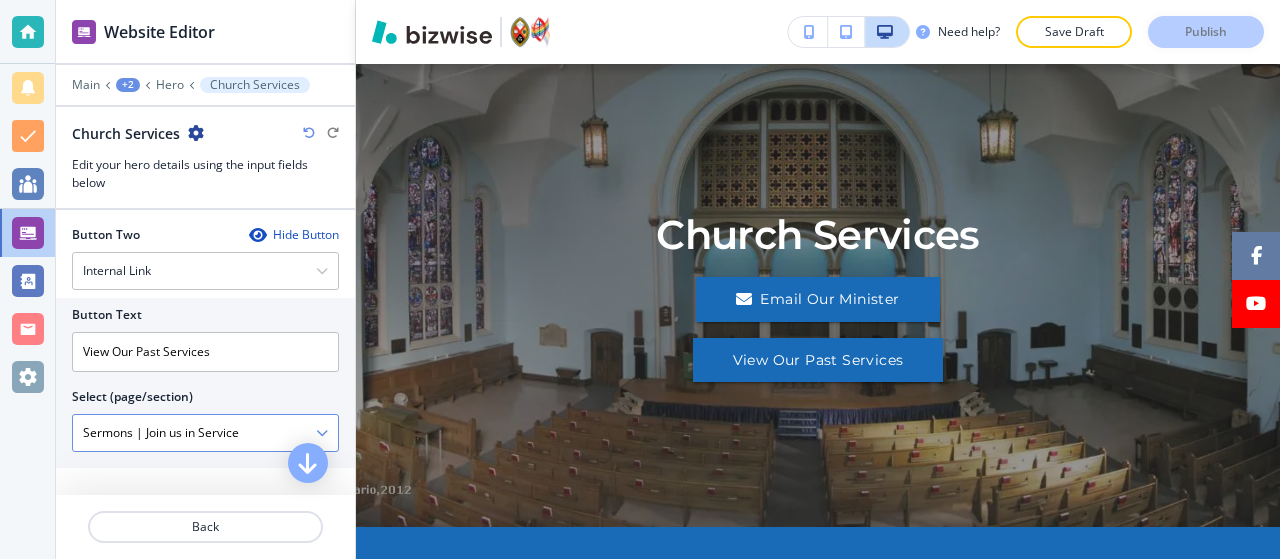 click at bounding box center [322, 433] 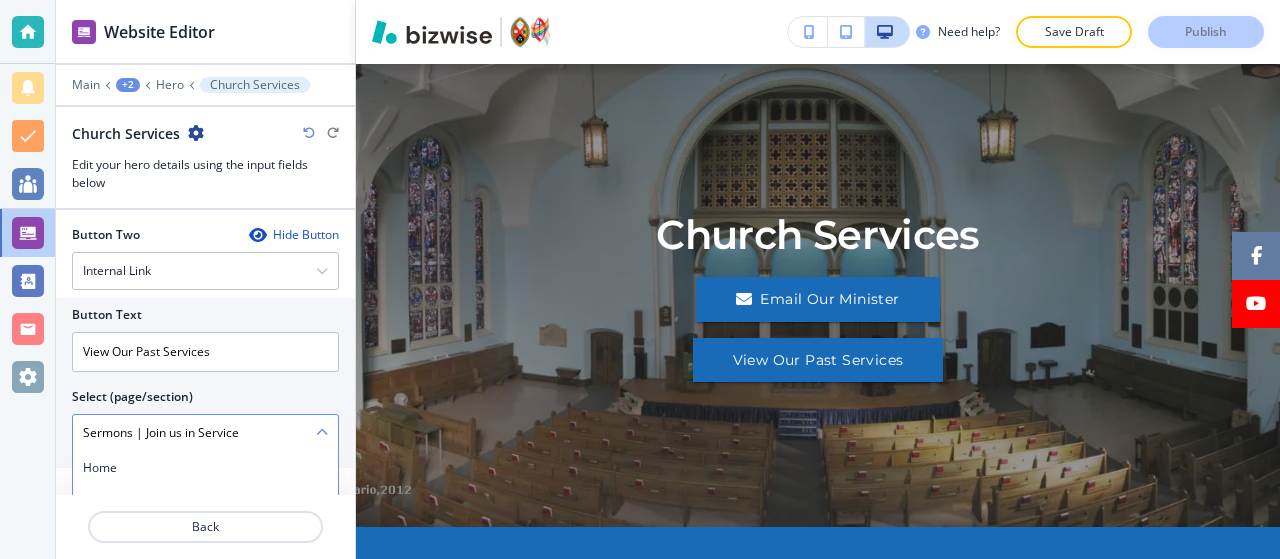 scroll, scrollTop: 1560, scrollLeft: 0, axis: vertical 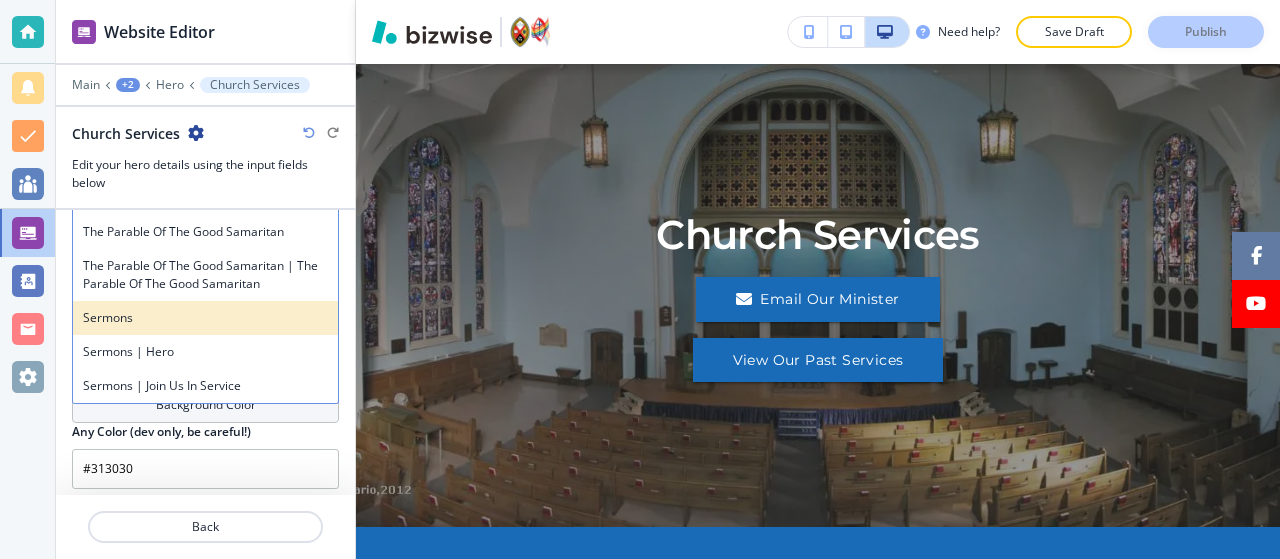 click on "Sermons" at bounding box center [205, 318] 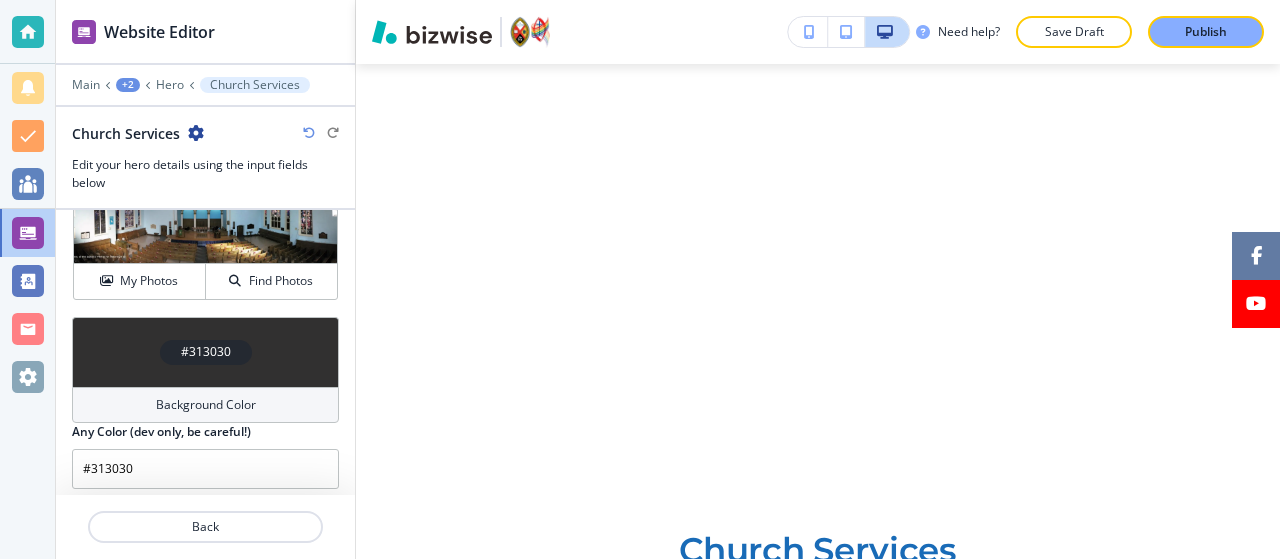 scroll, scrollTop: 1053, scrollLeft: 0, axis: vertical 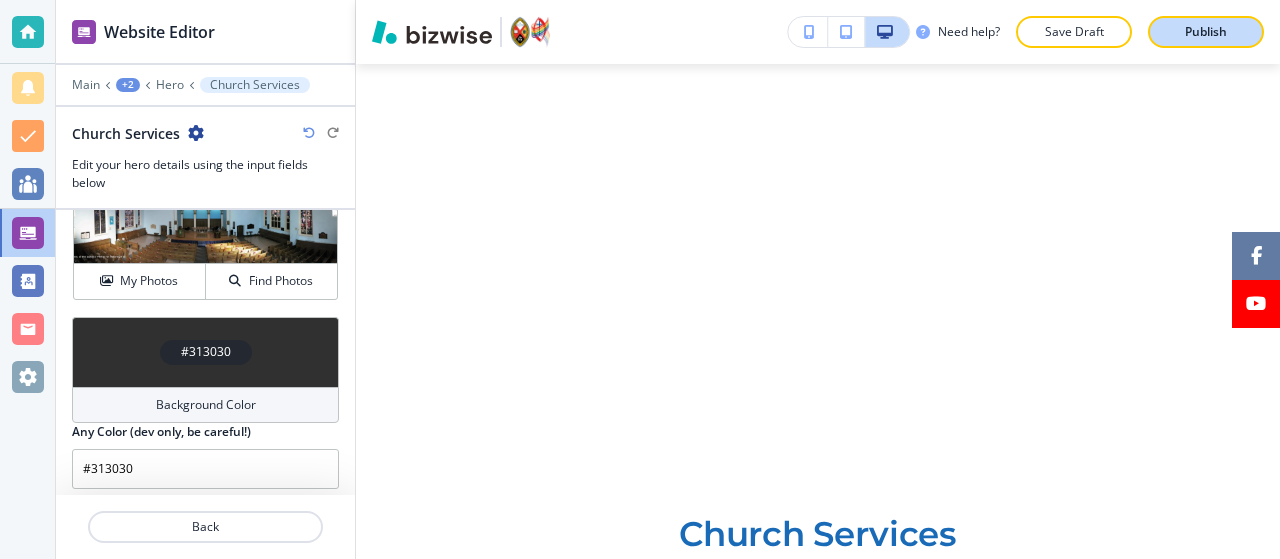 click on "Publish" at bounding box center (1206, 32) 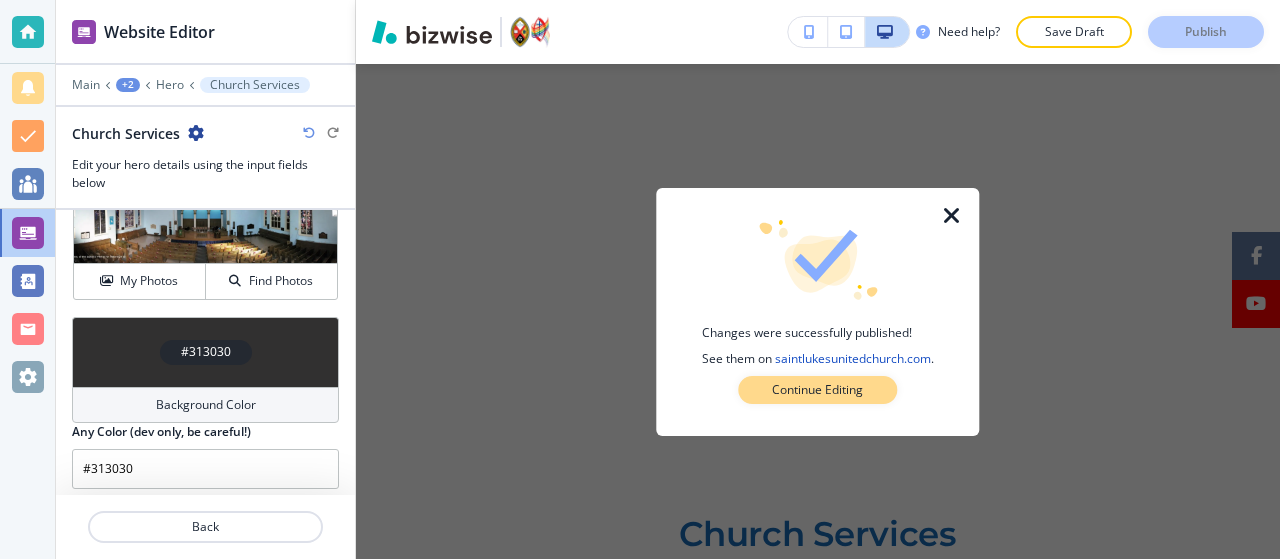 click on "Continue Editing" at bounding box center (817, 390) 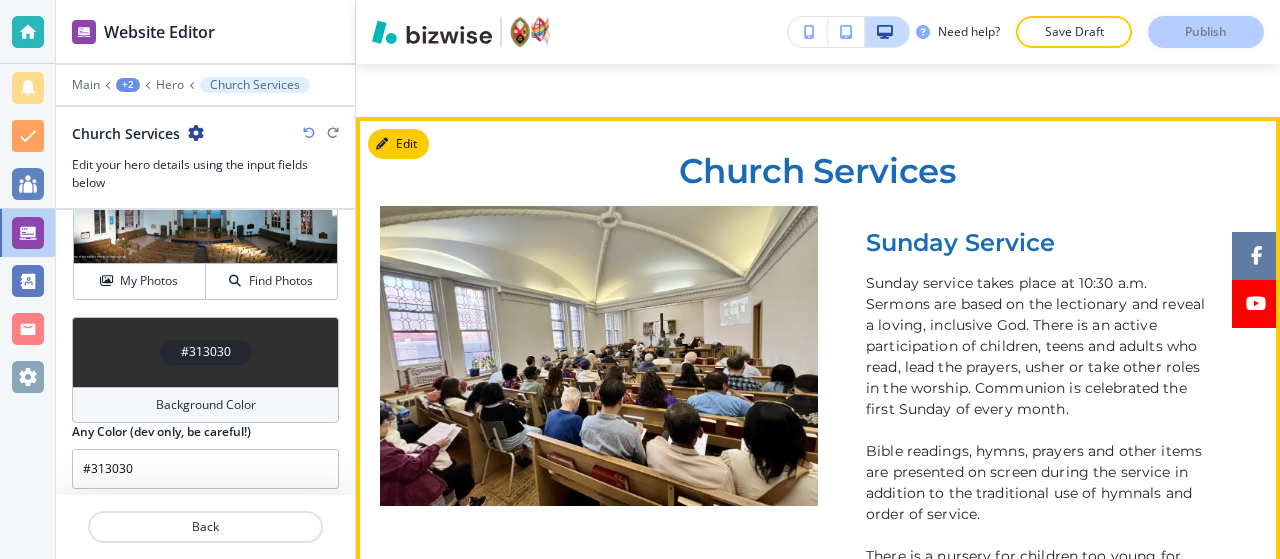 scroll, scrollTop: 1393, scrollLeft: 0, axis: vertical 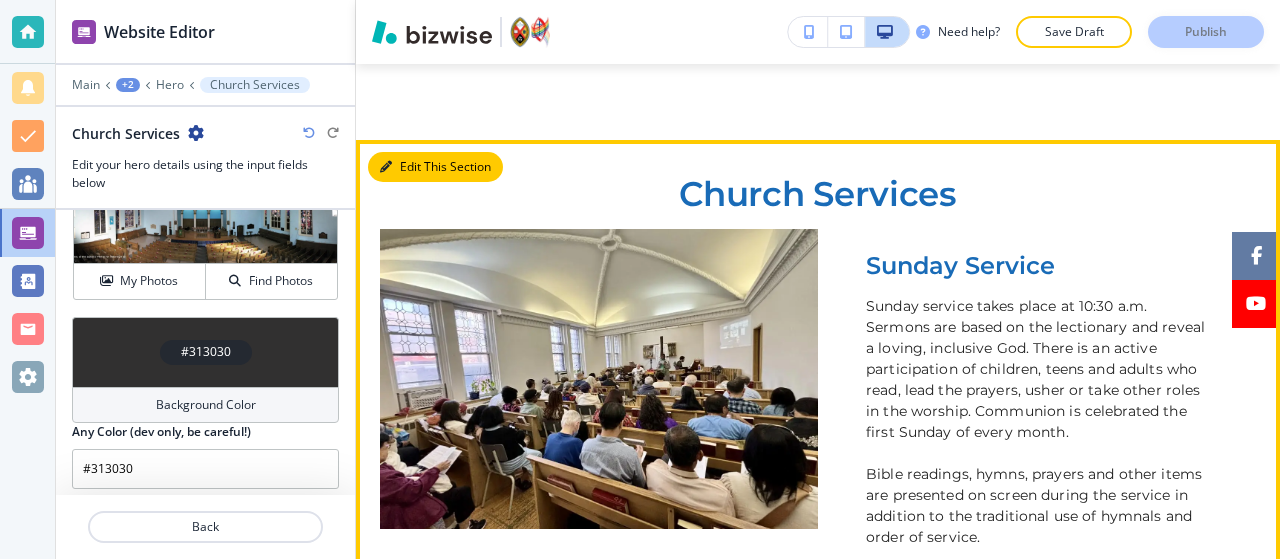 click at bounding box center (386, 167) 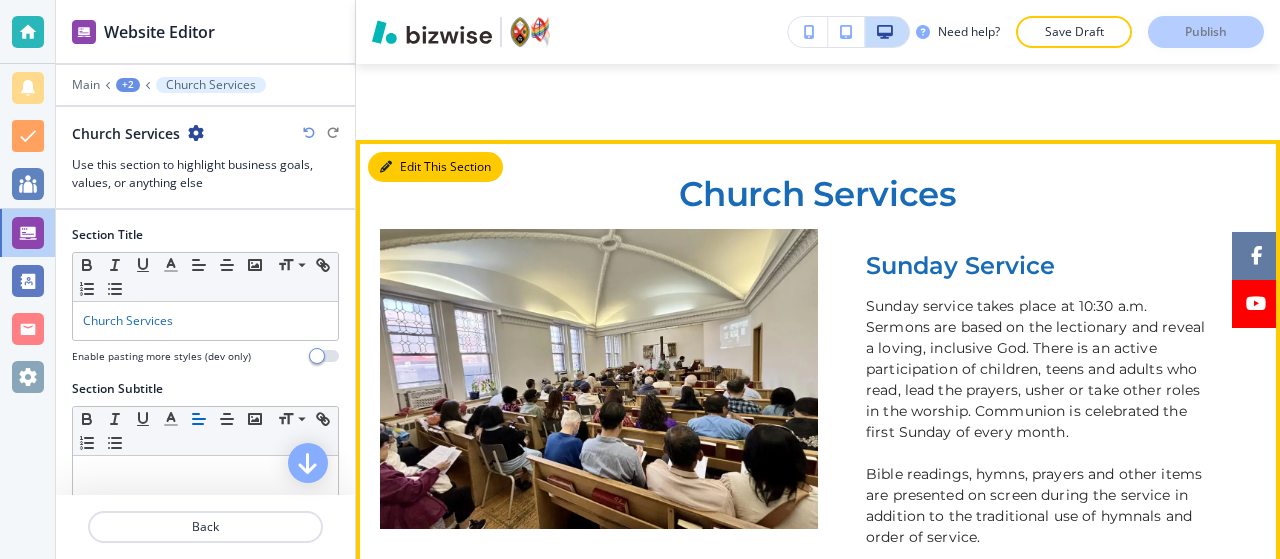 scroll, scrollTop: 1468, scrollLeft: 0, axis: vertical 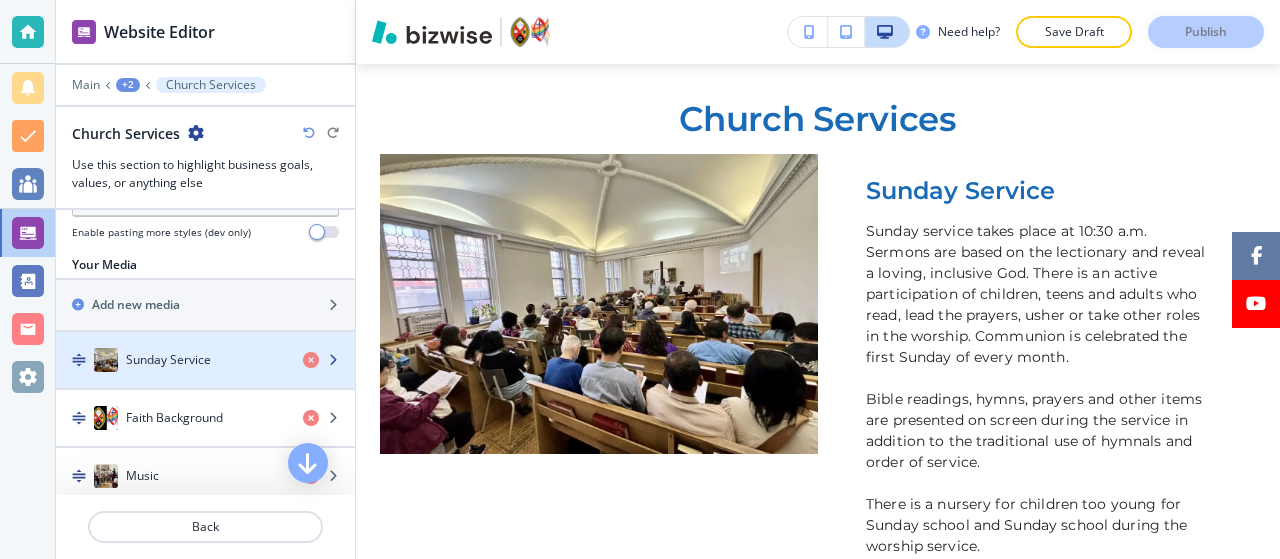 click on "Sunday Service" at bounding box center (168, 360) 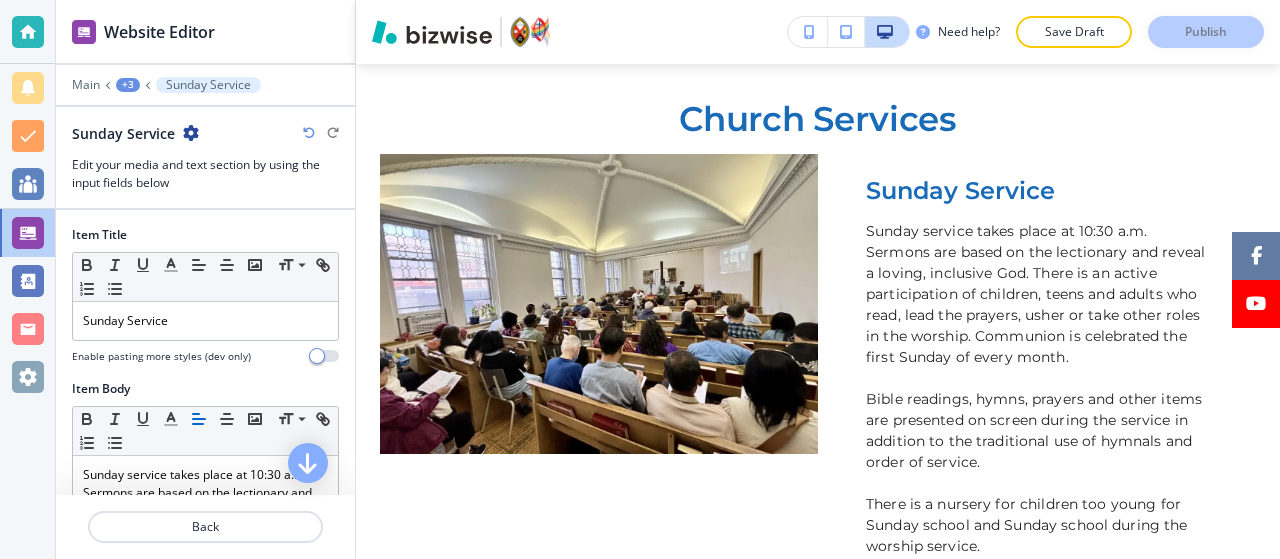 scroll, scrollTop: 1557, scrollLeft: 0, axis: vertical 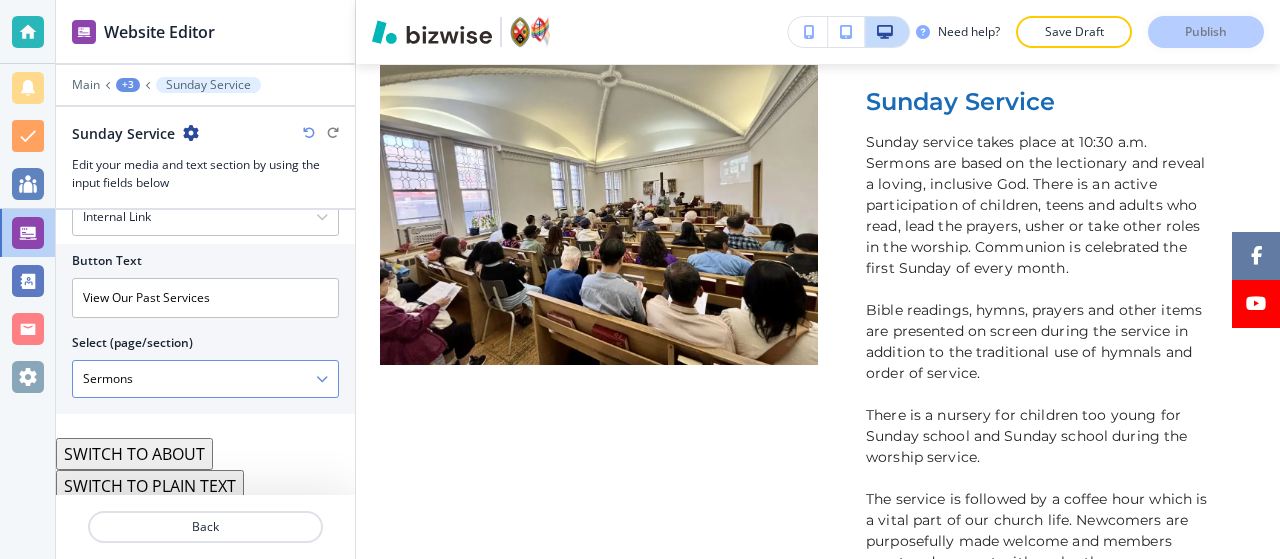 click on "Sermons" at bounding box center [205, 379] 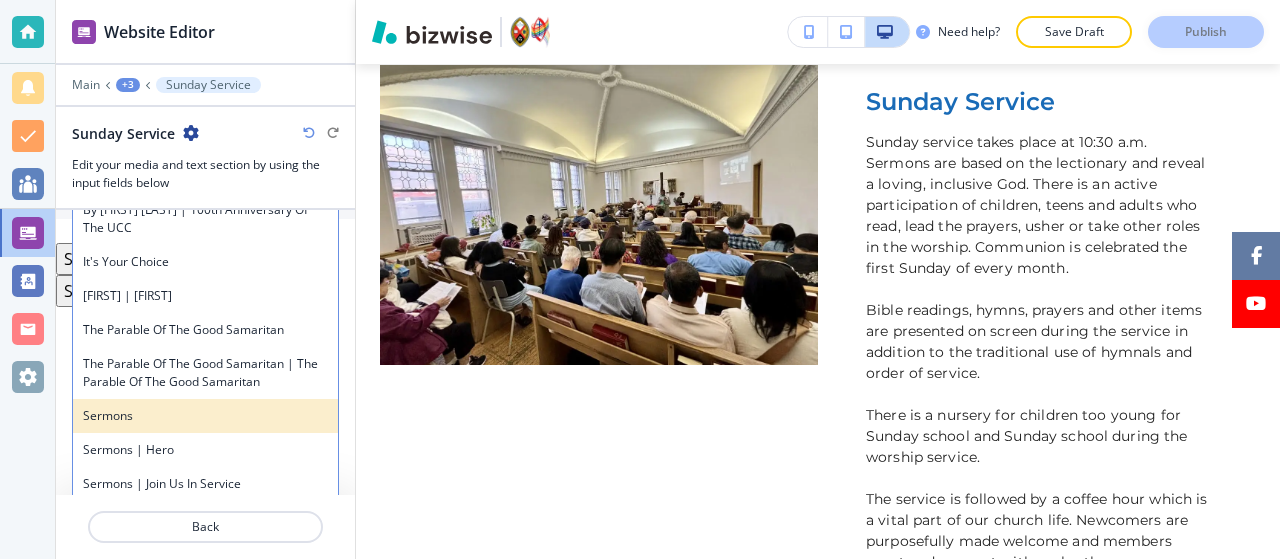 click on "Sermons" at bounding box center (205, 416) 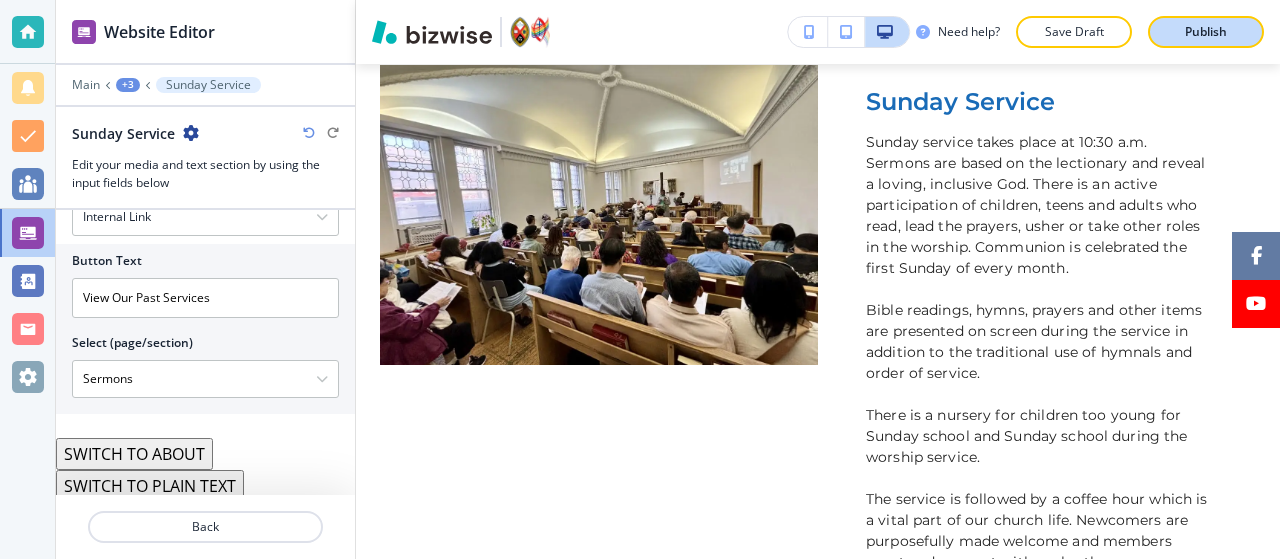 click on "Publish" at bounding box center [1206, 32] 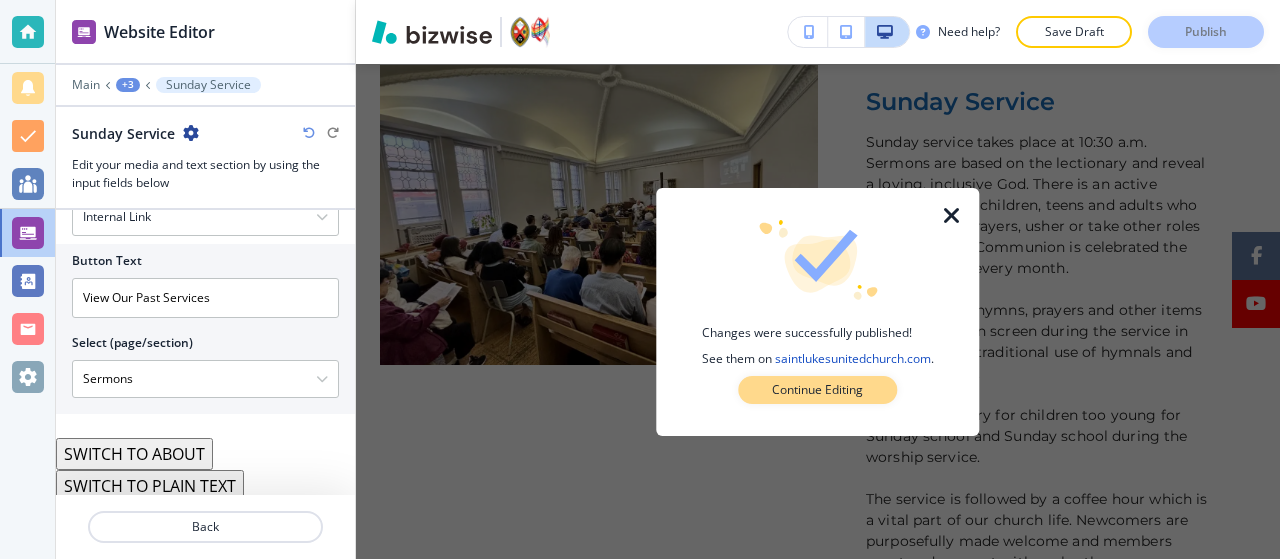 click on "Continue Editing" at bounding box center [817, 390] 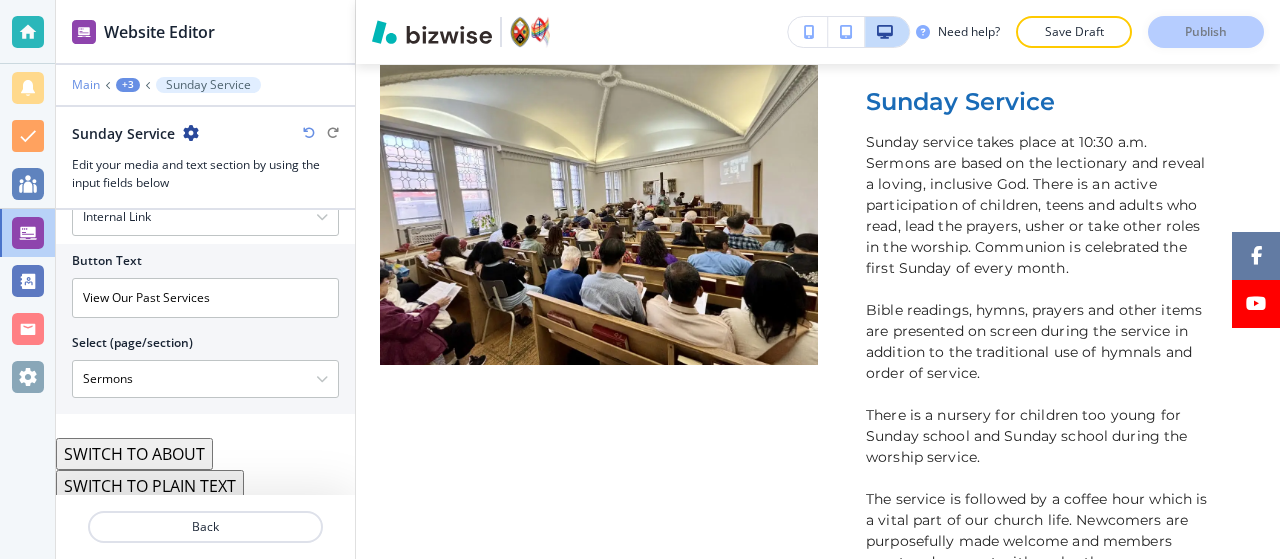click on "Main" at bounding box center [86, 85] 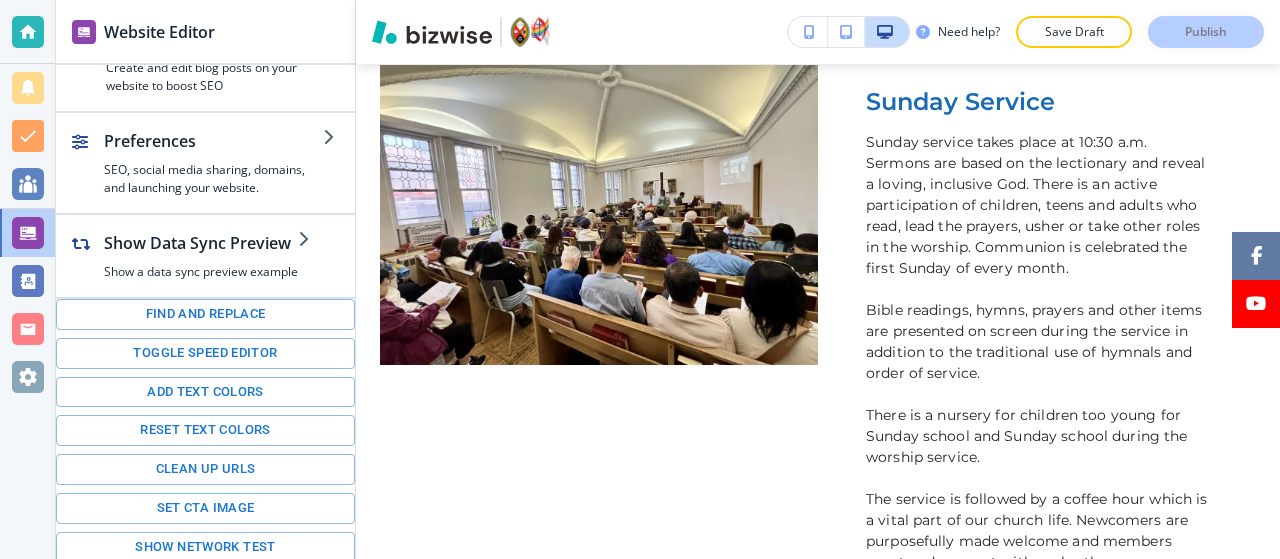 scroll, scrollTop: 512, scrollLeft: 0, axis: vertical 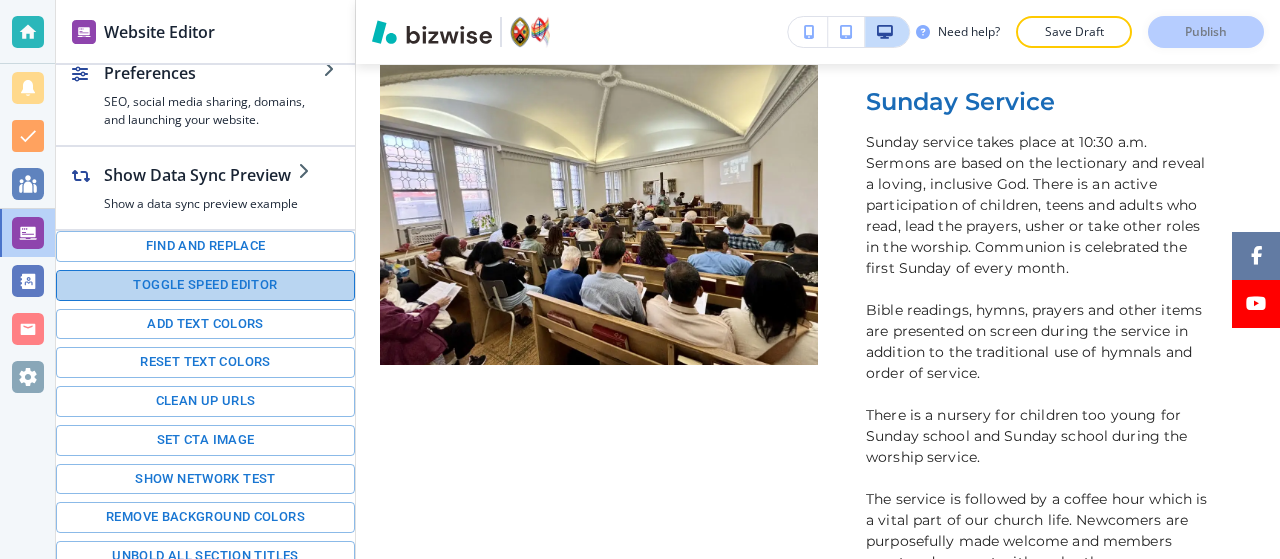 click on "Toggle speed editor" at bounding box center [205, 285] 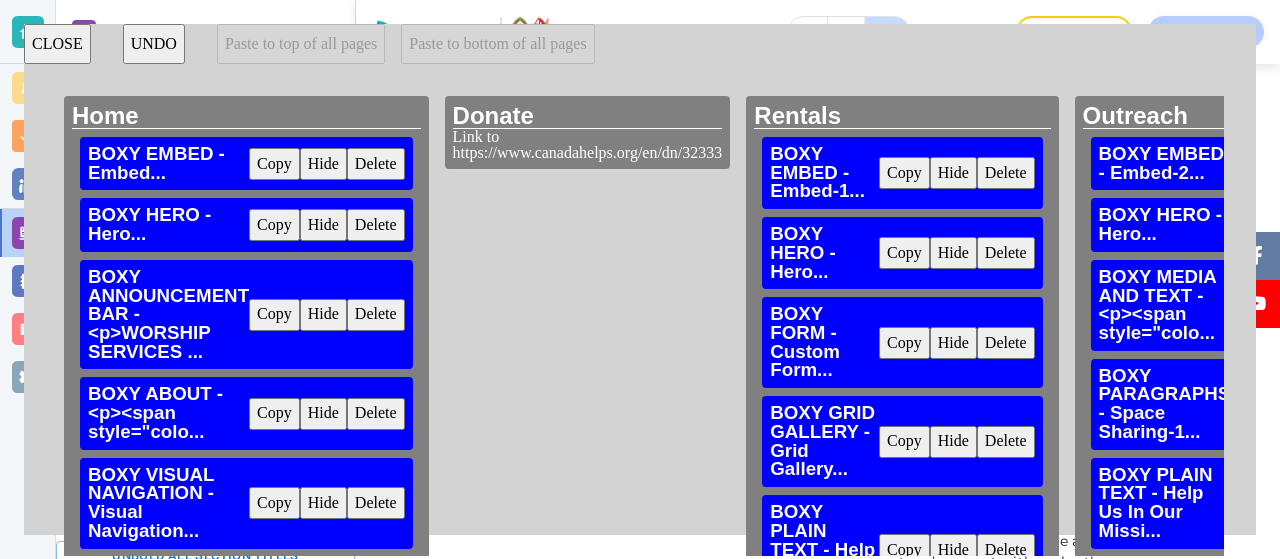 scroll, scrollTop: 483, scrollLeft: 0, axis: vertical 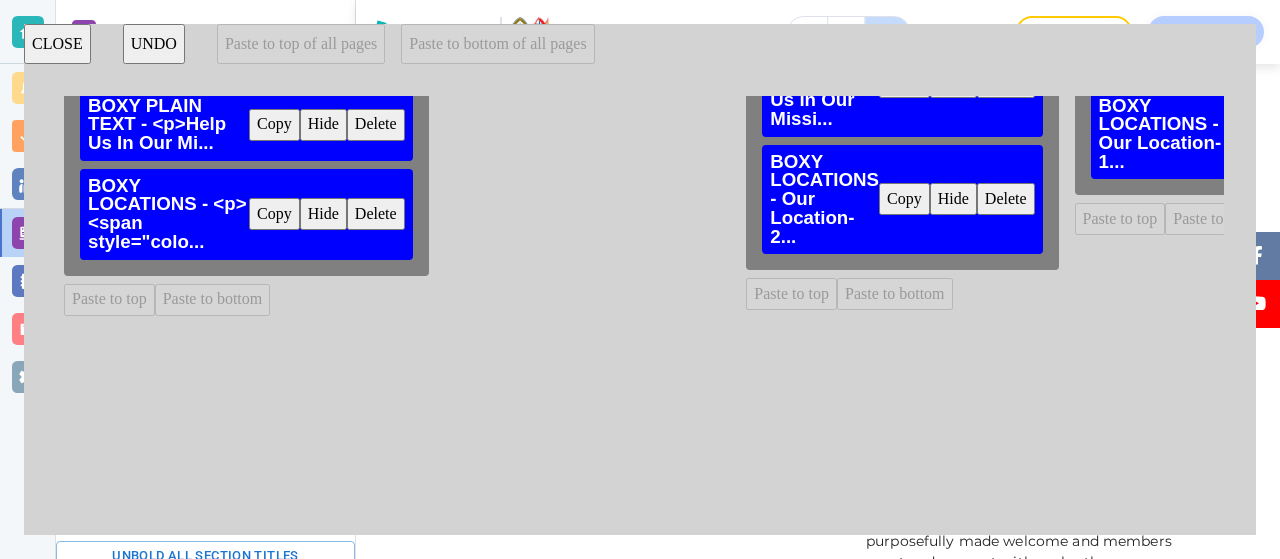 click on "Copy" at bounding box center (274, 214) 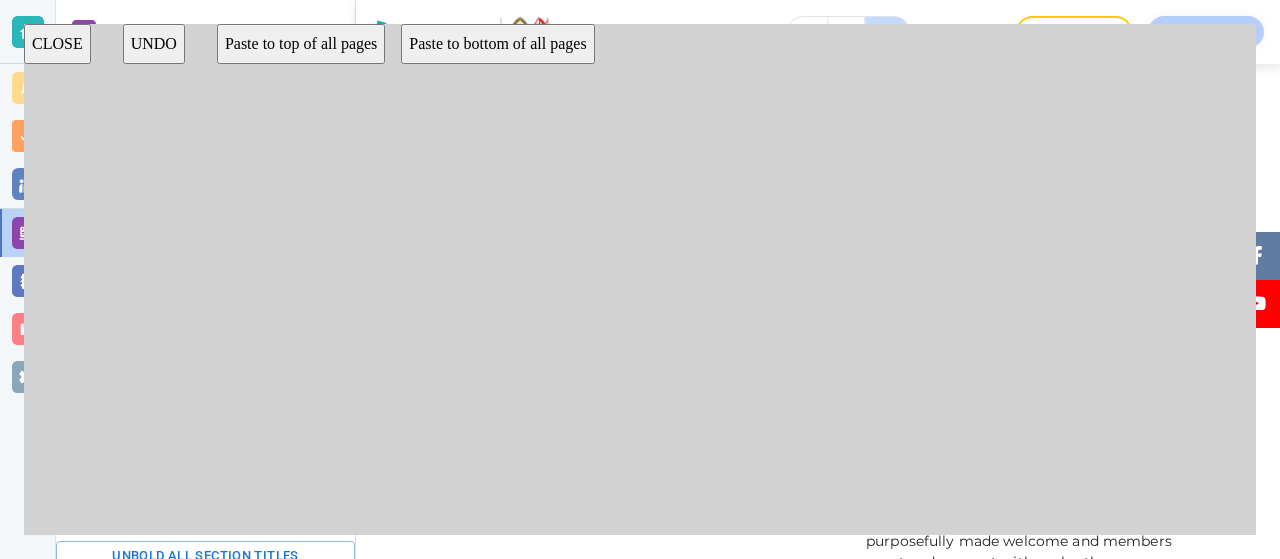 click on "Home BOXY EMBED - Embed... Copy Hide Delete BOXY HERO - Hero... Copy Hide Delete BOXY ANNOUNCEMENT BAR - <p>WORSHIP SERVICES ... Copy Hide Delete BOXY ABOUT - <p><span style="colo... Copy Hide Delete BOXY VISUAL NAVIGATION - Visual Navigation... Copy Hide Delete BOXY PLAIN TEXT - <p>Help Us In Our Mi... Copy Hide Delete BOXY LOCATIONS - <p><span style="colo... Copy Hide Delete Paste to top Paste to bottom Donate Link to   https://www.canadahelps.org/en/dn/32333   Rentals BOXY EMBED - Embed-1... Copy Hide Delete BOXY HERO - Hero... Copy Hide Delete BOXY FORM - Custom Form... Copy Hide Delete BOXY GRID GALLERY - Grid Gallery... Copy Hide Delete BOXY PLAIN TEXT - Help Us In Our Missi... Copy Hide Delete BOXY LOCATIONS - Our Location-2... Copy Hide Delete Paste to top Paste to bottom Outreach BOXY EMBED - Embed-2... Copy Hide Delete BOXY HERO - Hero... Copy Hide Delete BOXY MEDIA AND TEXT - <p><span style="colo... Copy Hide Delete BOXY PARAGRAPHS - Space Sharing-1... Copy Hide Delete Copy Hide Delete Copy Hide" at bounding box center [640, 326] 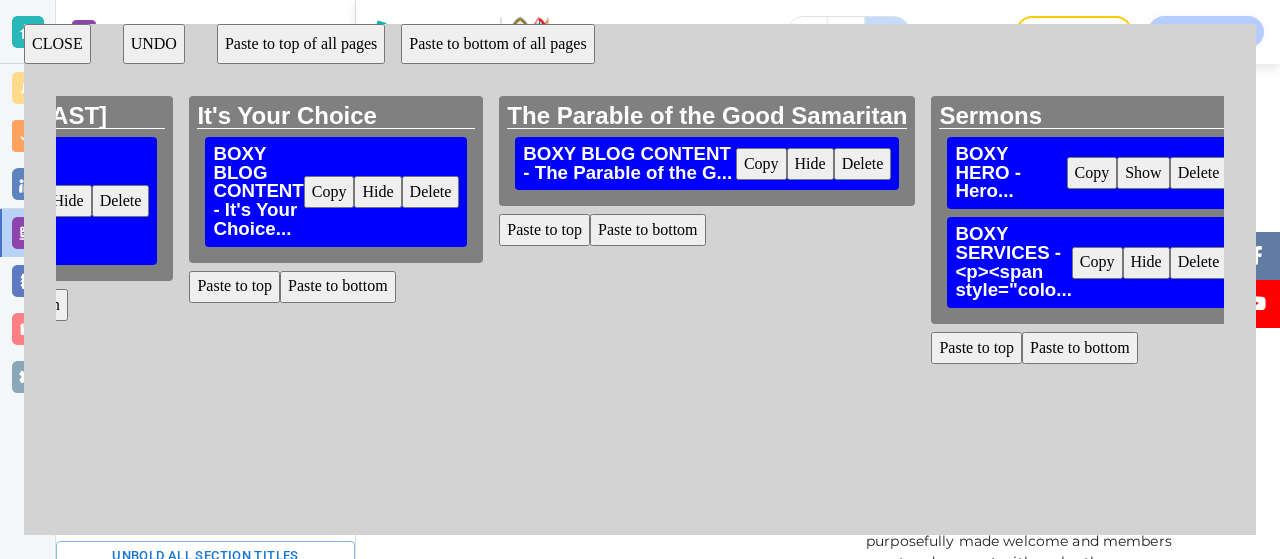 scroll, scrollTop: 0, scrollLeft: 2961, axis: horizontal 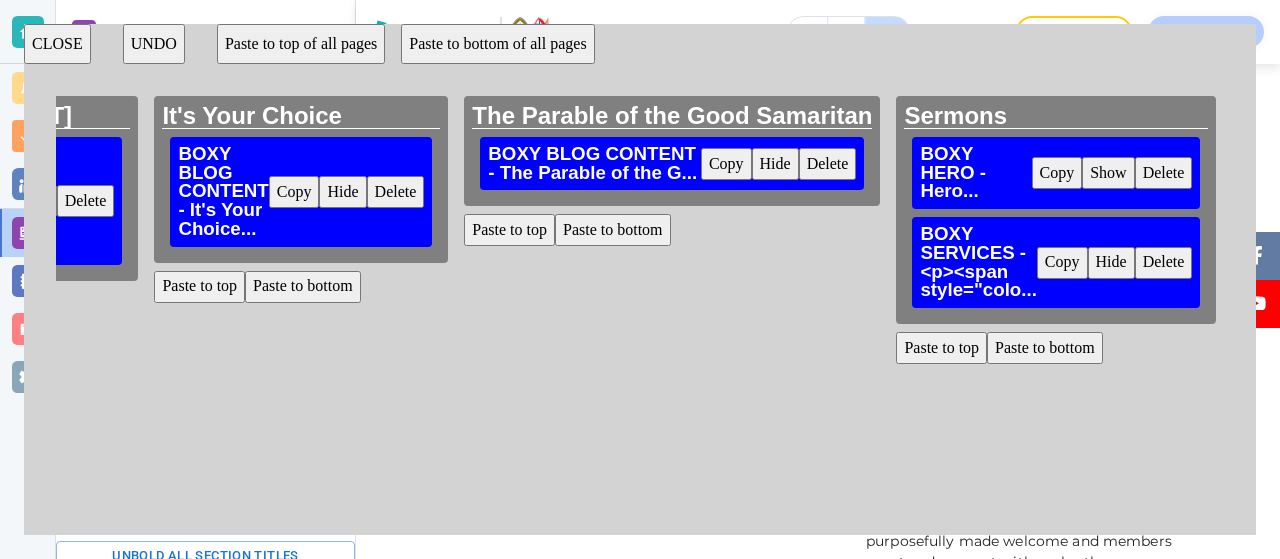 click on "Paste to bottom" at bounding box center [1045, 348] 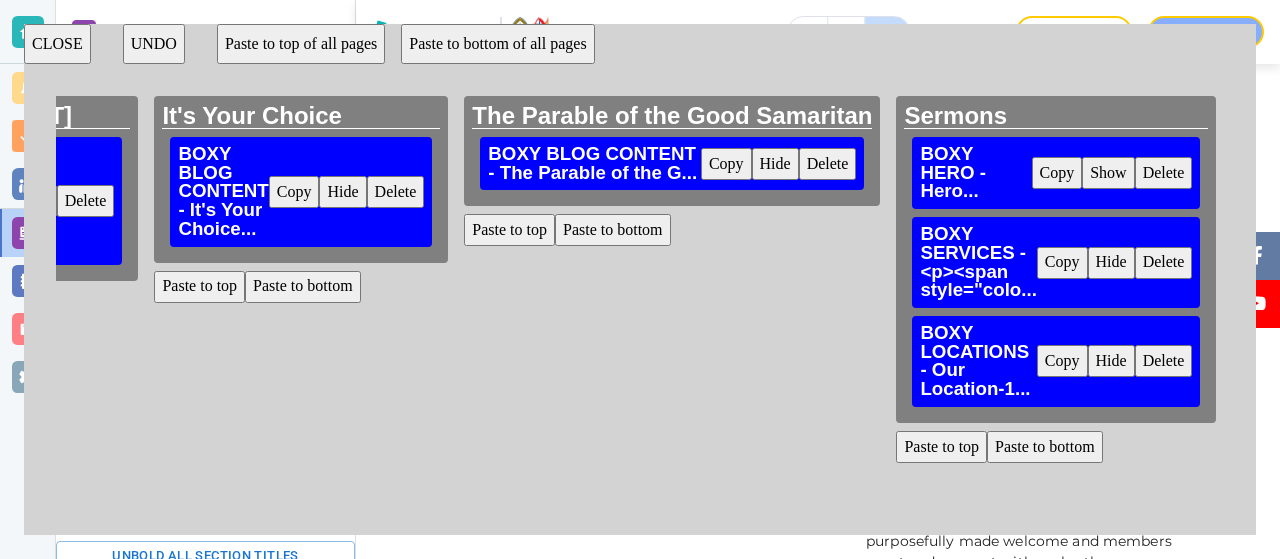 click on "CLOSE" at bounding box center (57, 44) 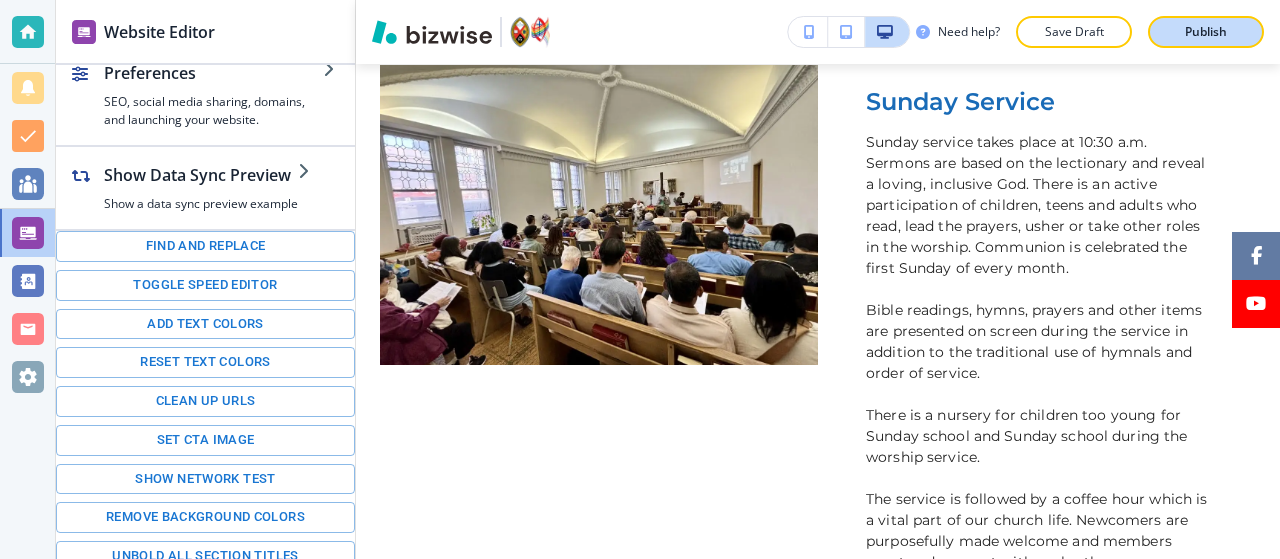 click on "Publish" at bounding box center (1206, 32) 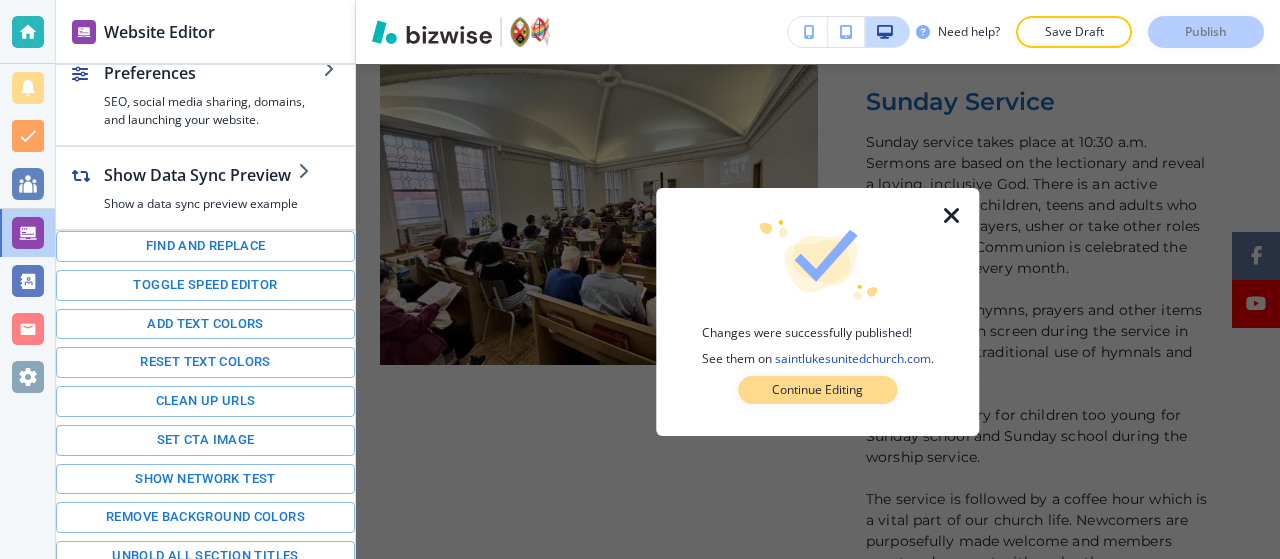 click on "Continue Editing" at bounding box center [817, 390] 